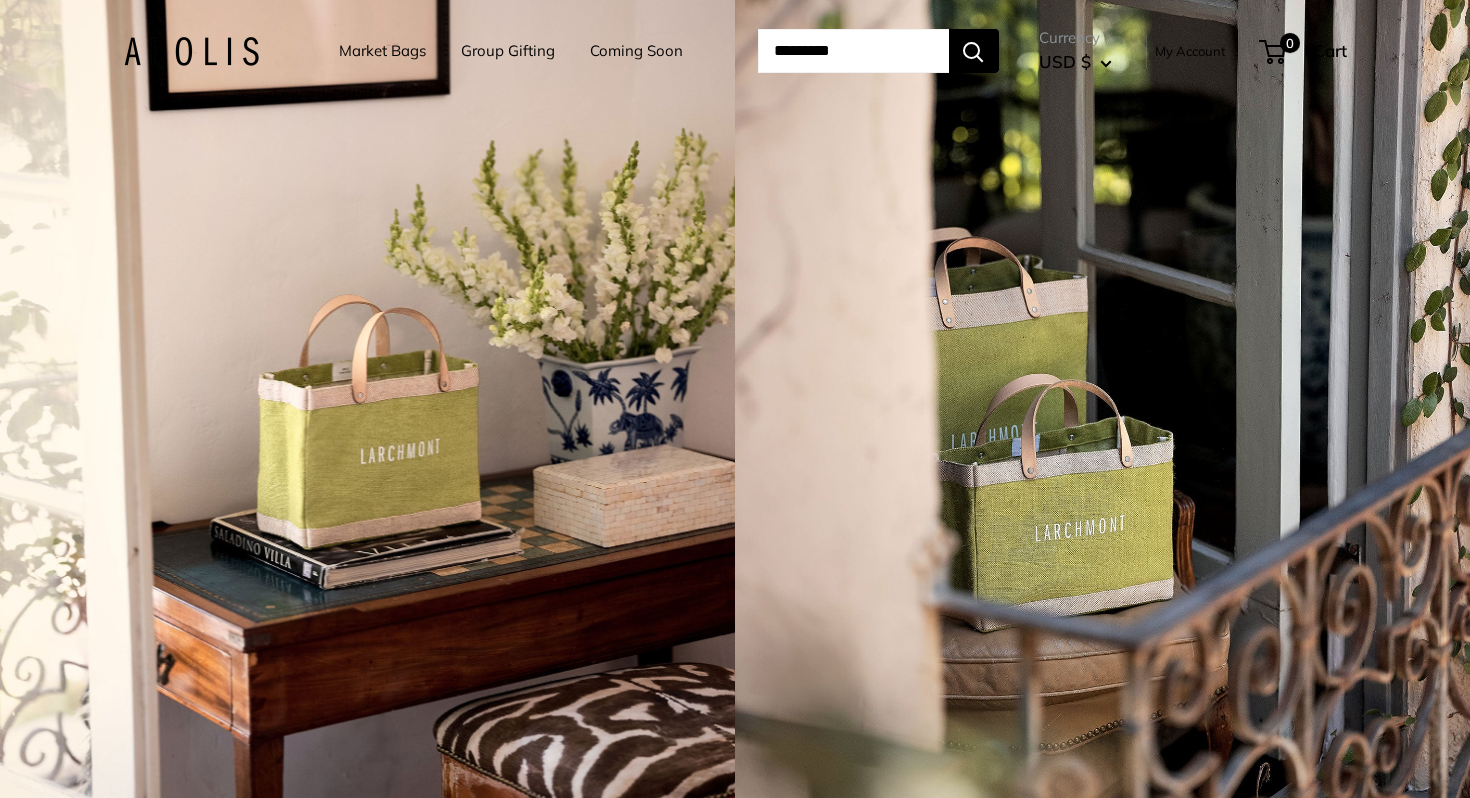 scroll, scrollTop: 0, scrollLeft: 0, axis: both 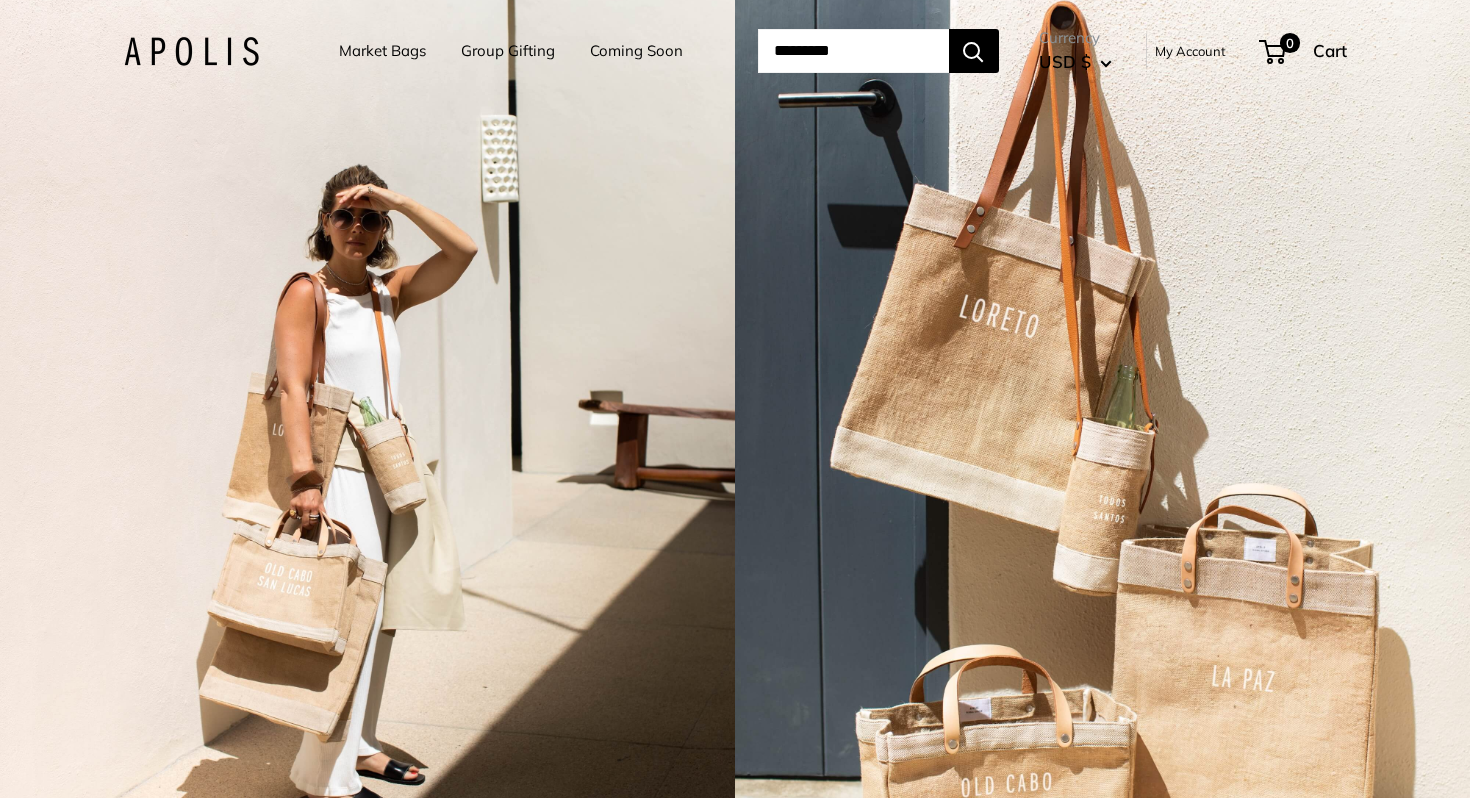 click on "Market Bags" at bounding box center (382, 51) 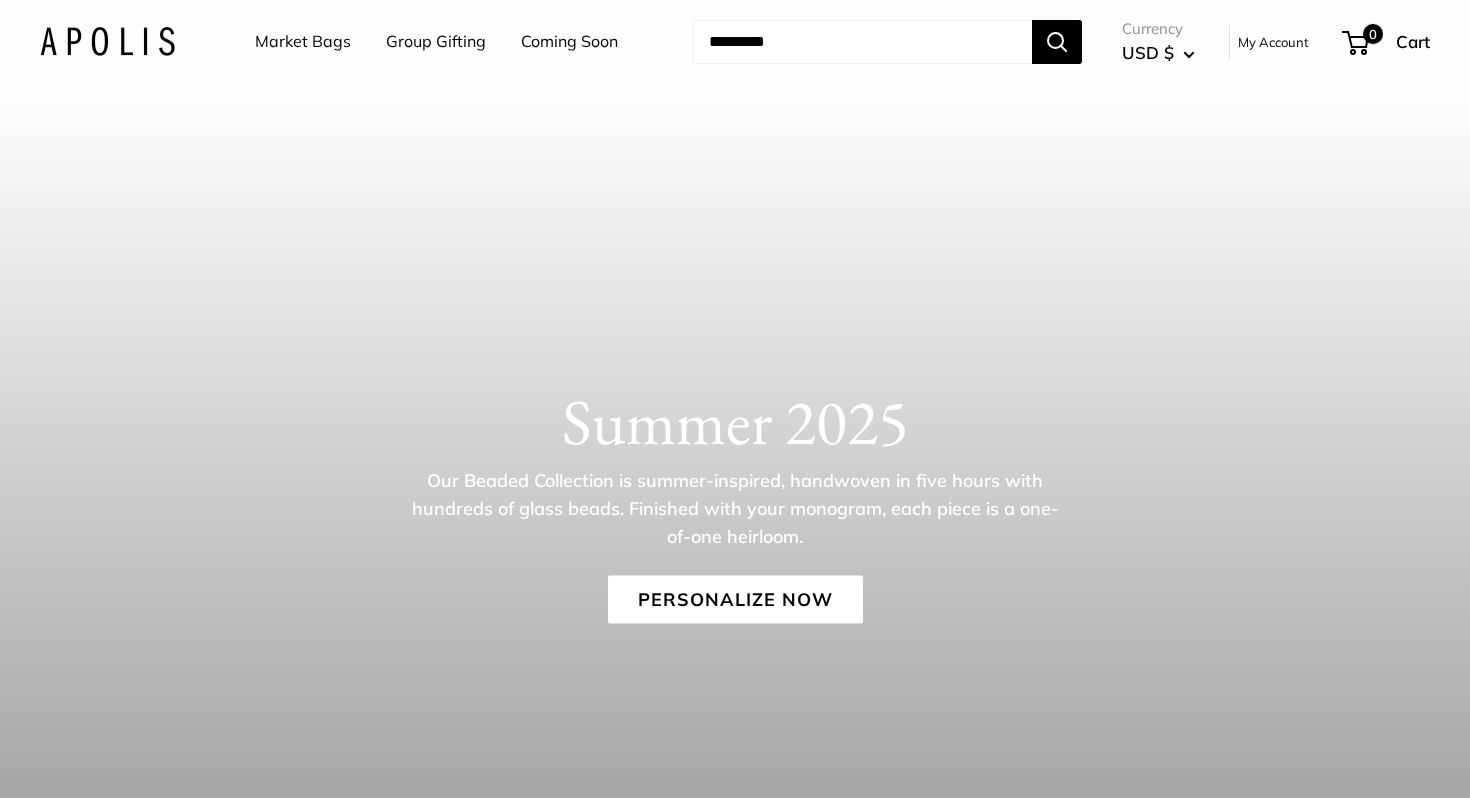 scroll, scrollTop: 0, scrollLeft: 0, axis: both 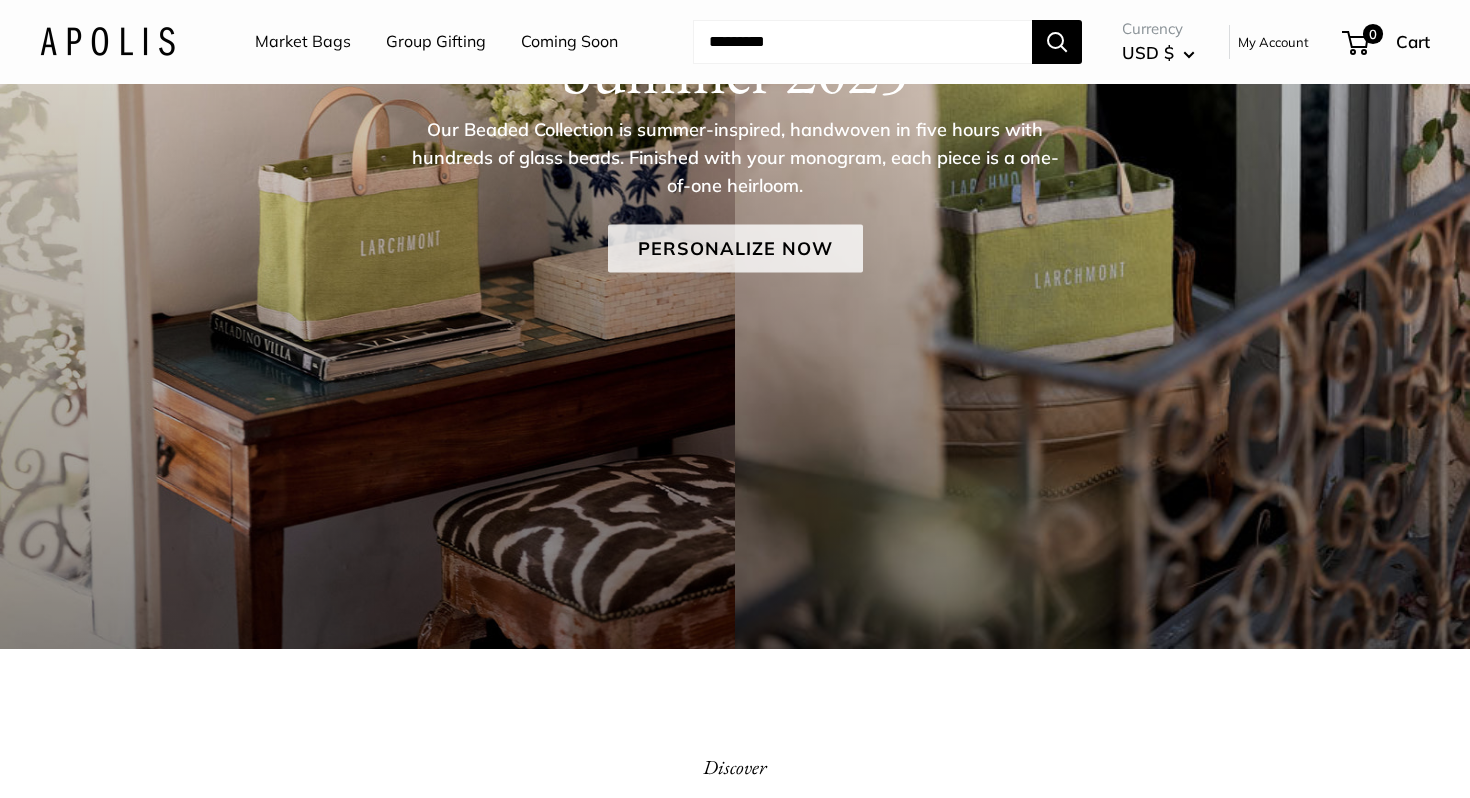 click on "Personalize Now" at bounding box center [735, 249] 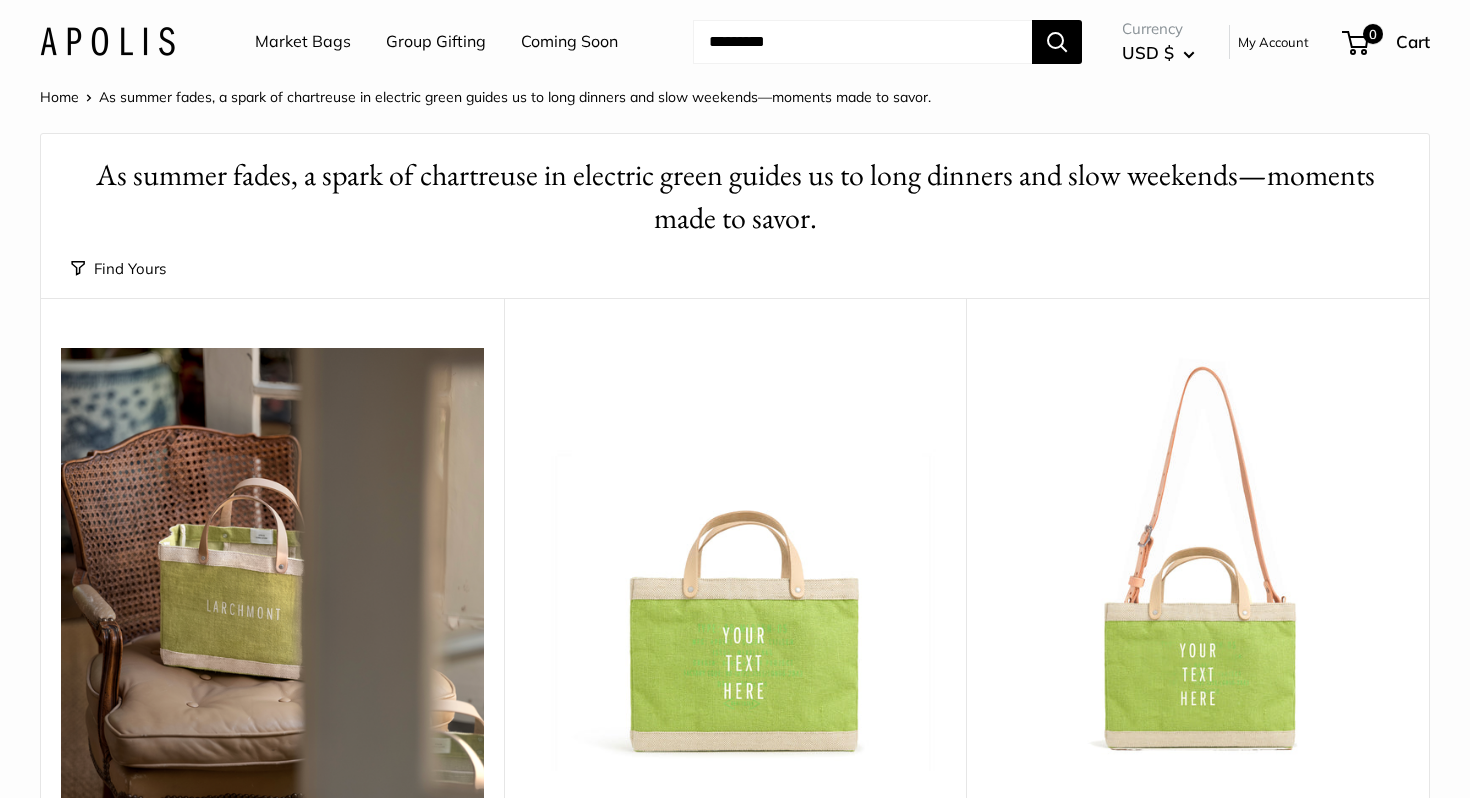 scroll, scrollTop: 0, scrollLeft: 0, axis: both 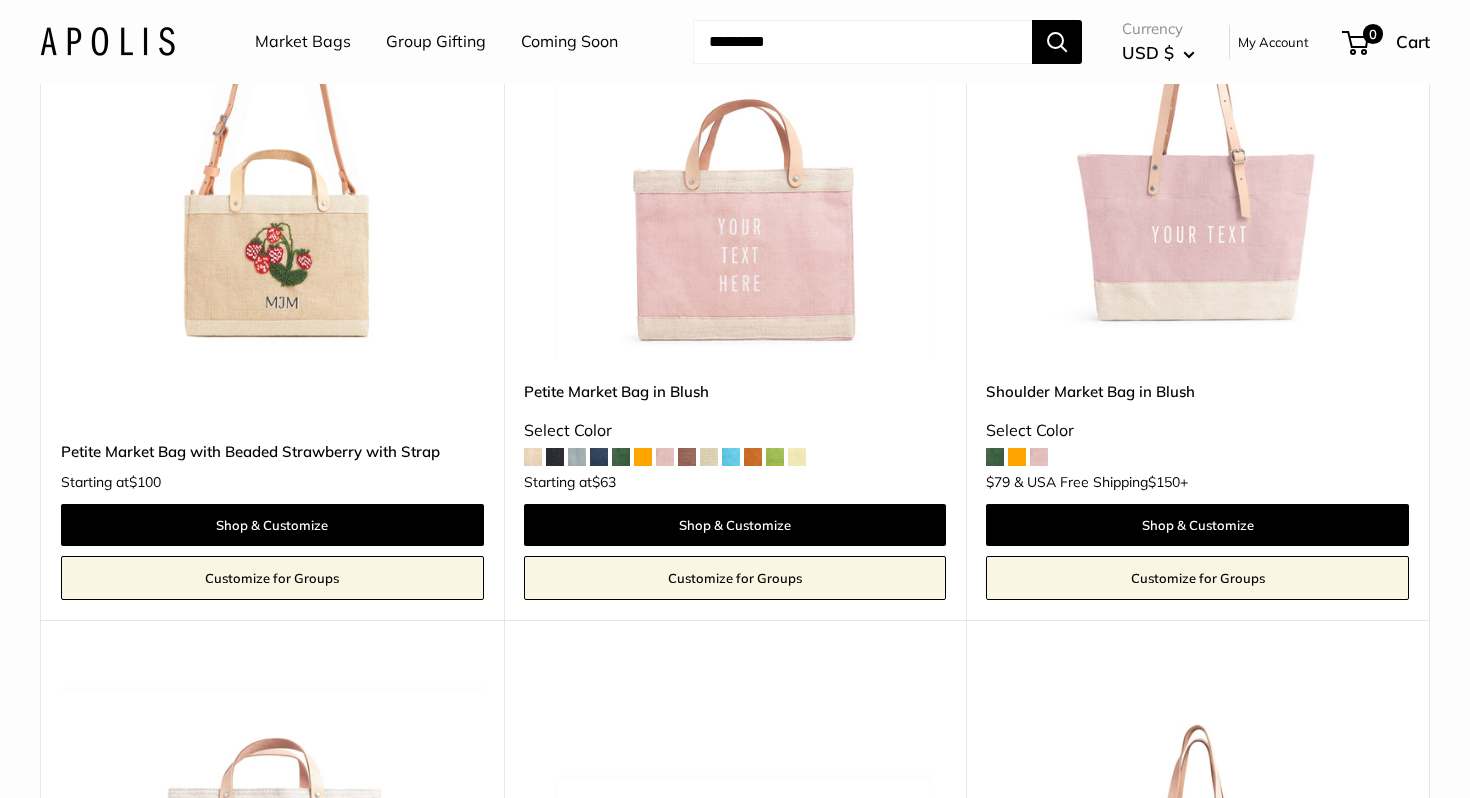 click at bounding box center (533, 457) 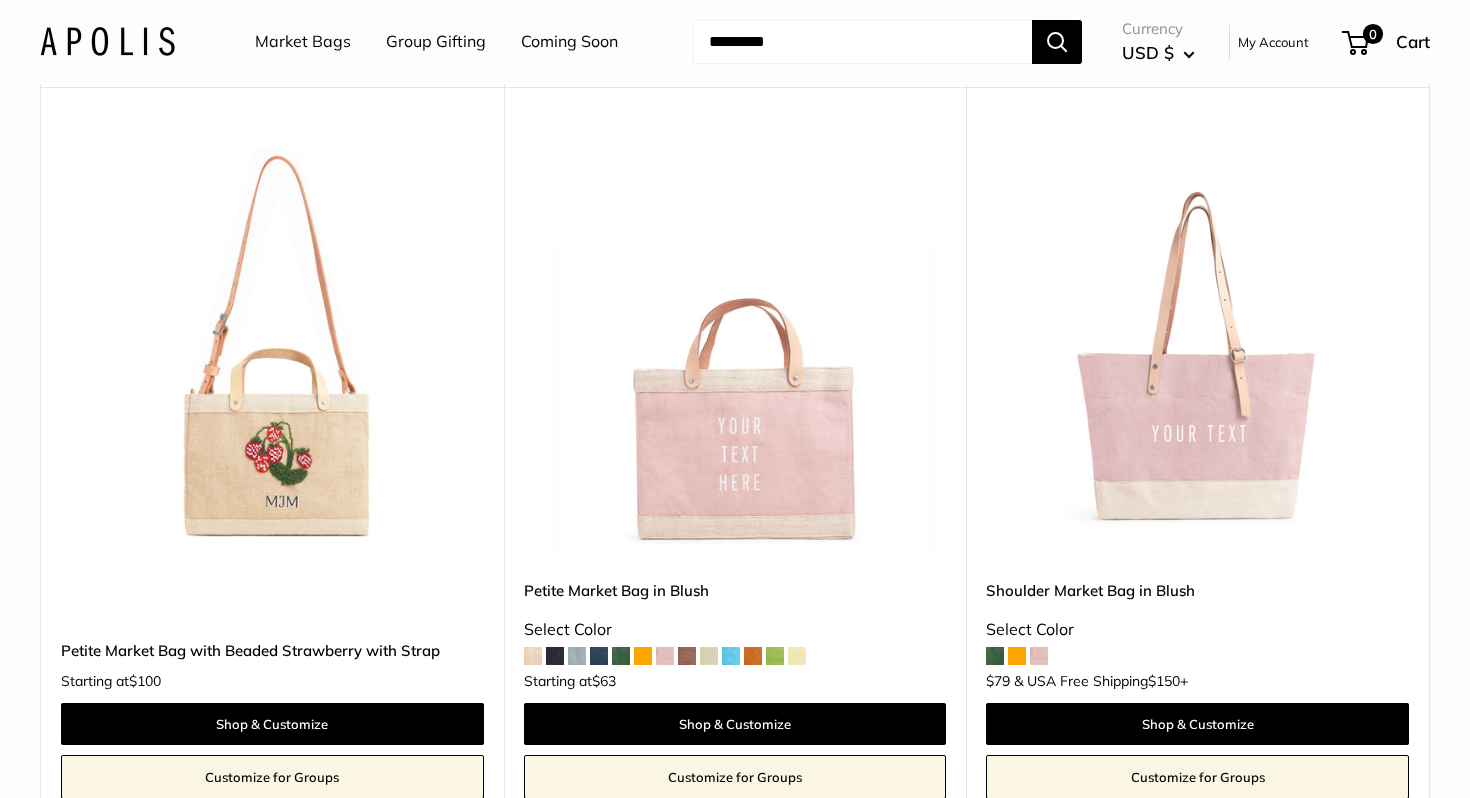 scroll, scrollTop: 3205, scrollLeft: 0, axis: vertical 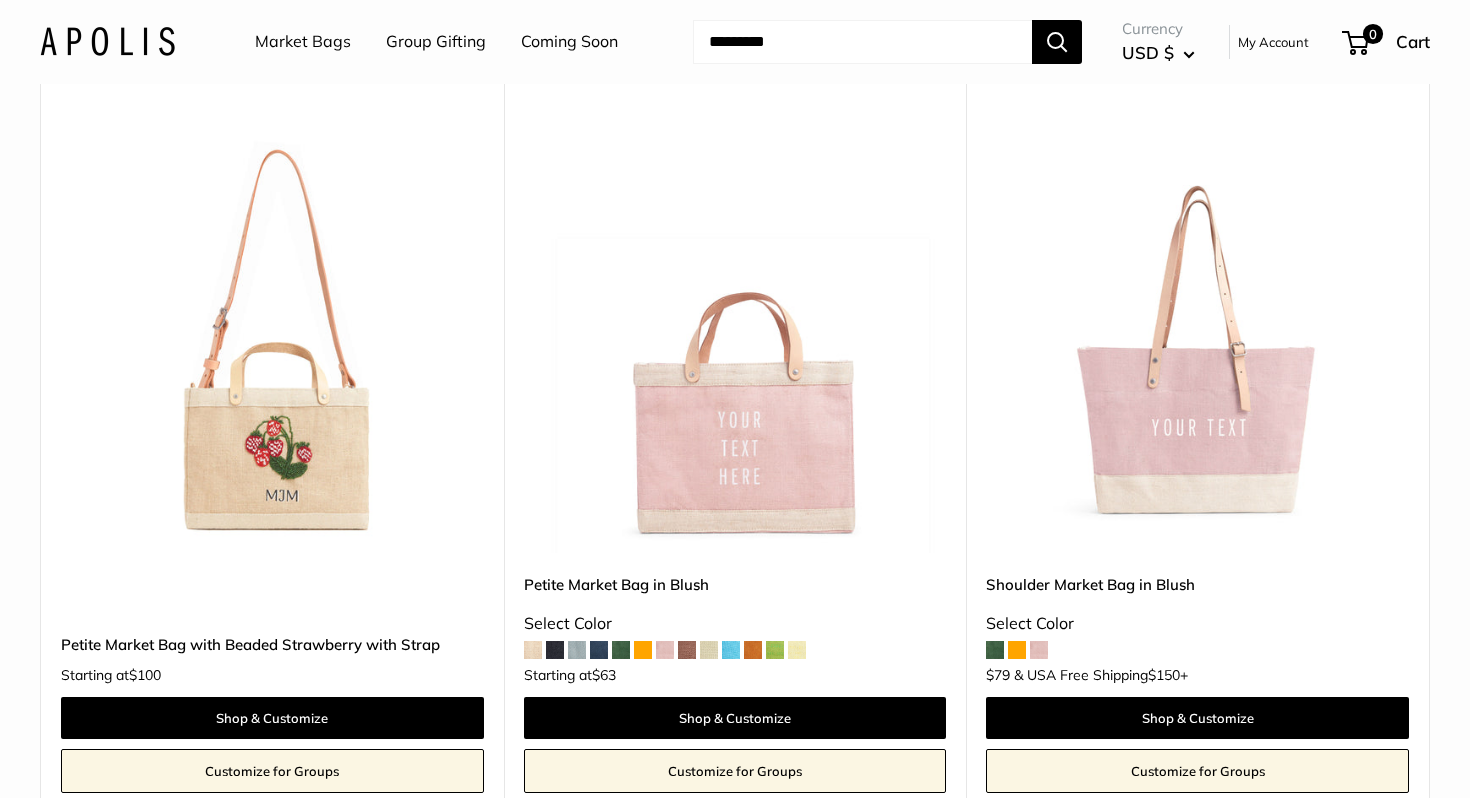 click at bounding box center (0, 0) 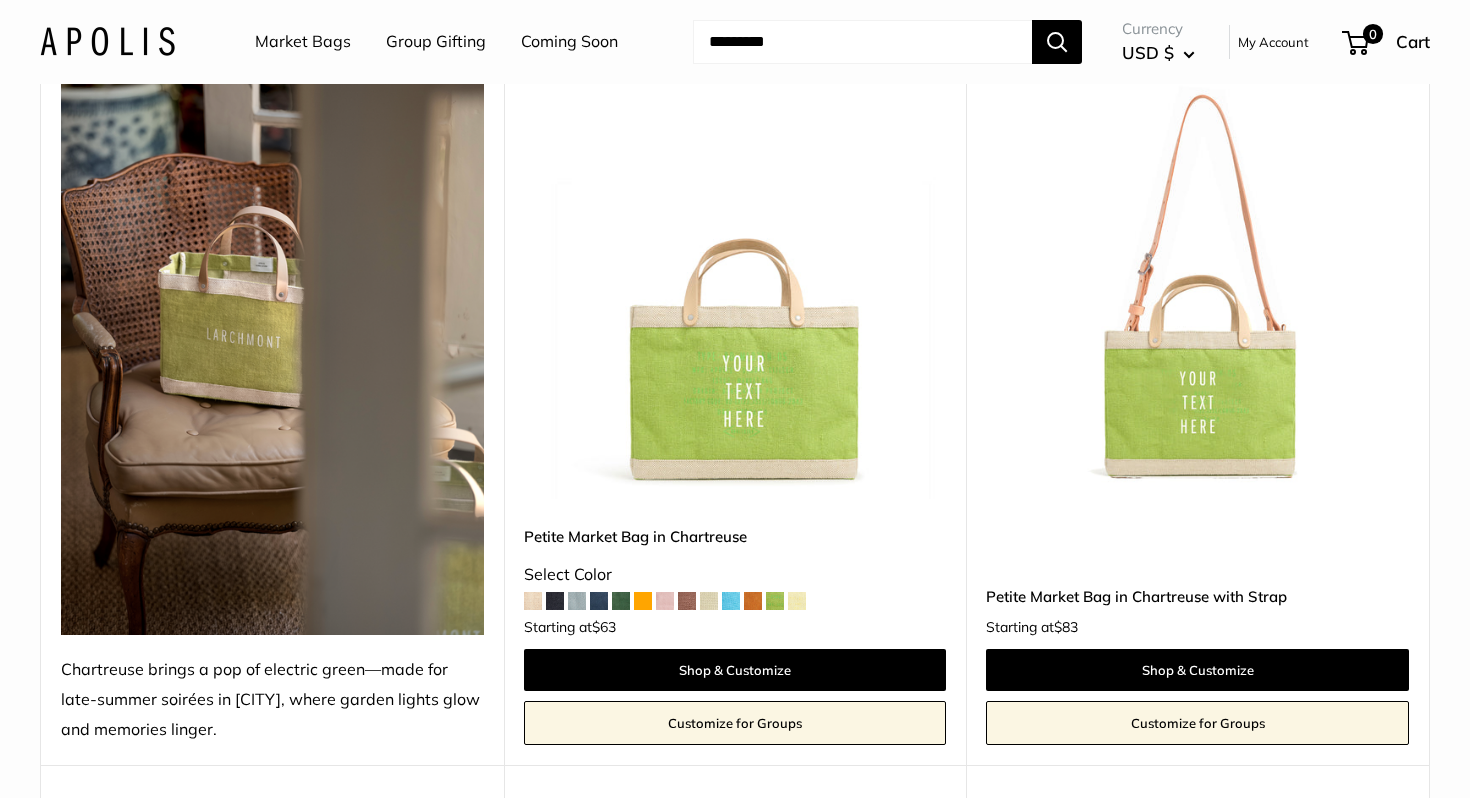 scroll, scrollTop: 437, scrollLeft: 0, axis: vertical 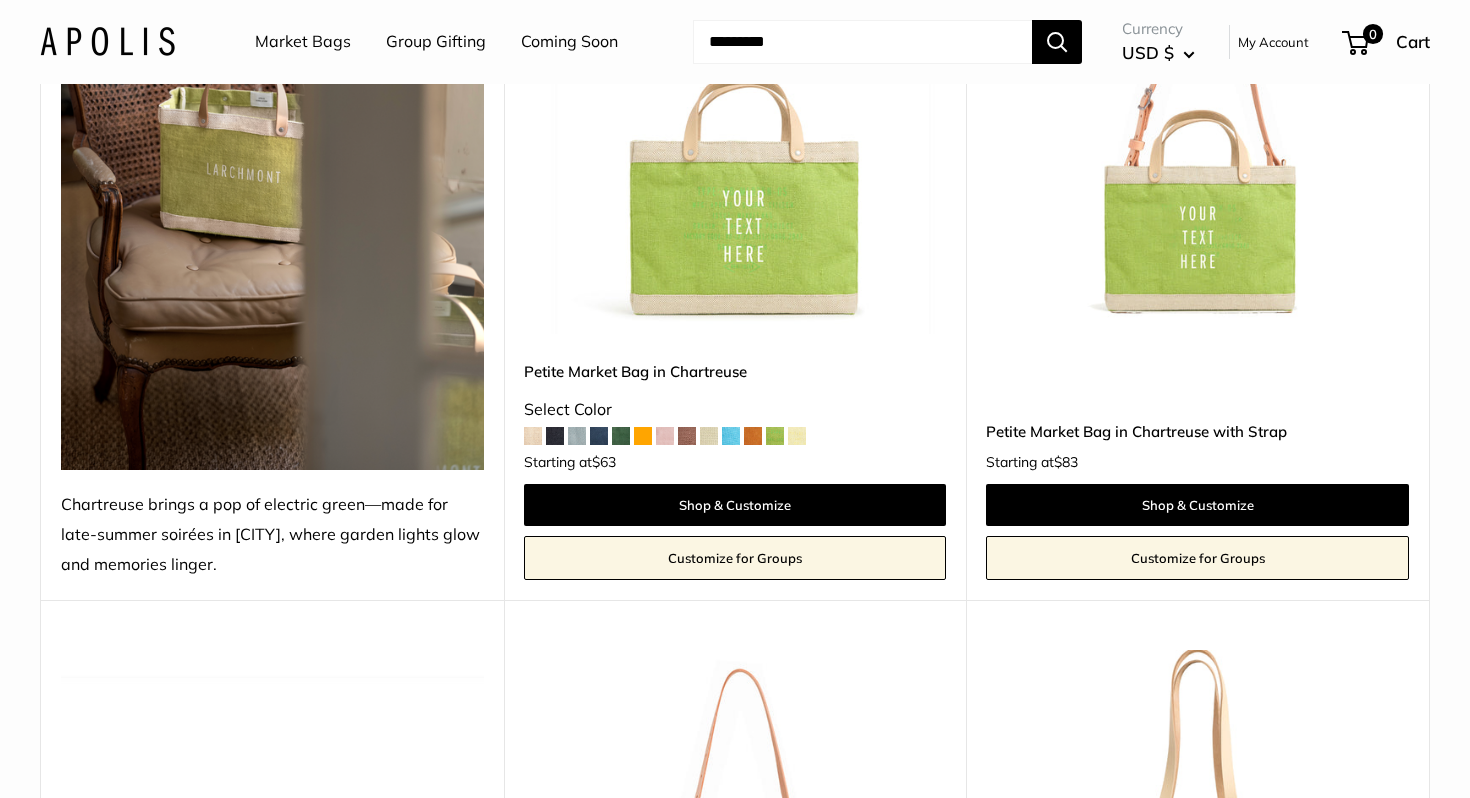 click at bounding box center (665, 436) 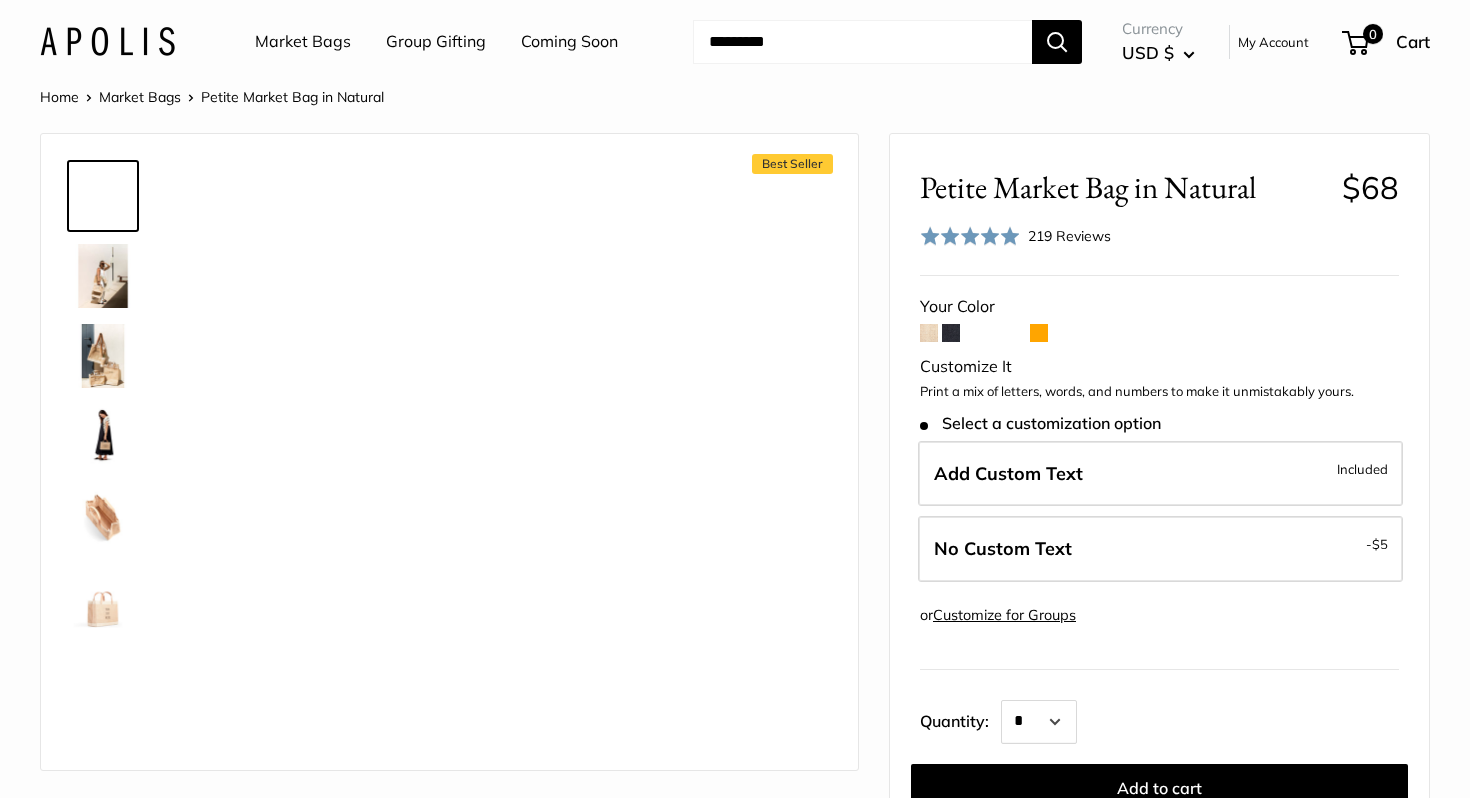 scroll, scrollTop: 0, scrollLeft: 0, axis: both 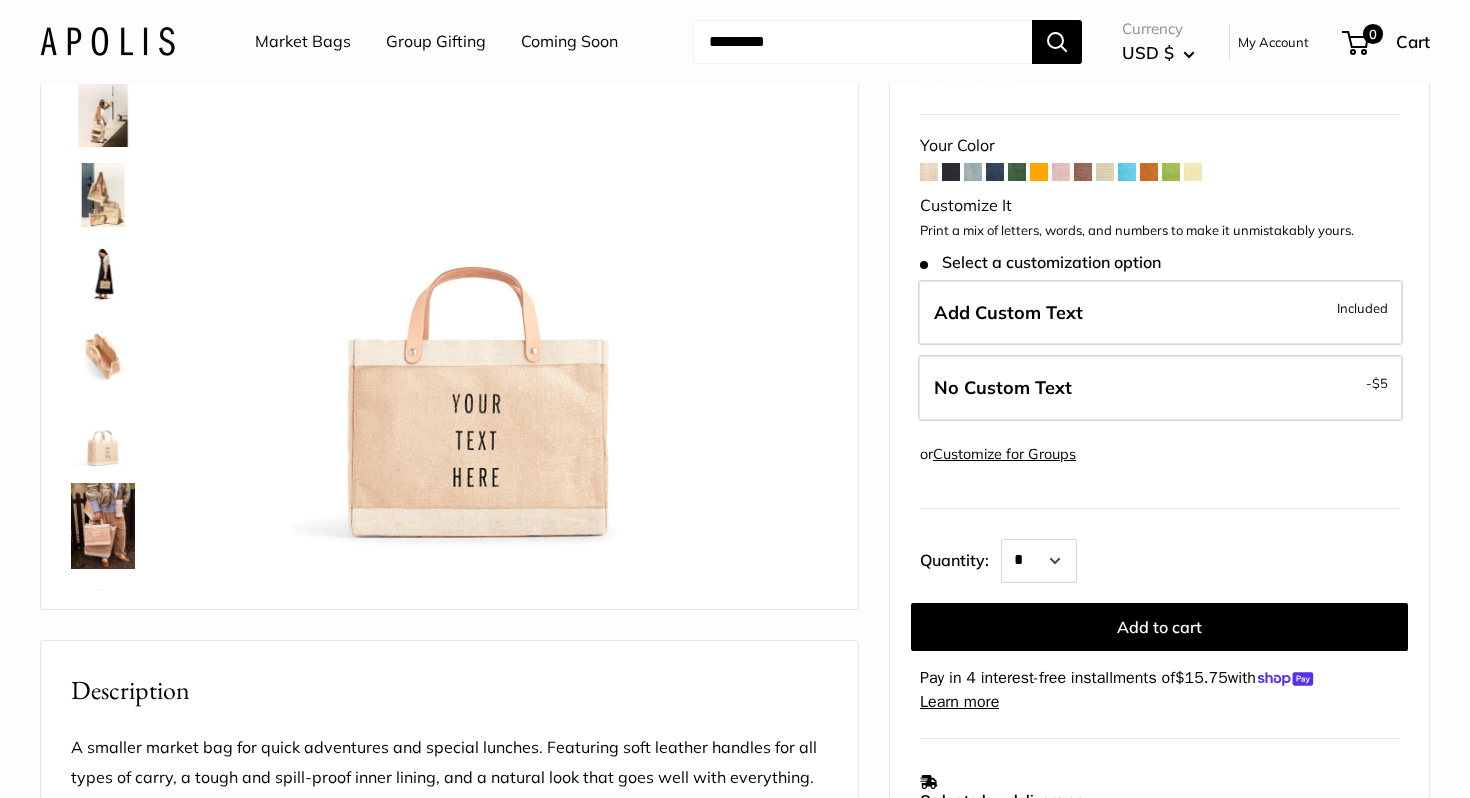 click on "Your Color" at bounding box center [1159, 422] 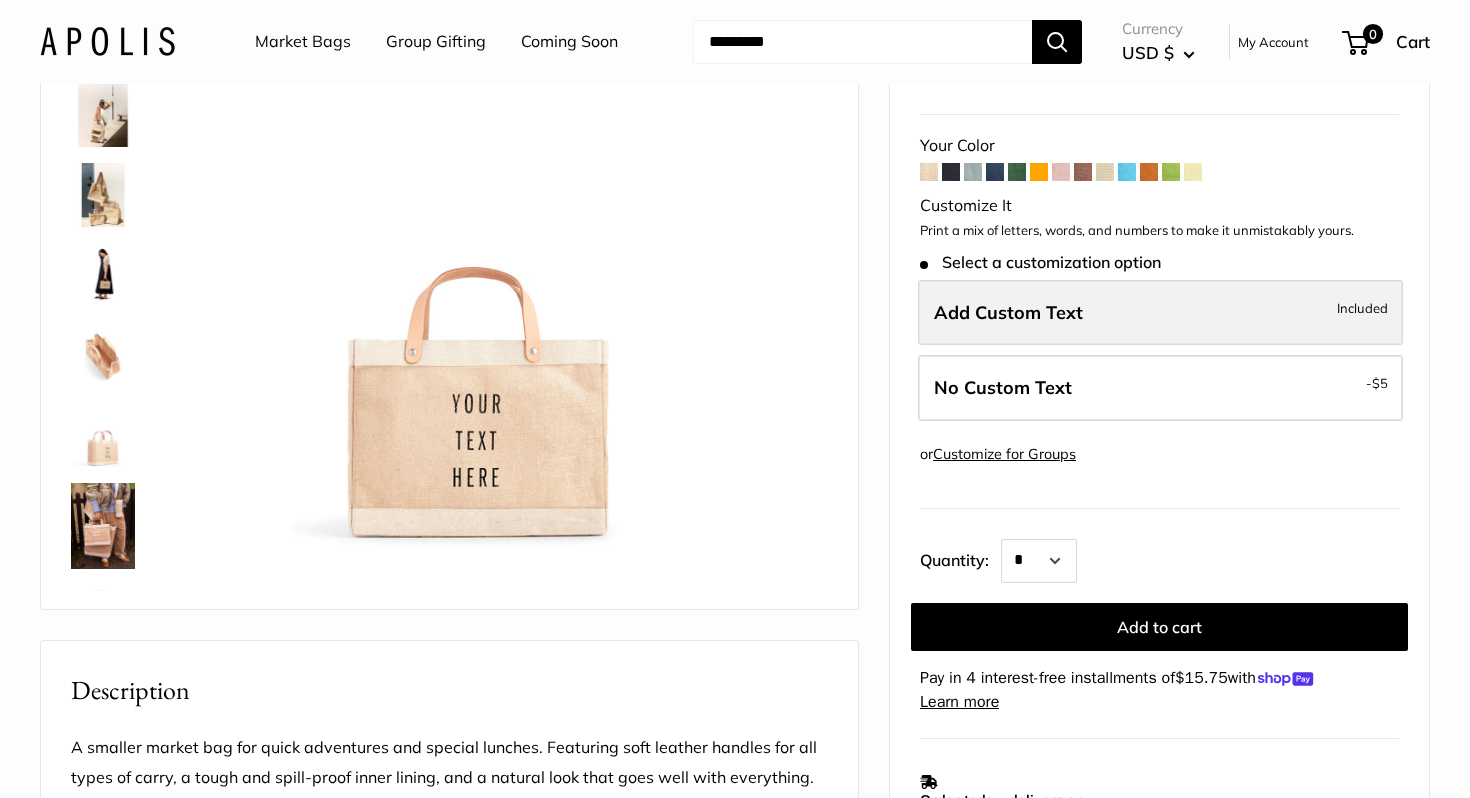 click on "Add Custom Text
Included" at bounding box center [1160, 313] 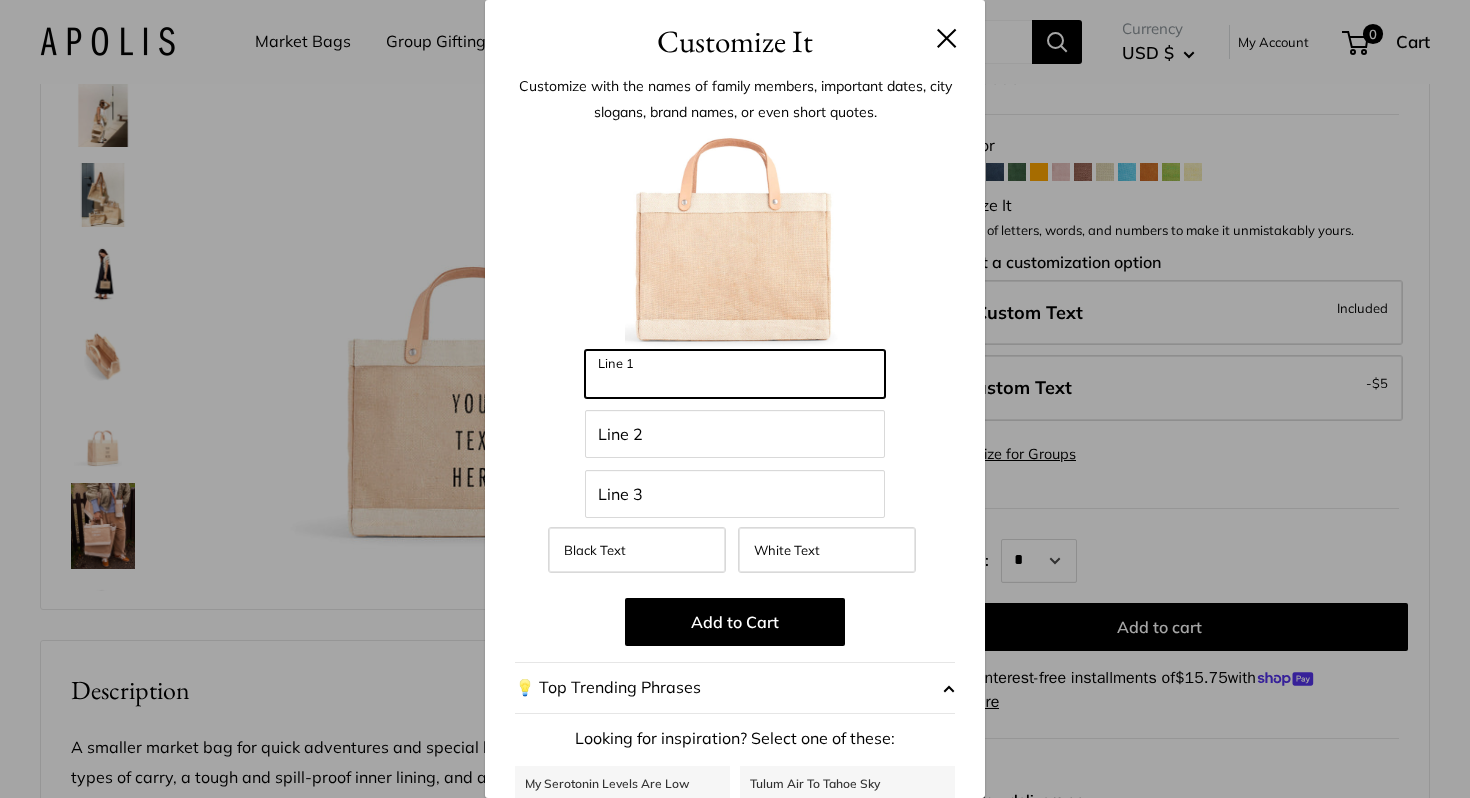 click on "Line 1" at bounding box center (735, 374) 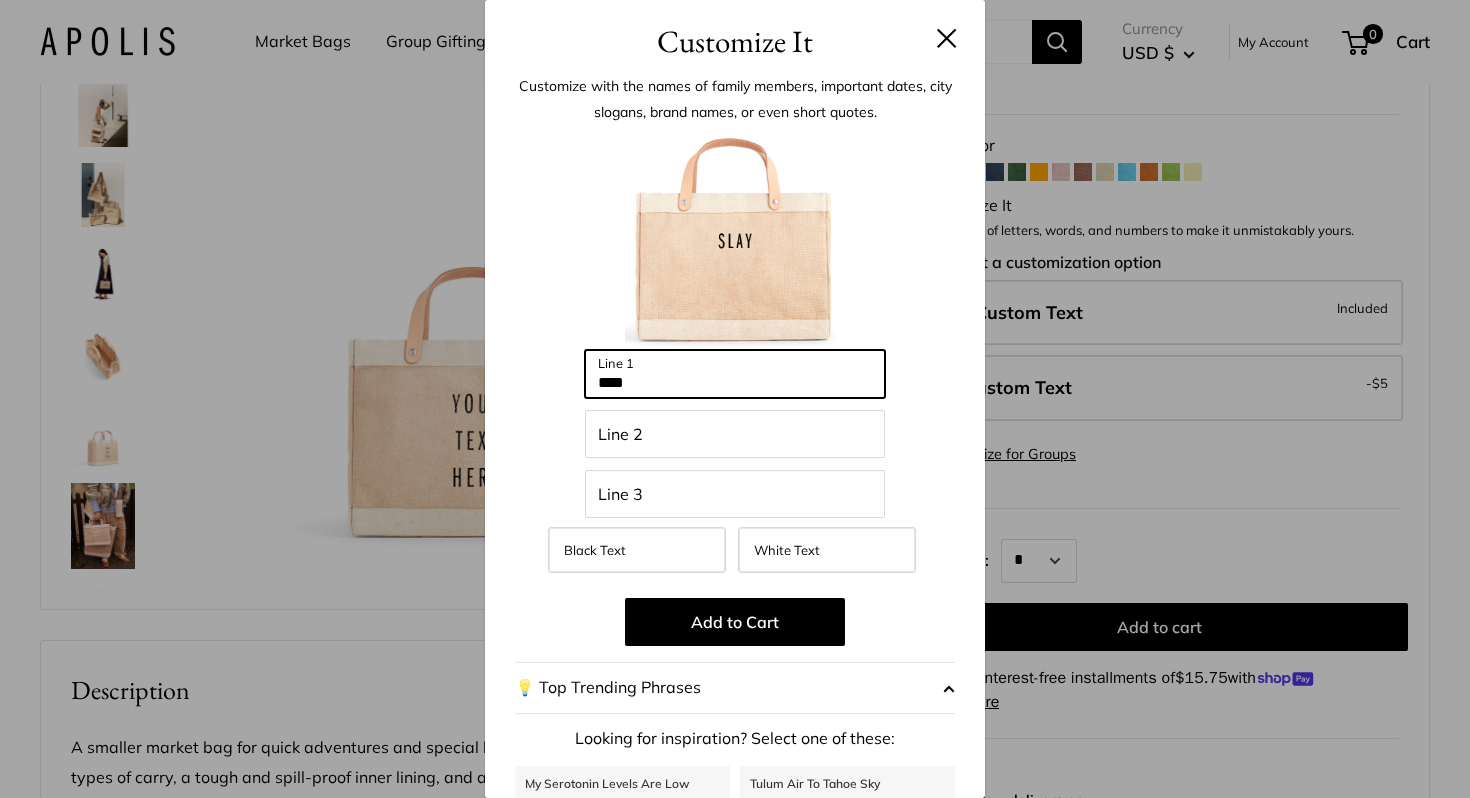 type on "****" 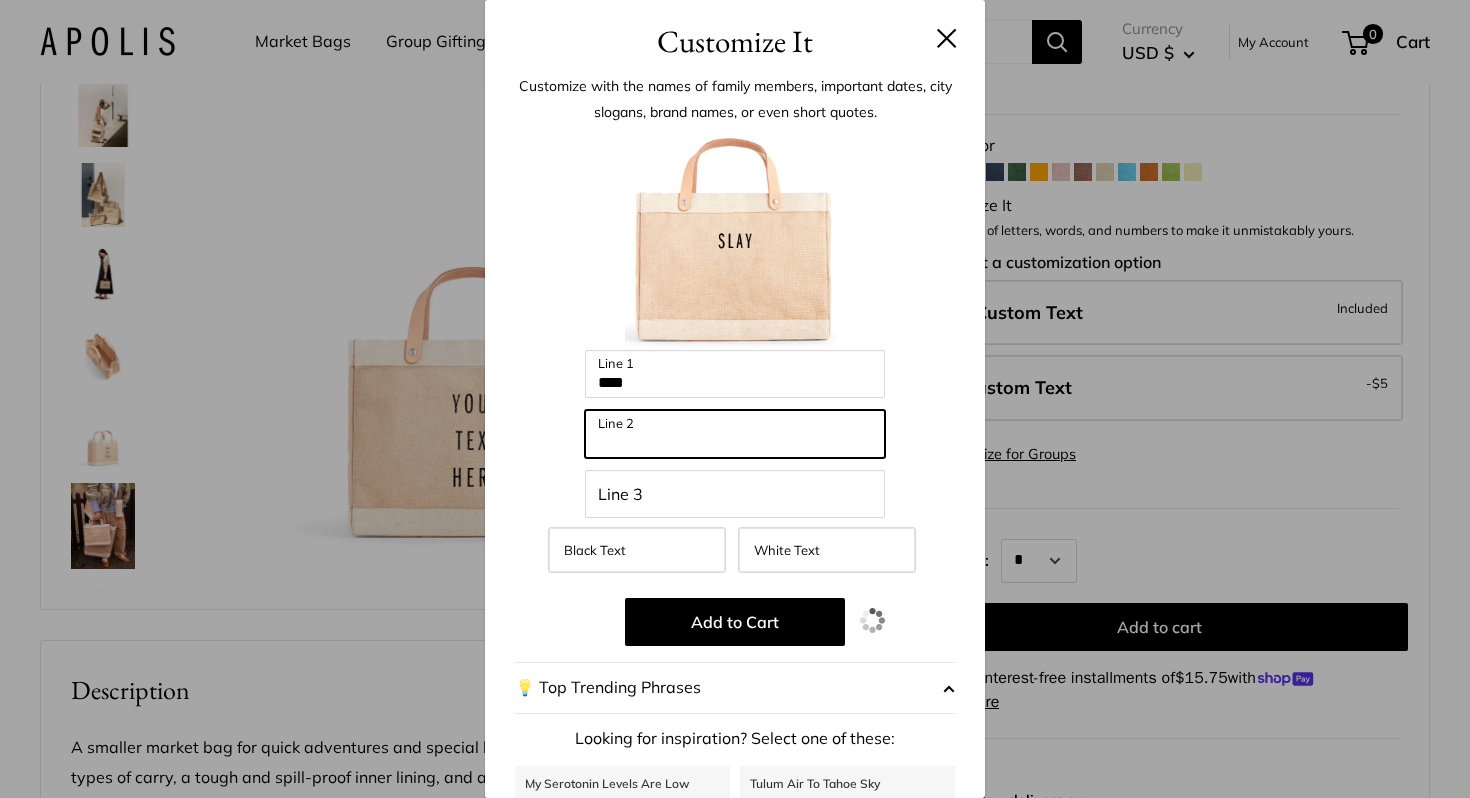 type on "*" 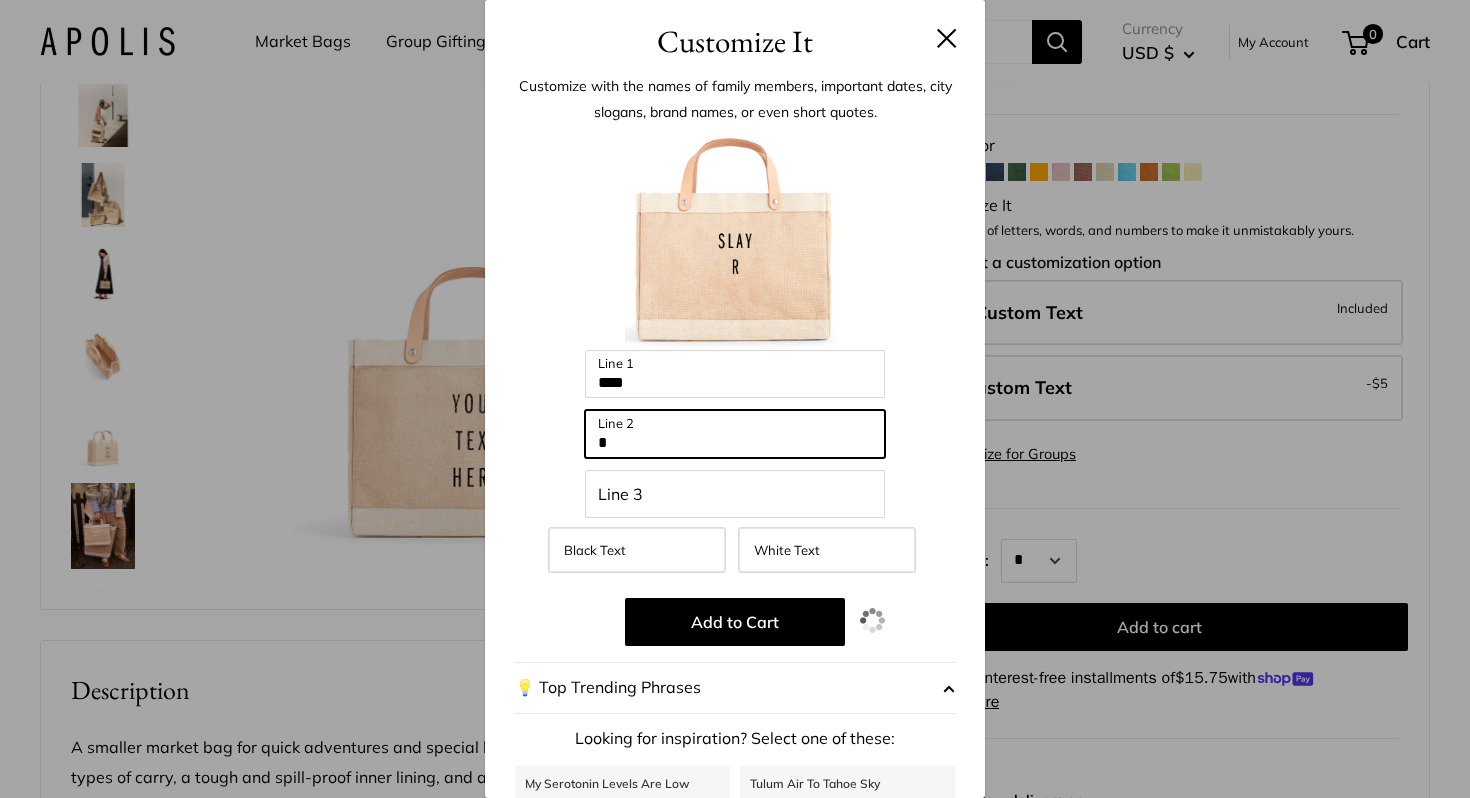 type 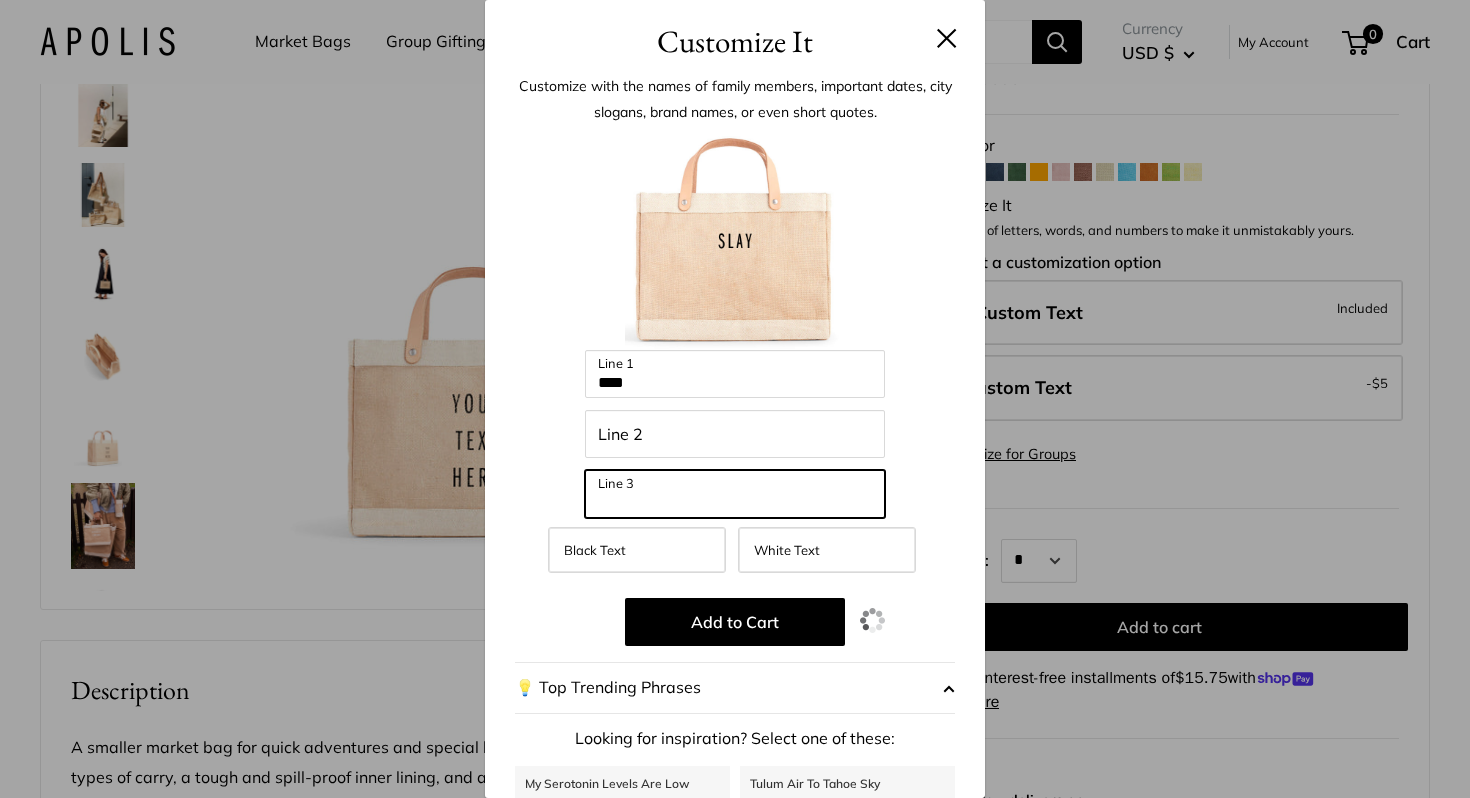 click on "Line 3" at bounding box center [735, 494] 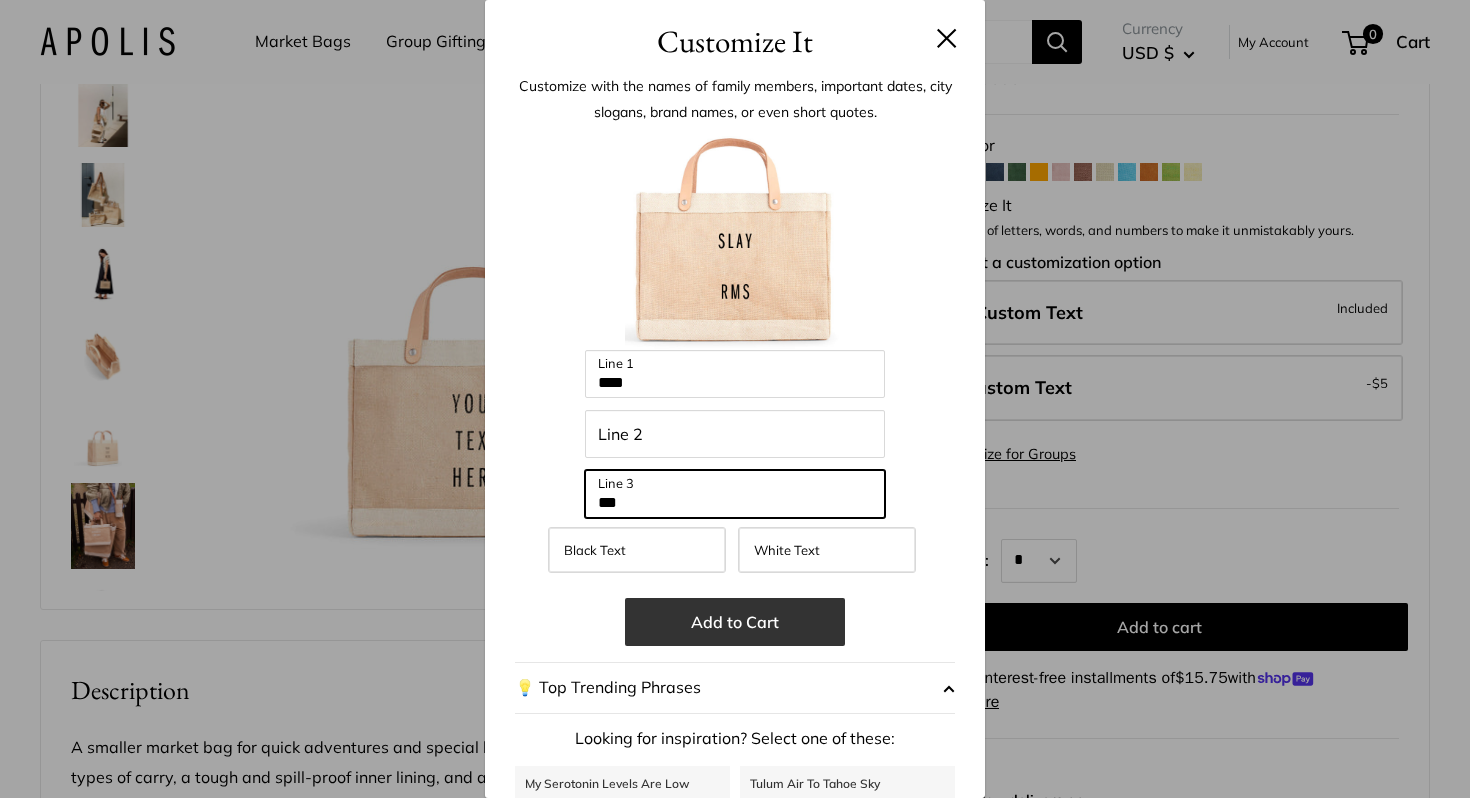 type on "***" 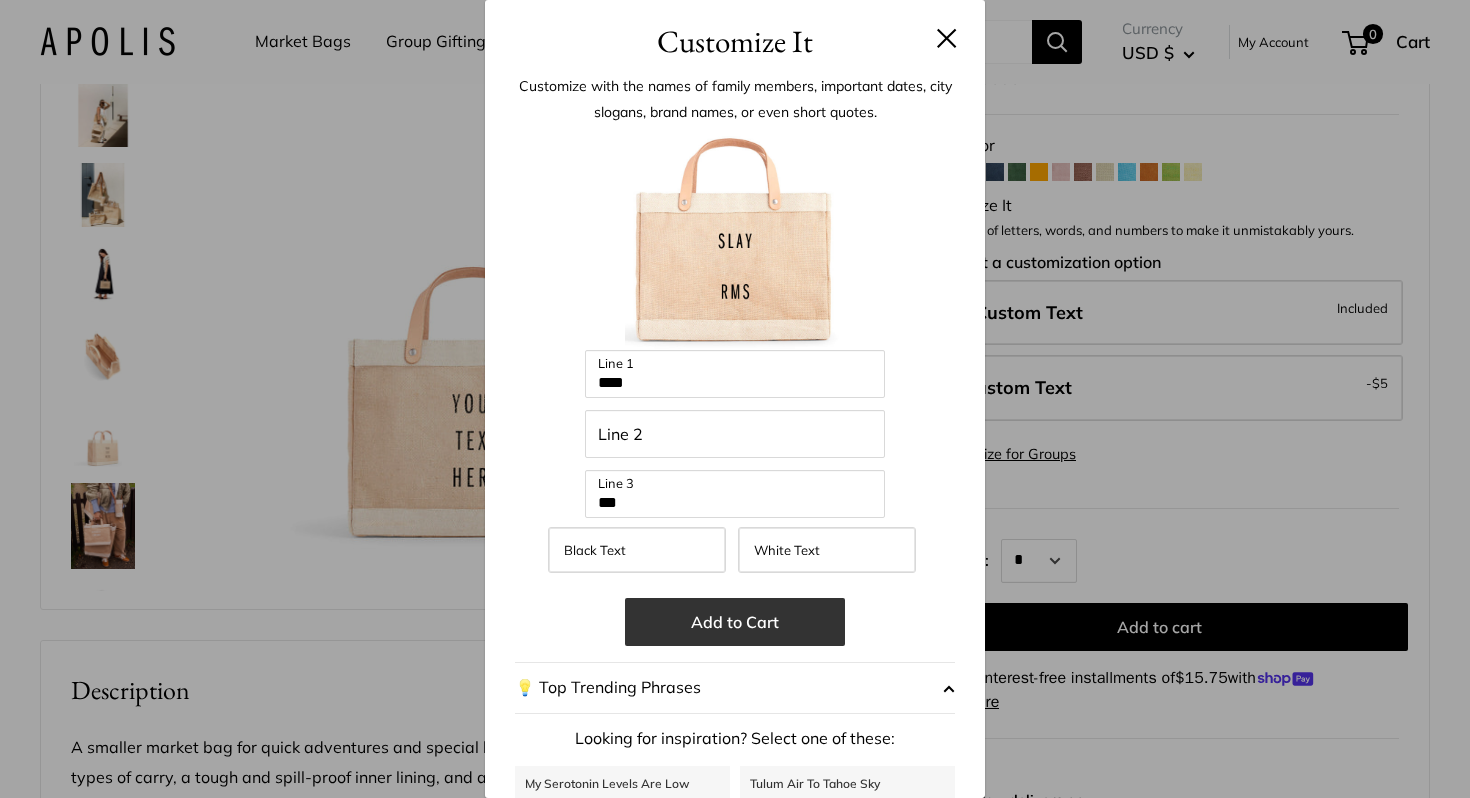 click on "Add to Cart" at bounding box center [735, 622] 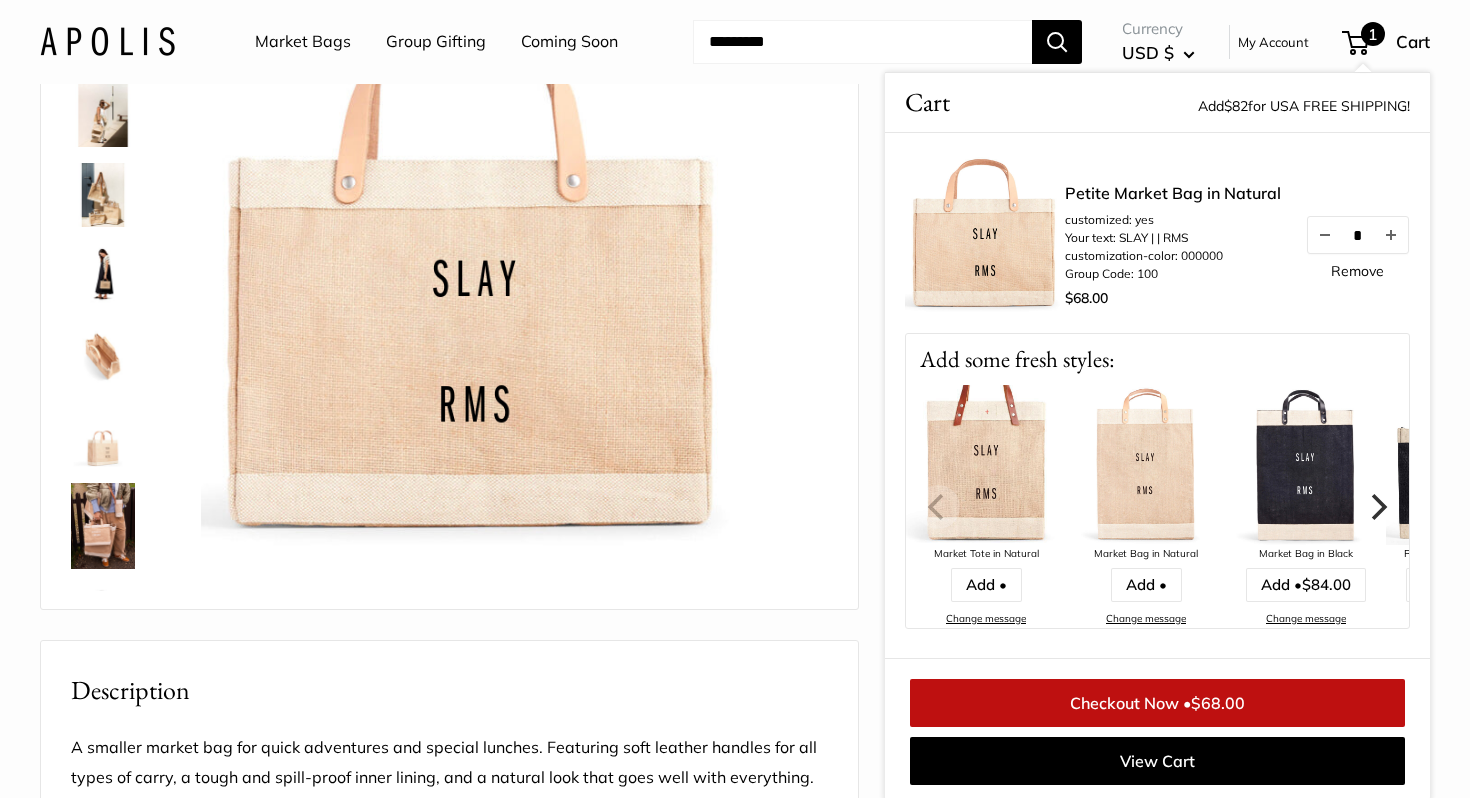 click at bounding box center [985, 233] 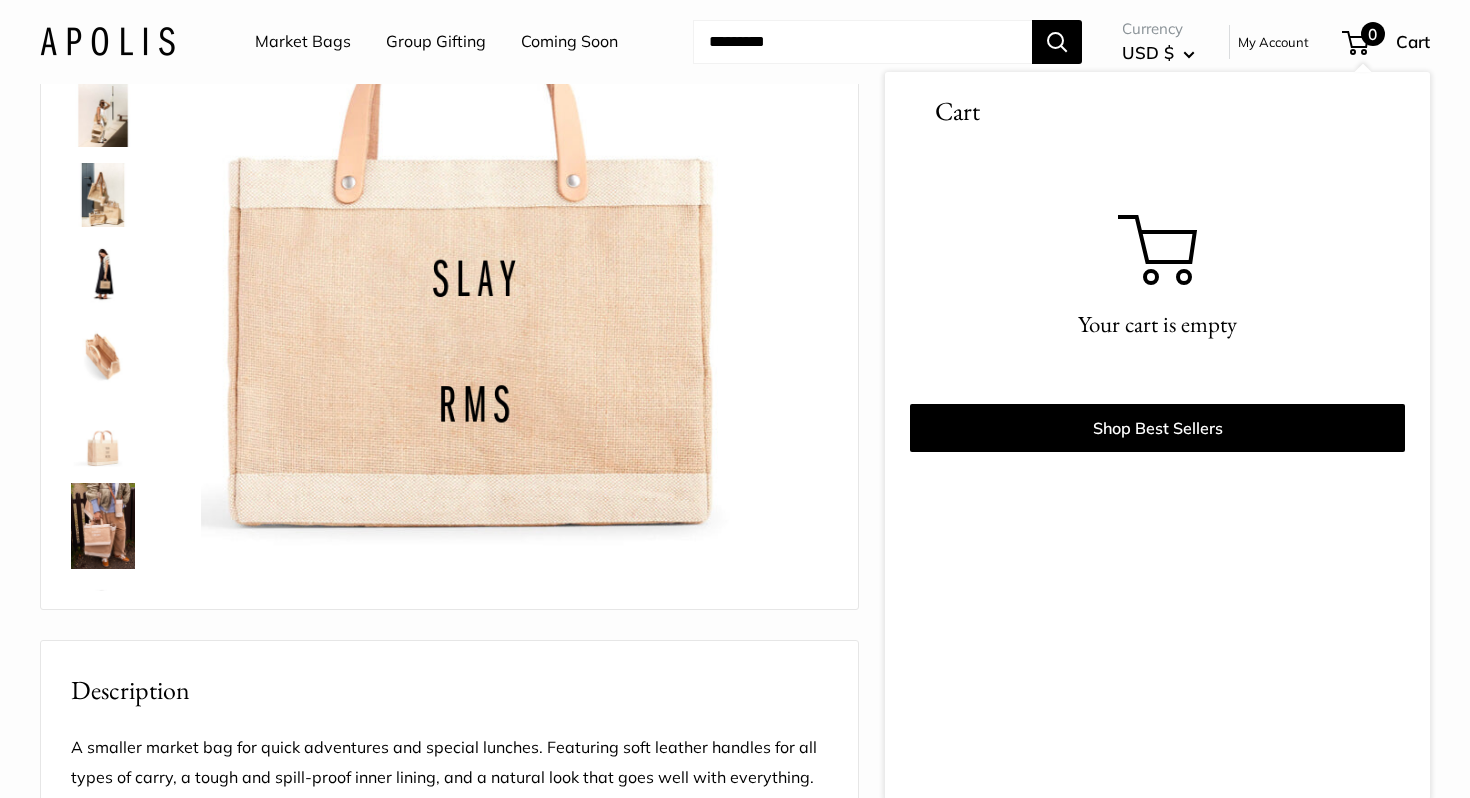 scroll, scrollTop: 0, scrollLeft: 0, axis: both 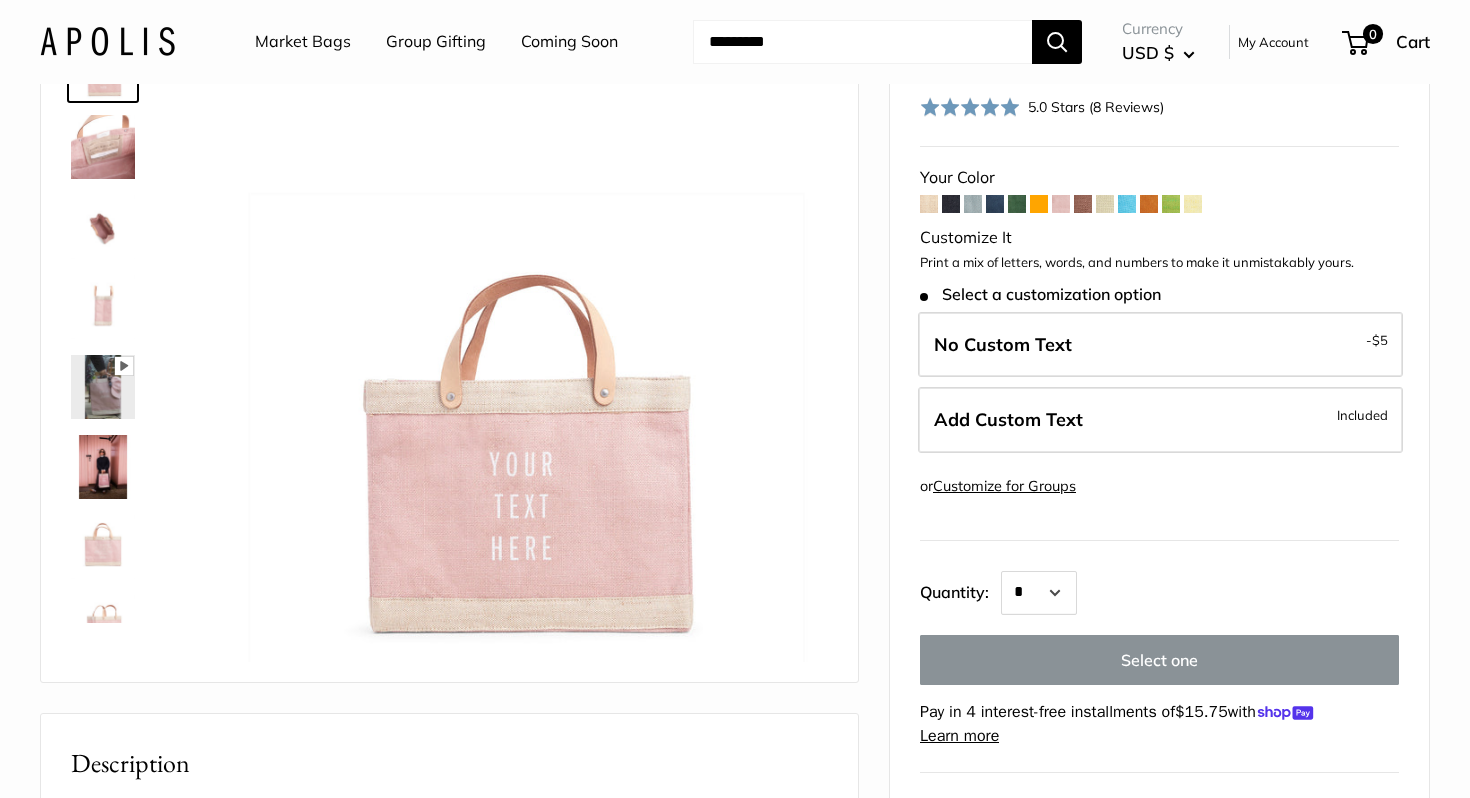 click at bounding box center (103, 467) 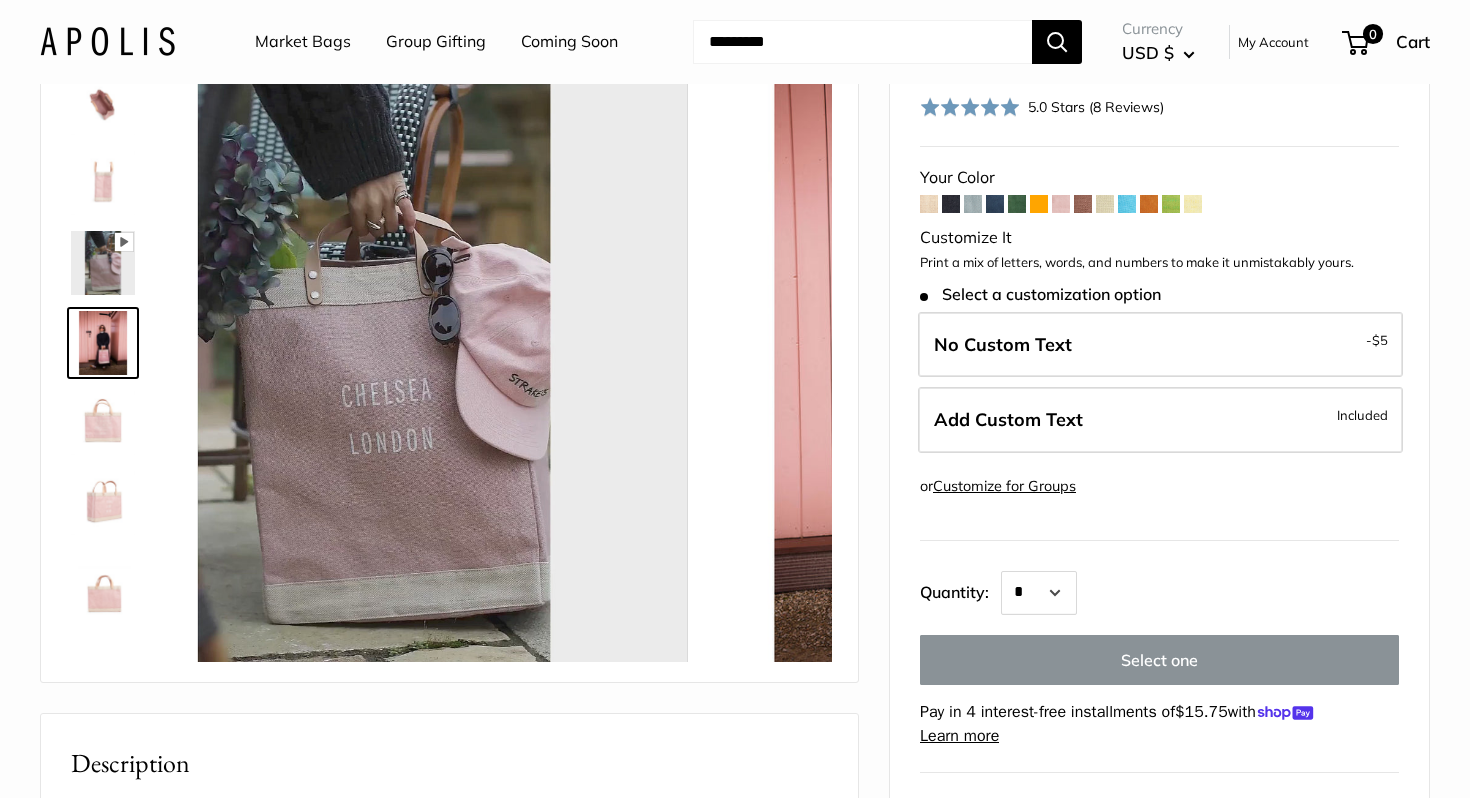 scroll, scrollTop: 128, scrollLeft: 0, axis: vertical 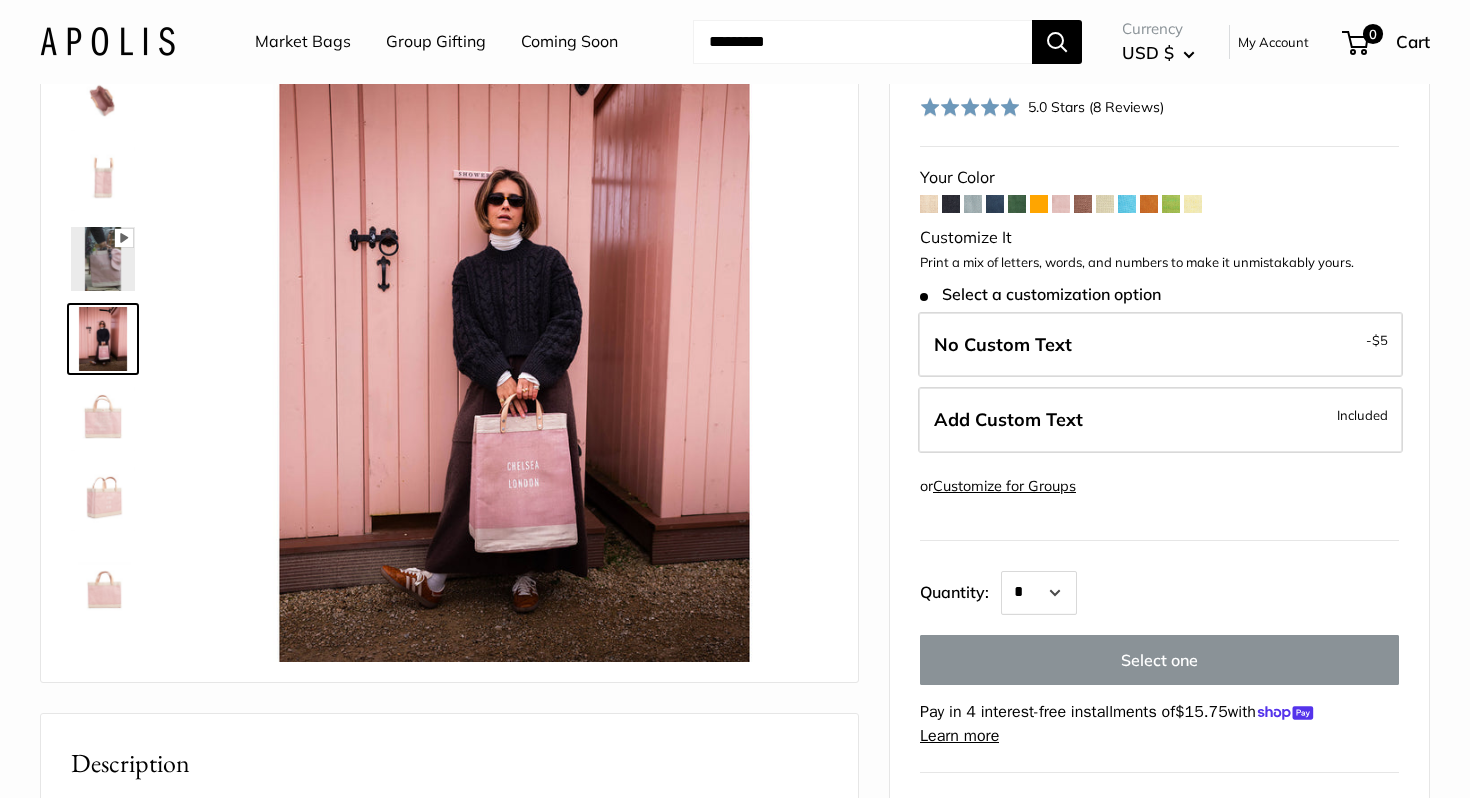 click at bounding box center [103, 179] 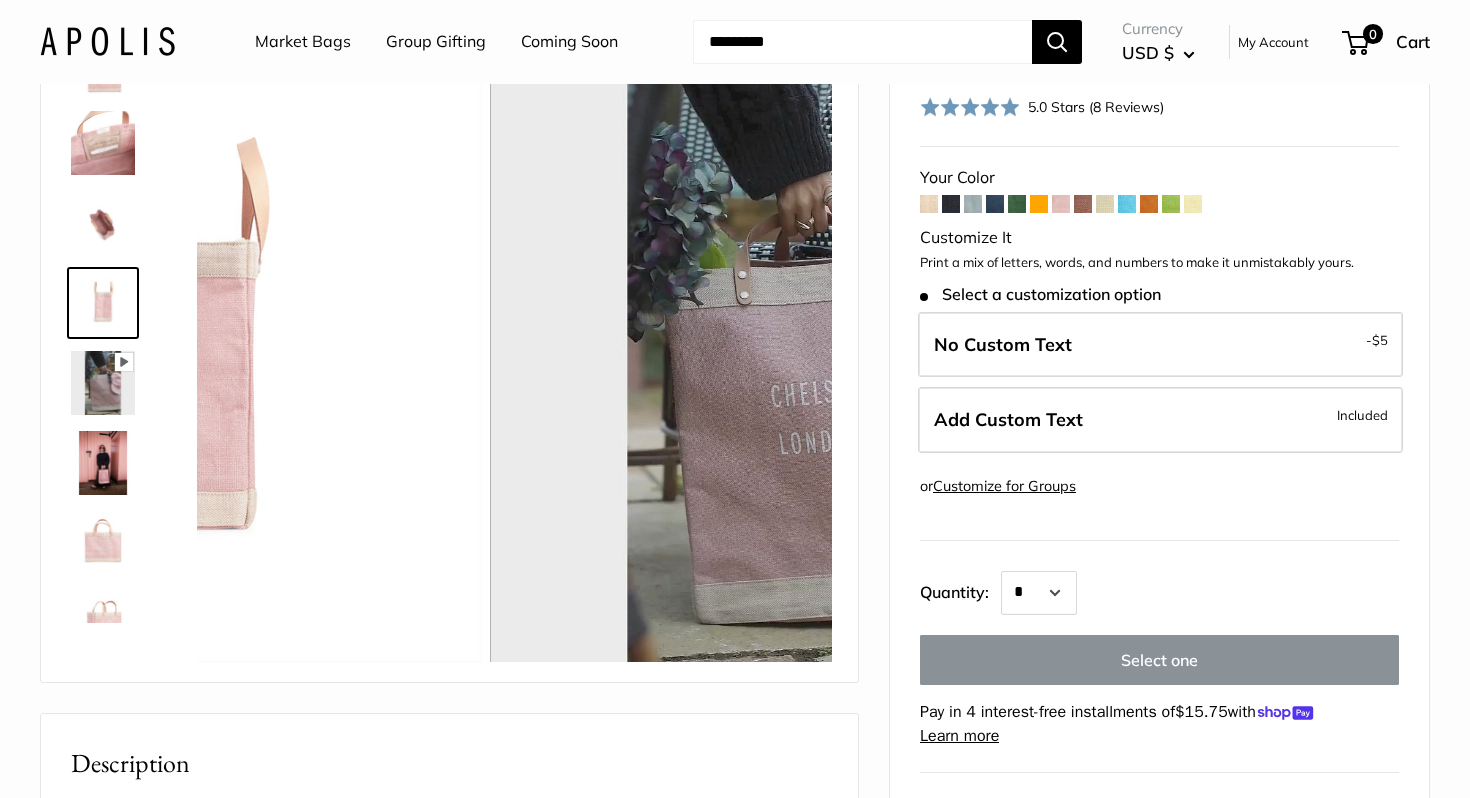 scroll, scrollTop: 0, scrollLeft: 0, axis: both 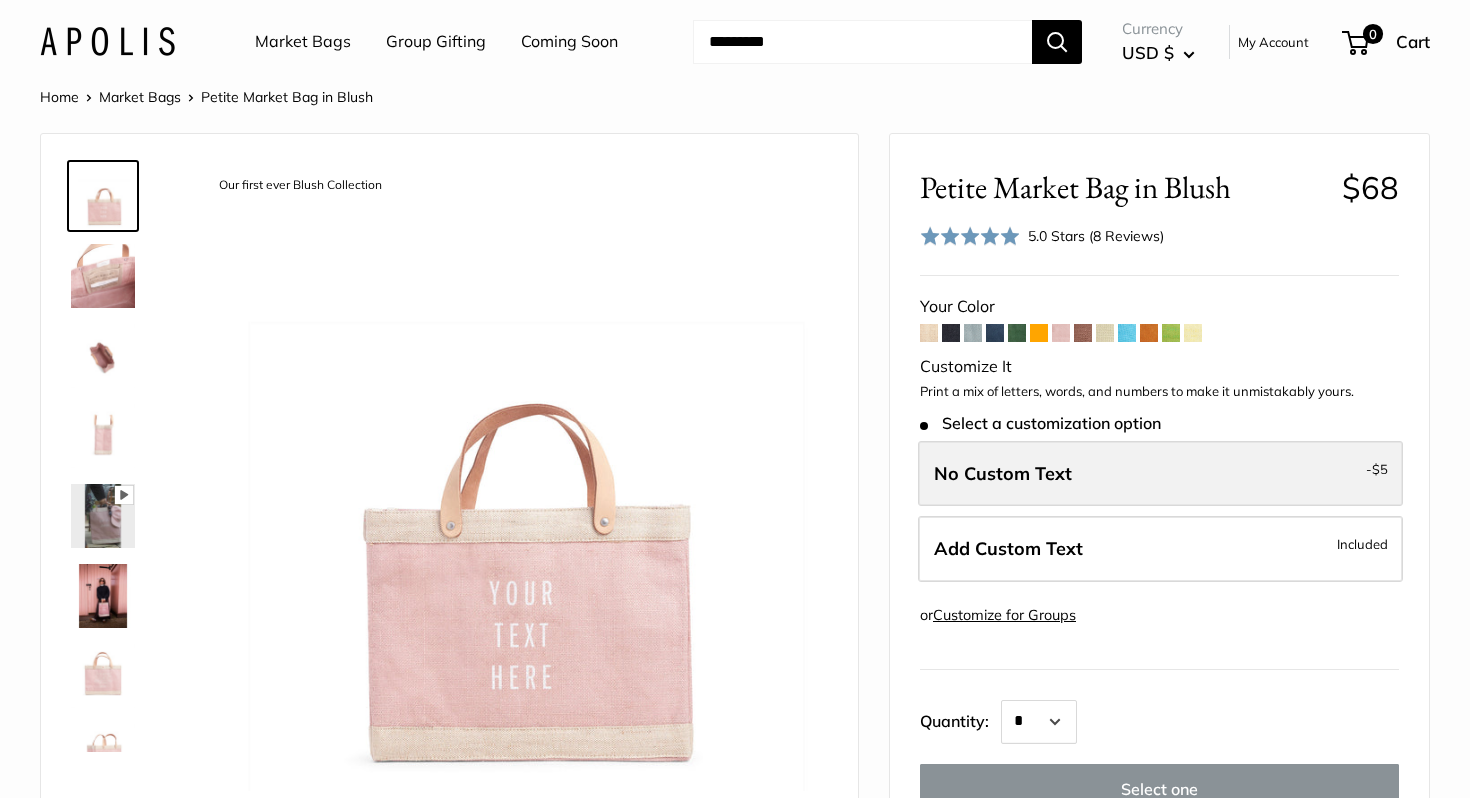 click on "No Custom Text
- $5" at bounding box center [1160, 474] 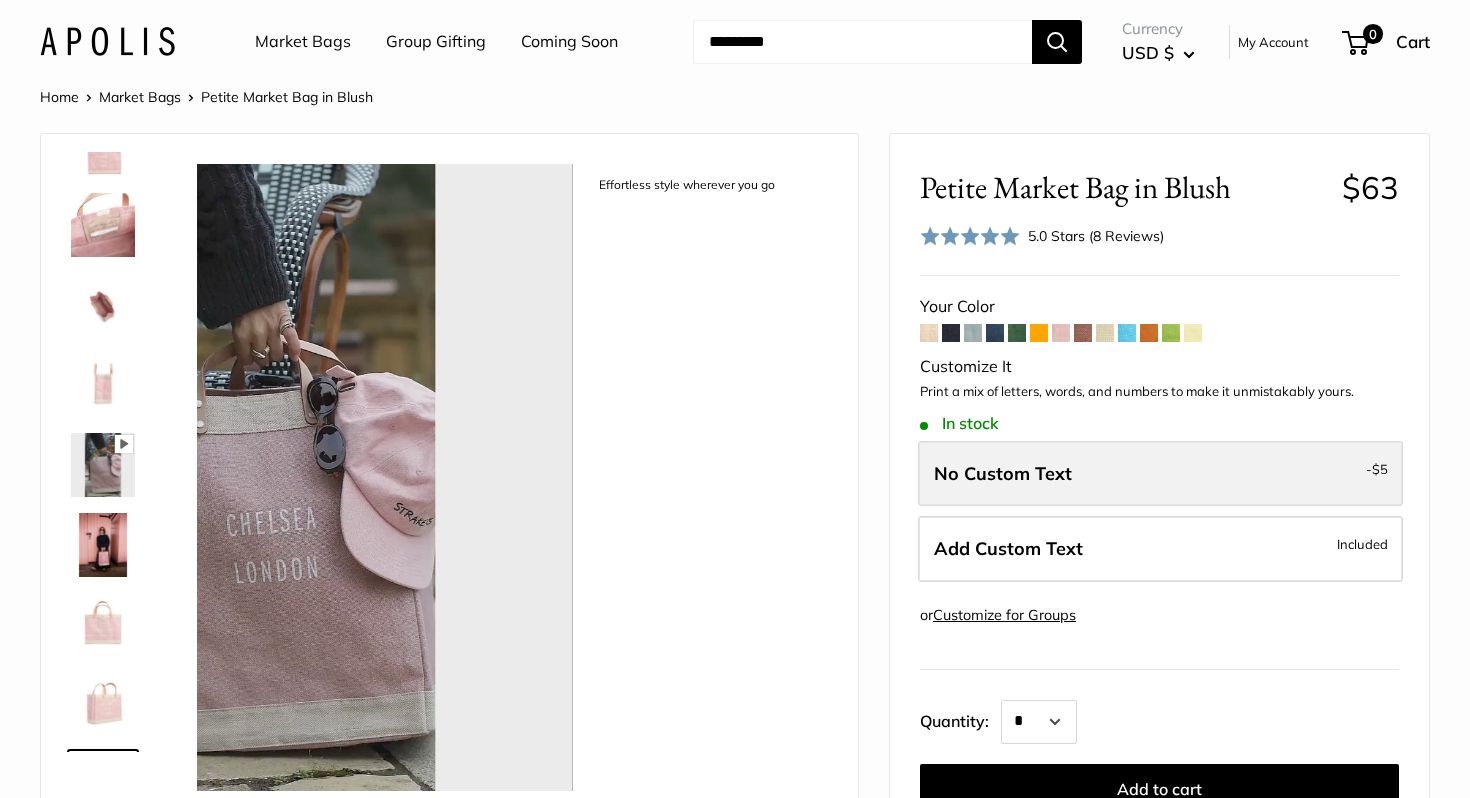 scroll, scrollTop: 128, scrollLeft: 0, axis: vertical 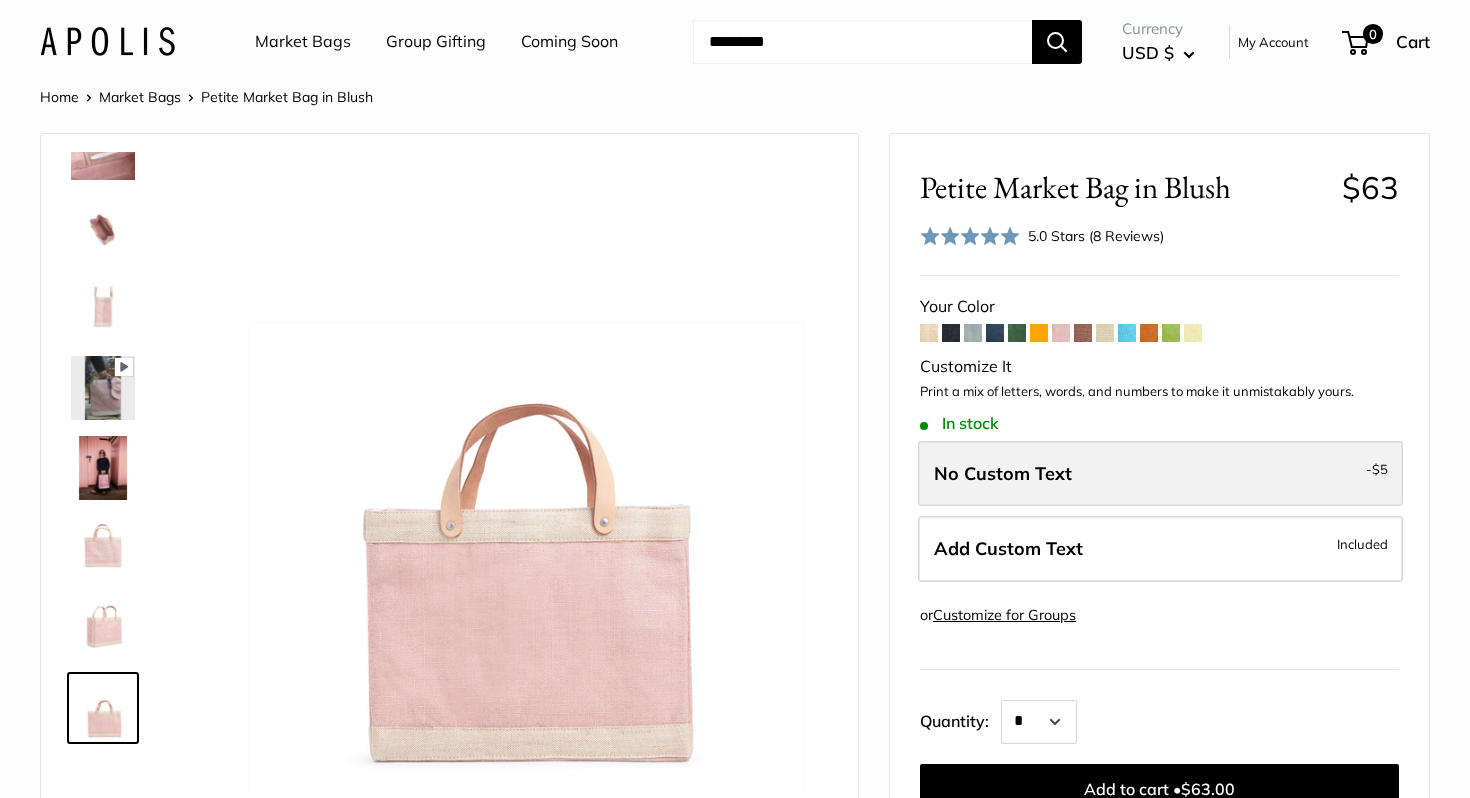 click on "No Custom Text
- $5" at bounding box center (1160, 474) 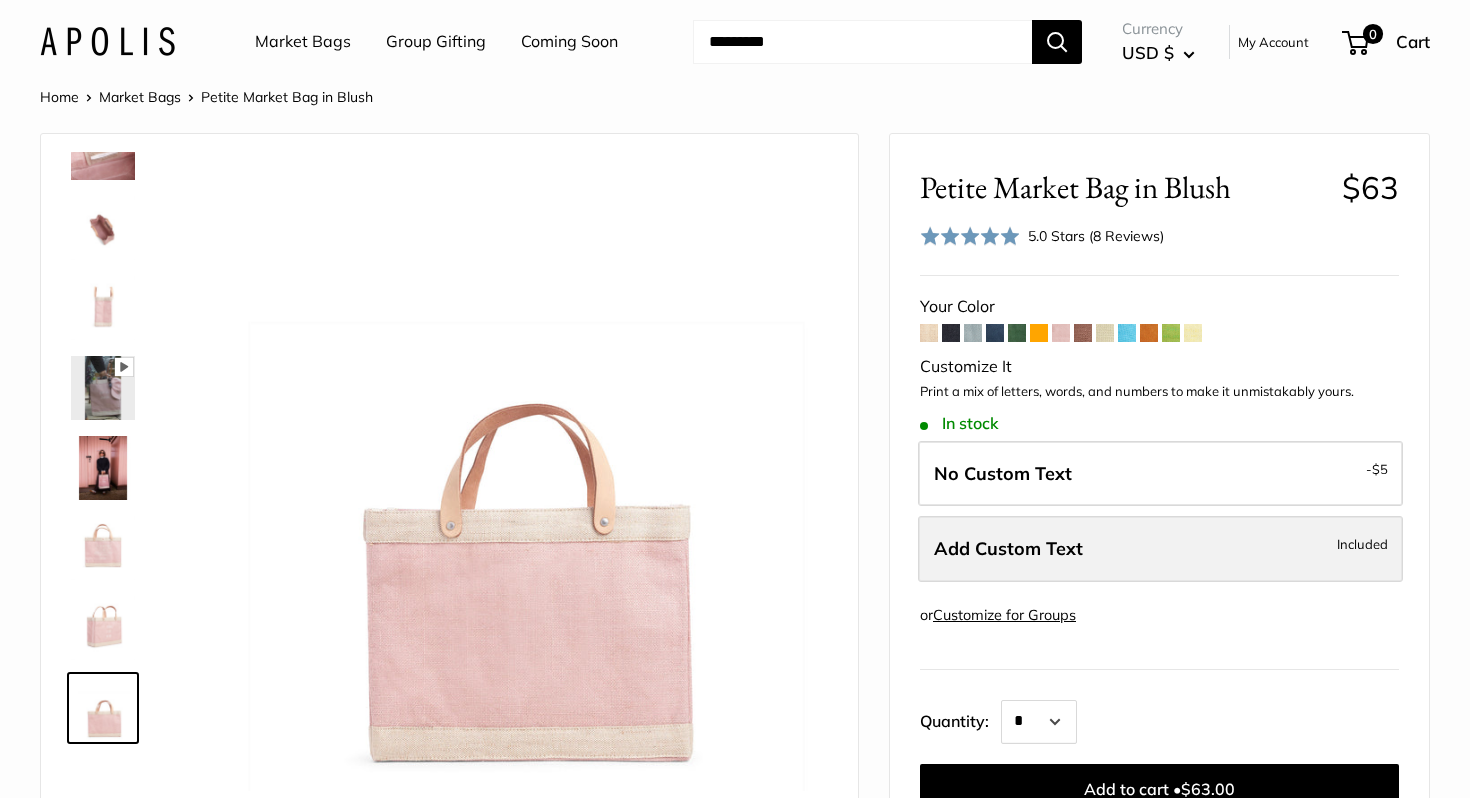 click on "Add Custom Text
Included" at bounding box center [1160, 549] 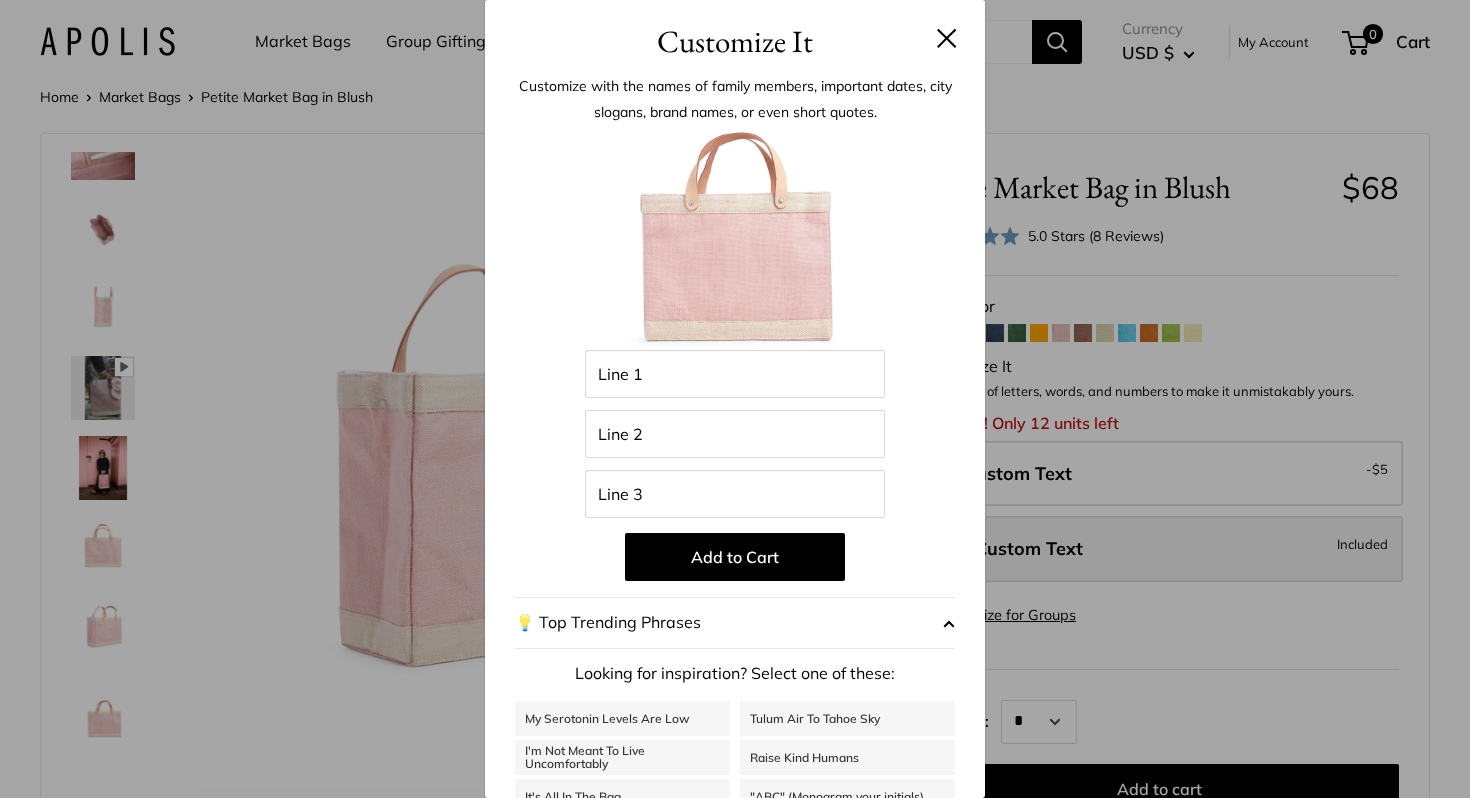 scroll, scrollTop: 0, scrollLeft: 0, axis: both 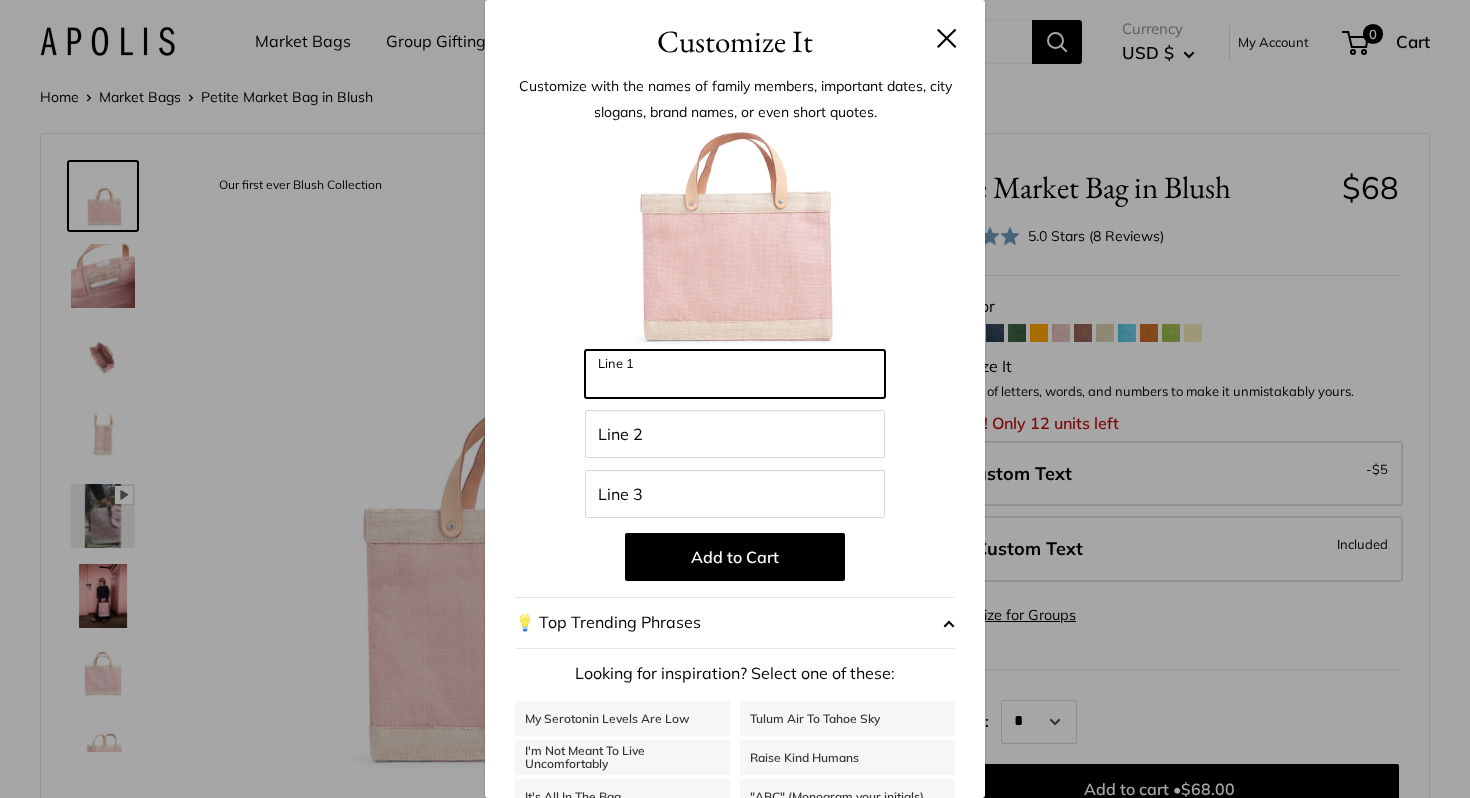 click on "Line 1" at bounding box center [735, 374] 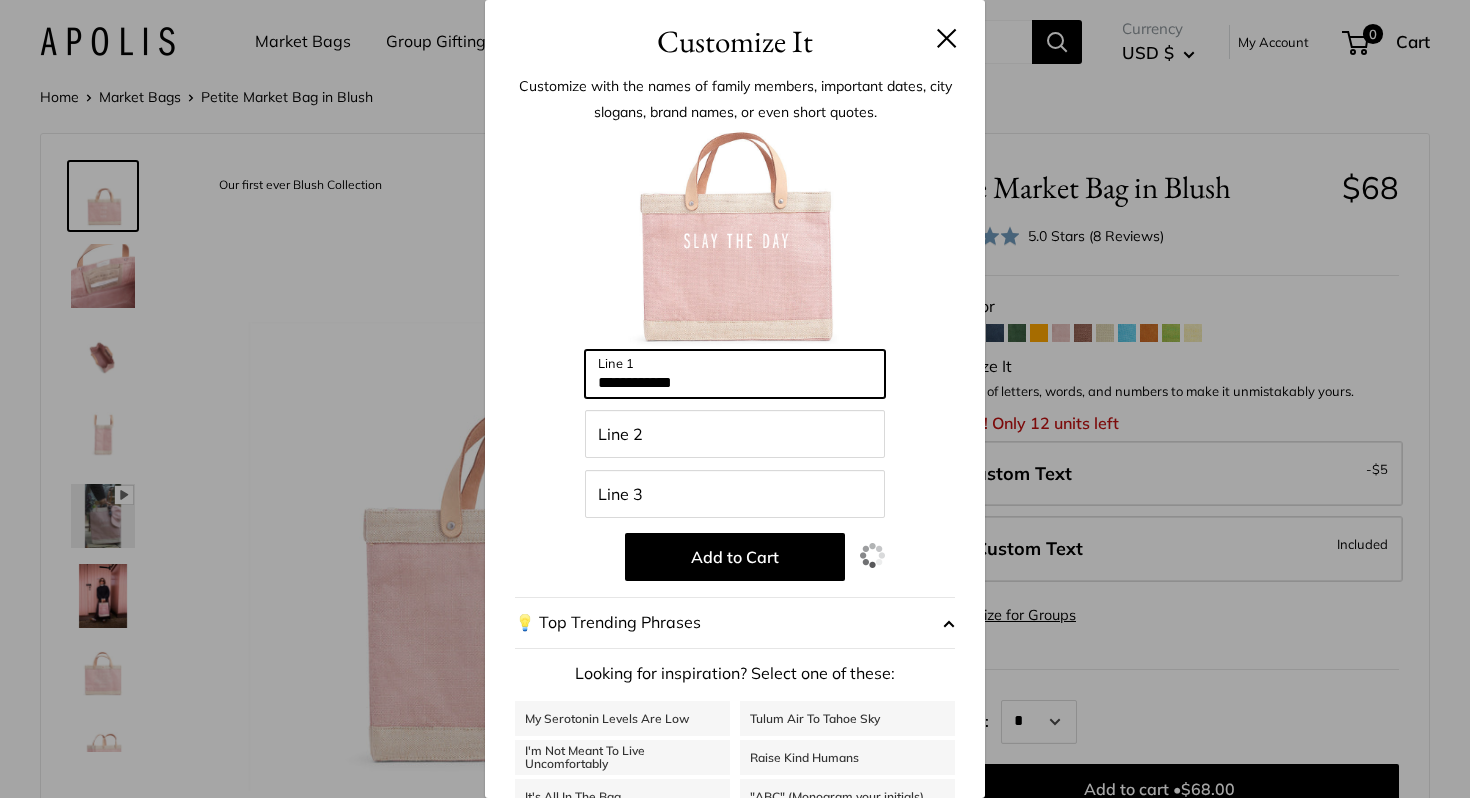 type on "**********" 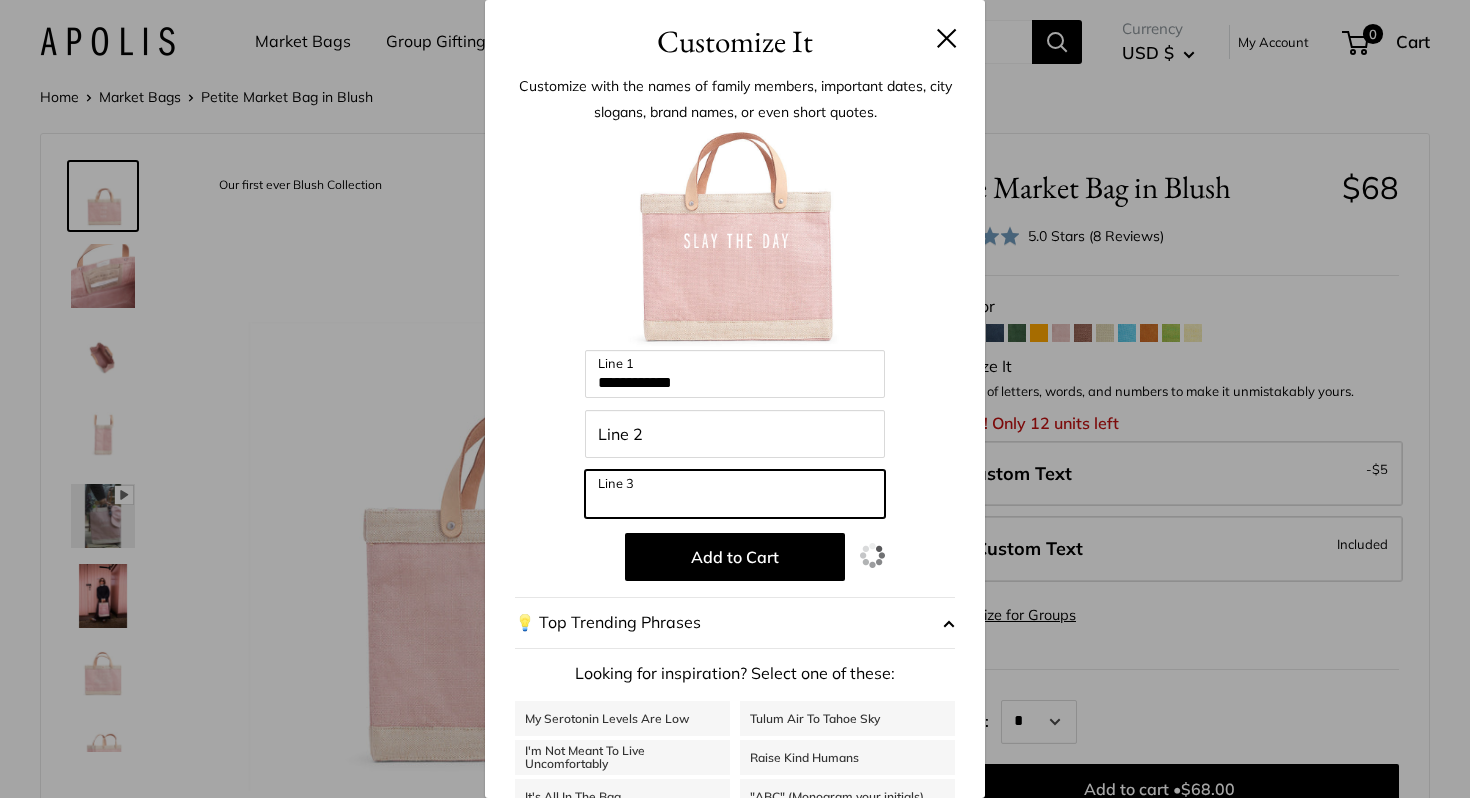 click on "Line 3" at bounding box center [735, 494] 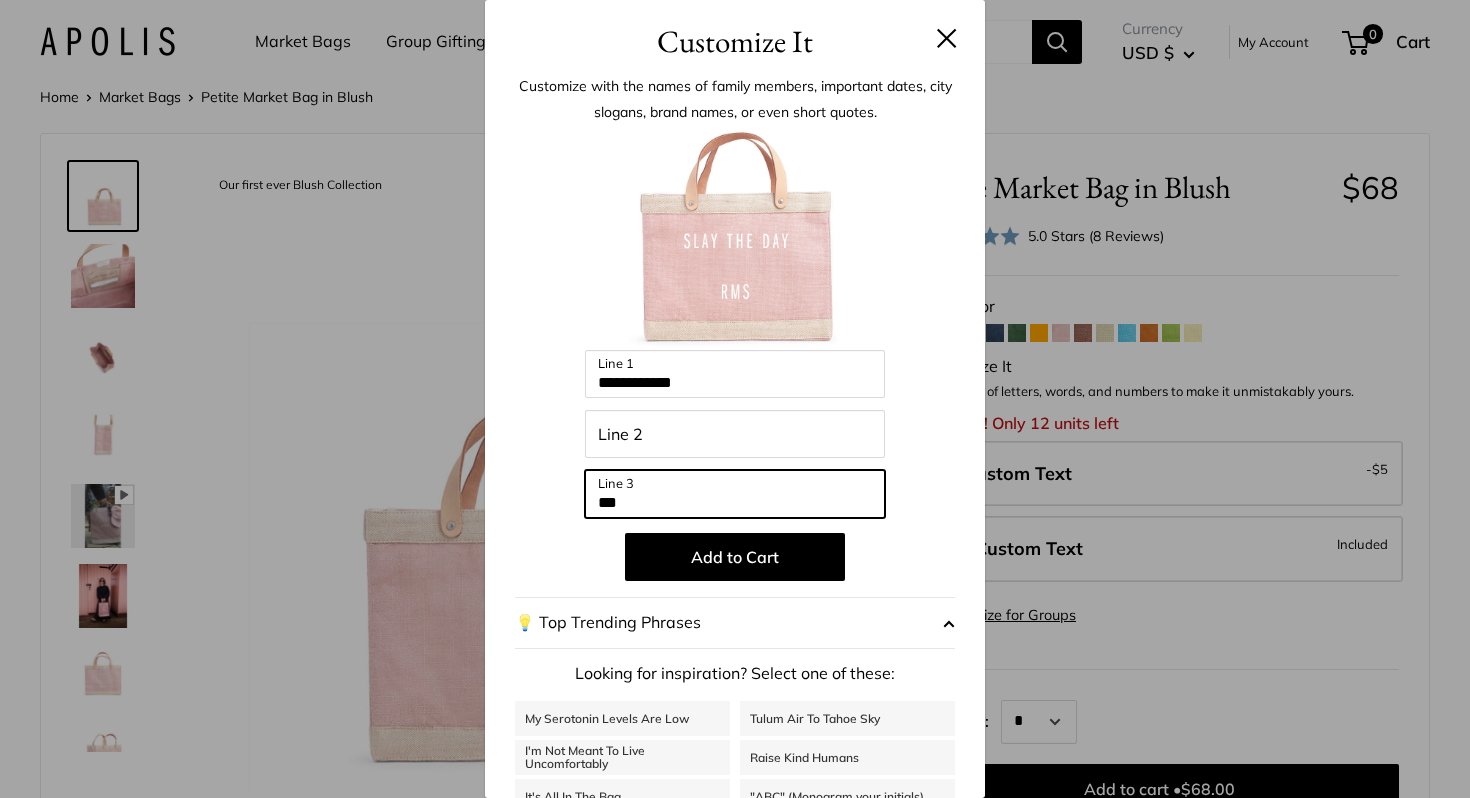 click on "***" at bounding box center [735, 494] 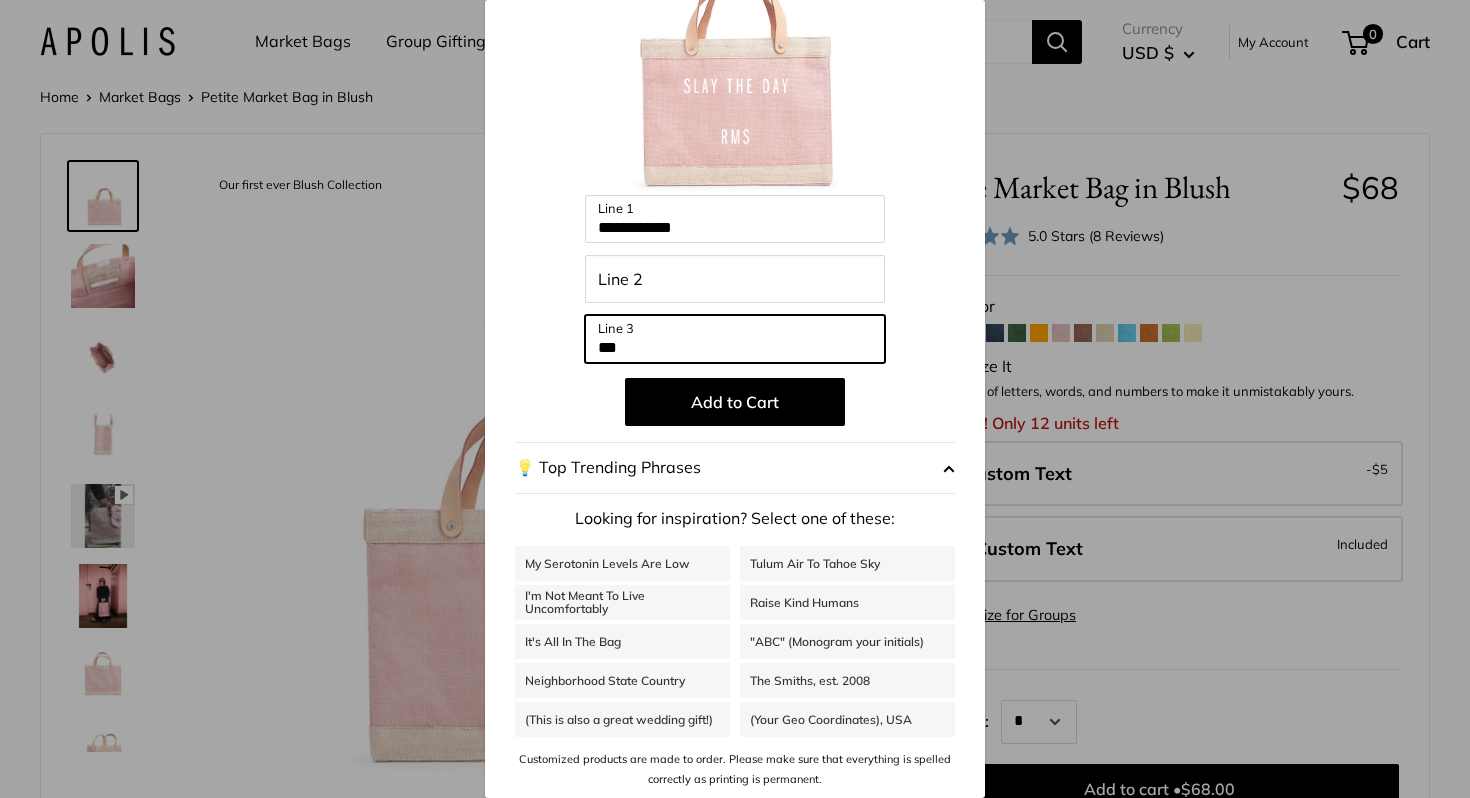 scroll, scrollTop: 154, scrollLeft: 0, axis: vertical 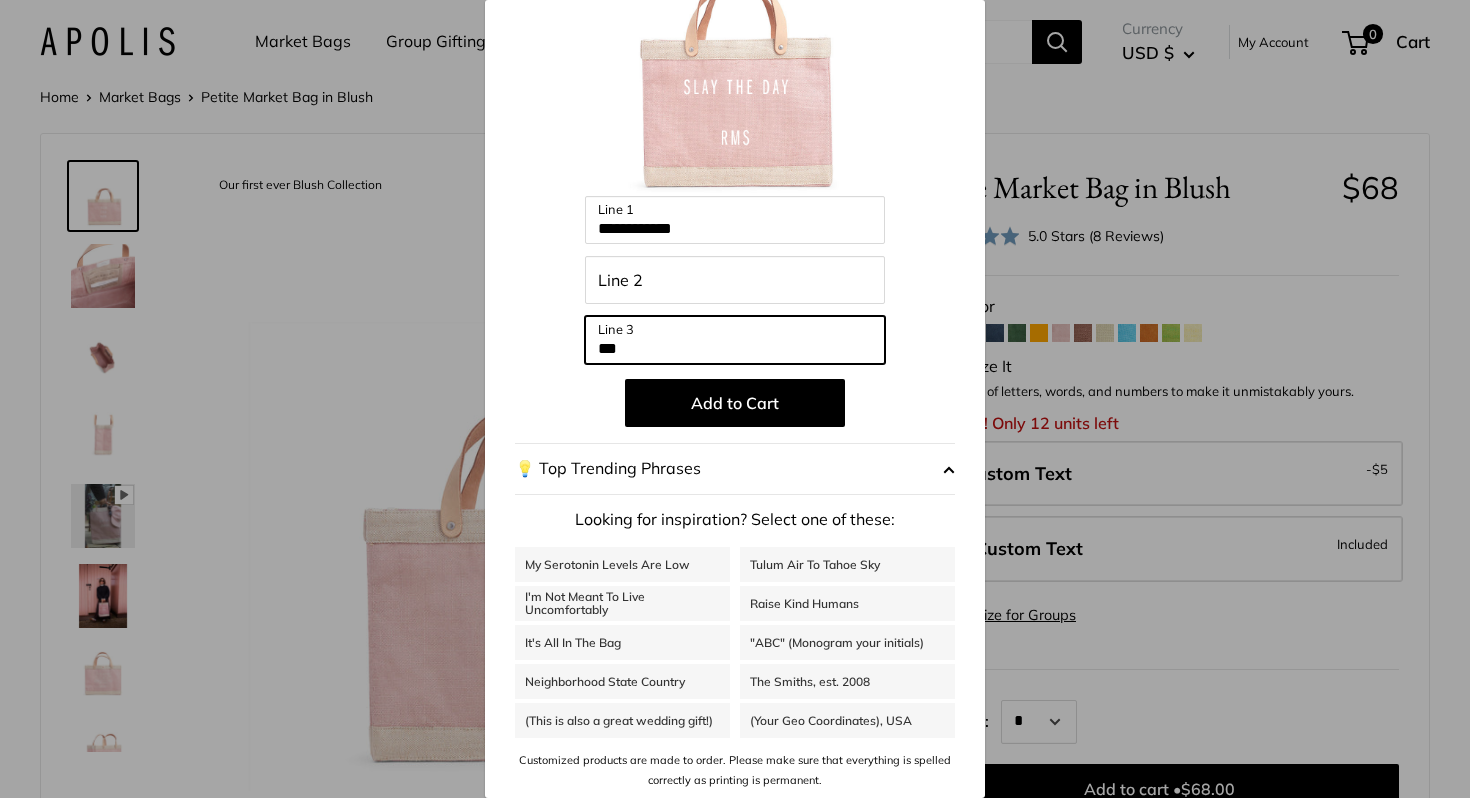 type on "***" 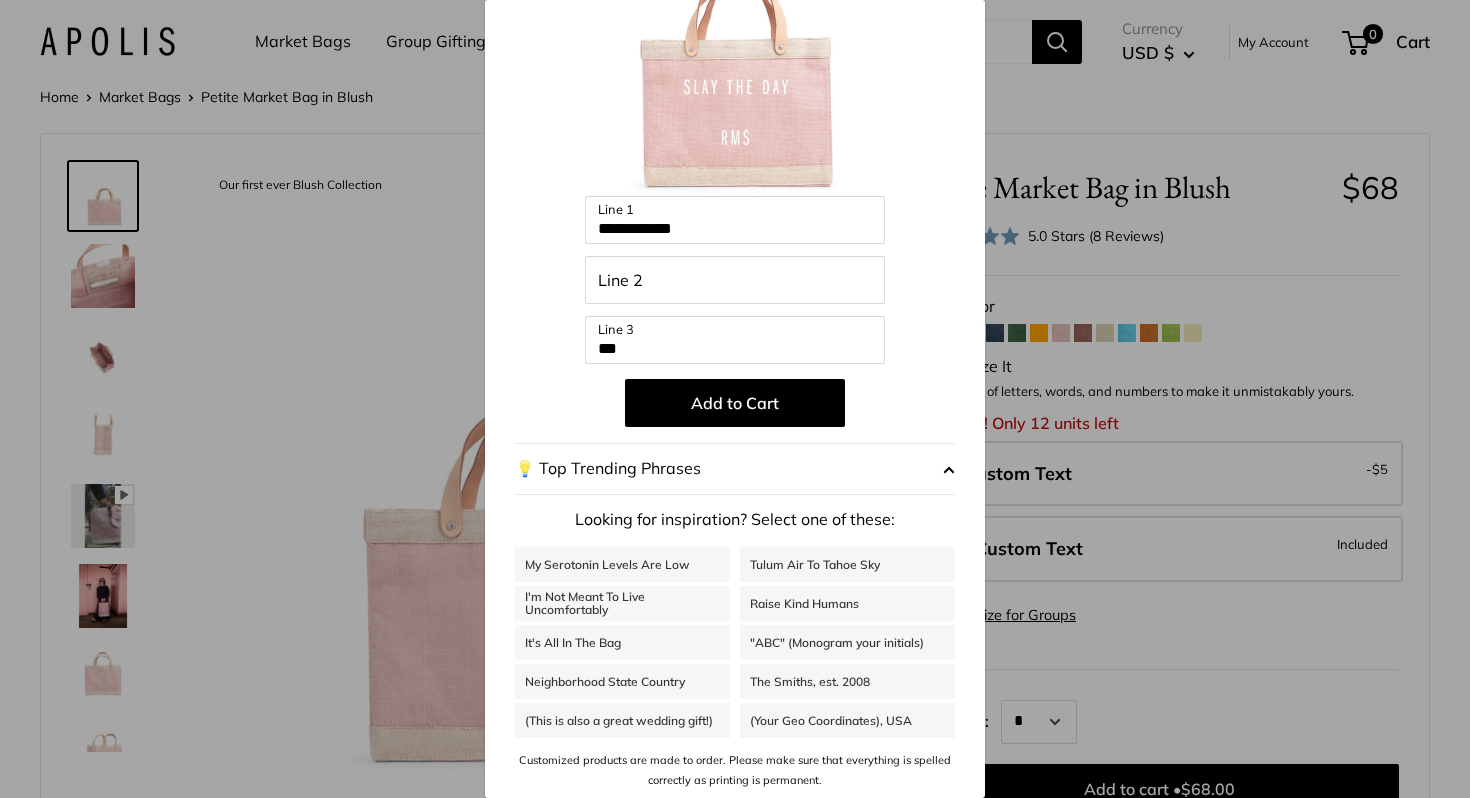 click on "It's All In The Bag" at bounding box center (622, 642) 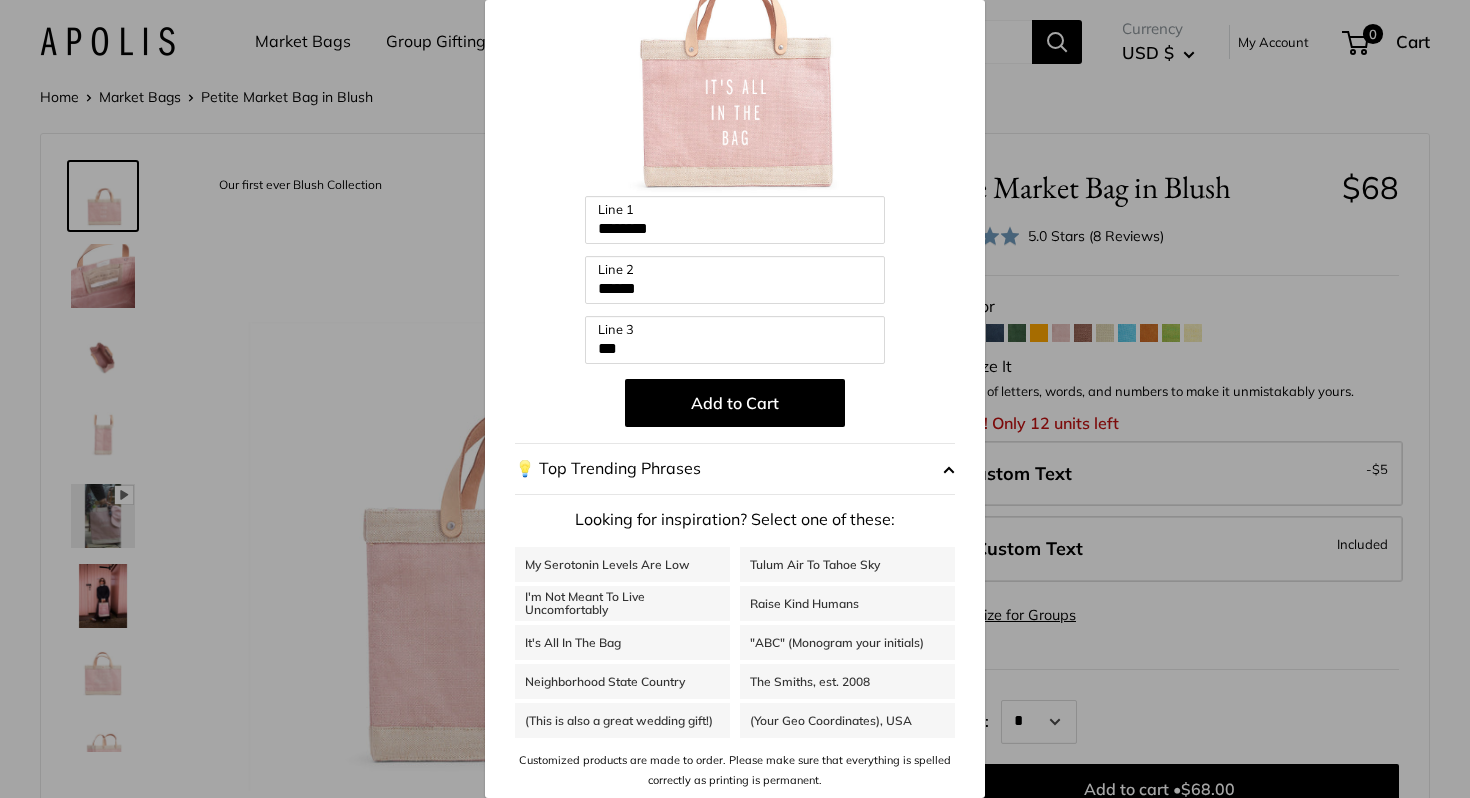 scroll, scrollTop: 130, scrollLeft: 0, axis: vertical 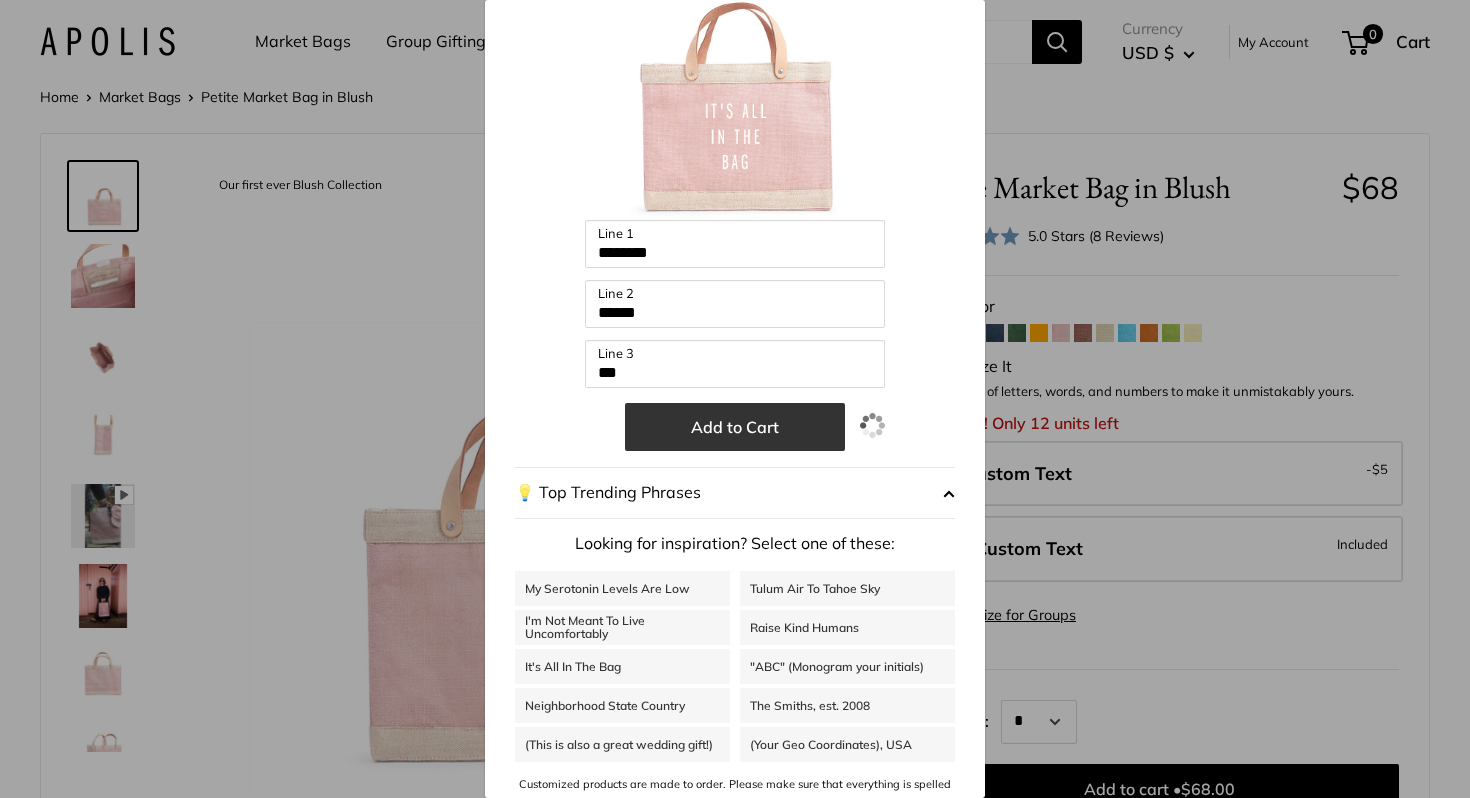 click on "Add to Cart" at bounding box center [735, 427] 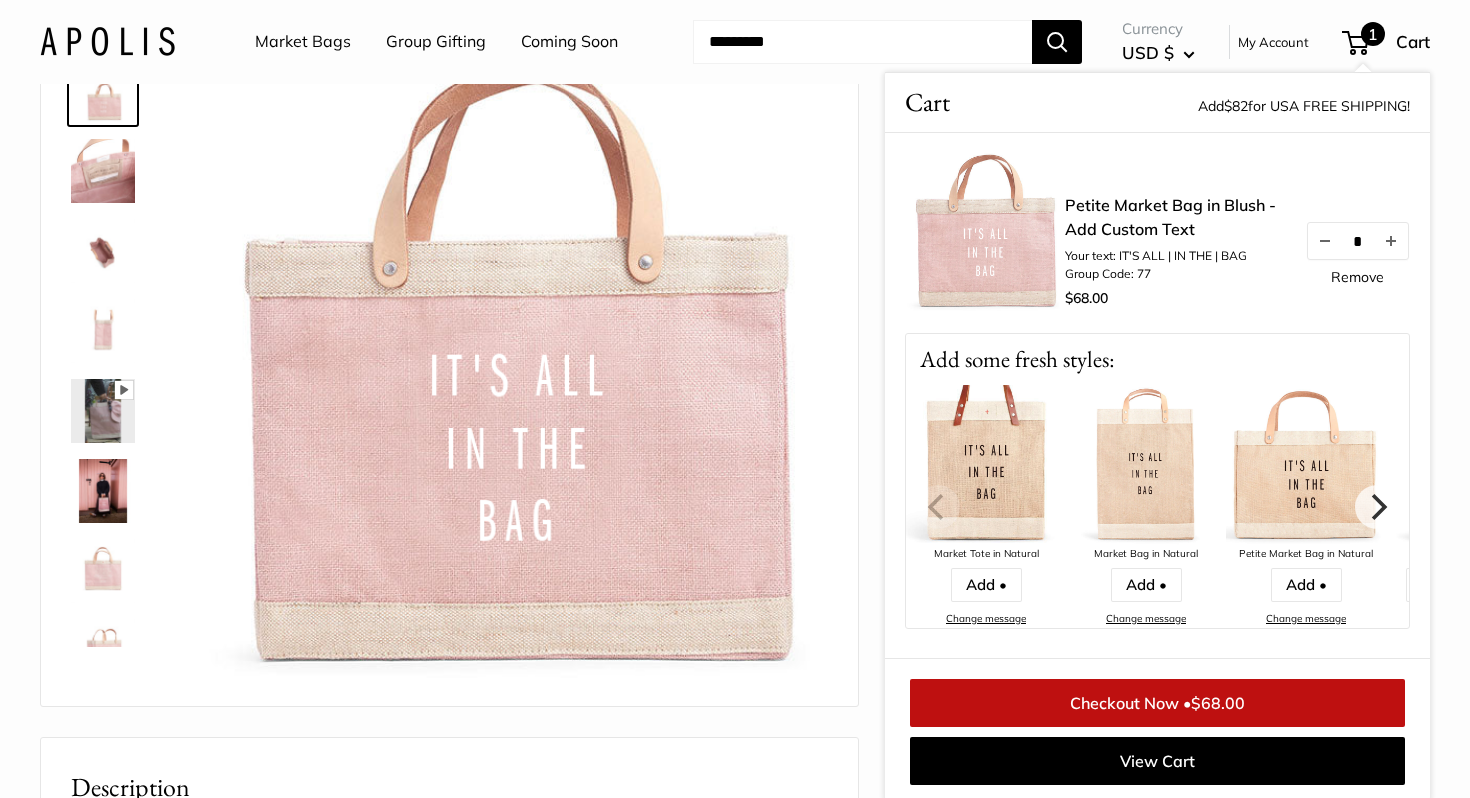 scroll, scrollTop: 0, scrollLeft: 0, axis: both 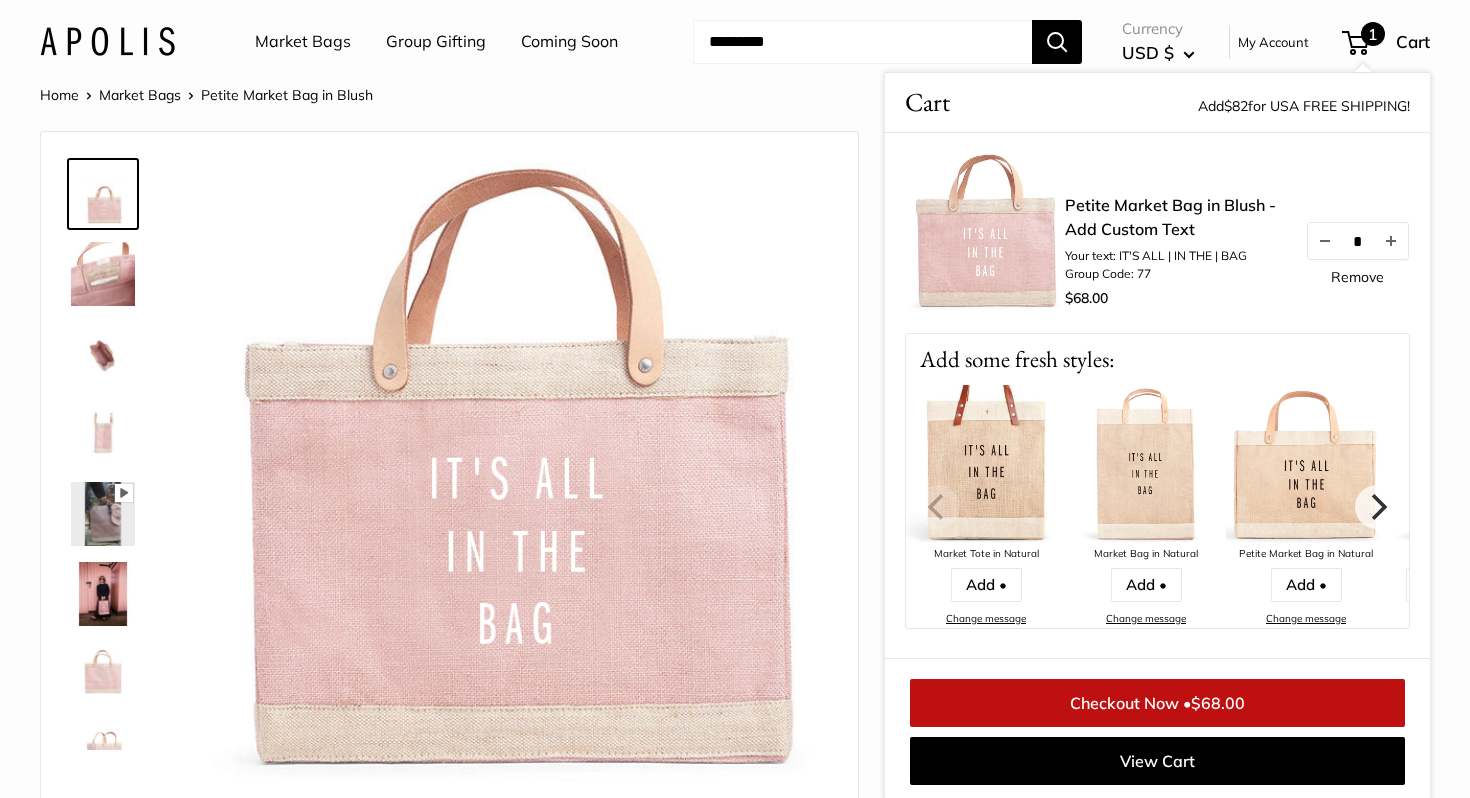 click on "1" at bounding box center [1373, 34] 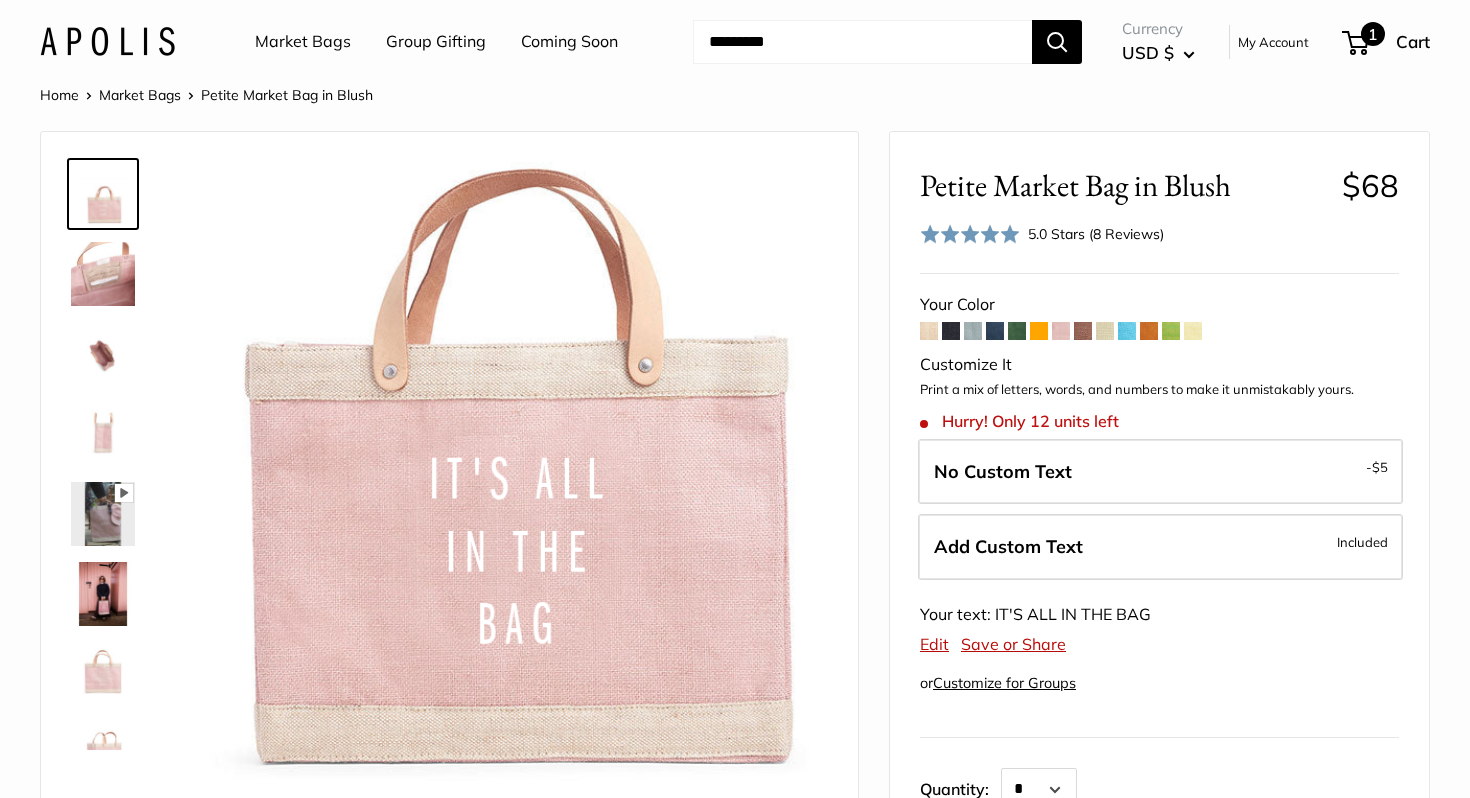 click on "1" at bounding box center [1373, 34] 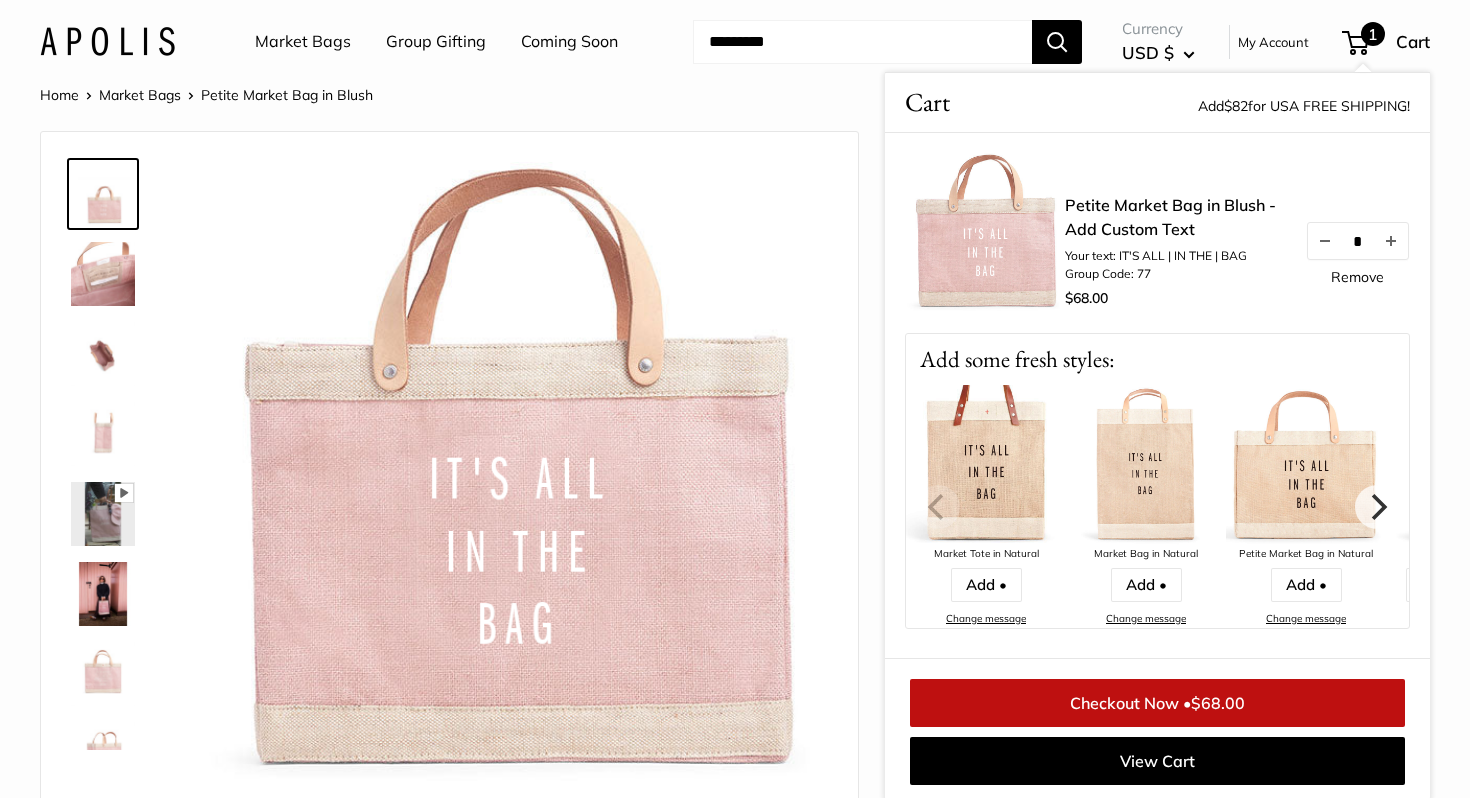 click at bounding box center (986, 465) 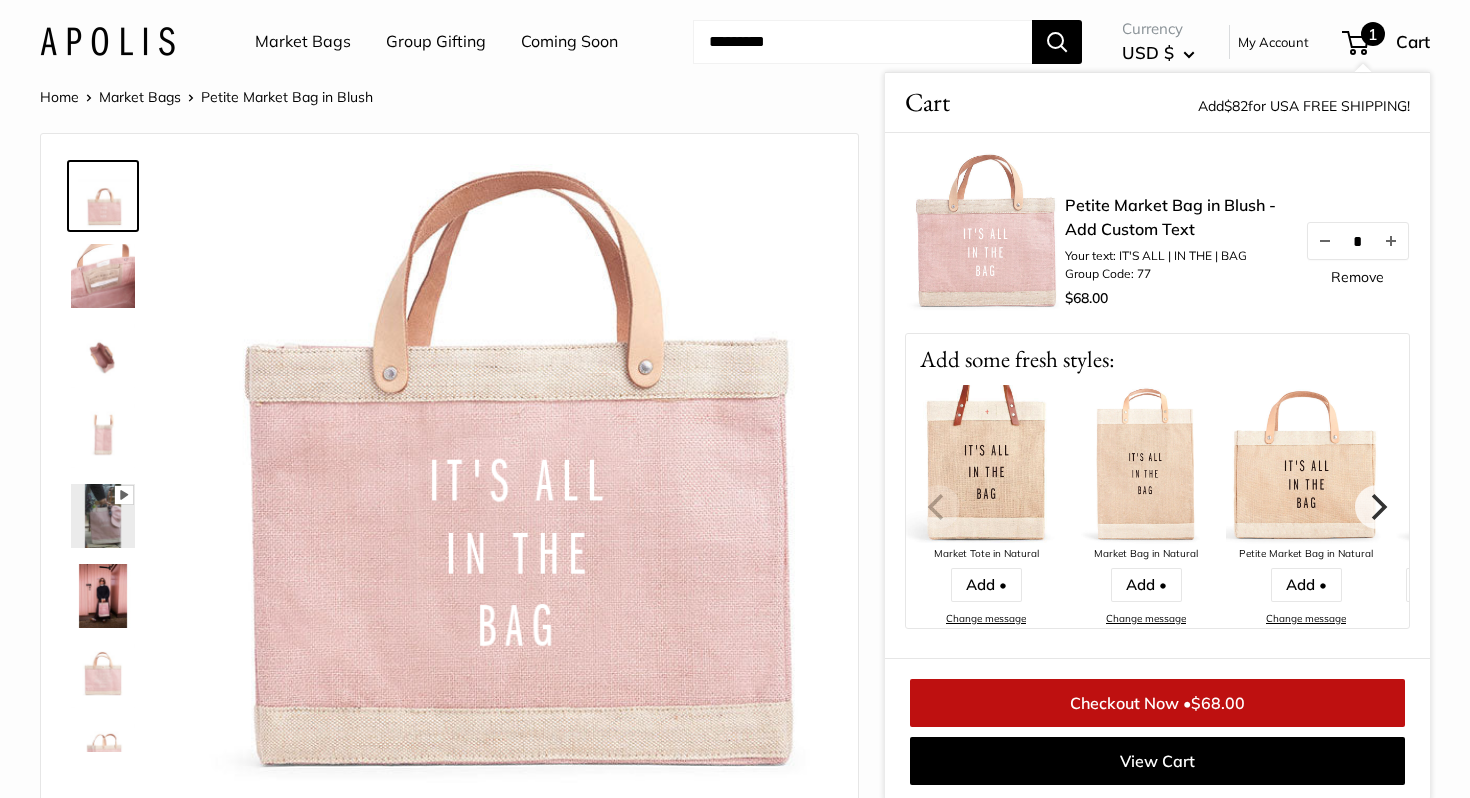 click at bounding box center [986, 465] 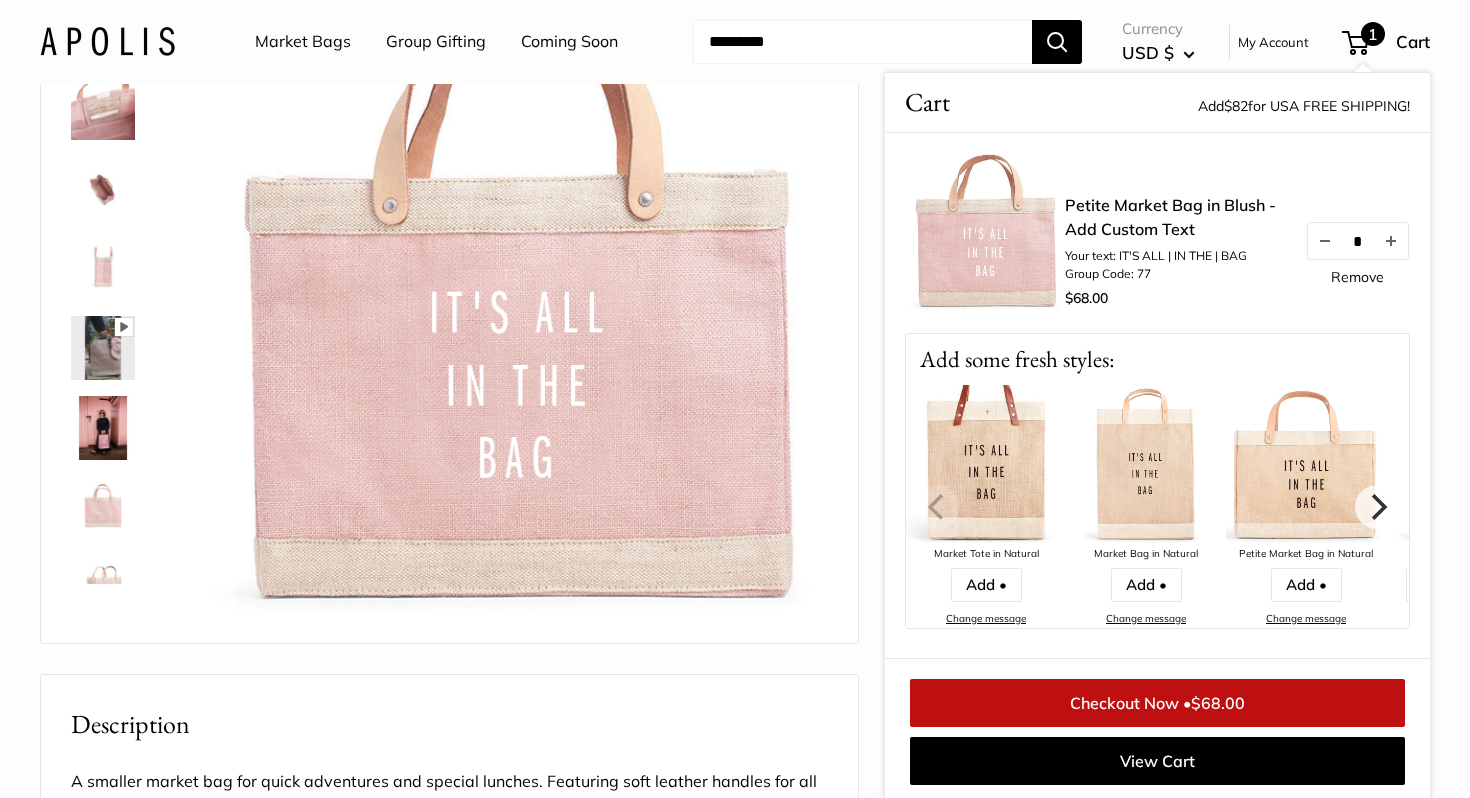 scroll, scrollTop: 0, scrollLeft: 0, axis: both 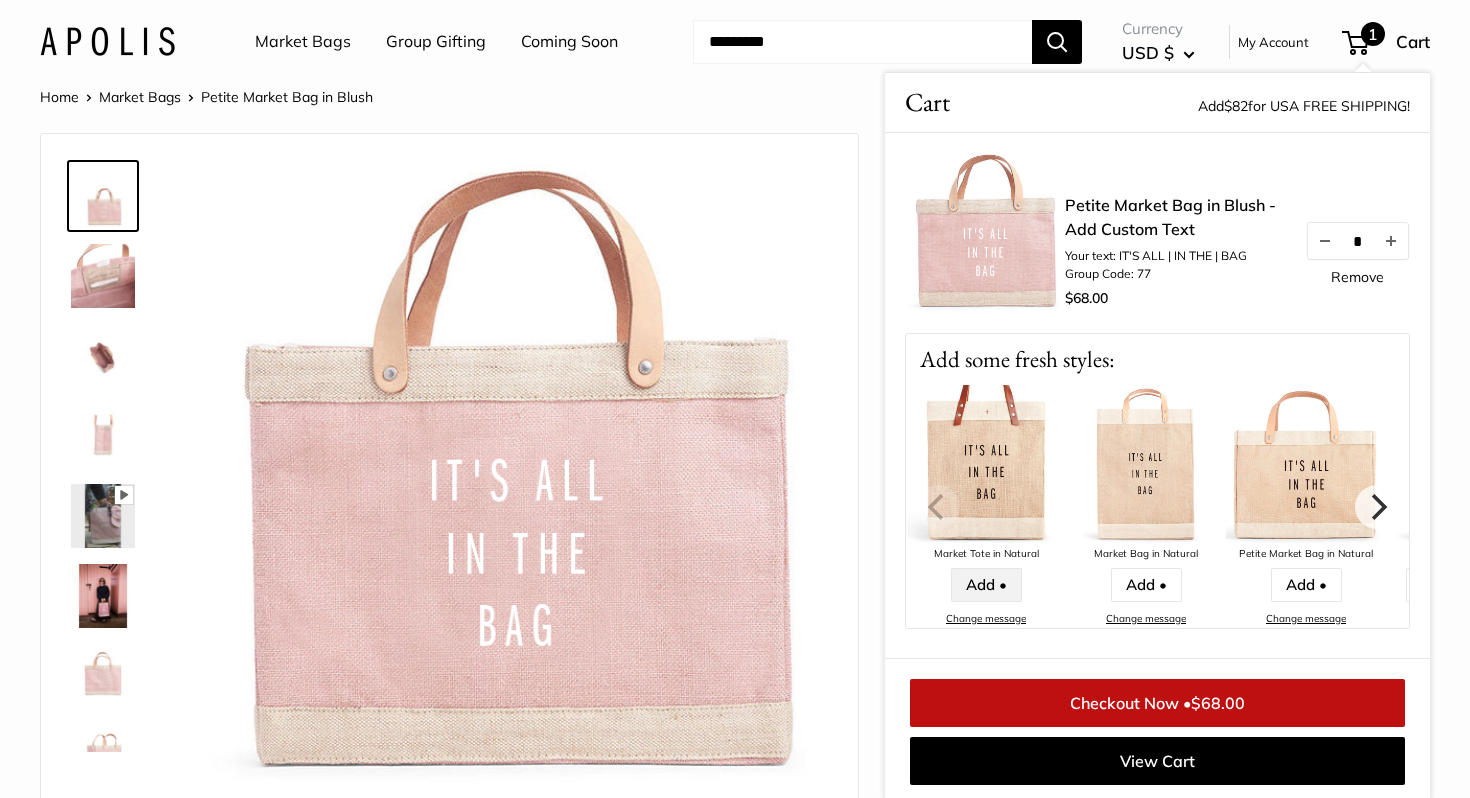click on "Add •" at bounding box center (986, 585) 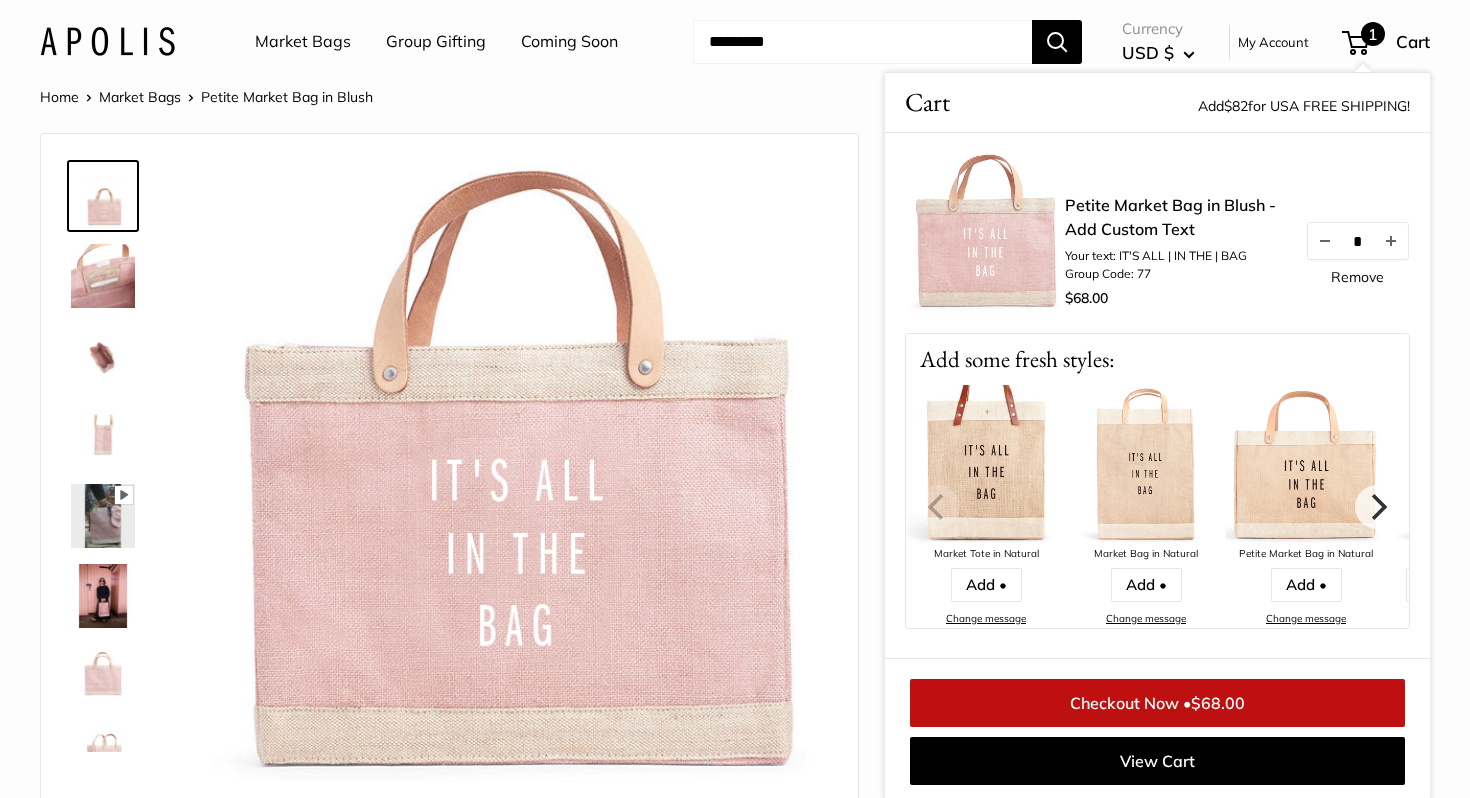 click on "Change message" at bounding box center [986, 618] 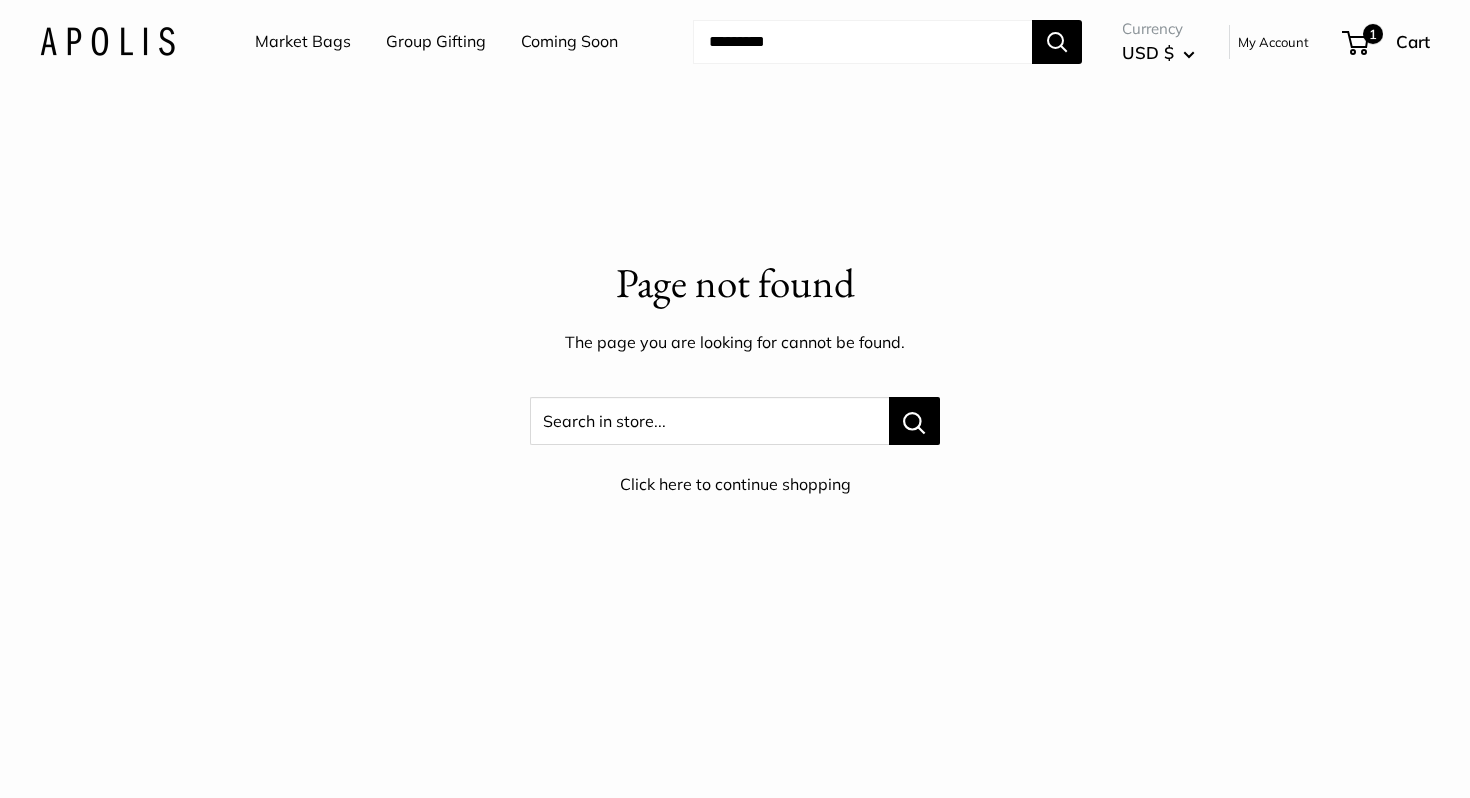 scroll, scrollTop: 0, scrollLeft: 0, axis: both 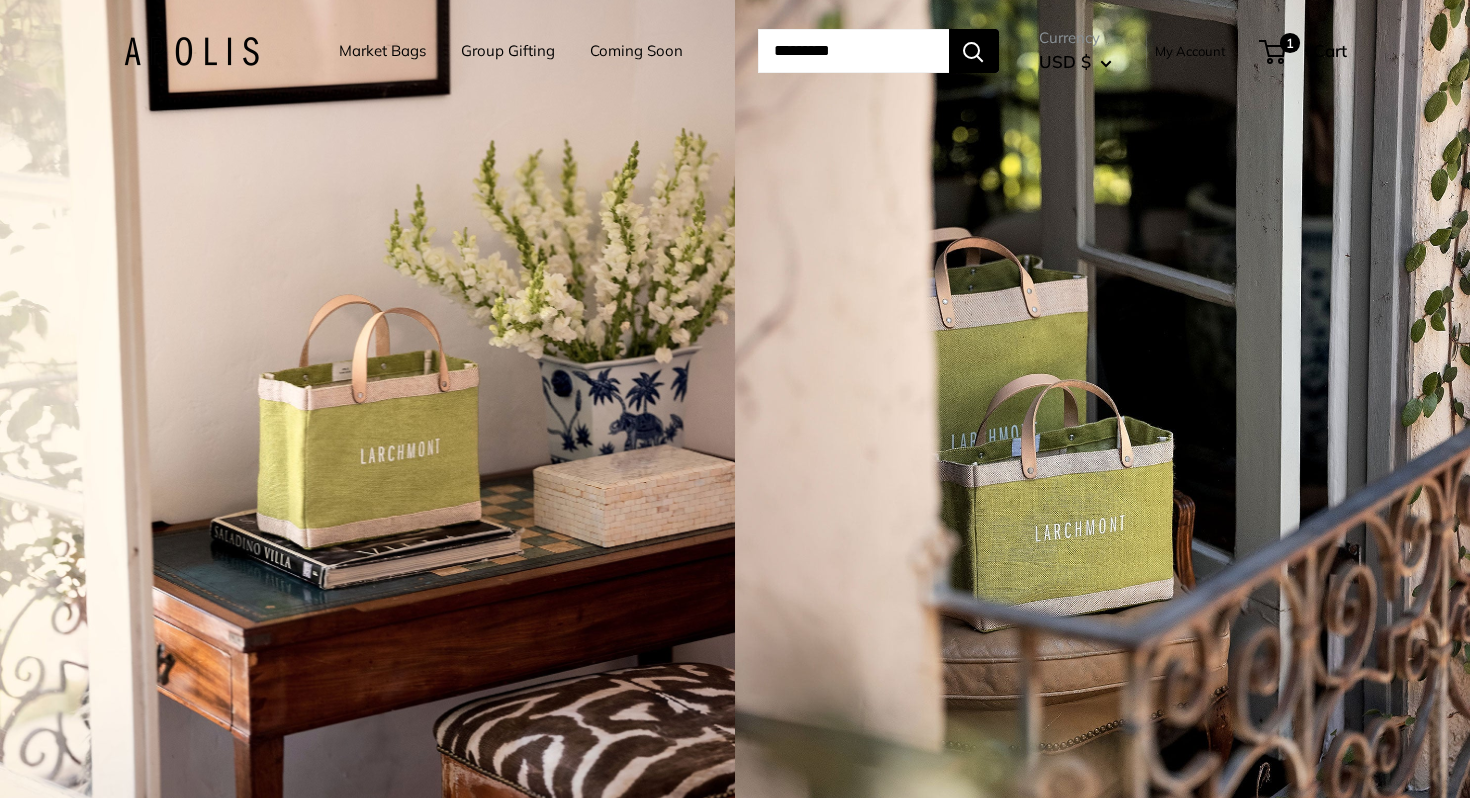 click on "Market Bags" at bounding box center [382, 51] 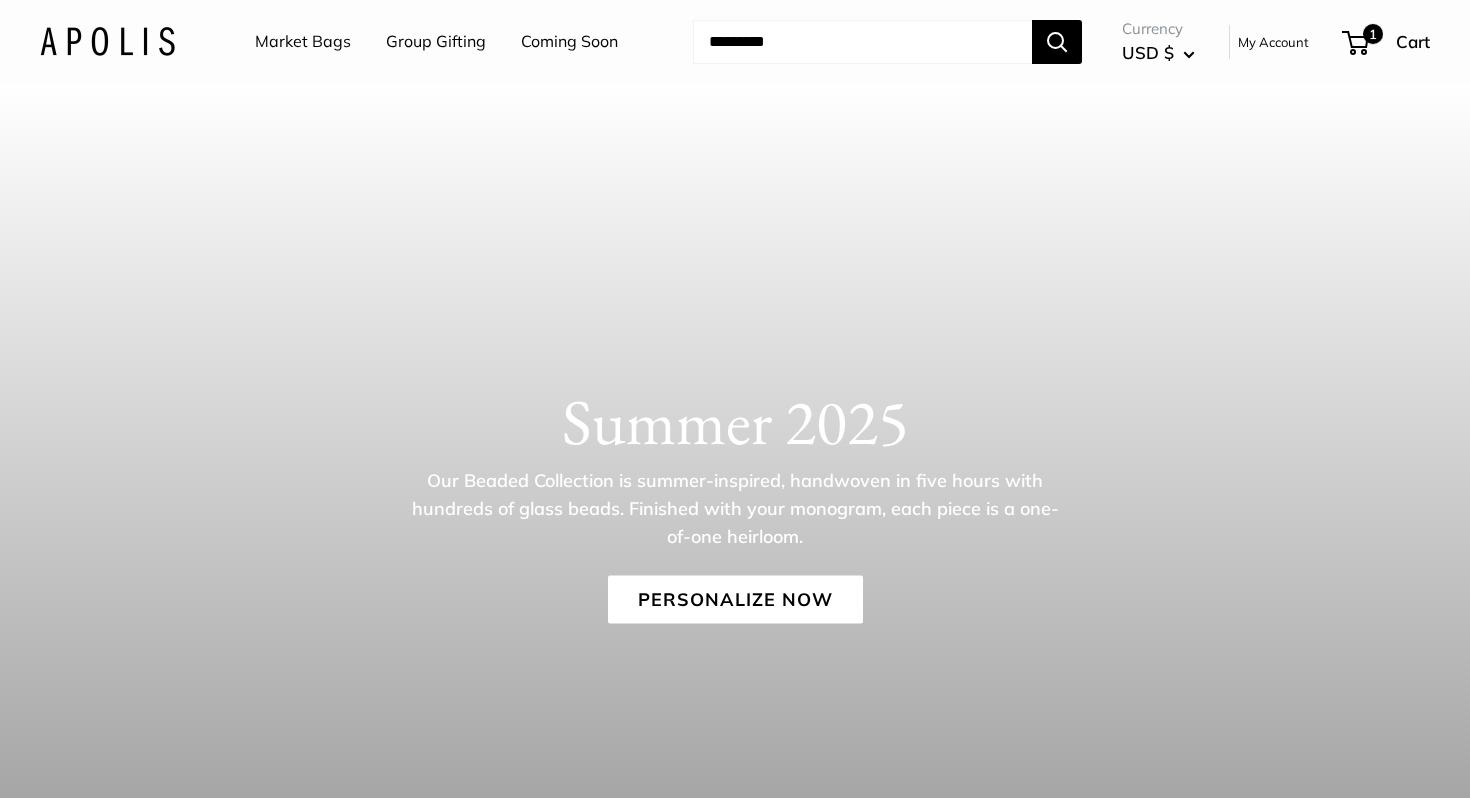 scroll, scrollTop: 0, scrollLeft: 0, axis: both 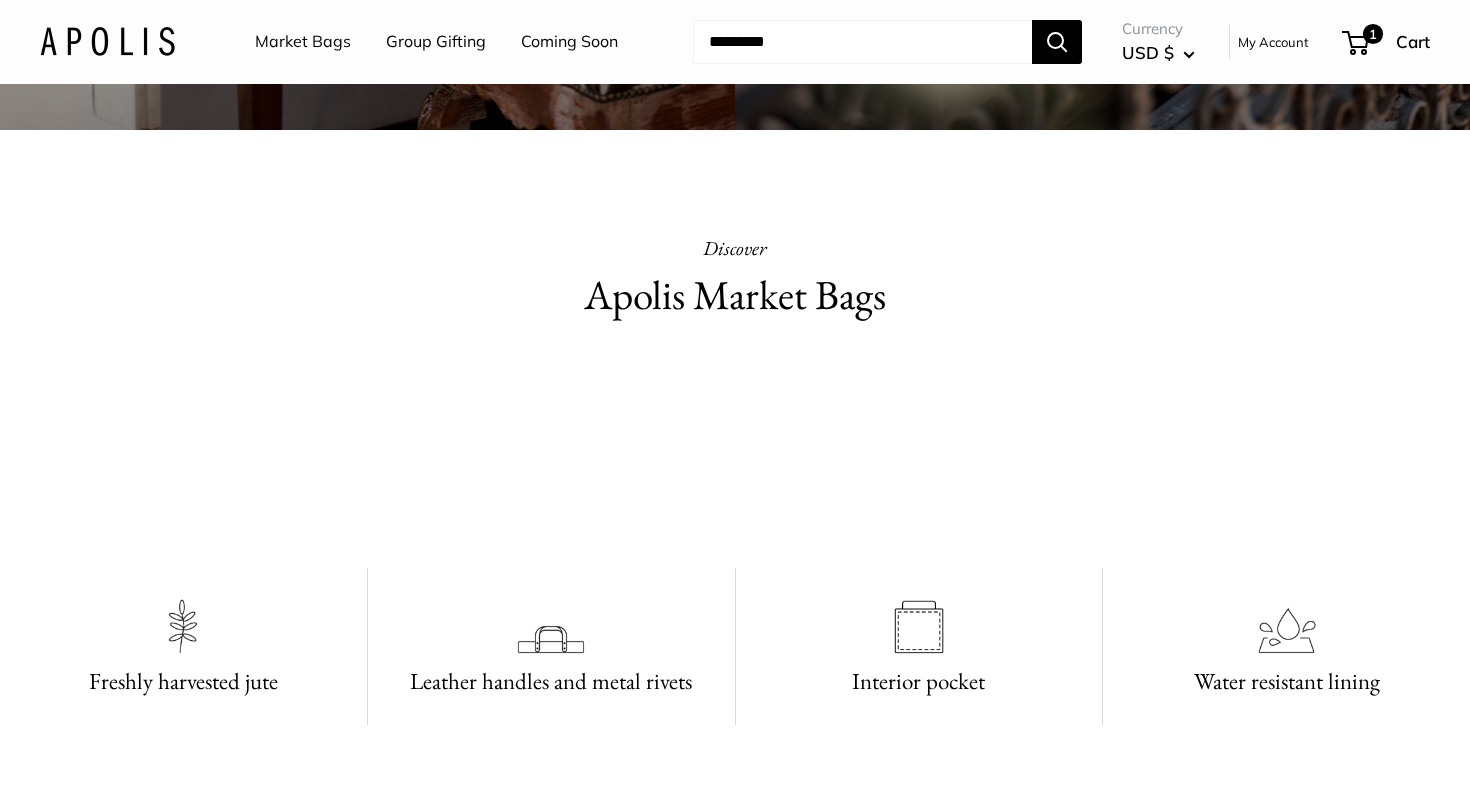 click on "Market Bags" at bounding box center [303, 42] 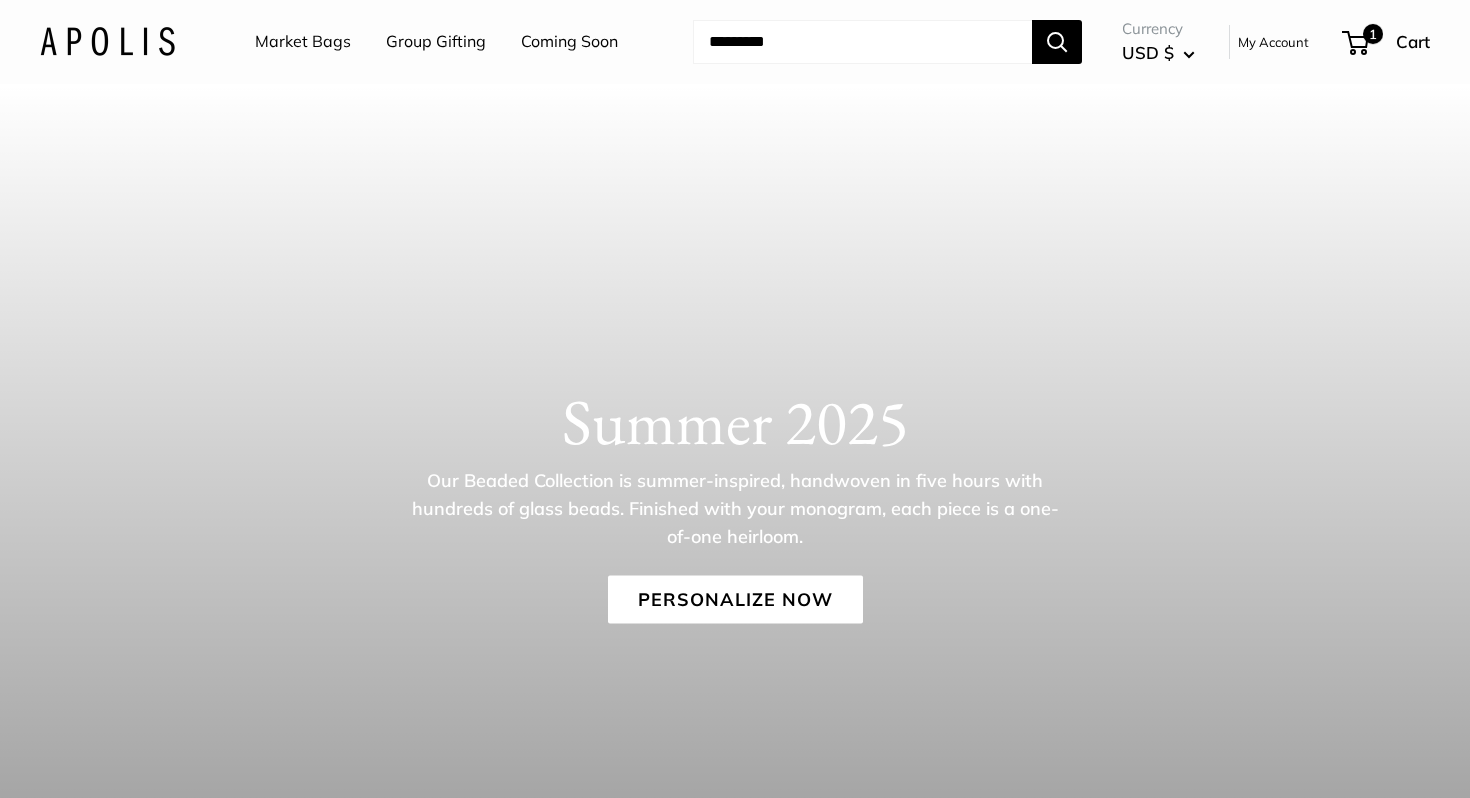 scroll, scrollTop: 0, scrollLeft: 0, axis: both 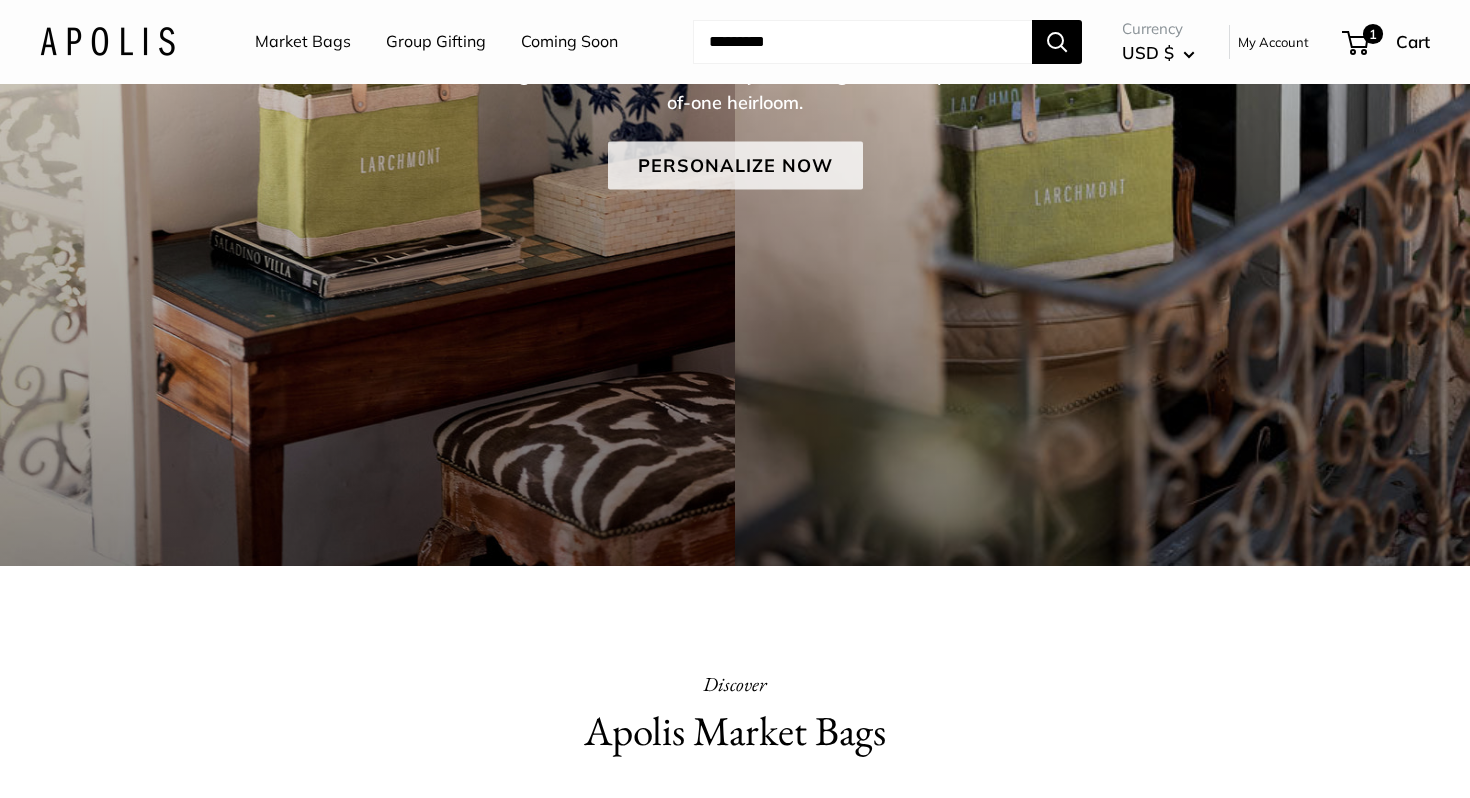 click on "Personalize Now" at bounding box center (735, 166) 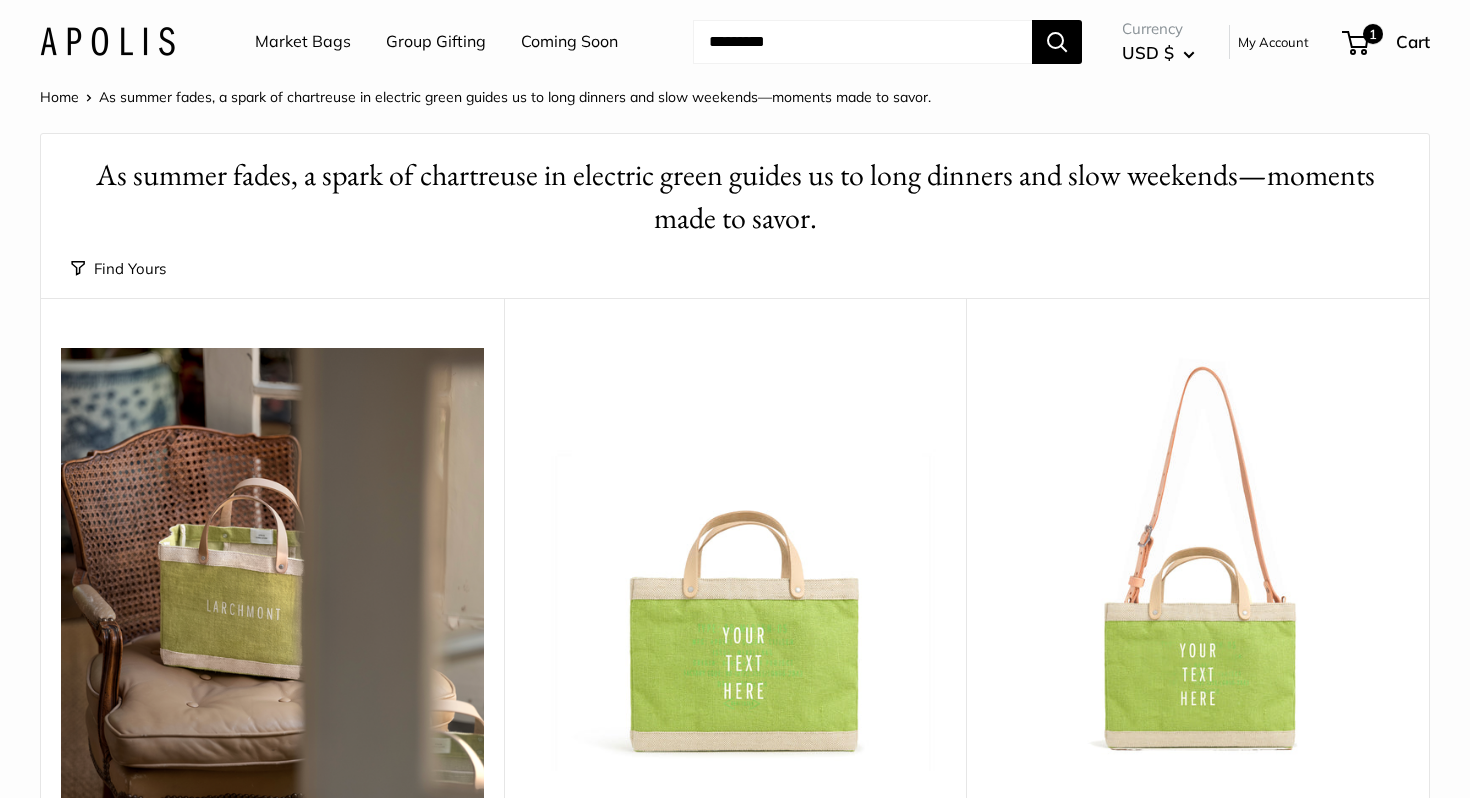scroll, scrollTop: 0, scrollLeft: 0, axis: both 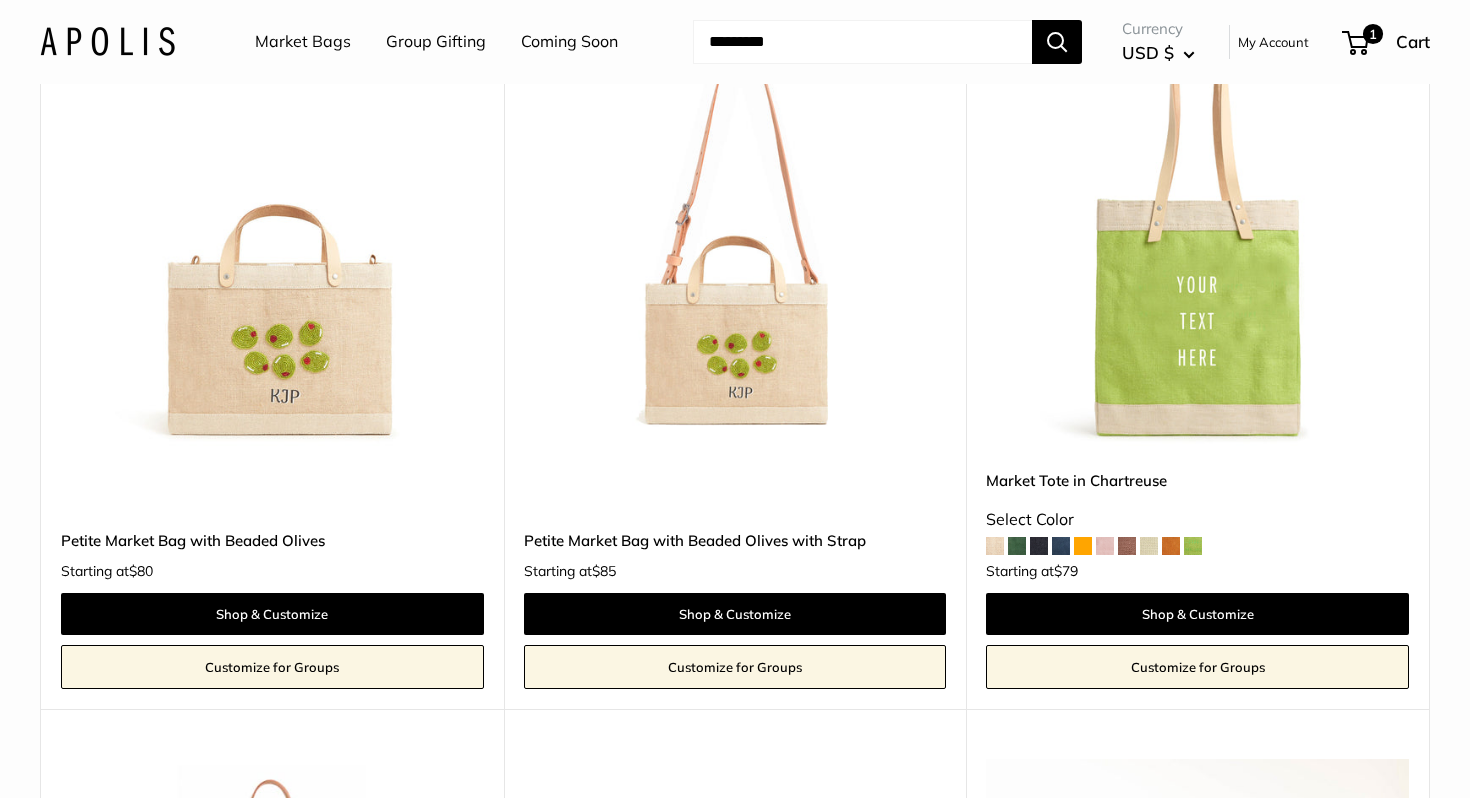 click at bounding box center (0, 0) 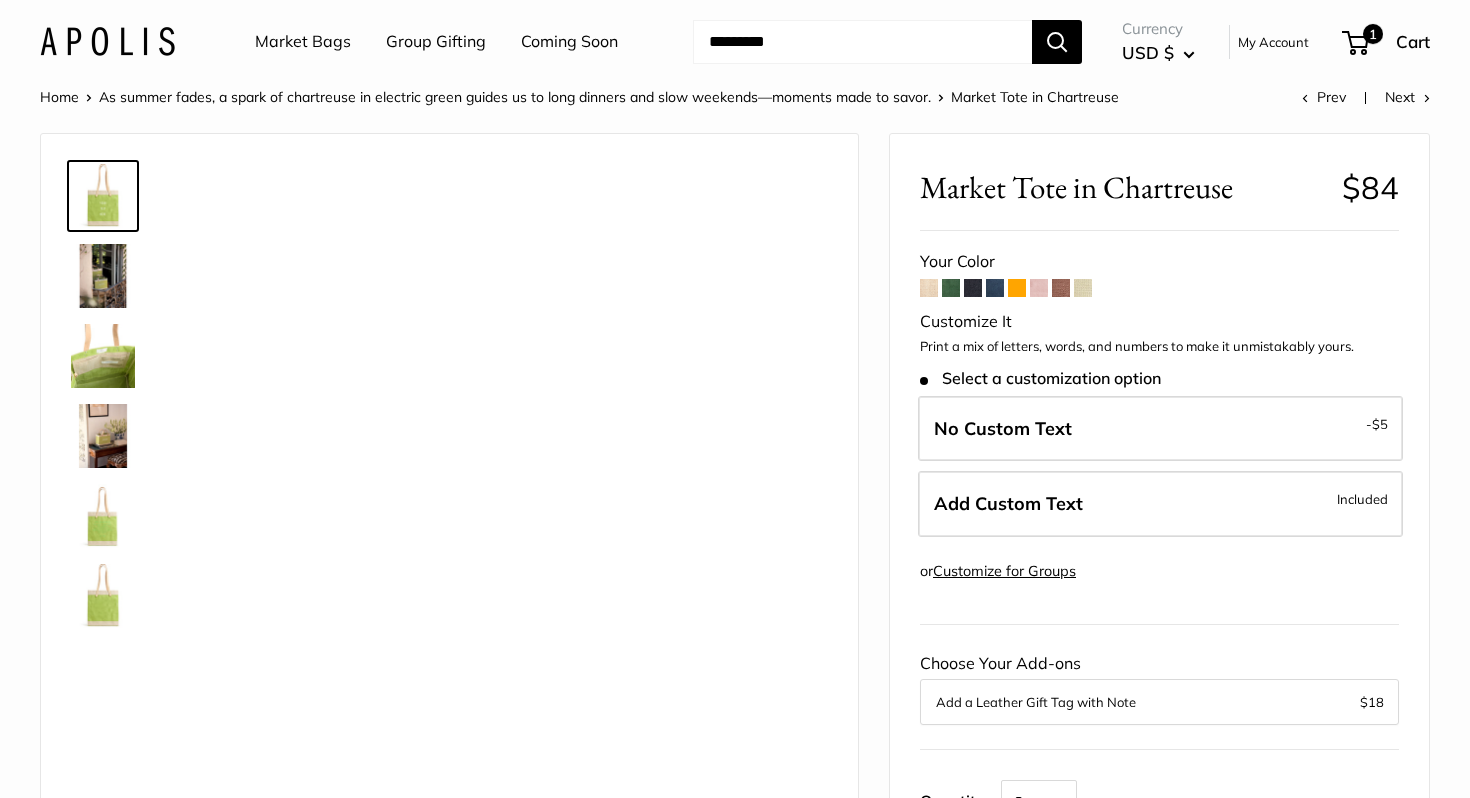 scroll, scrollTop: 0, scrollLeft: 0, axis: both 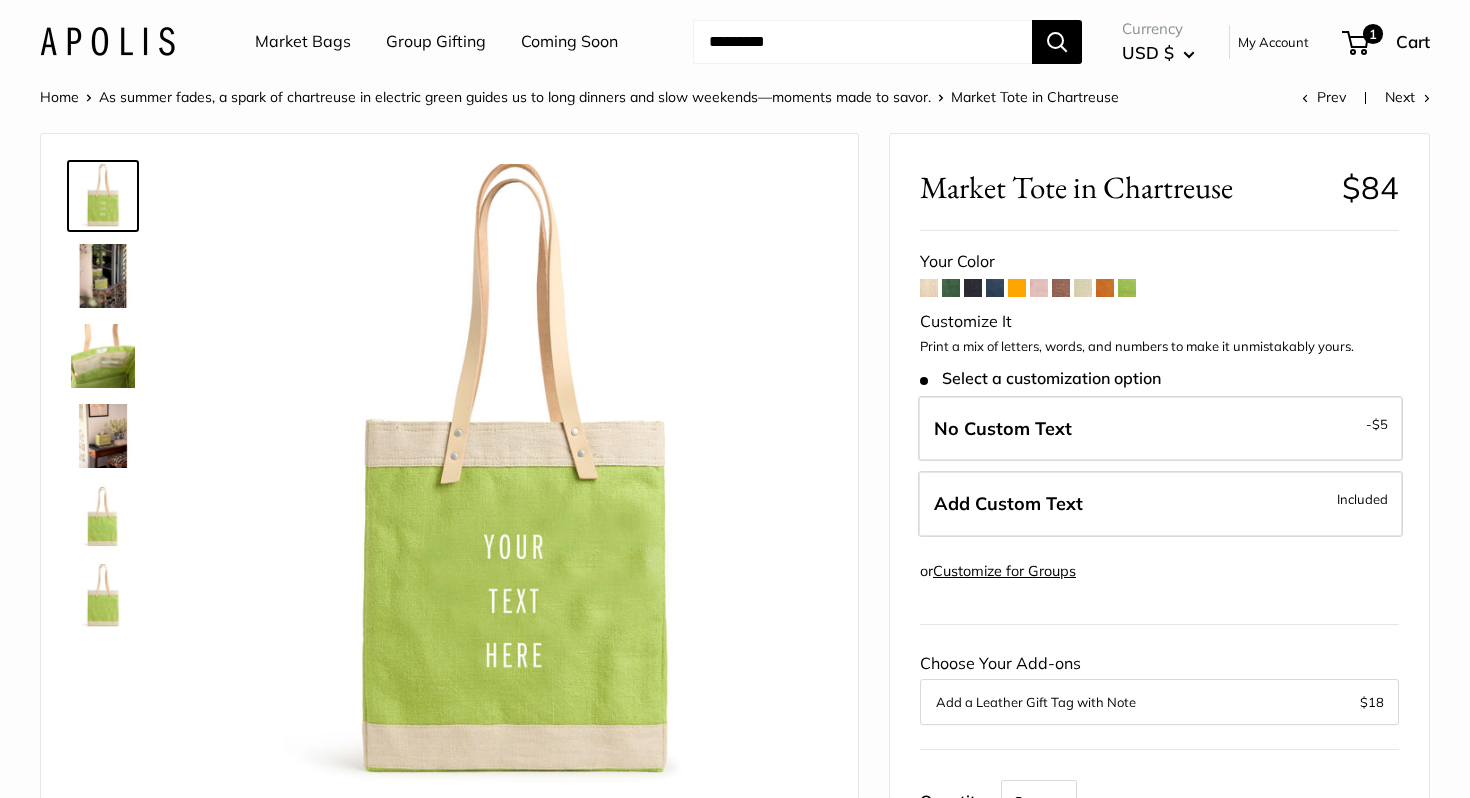 click at bounding box center [929, 288] 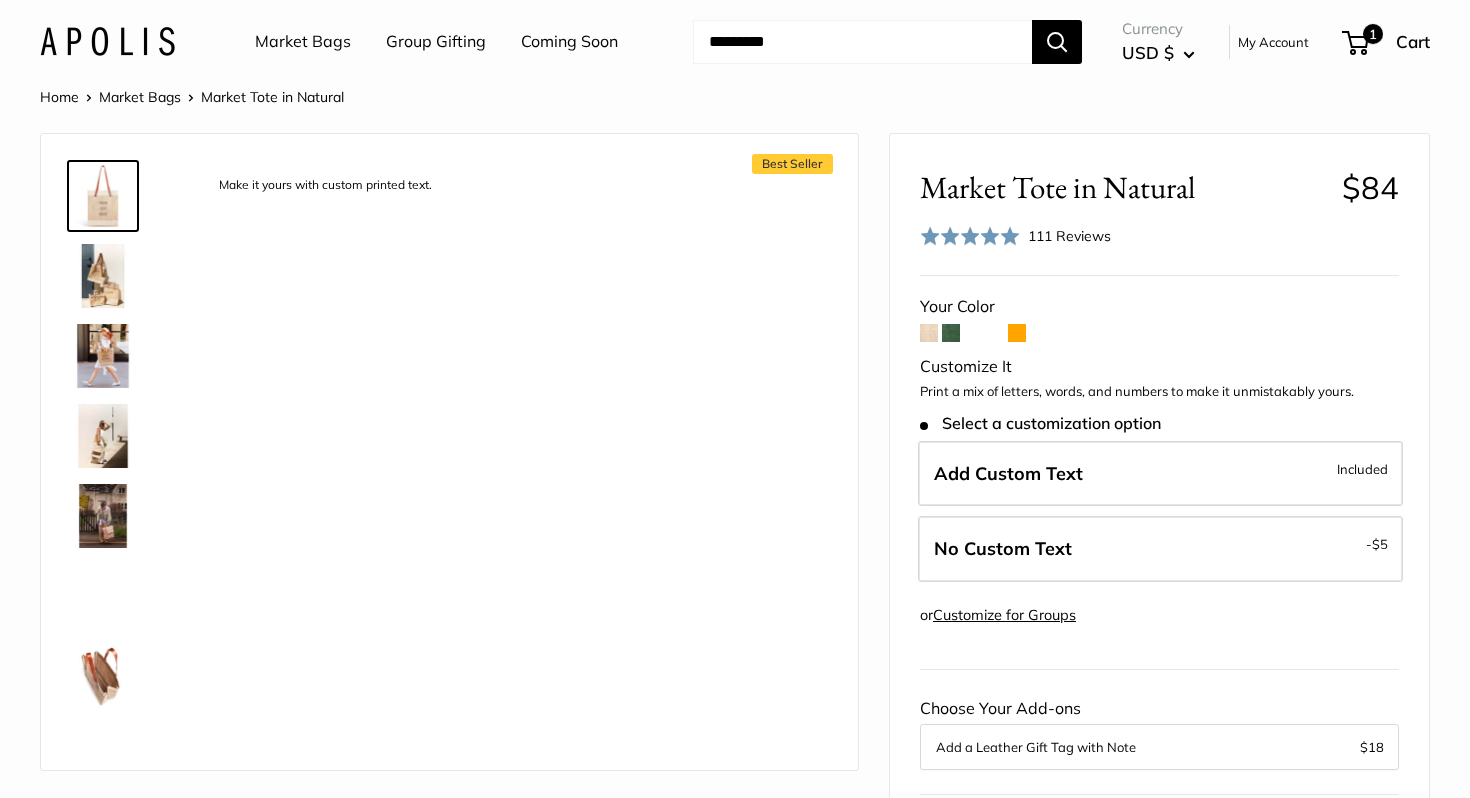 scroll, scrollTop: 0, scrollLeft: 0, axis: both 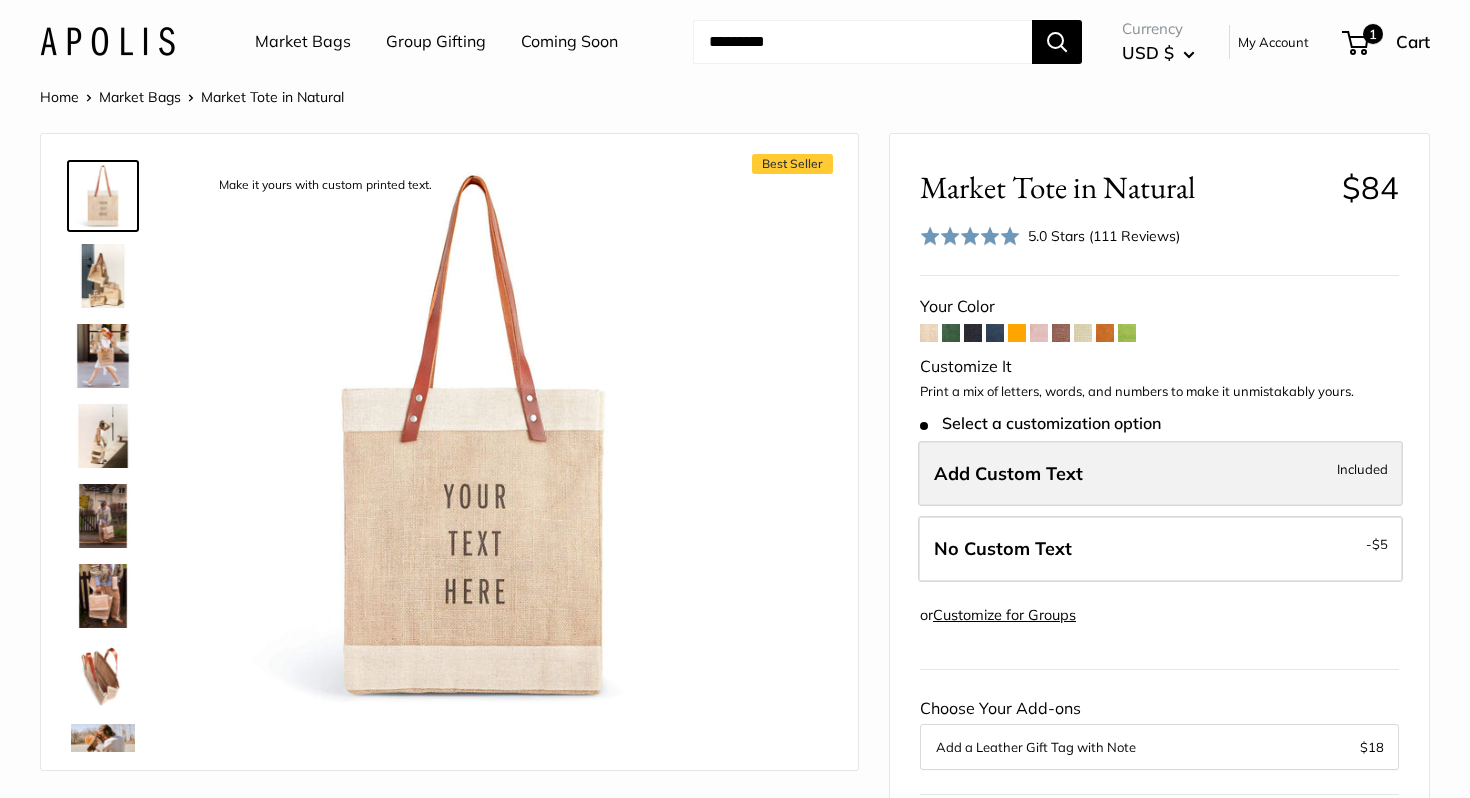 click on "Add Custom Text
Included" at bounding box center [1160, 474] 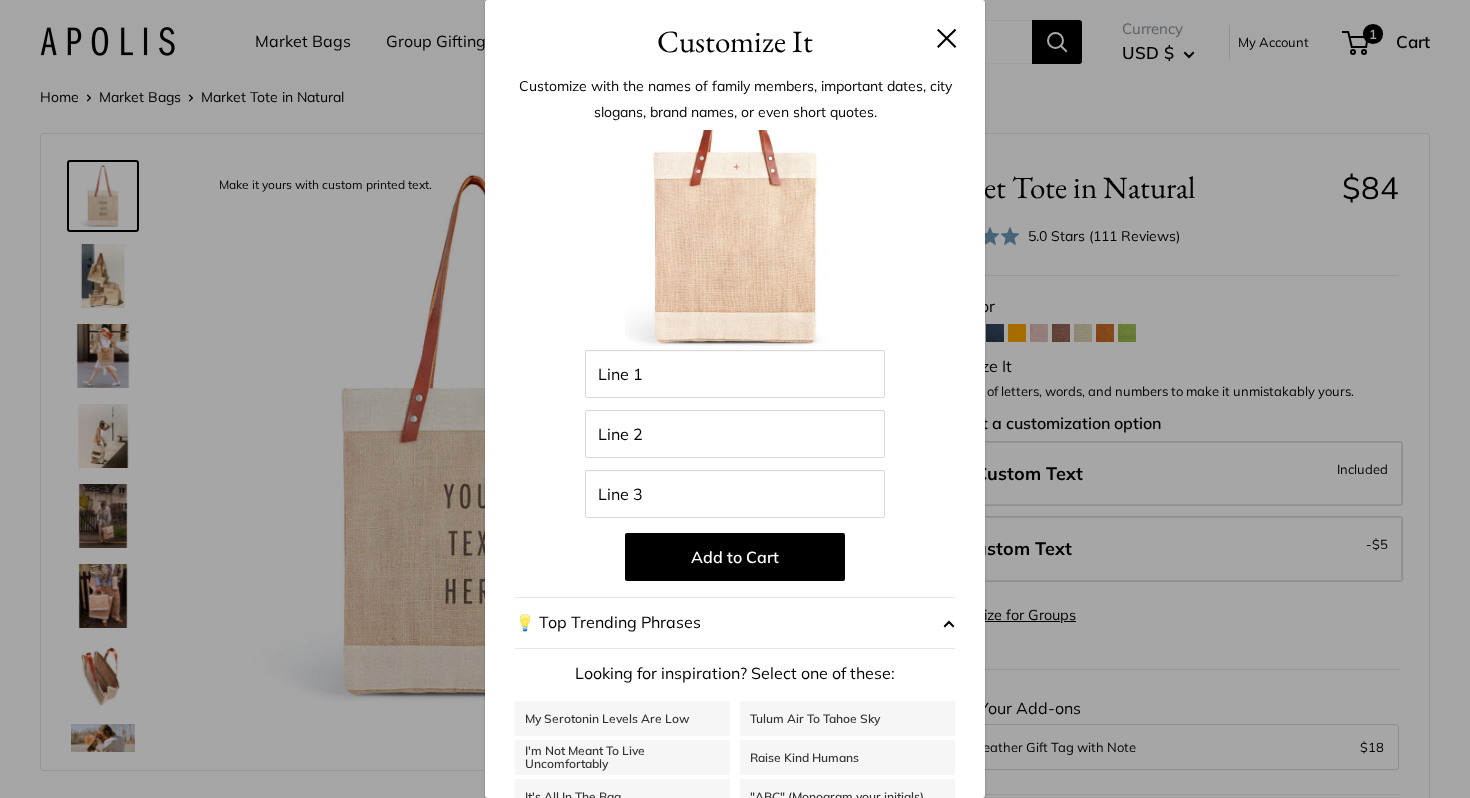click on "Enter 39 letters
Line 1
Line 2
Line 3
Add to Cart
💡 Top Trending Phrases
Looking for inspiration? Select one of these: My Serotonin Levels Are Low Tulum Air To Tahoe Sky I'm Not Meant To Live Uncomfortably Raise Kind Humans It's All In The Bag "ABC" (Monogram your initials) Neighborhood State Country The Smiths, est. 2008 (Your Geo Coordinates), USA" at bounding box center [735, 537] 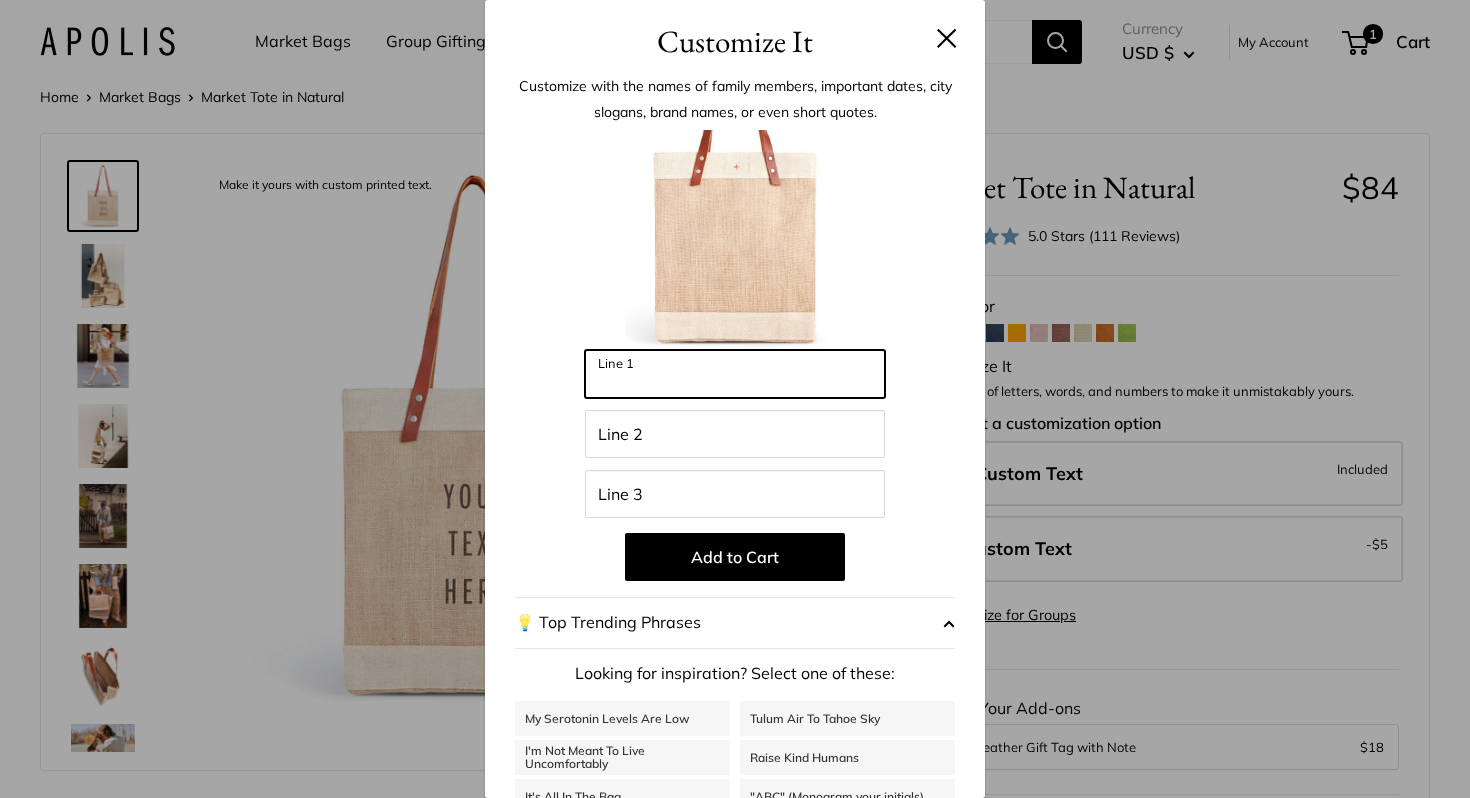 click on "Line 1" at bounding box center [735, 374] 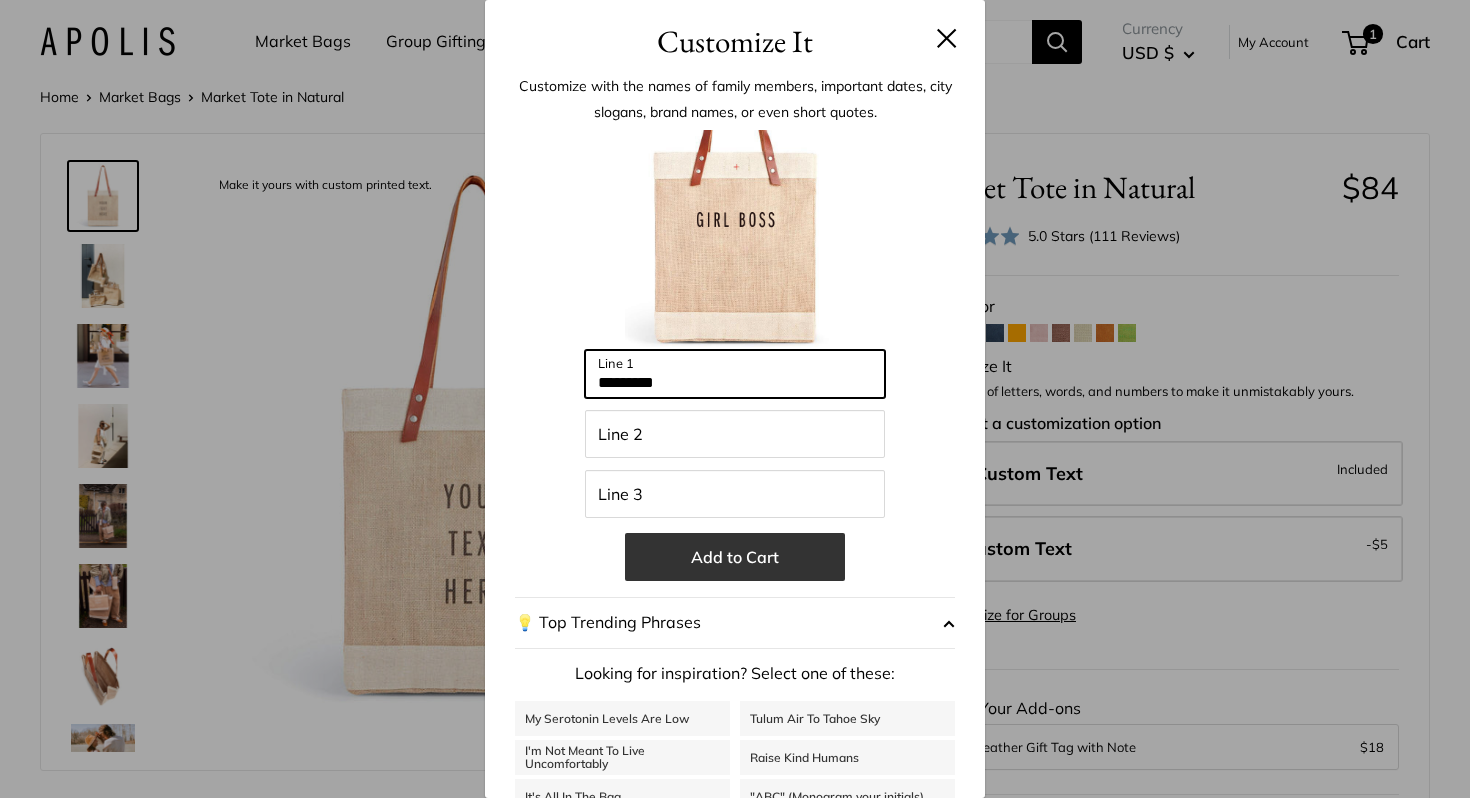 type on "*********" 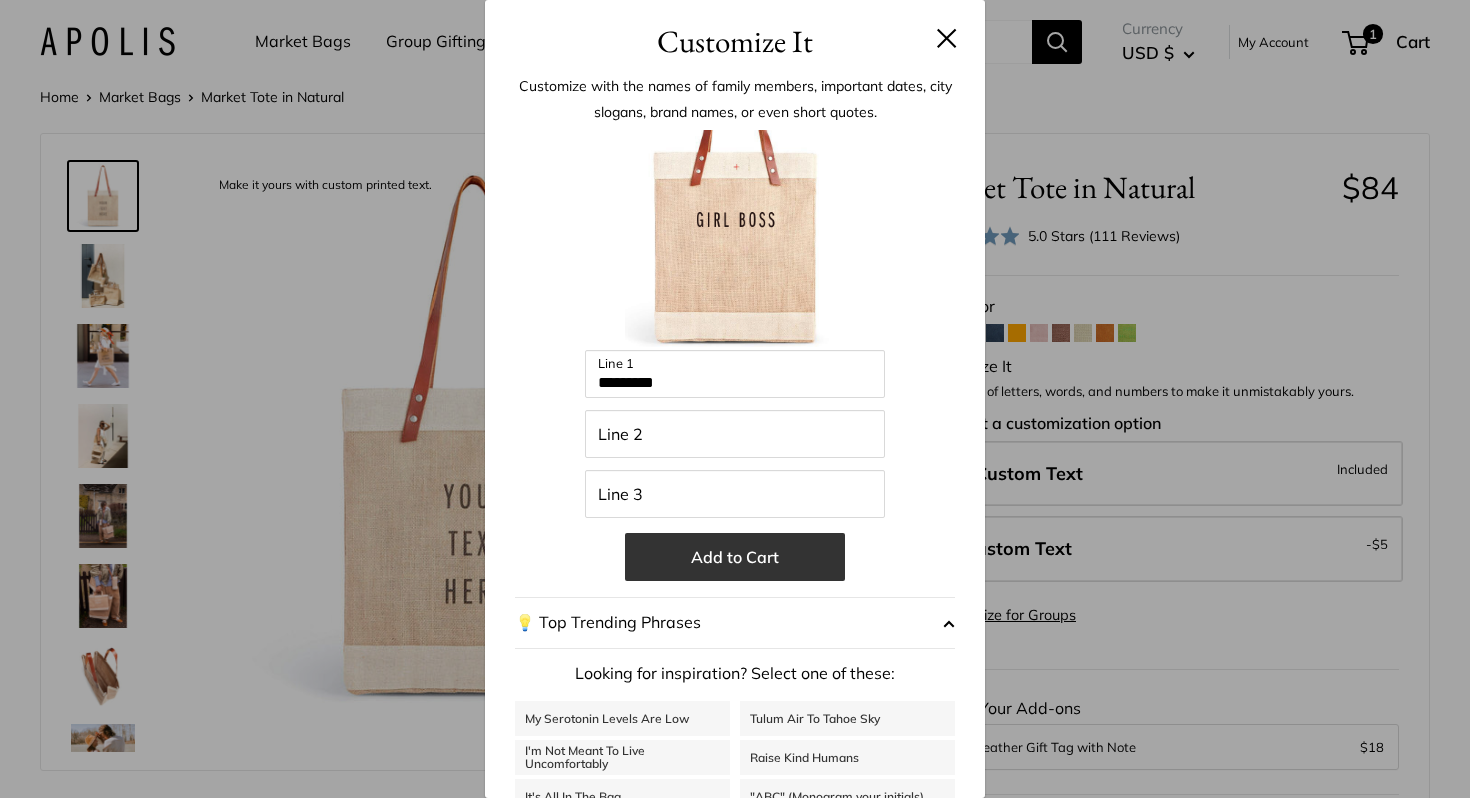 click on "Add to Cart" at bounding box center (735, 557) 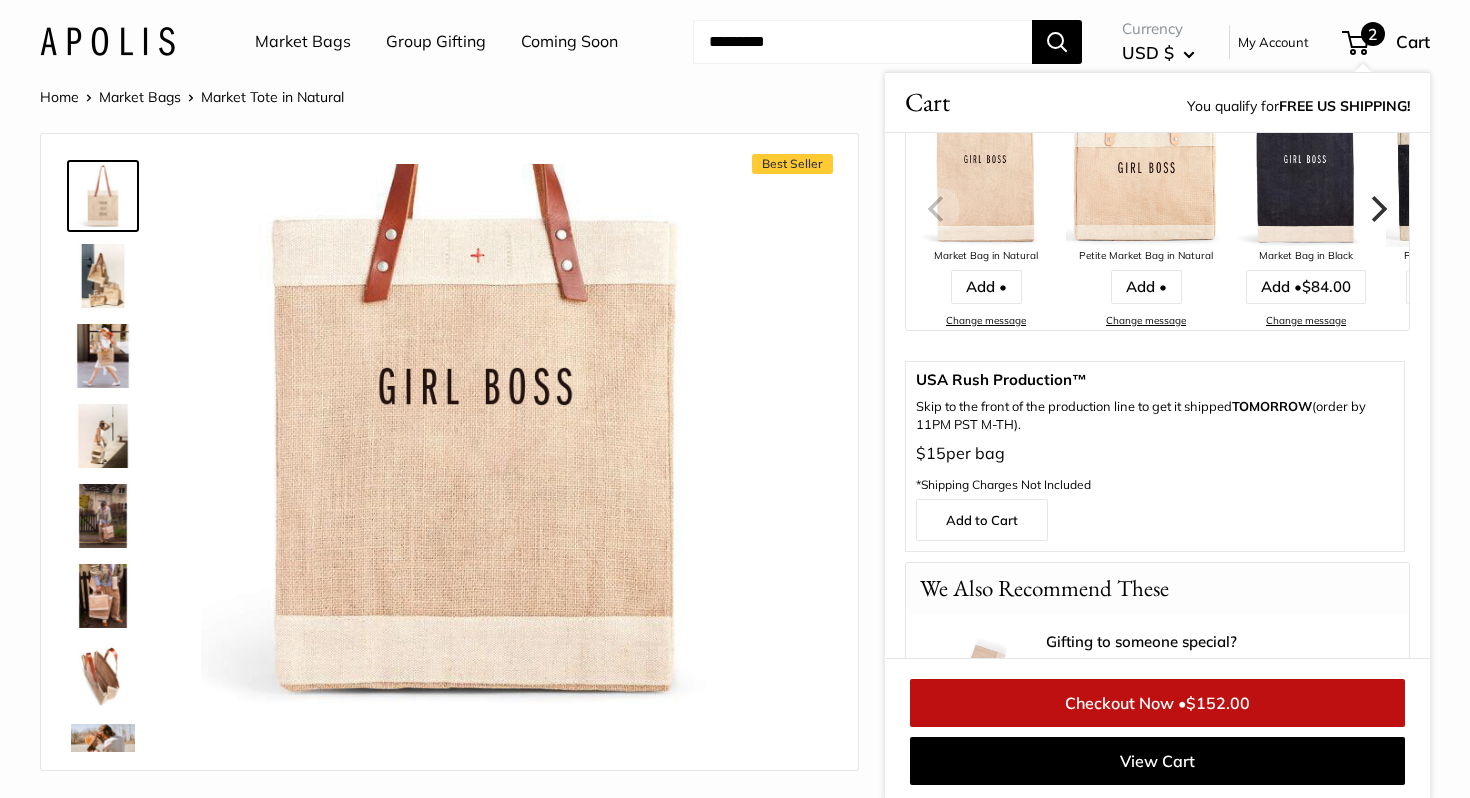 scroll, scrollTop: 0, scrollLeft: 0, axis: both 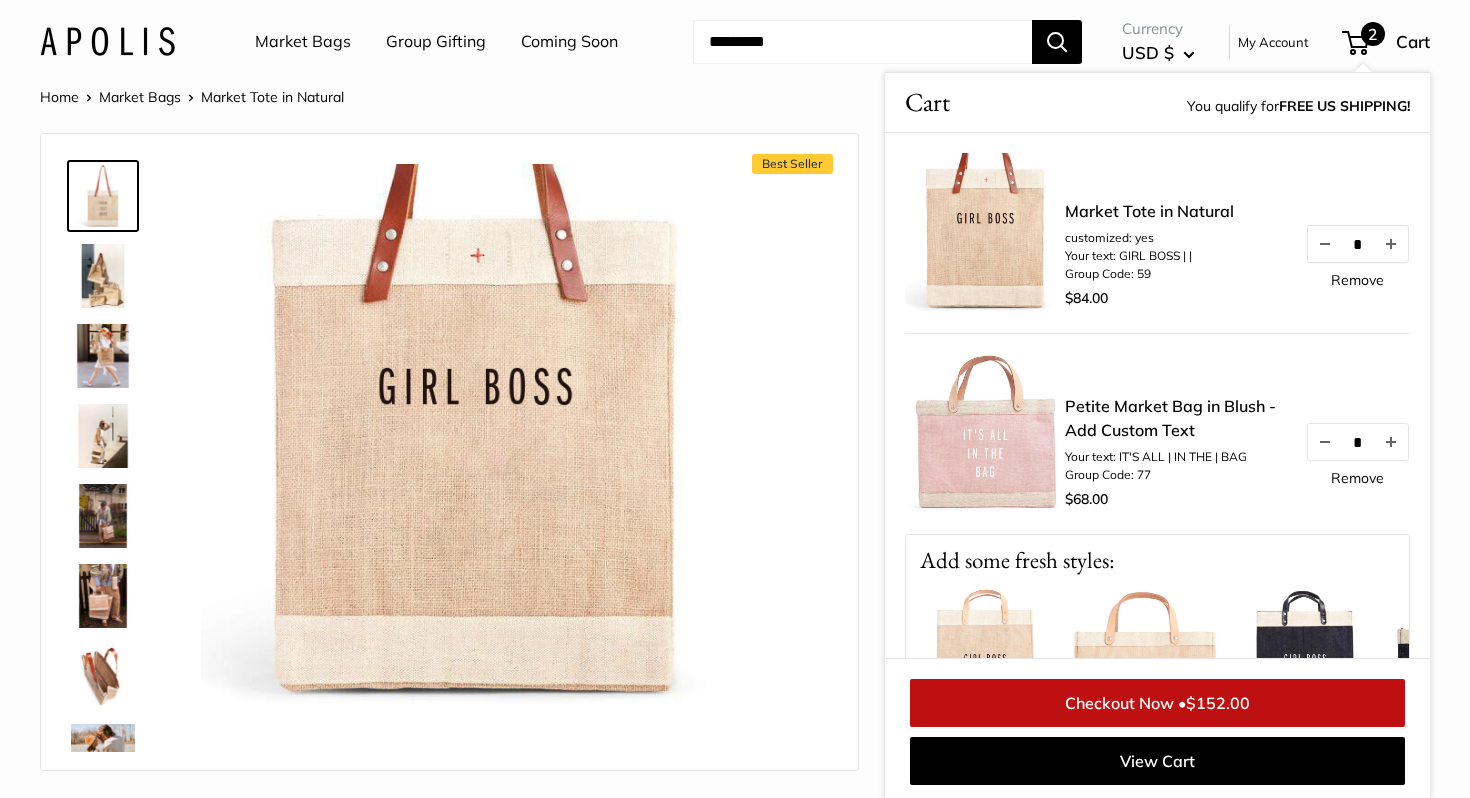 click at bounding box center (985, 233) 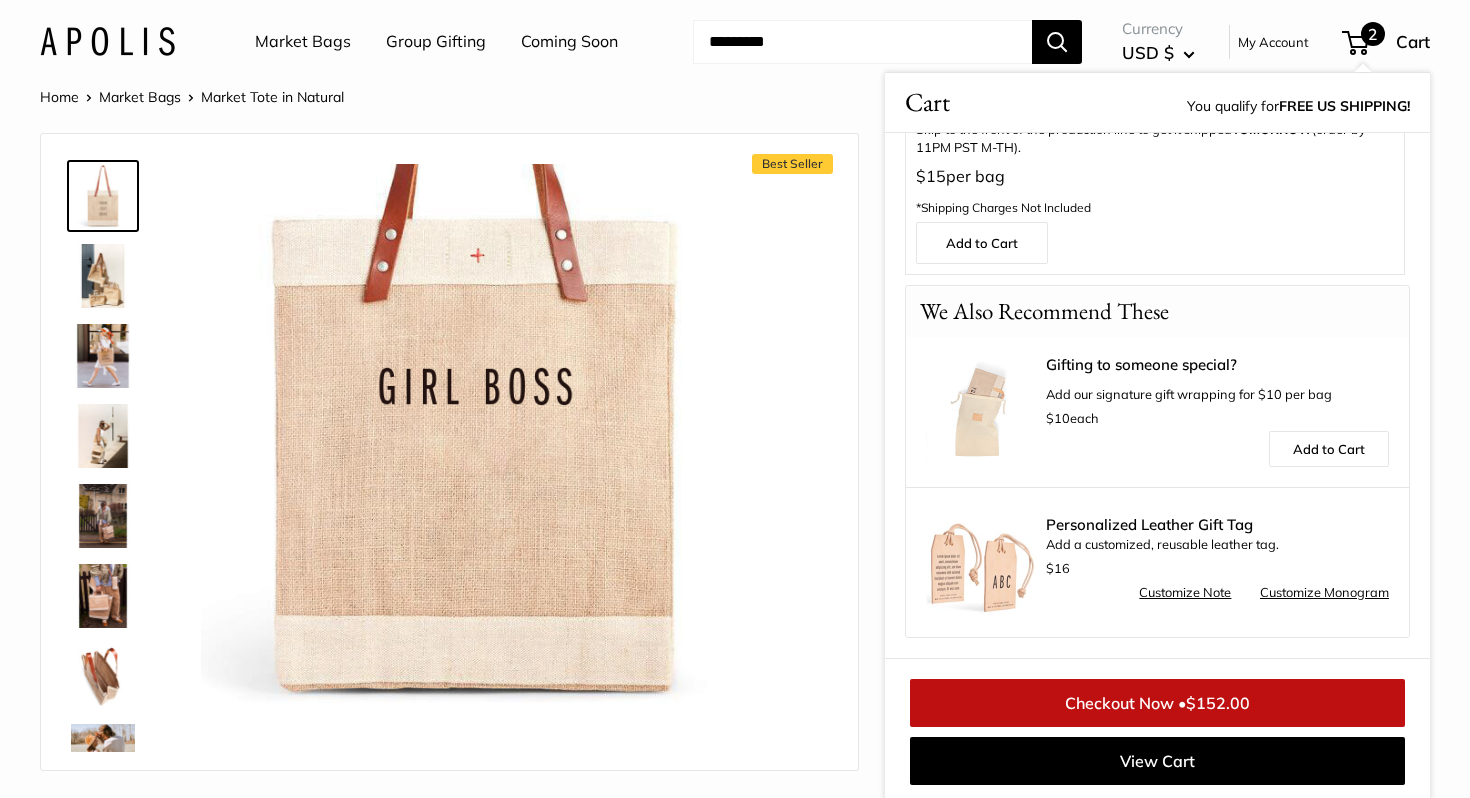 scroll, scrollTop: 771, scrollLeft: 0, axis: vertical 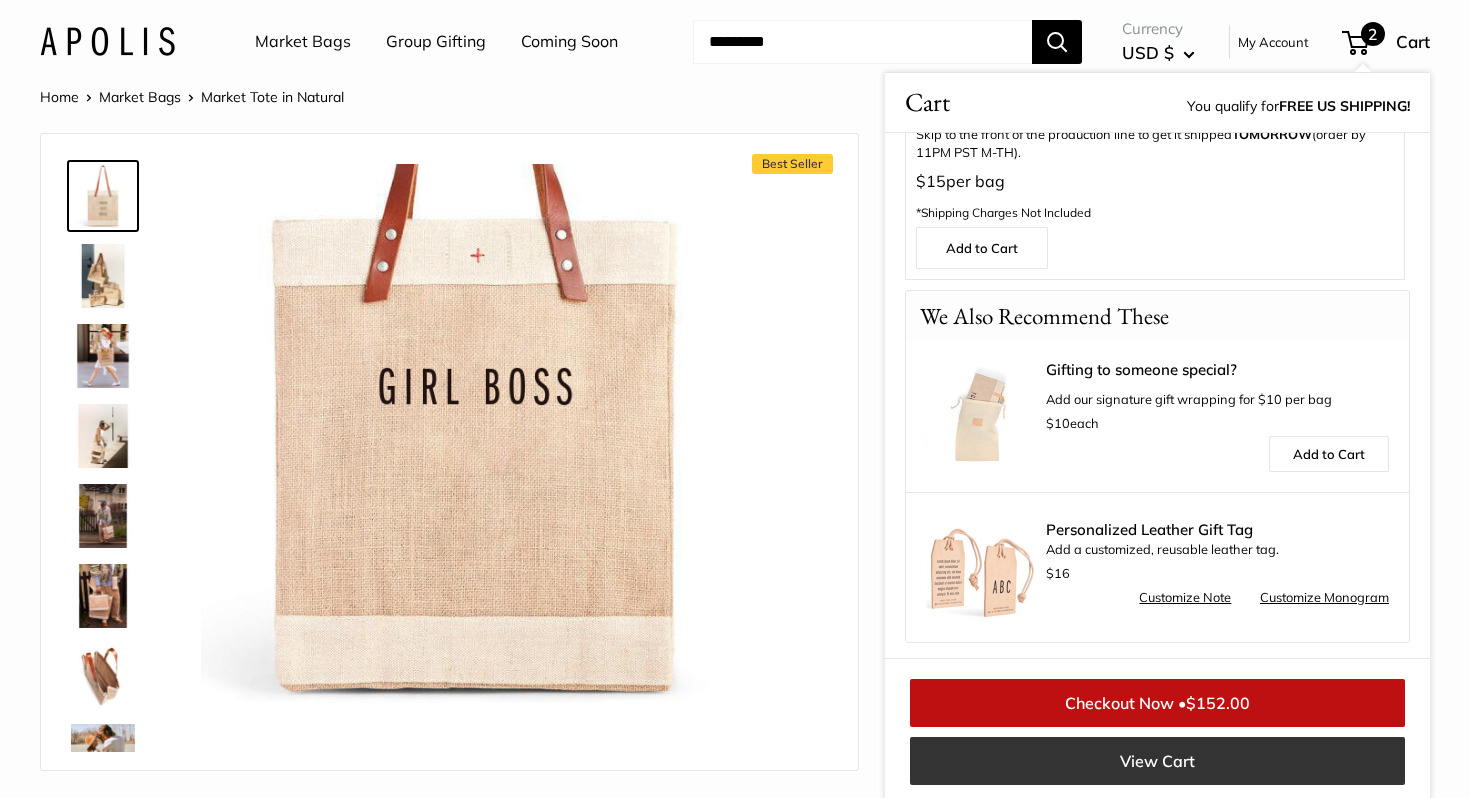 click on "View Cart" at bounding box center (1157, 761) 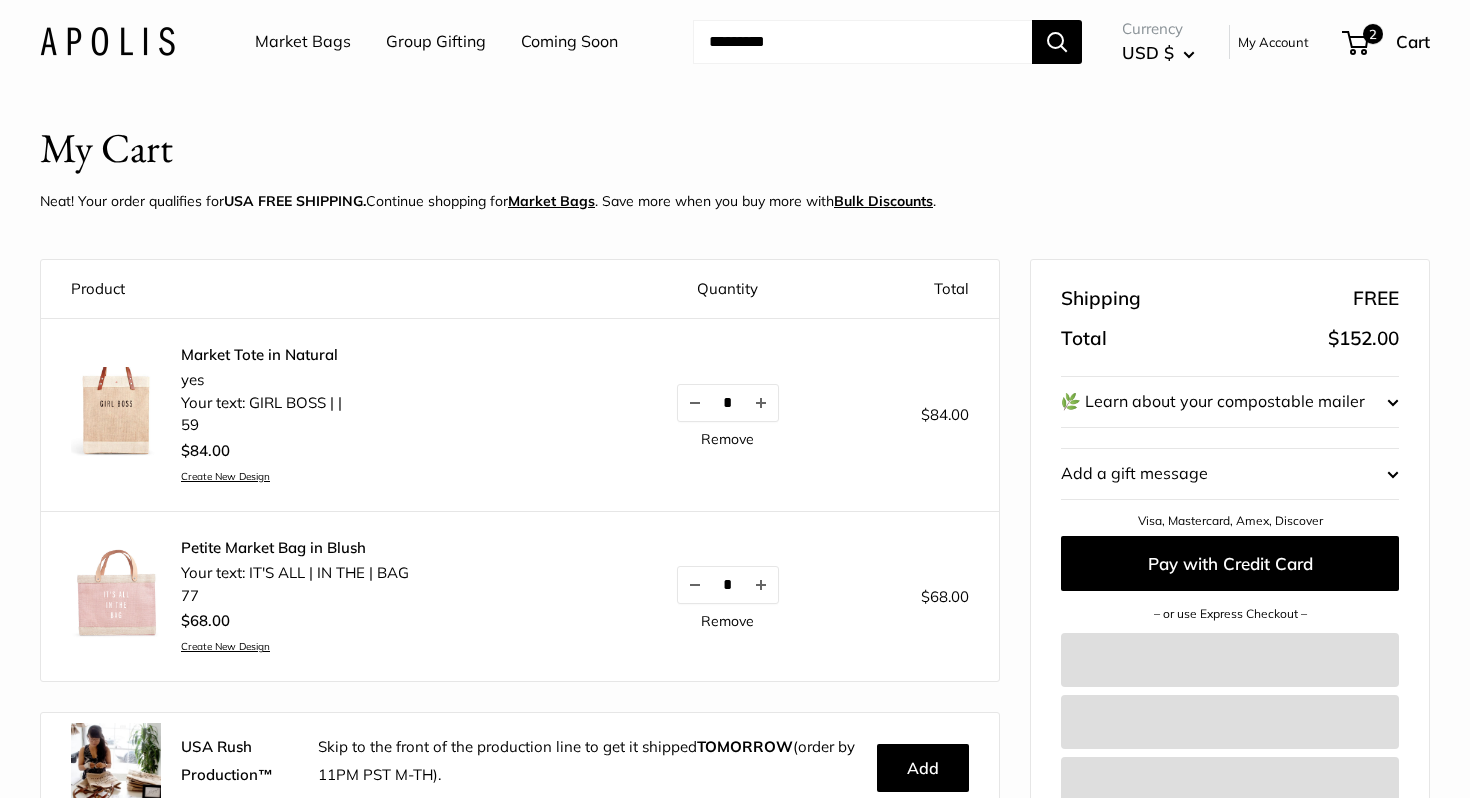 scroll, scrollTop: 0, scrollLeft: 0, axis: both 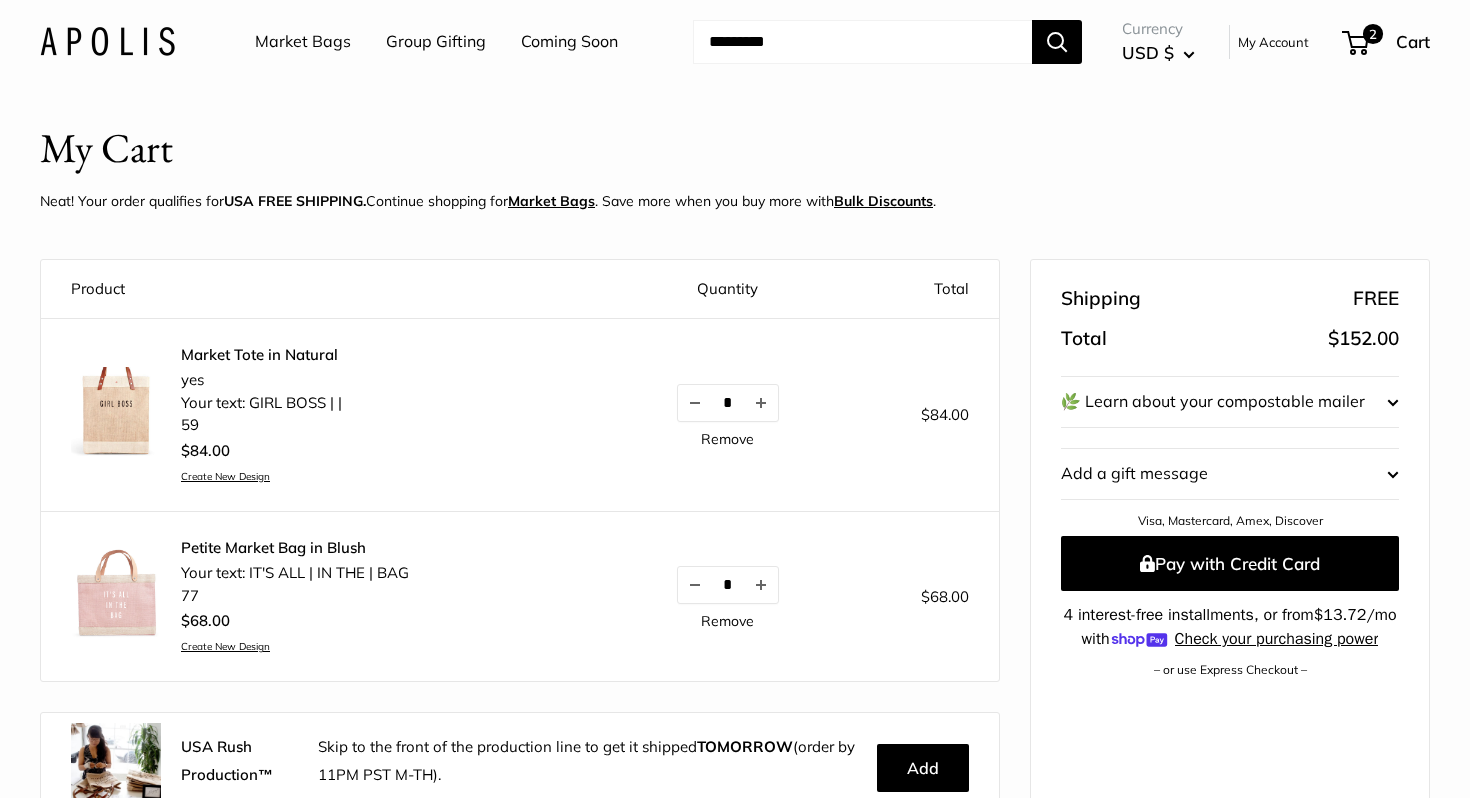 click on "Create New Design" at bounding box center (261, 476) 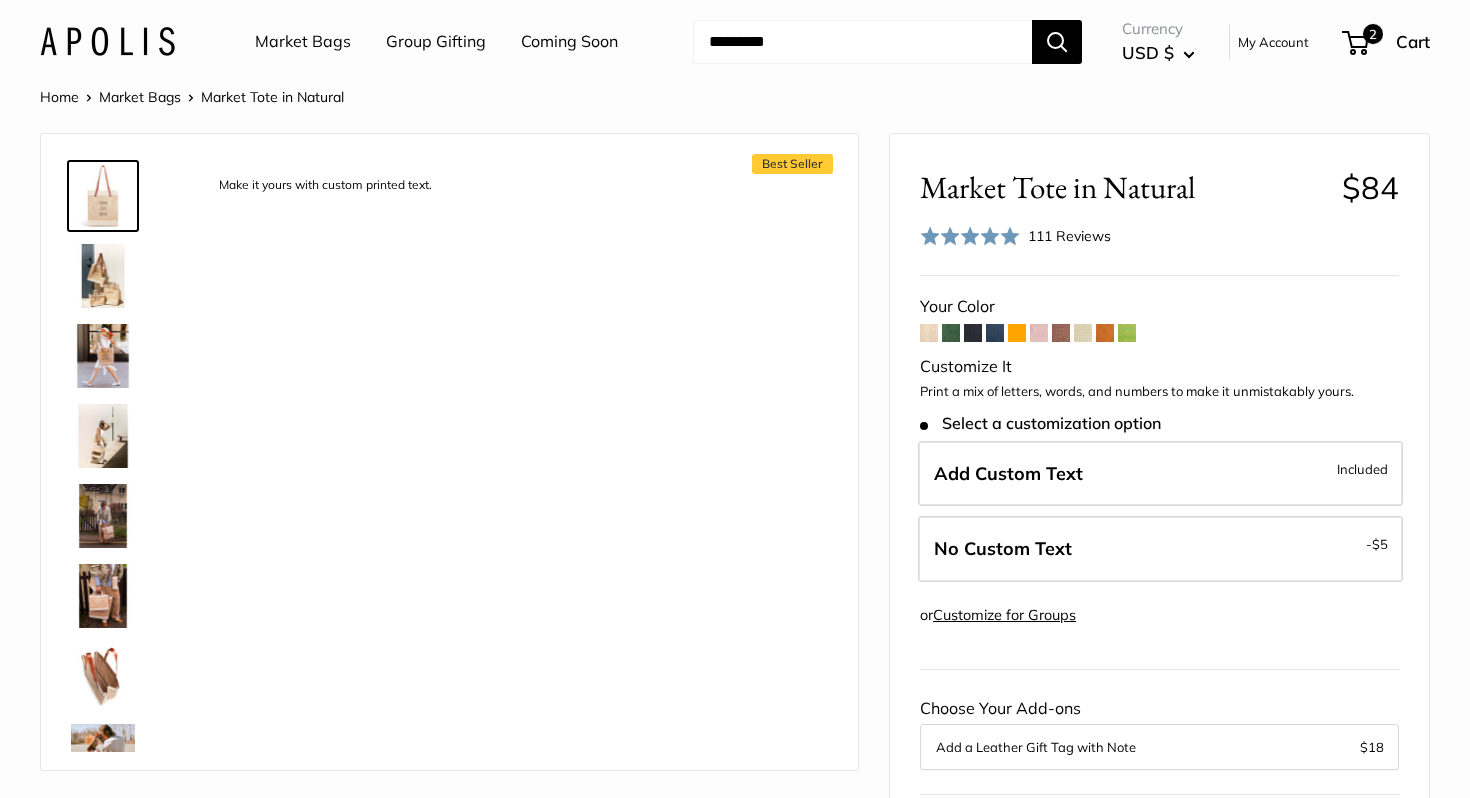 scroll, scrollTop: 0, scrollLeft: 0, axis: both 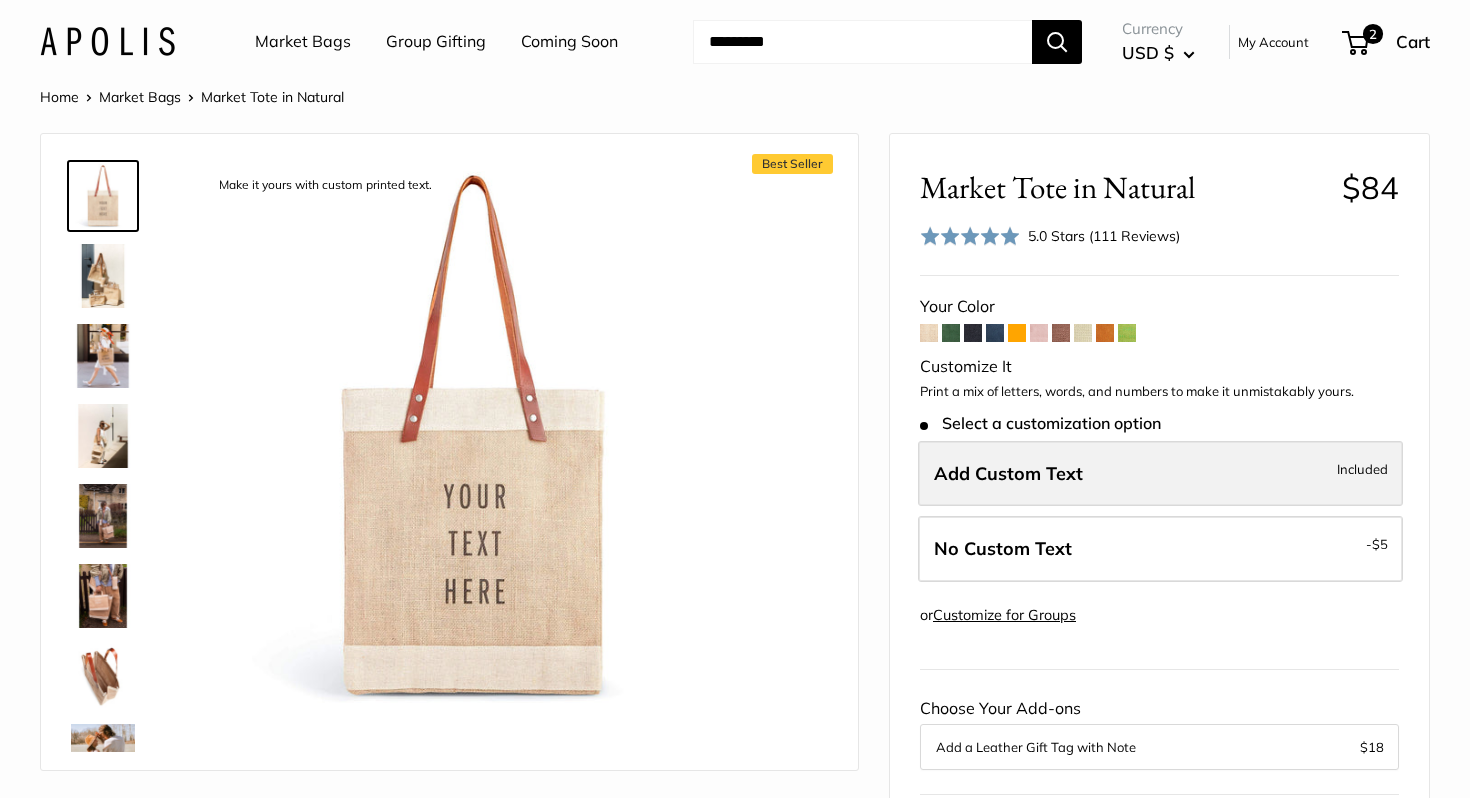click on "Add Custom Text" at bounding box center (1008, 473) 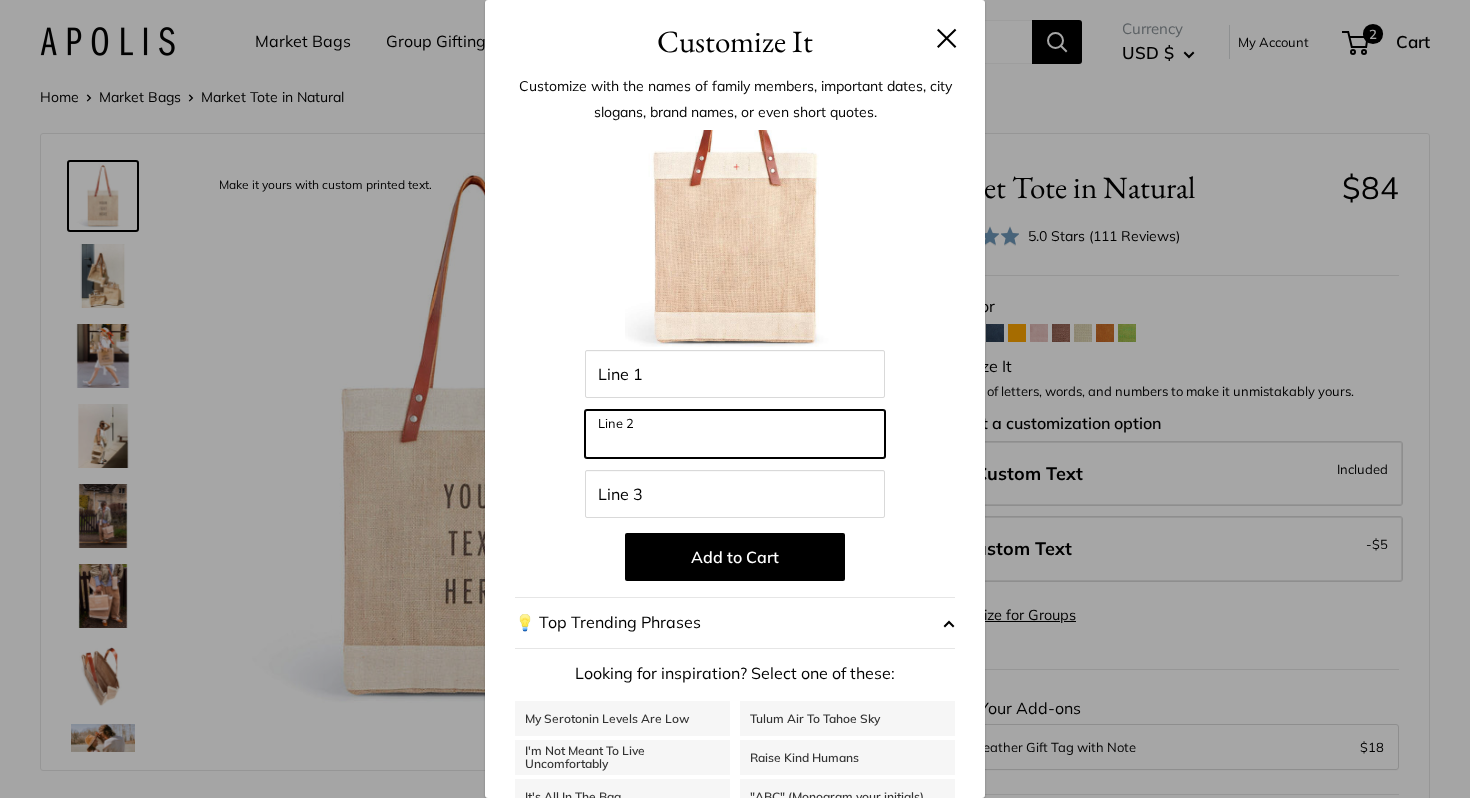 click on "Line 2" at bounding box center (735, 434) 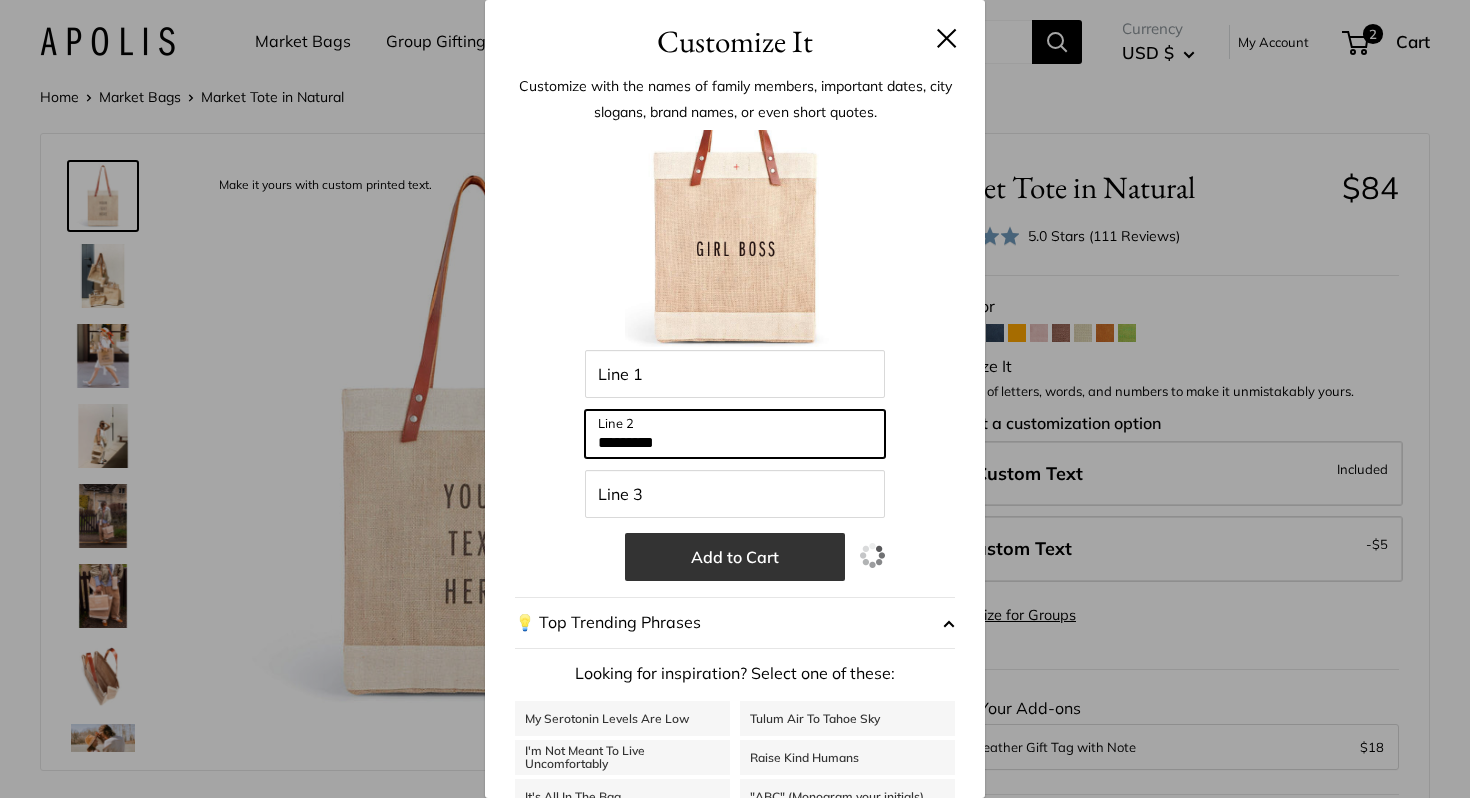 type on "*********" 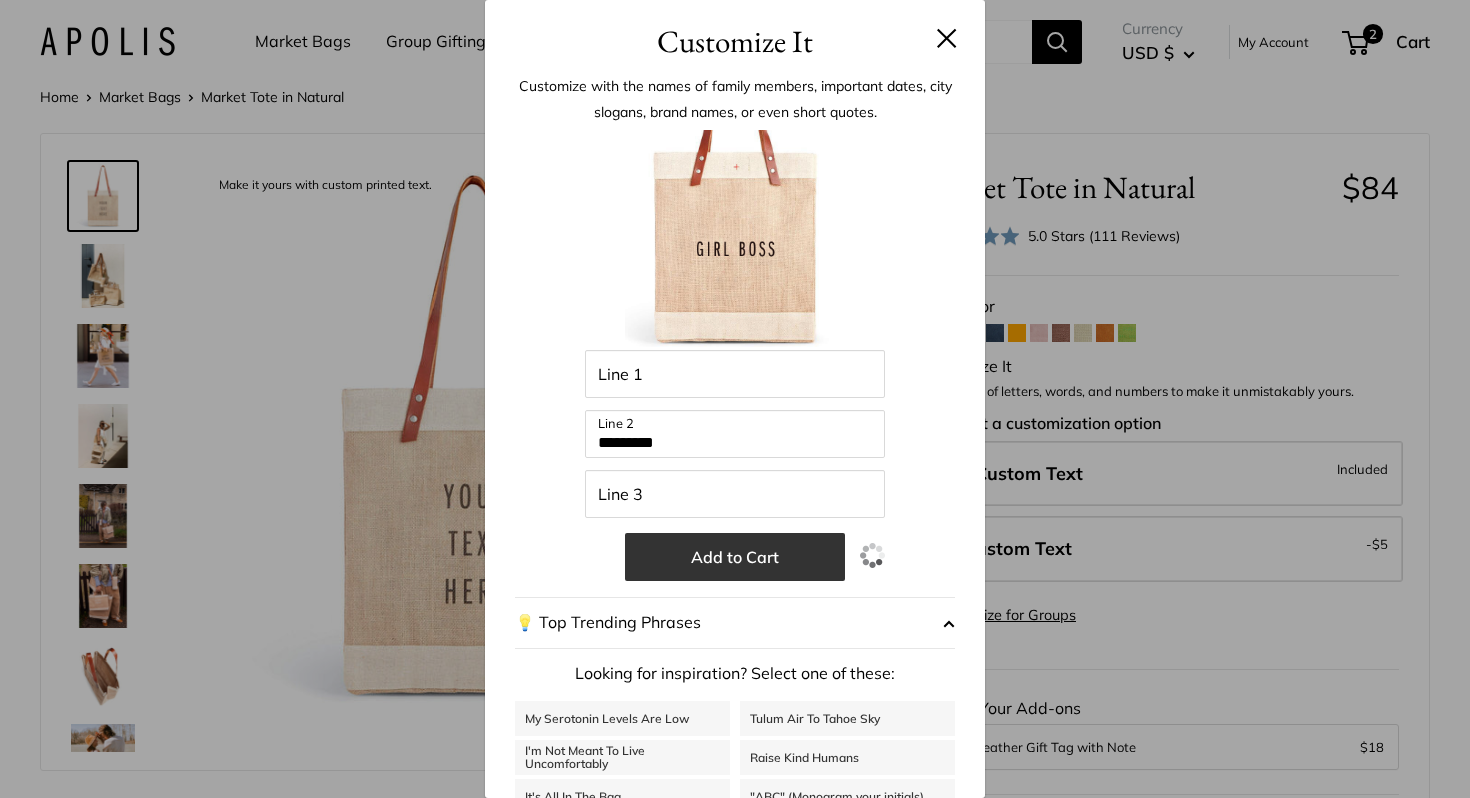 click on "Add to Cart" at bounding box center [735, 557] 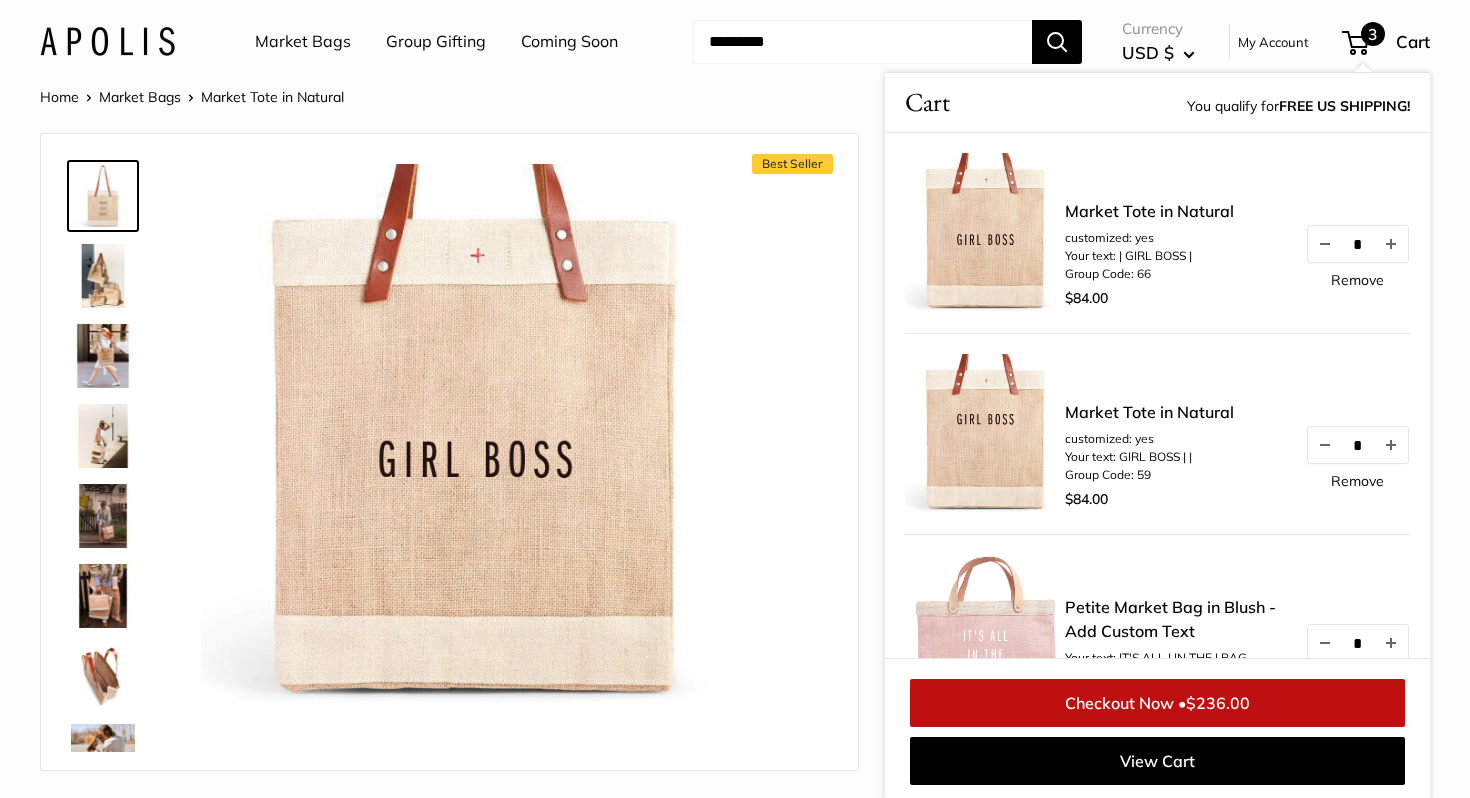 click on "Remove" at bounding box center [1357, 481] 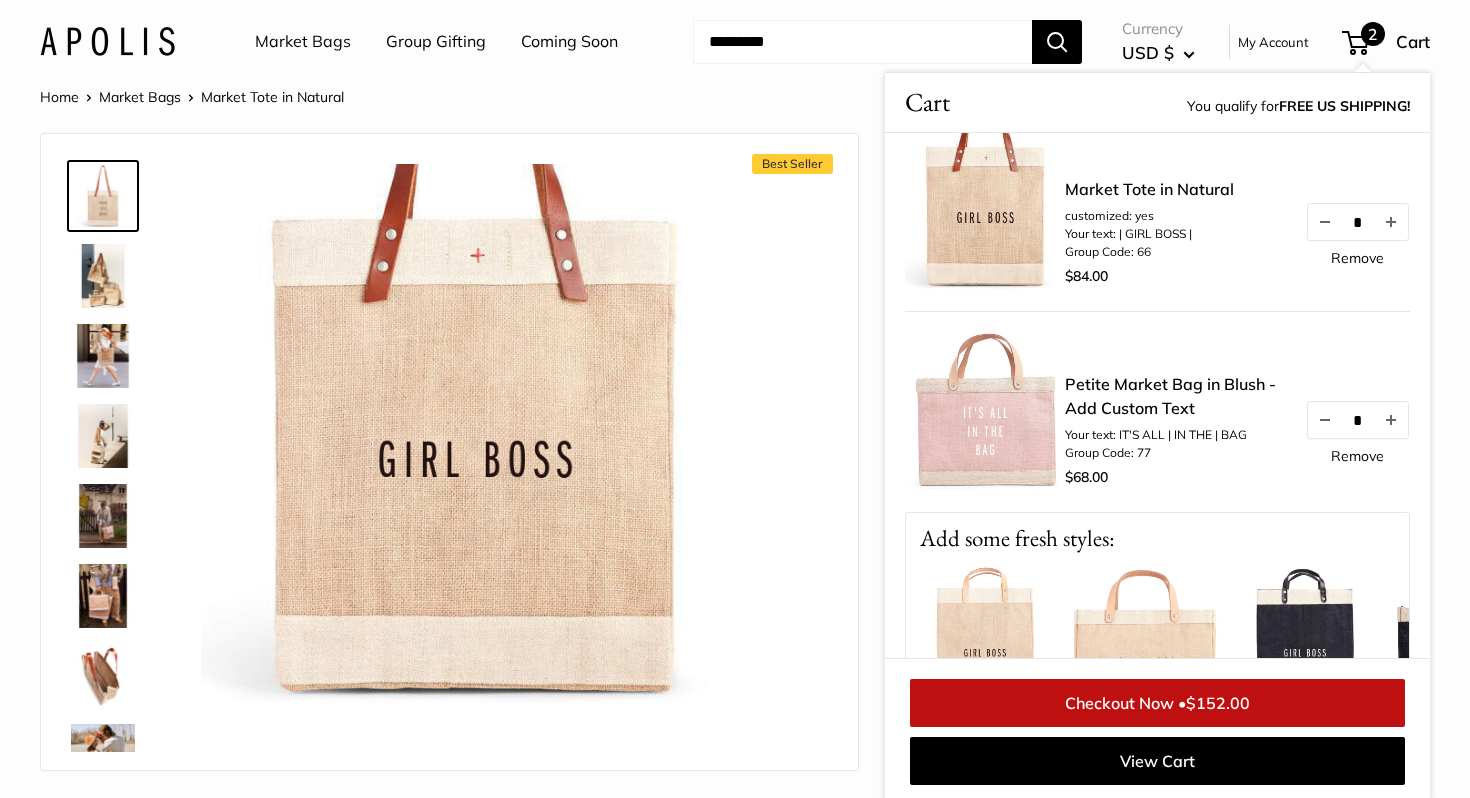 scroll, scrollTop: 0, scrollLeft: 0, axis: both 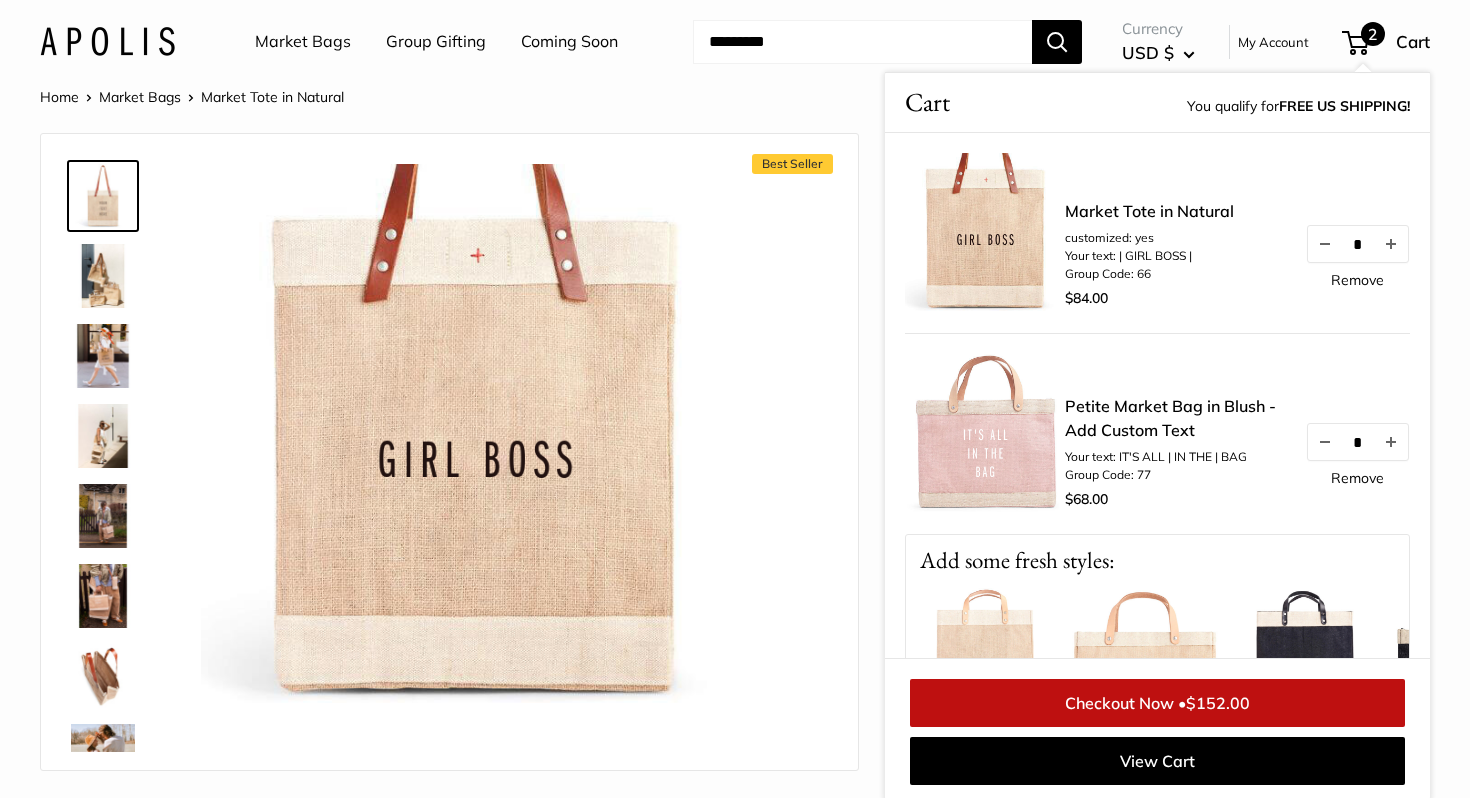 click at bounding box center (103, 276) 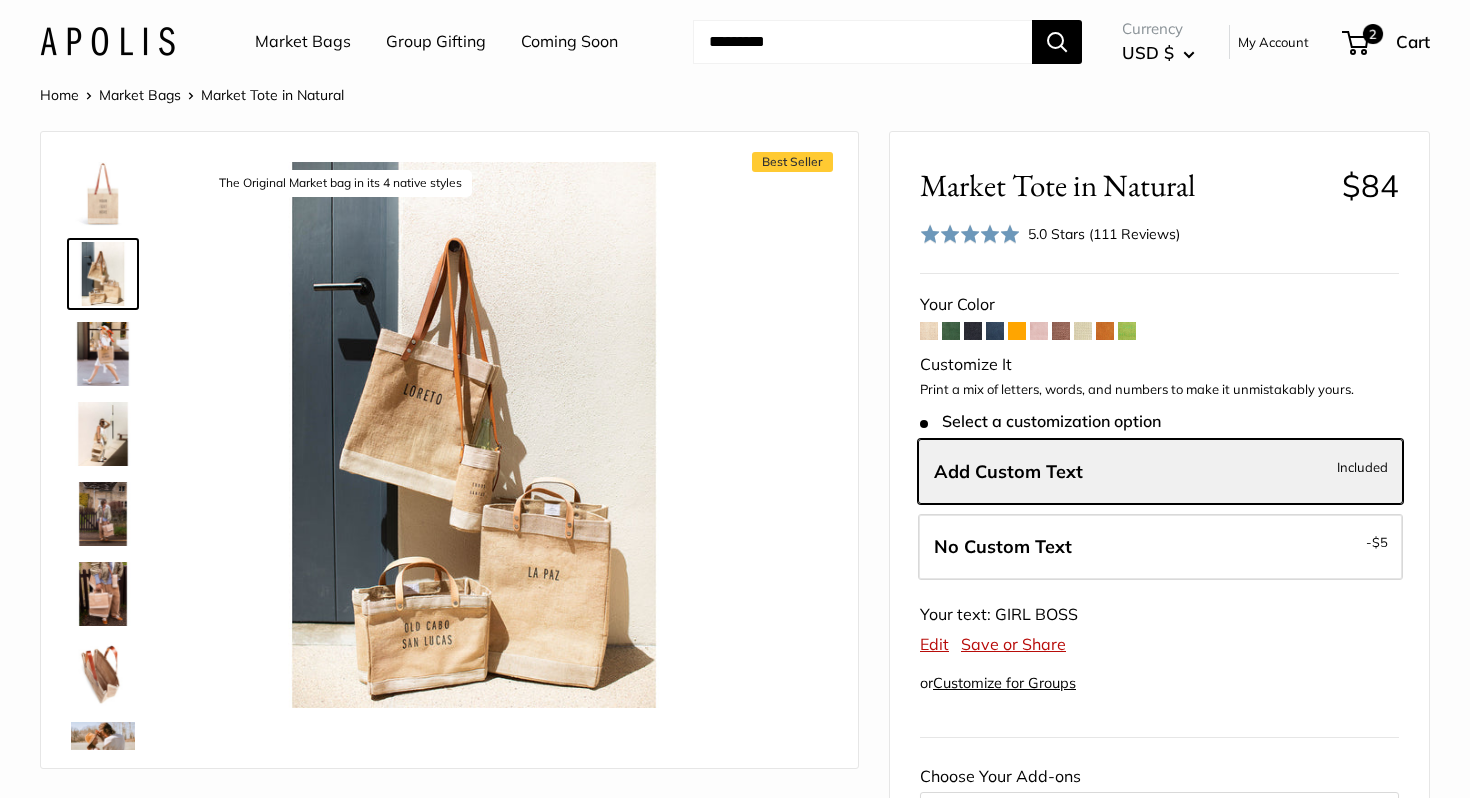 click at bounding box center [103, 354] 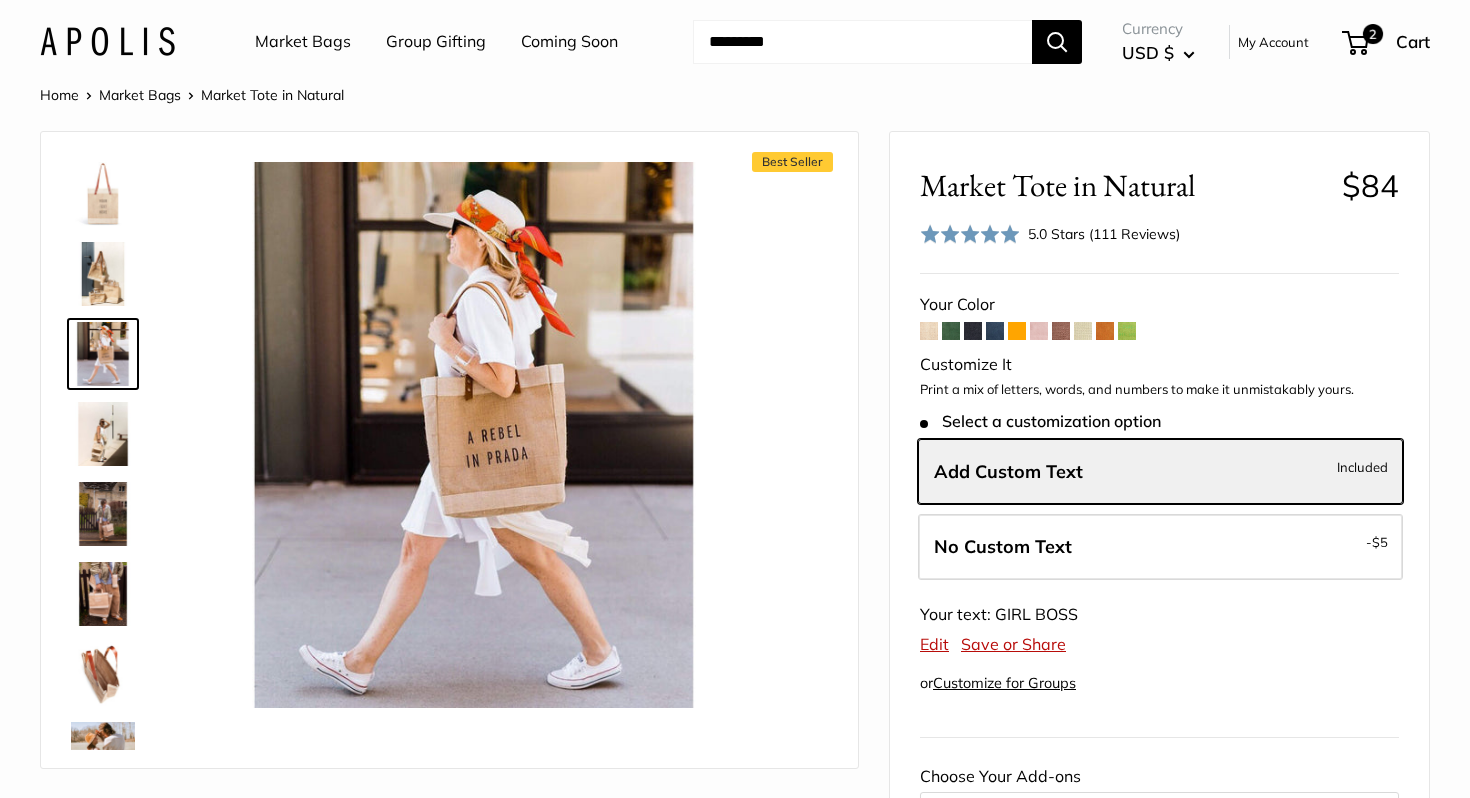 click at bounding box center [103, 434] 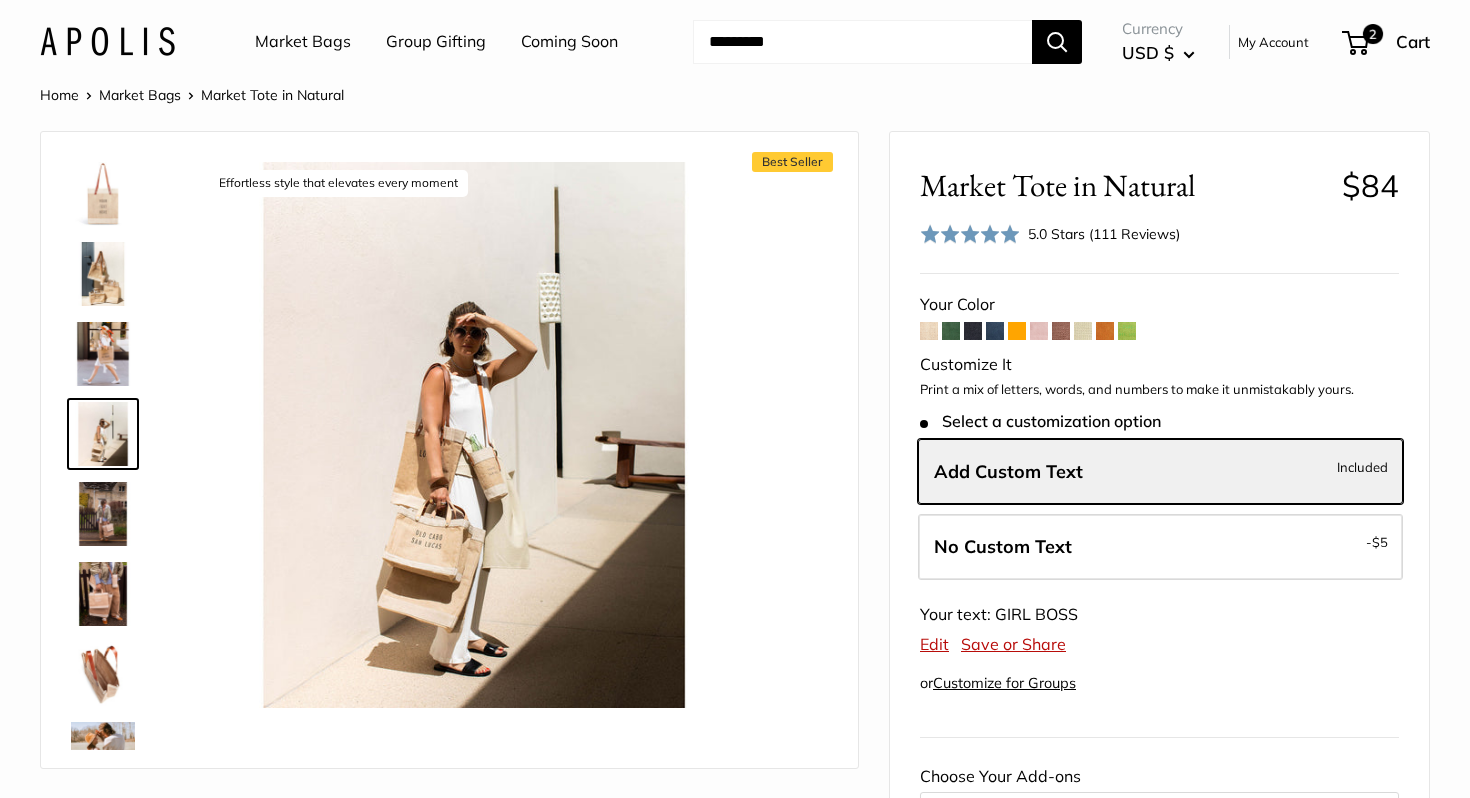 click at bounding box center (103, 514) 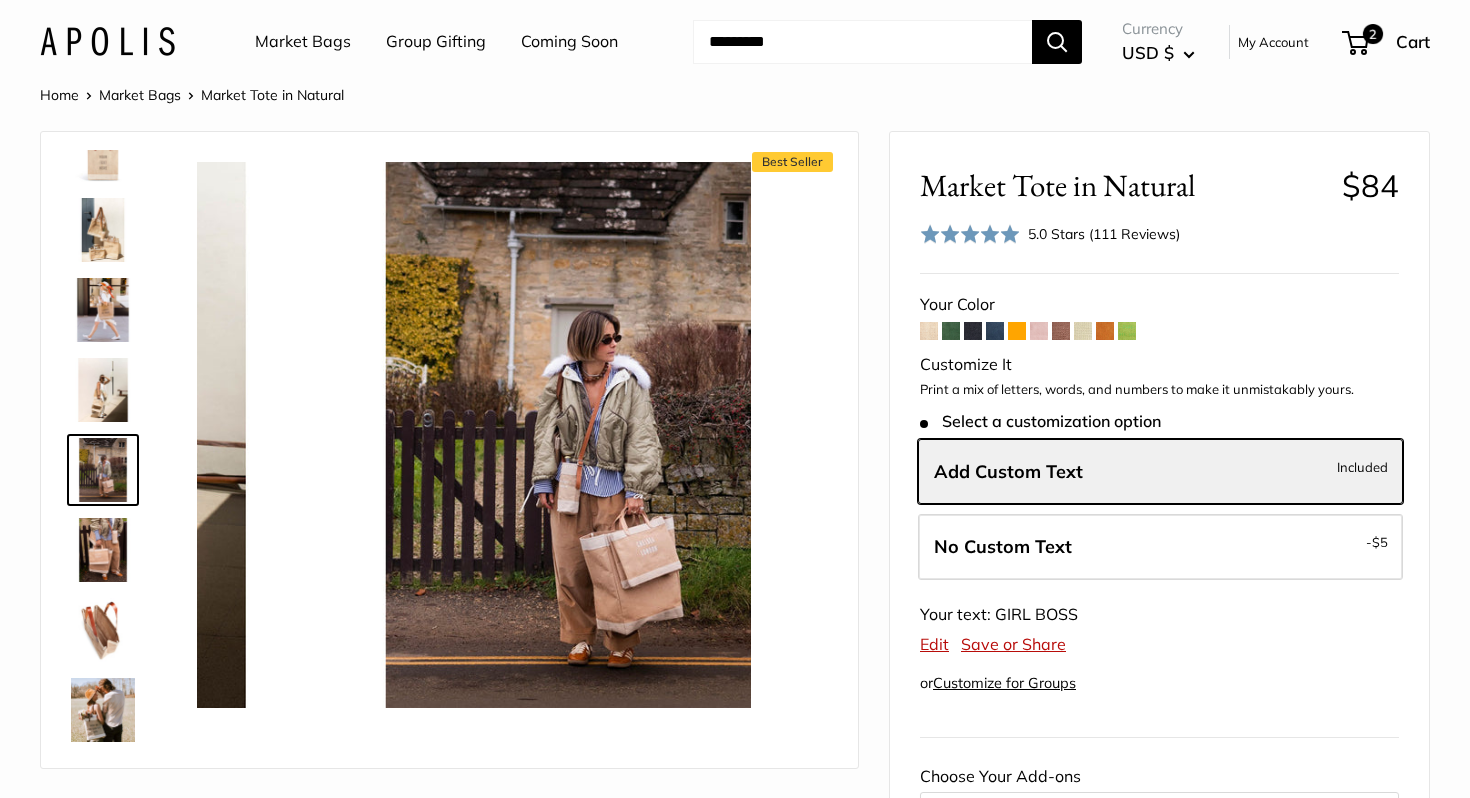 scroll, scrollTop: 62, scrollLeft: 0, axis: vertical 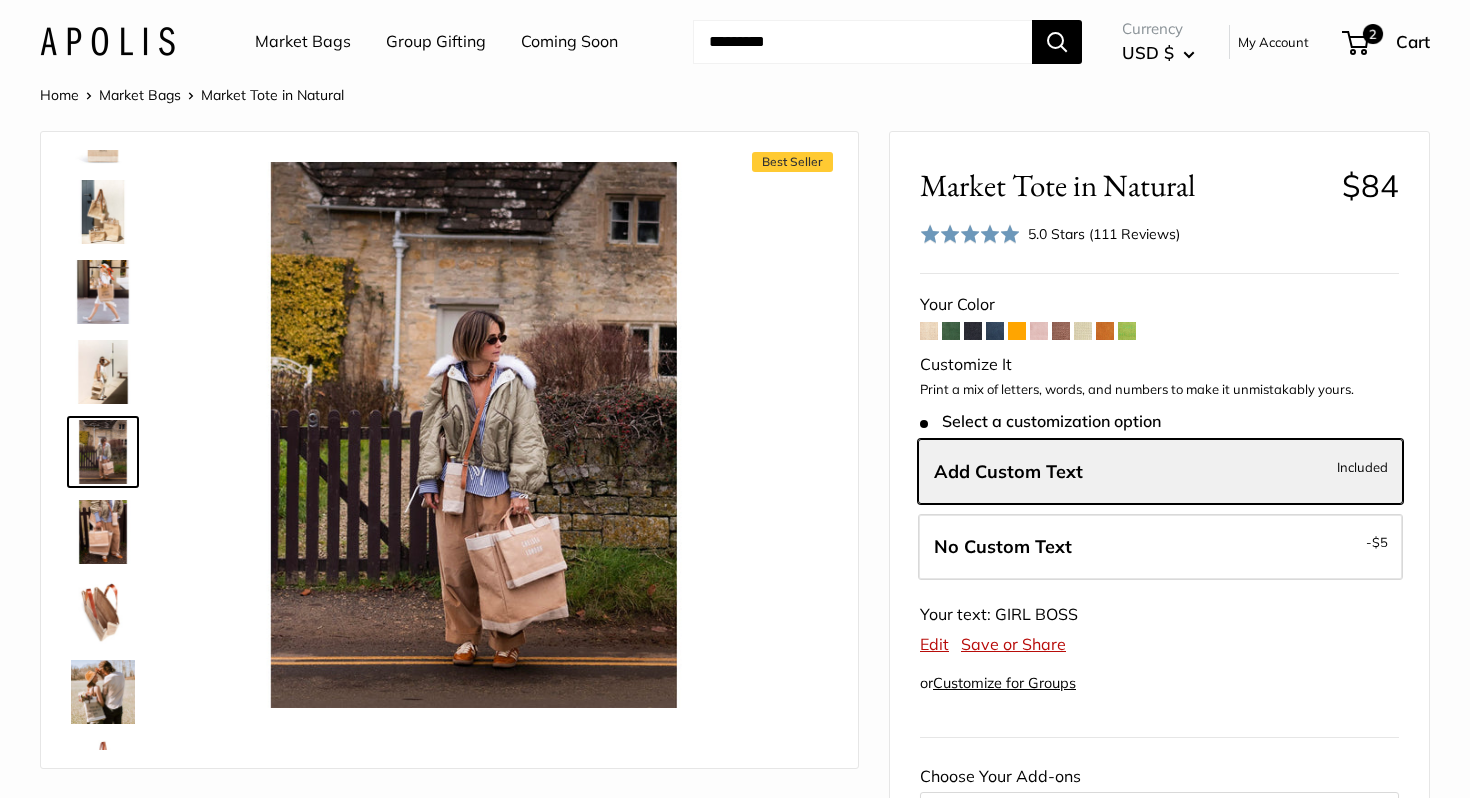 click at bounding box center [103, 612] 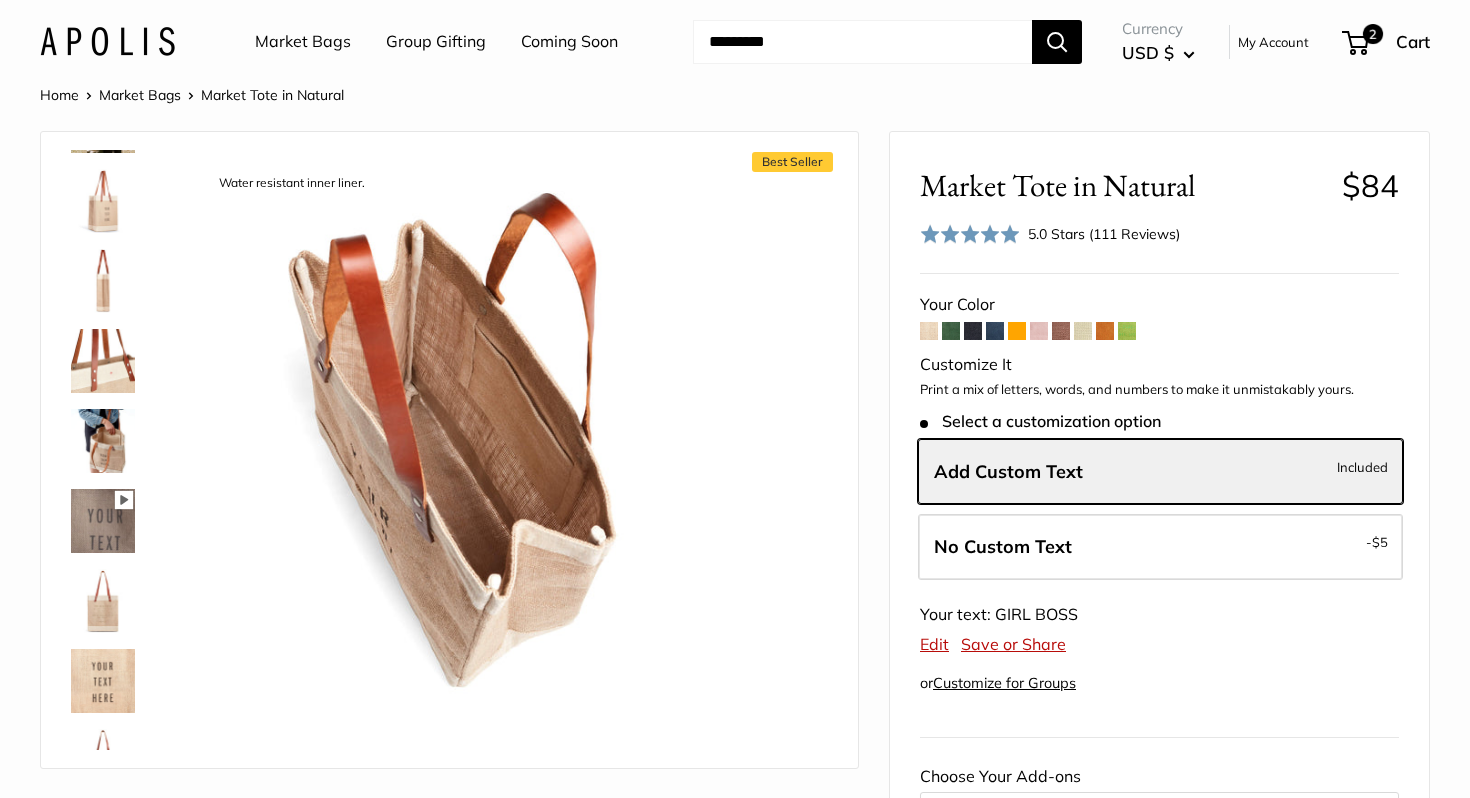 scroll, scrollTop: 641, scrollLeft: 0, axis: vertical 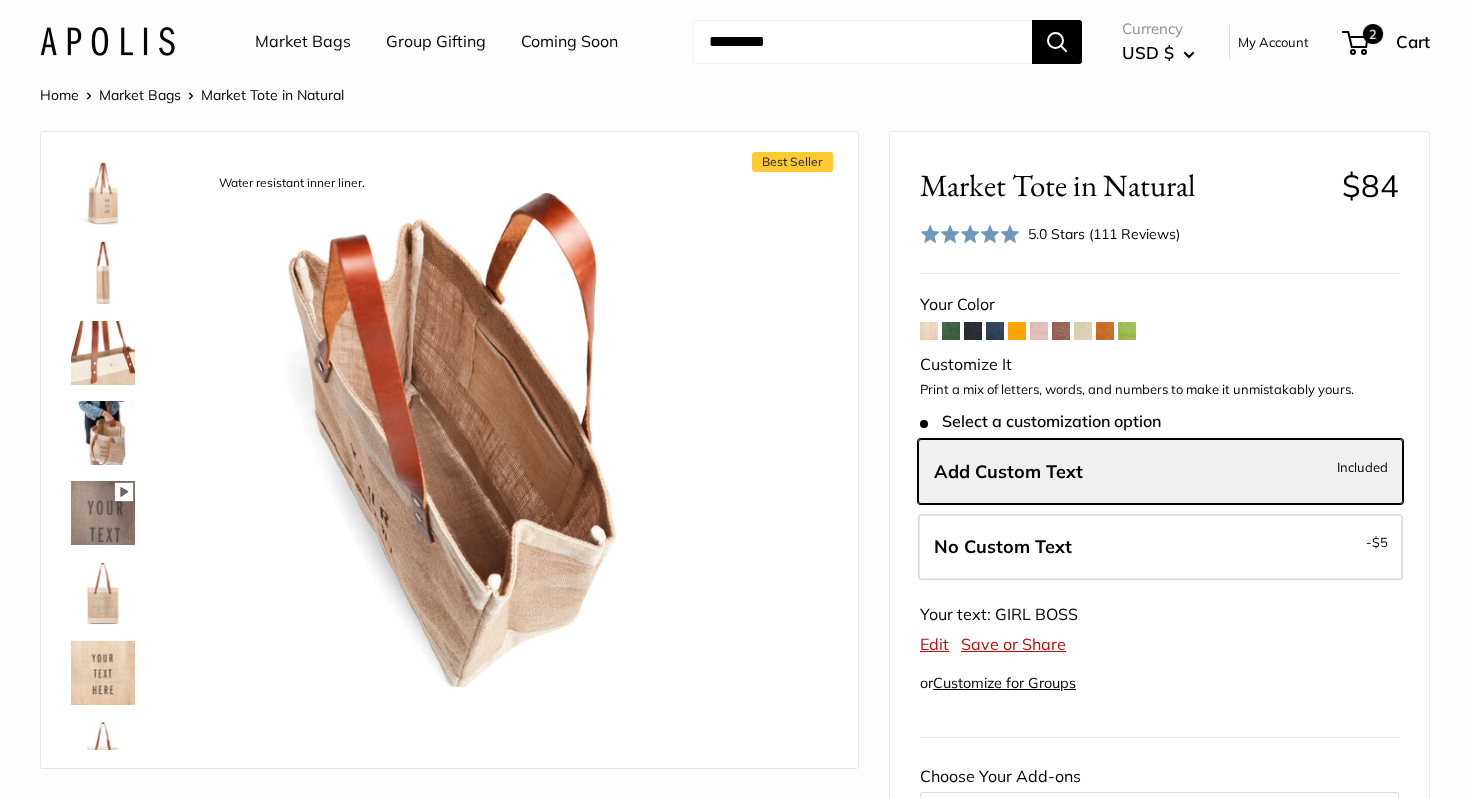 click at bounding box center [103, 673] 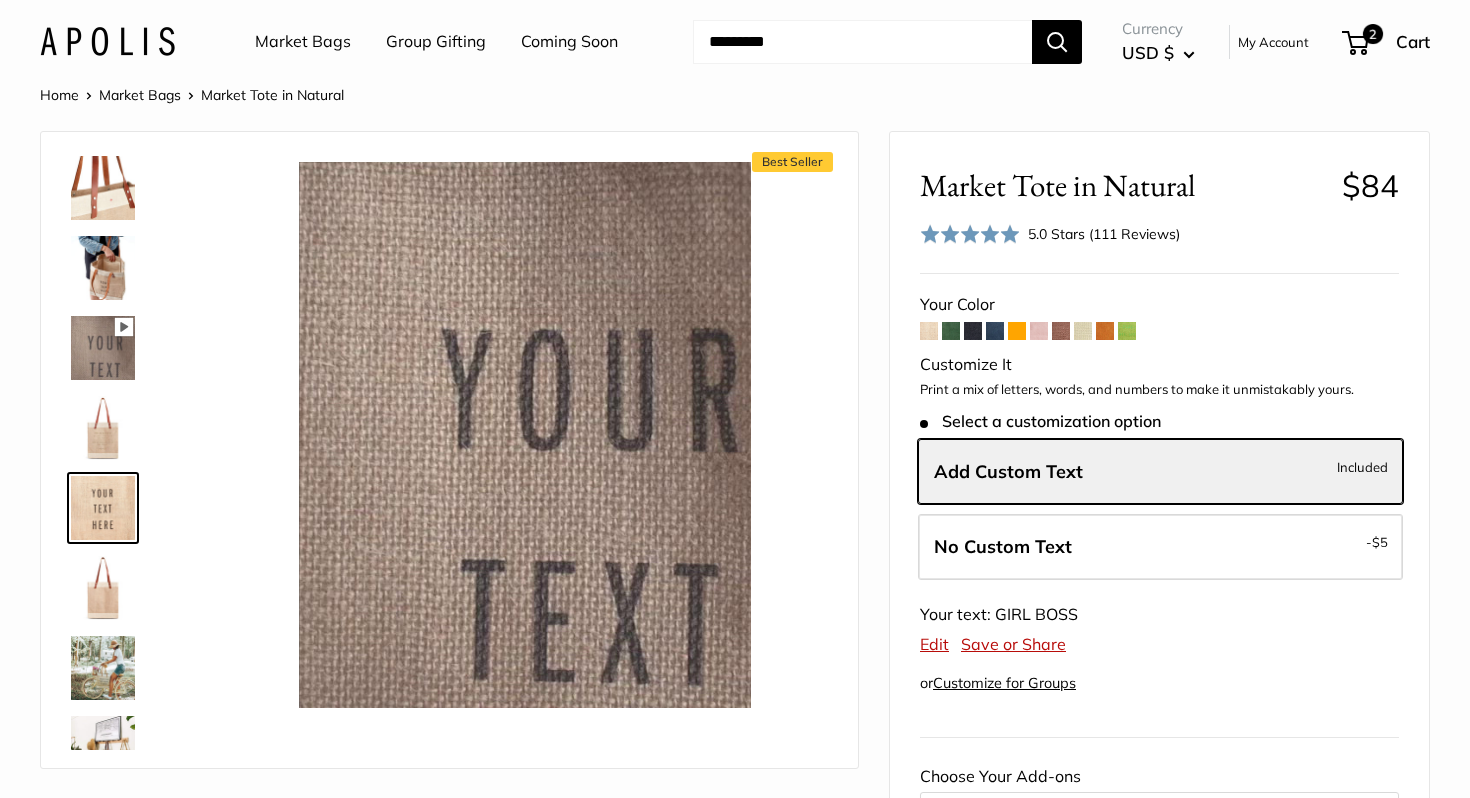 scroll, scrollTop: 848, scrollLeft: 0, axis: vertical 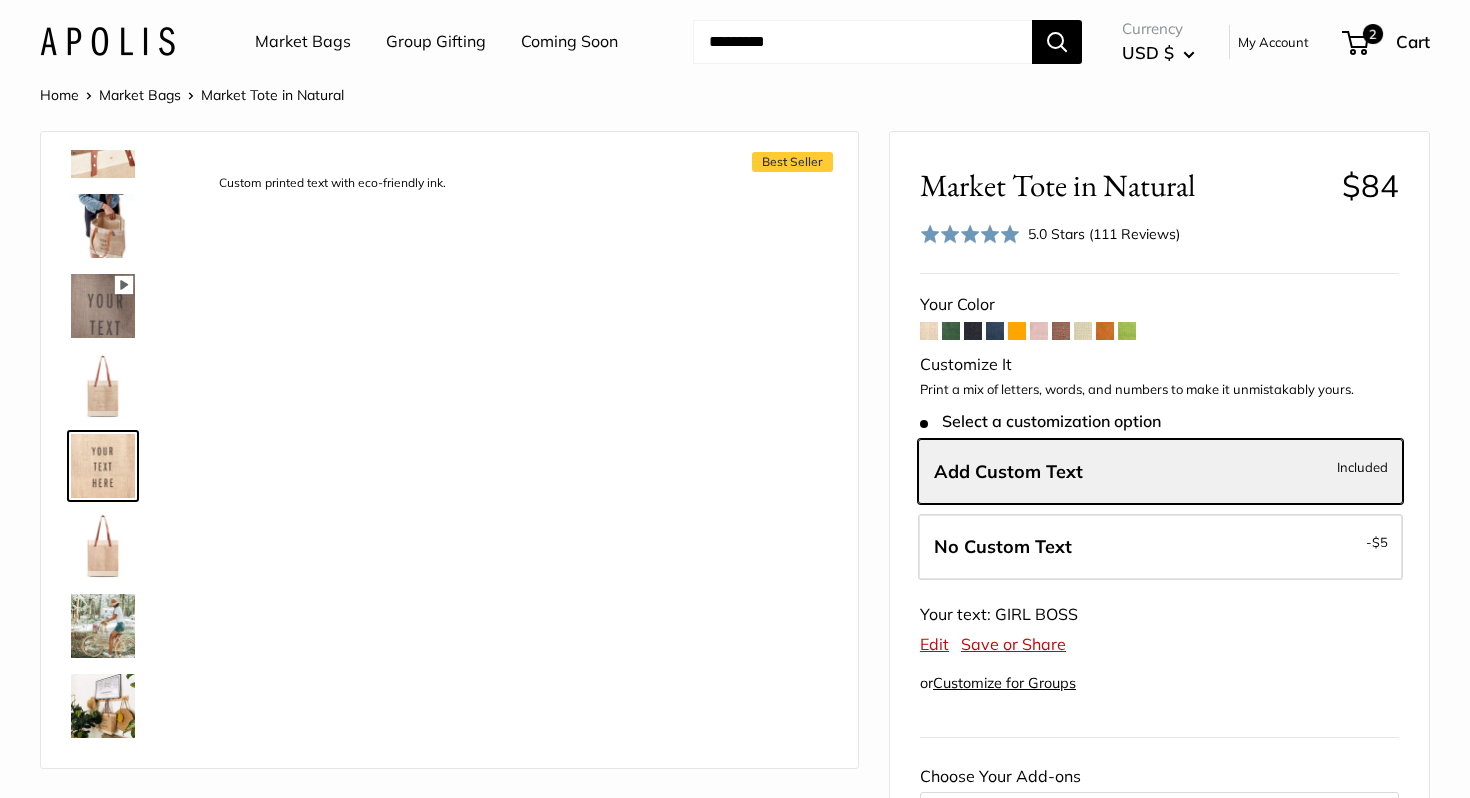 click at bounding box center [103, 546] 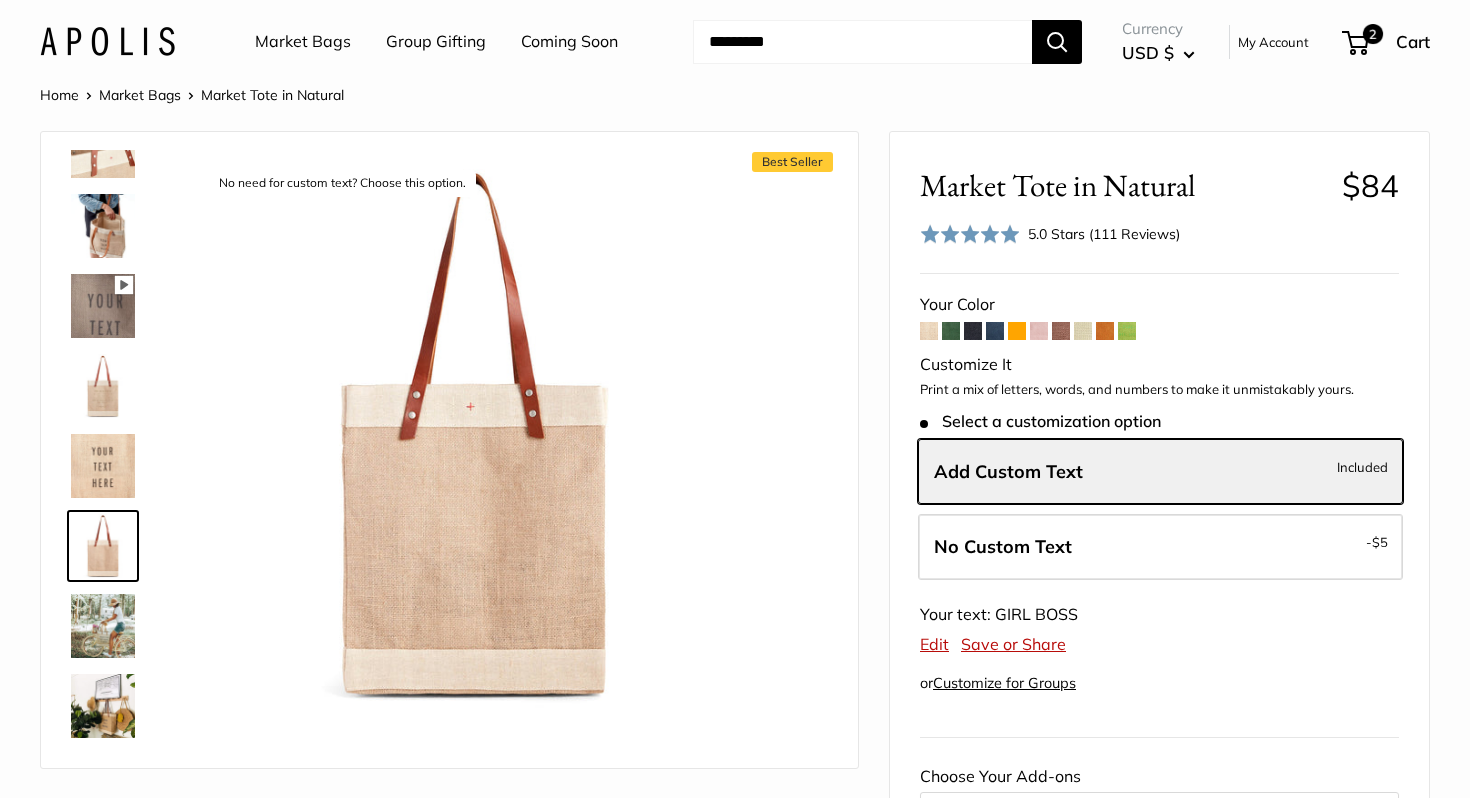 click at bounding box center [103, 626] 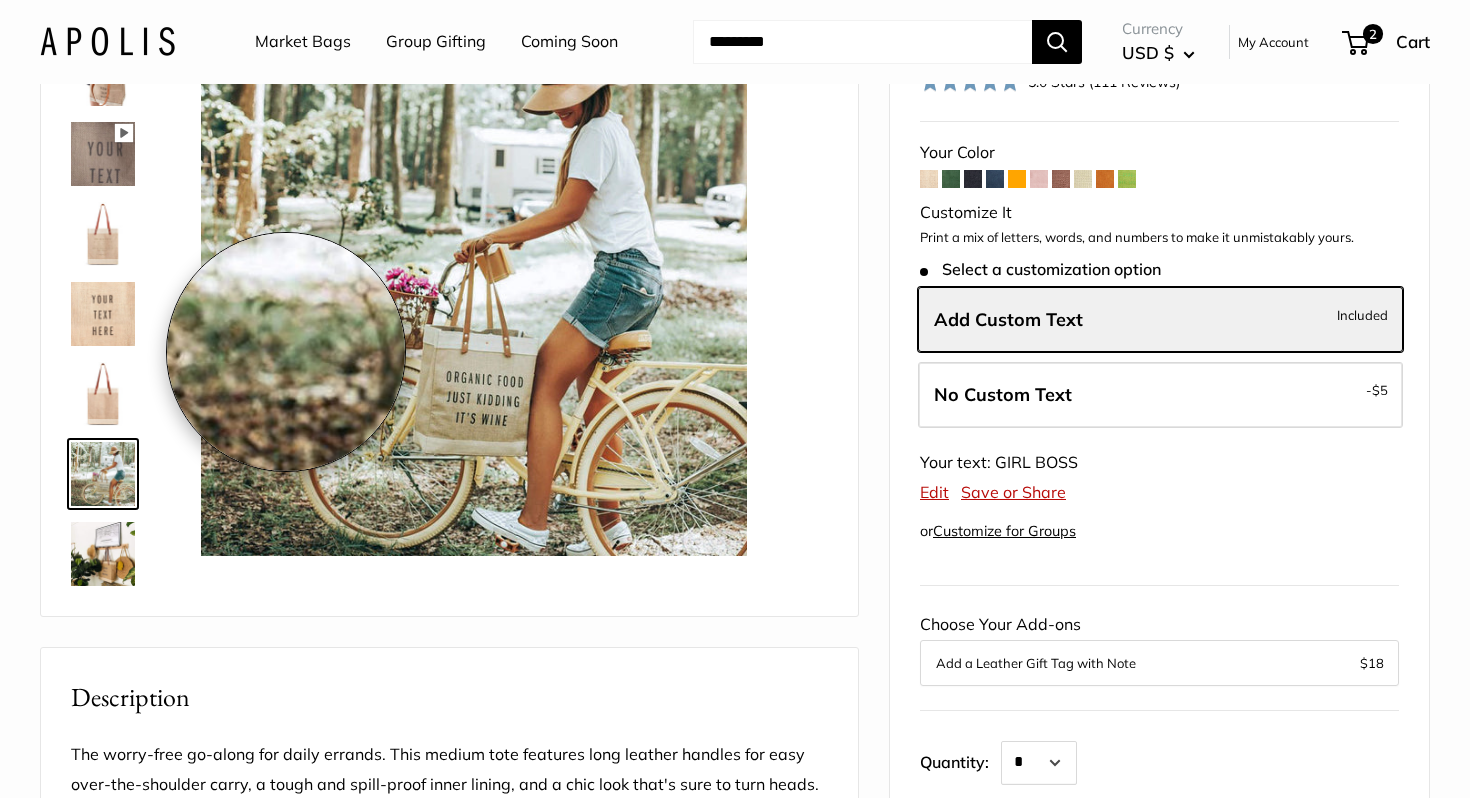 scroll, scrollTop: 216, scrollLeft: 0, axis: vertical 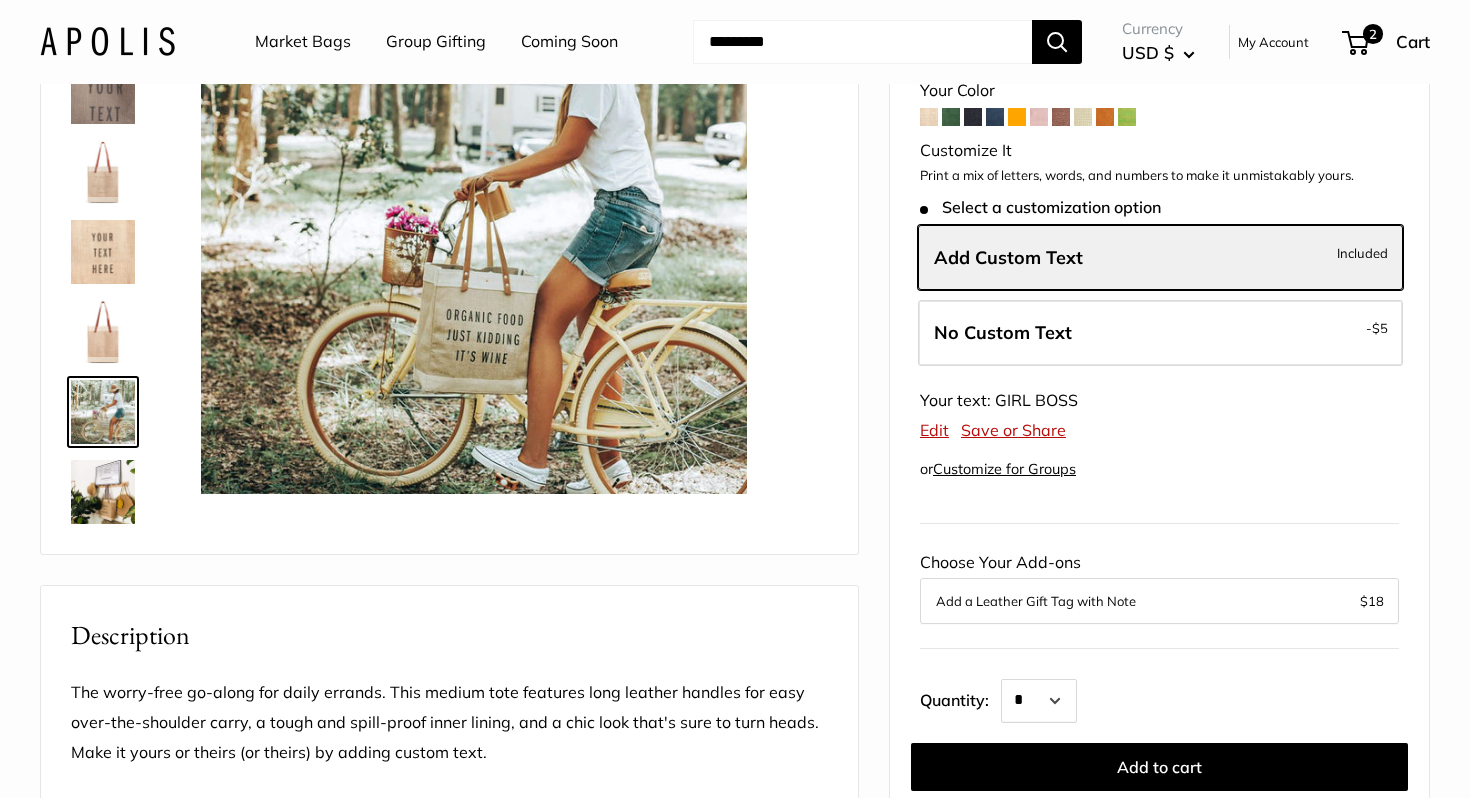 click at bounding box center [103, 492] 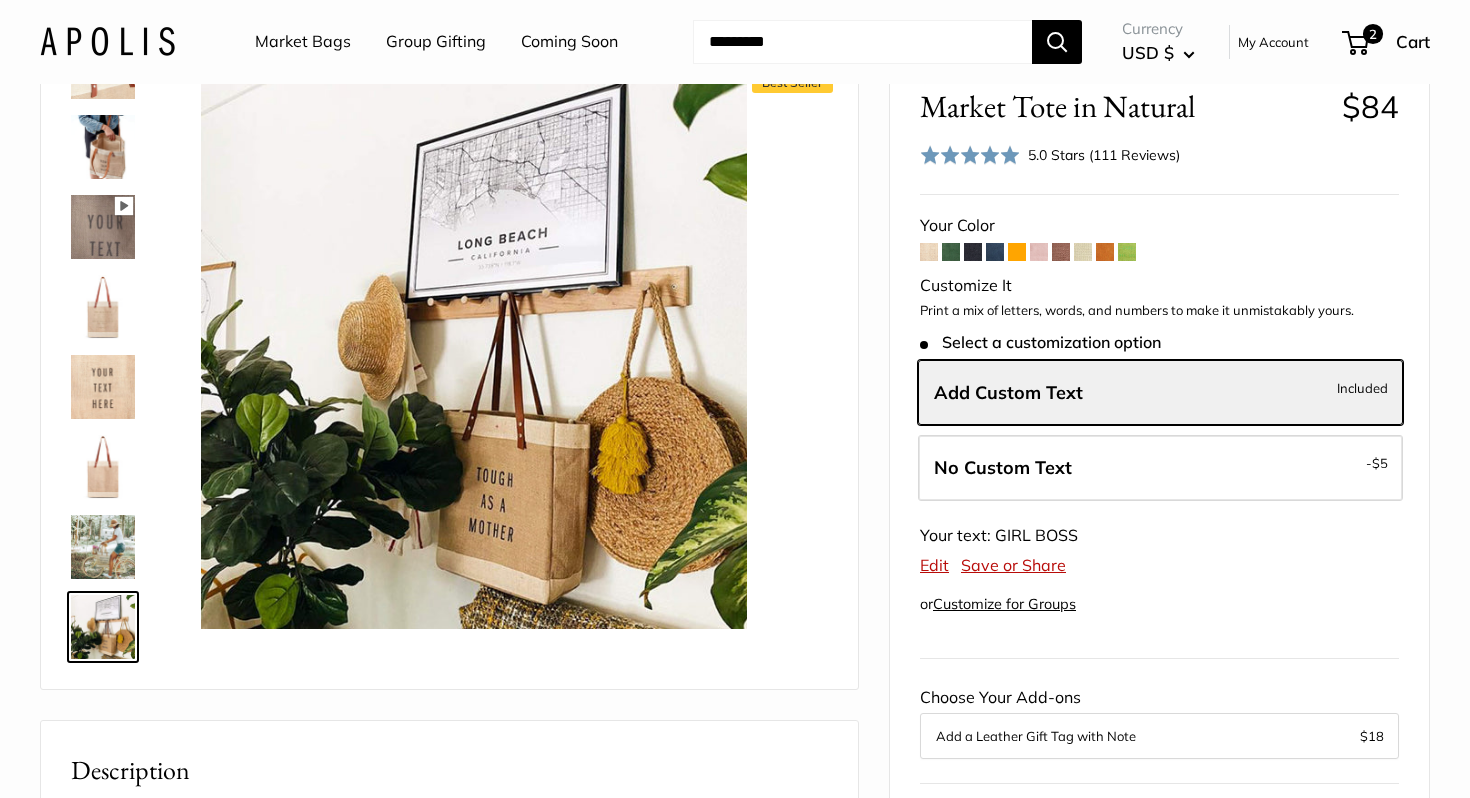scroll, scrollTop: 0, scrollLeft: 0, axis: both 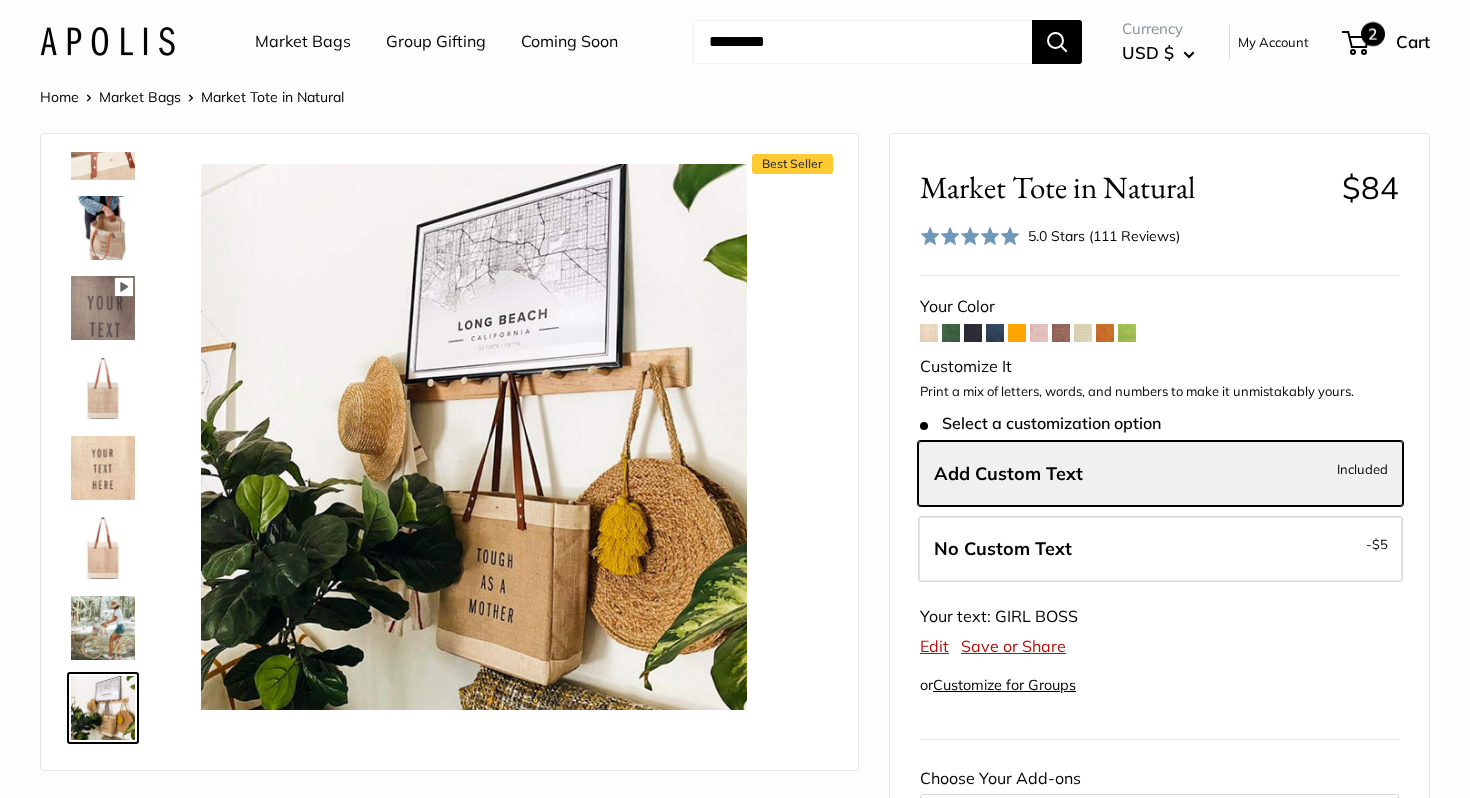 click on "2" at bounding box center (1355, 43) 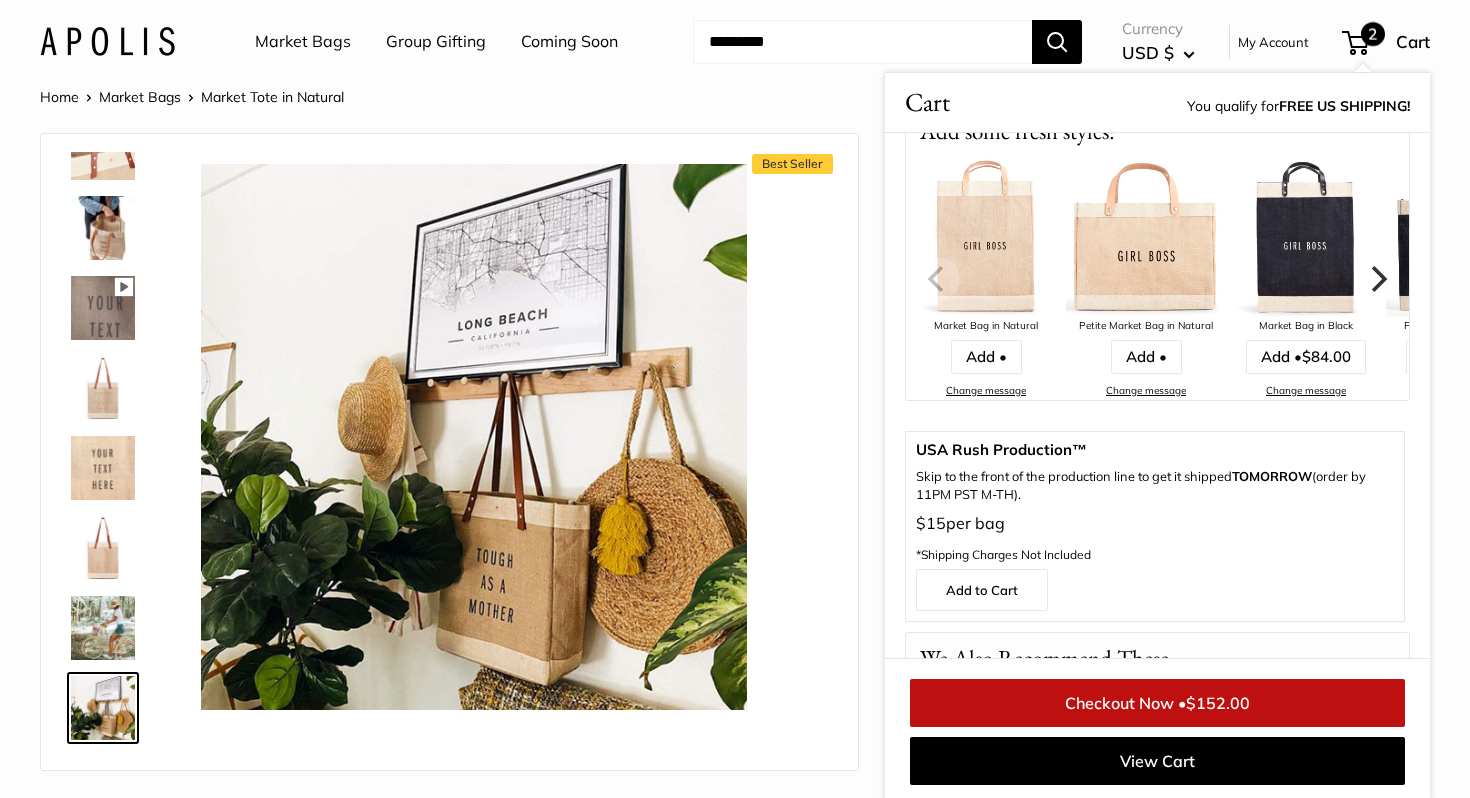 scroll, scrollTop: 0, scrollLeft: 0, axis: both 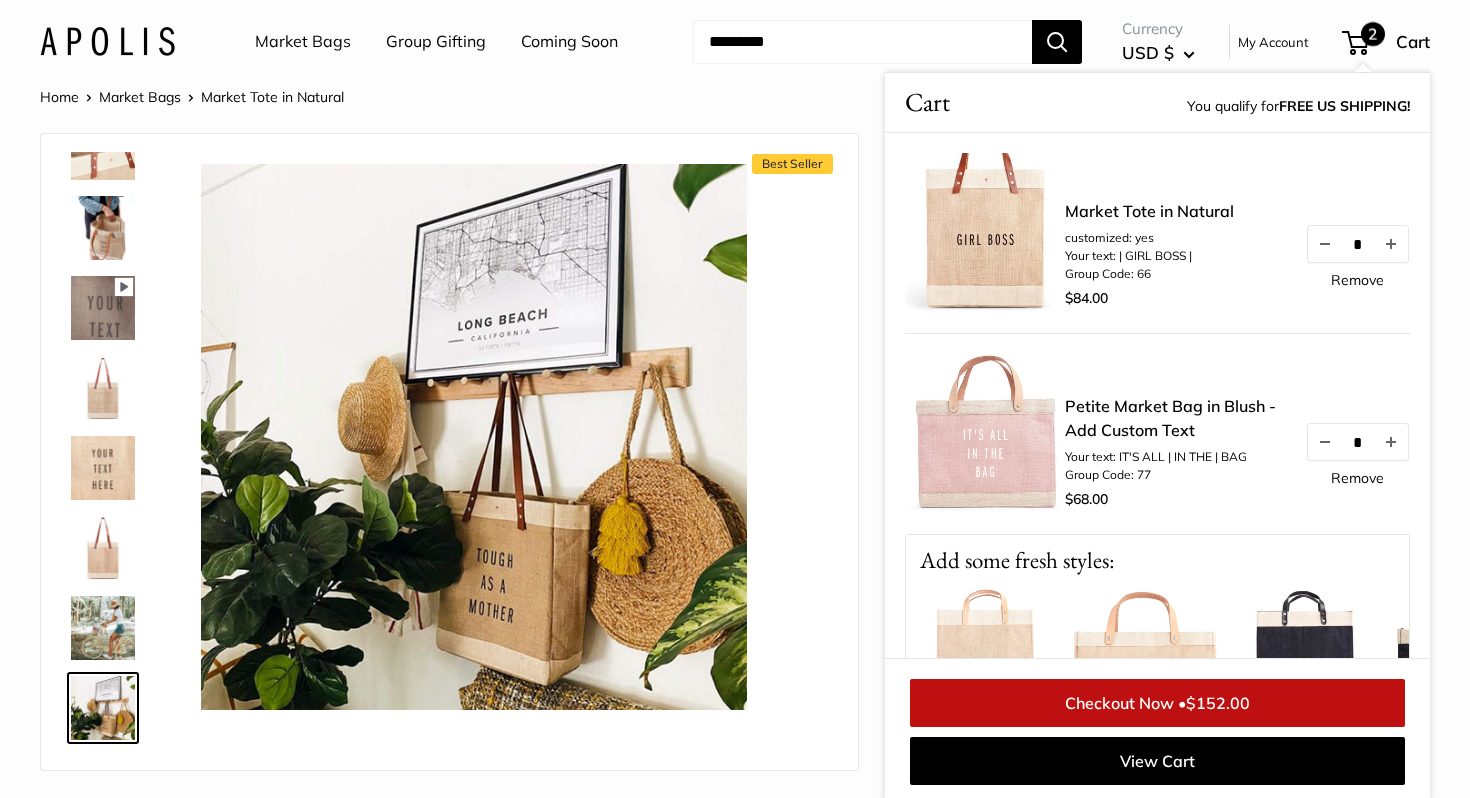 click on "Checkout Now •  $152.00" at bounding box center [1157, 703] 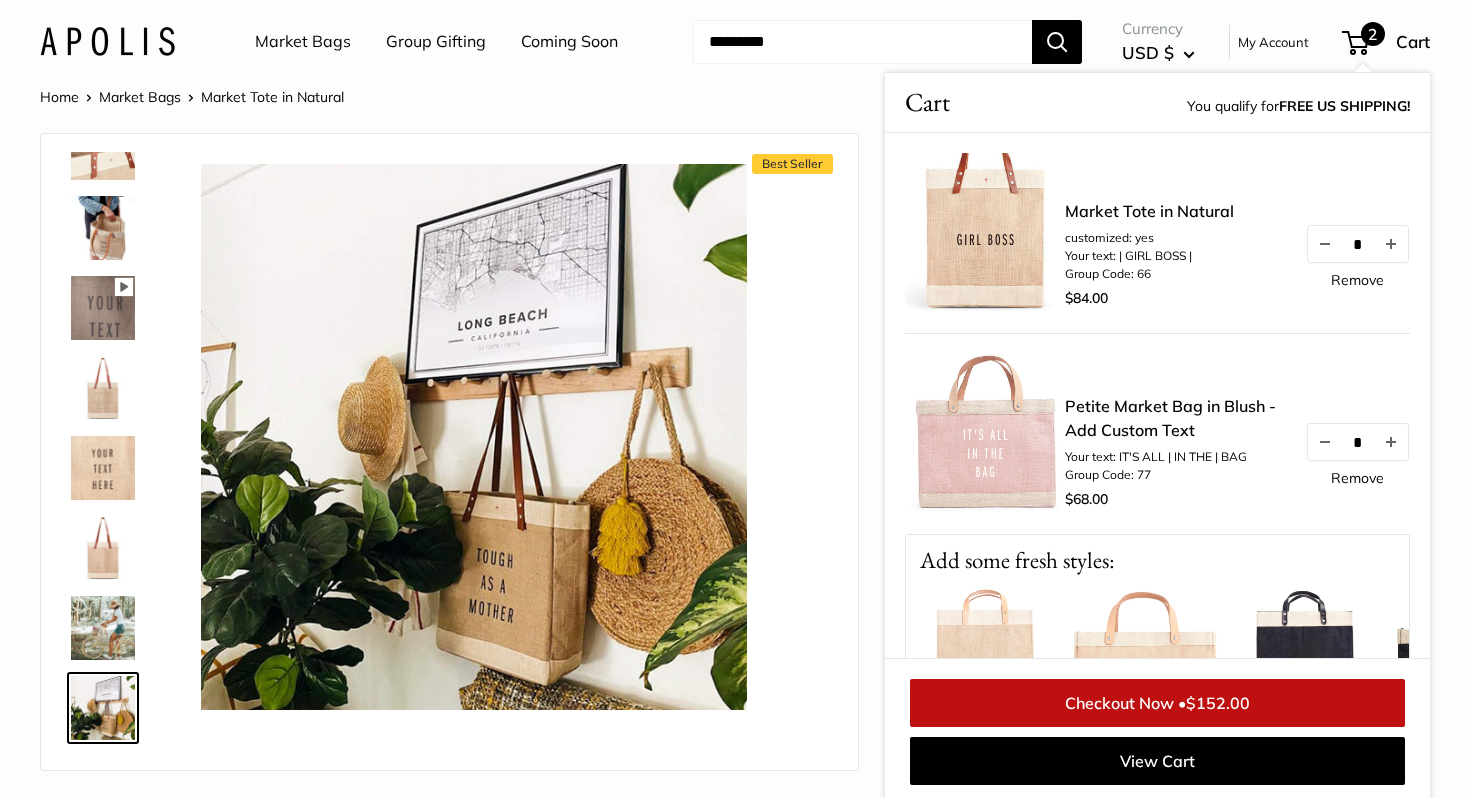 scroll, scrollTop: 2, scrollLeft: 0, axis: vertical 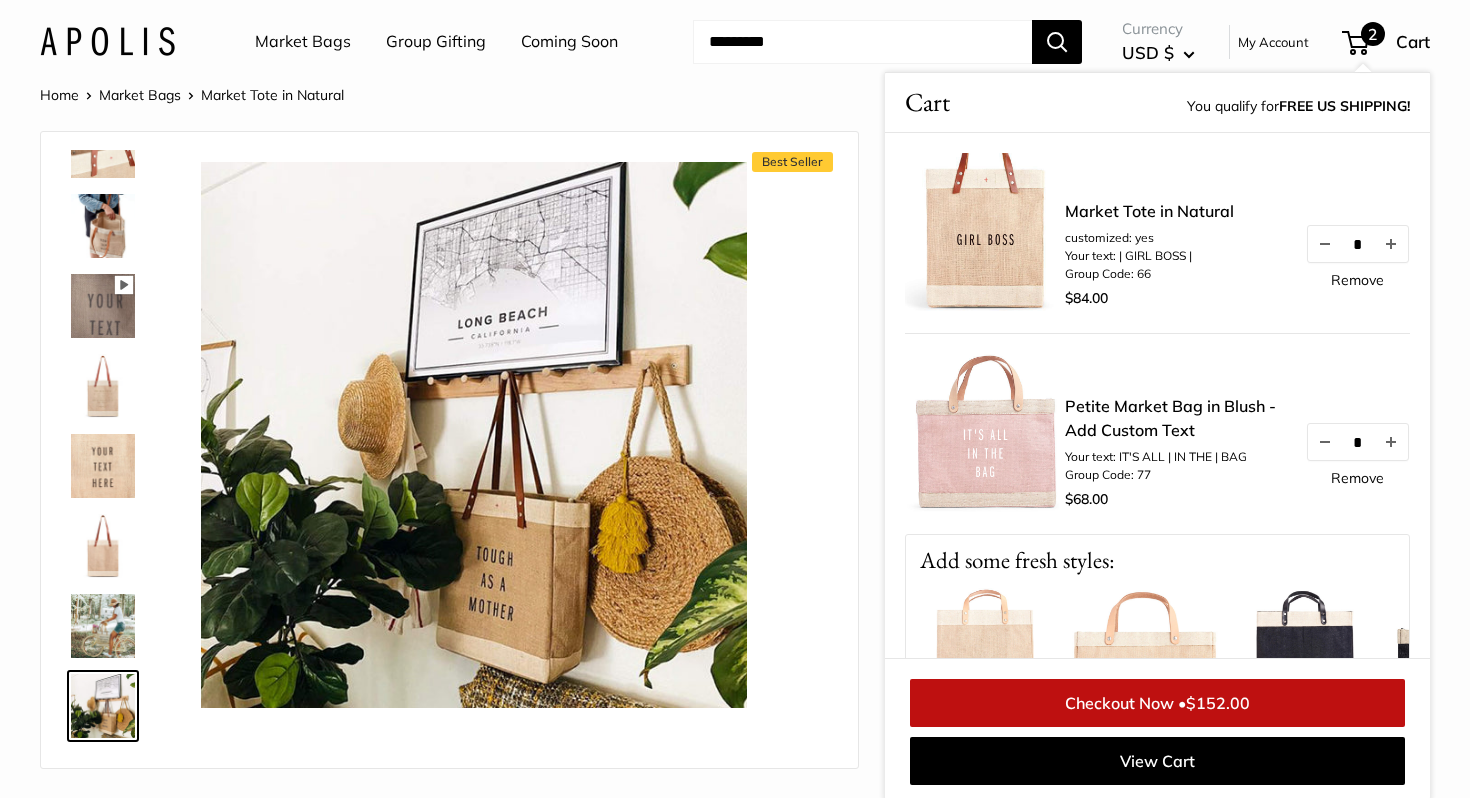 click on "Market Bags" at bounding box center [303, 42] 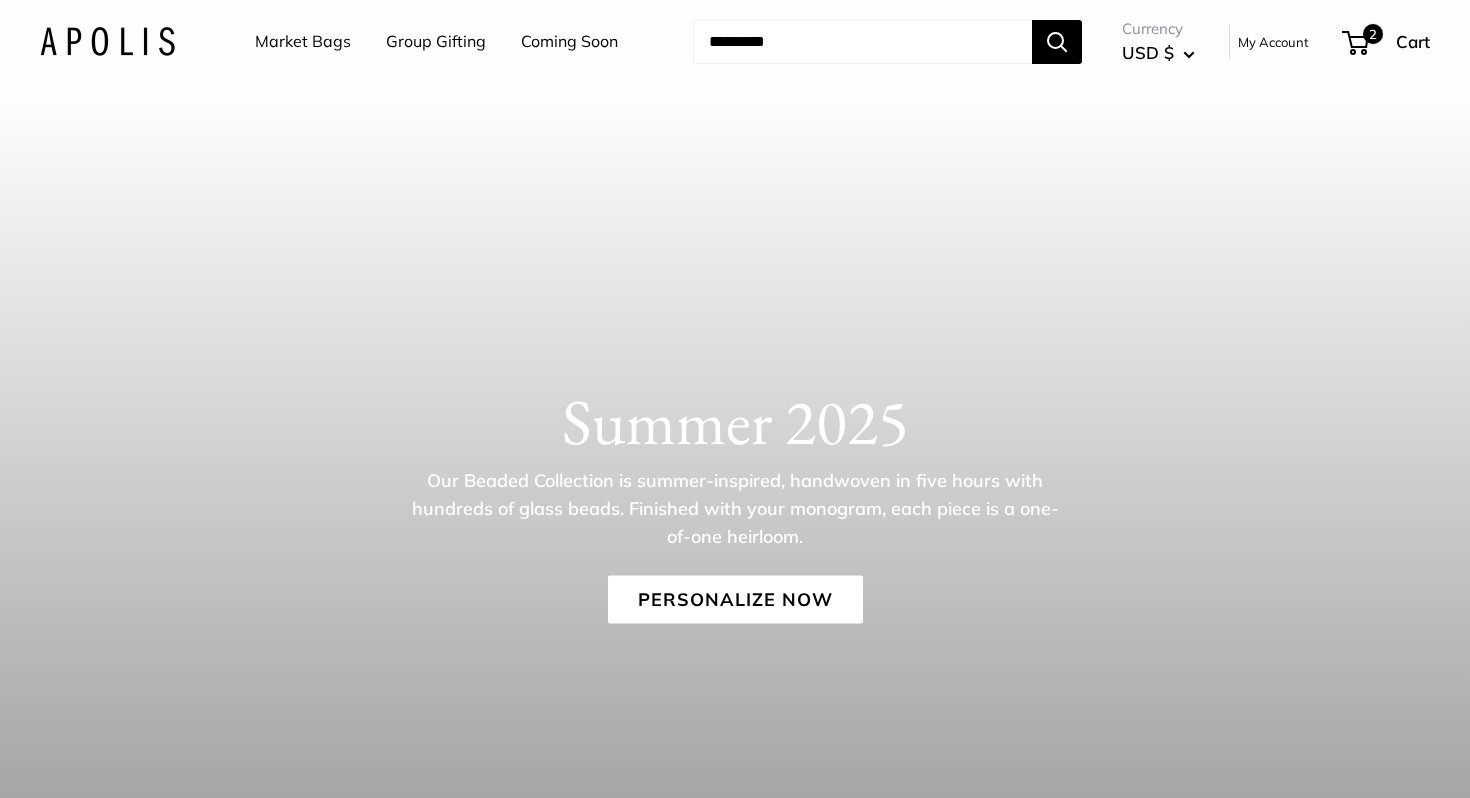 scroll, scrollTop: 0, scrollLeft: 0, axis: both 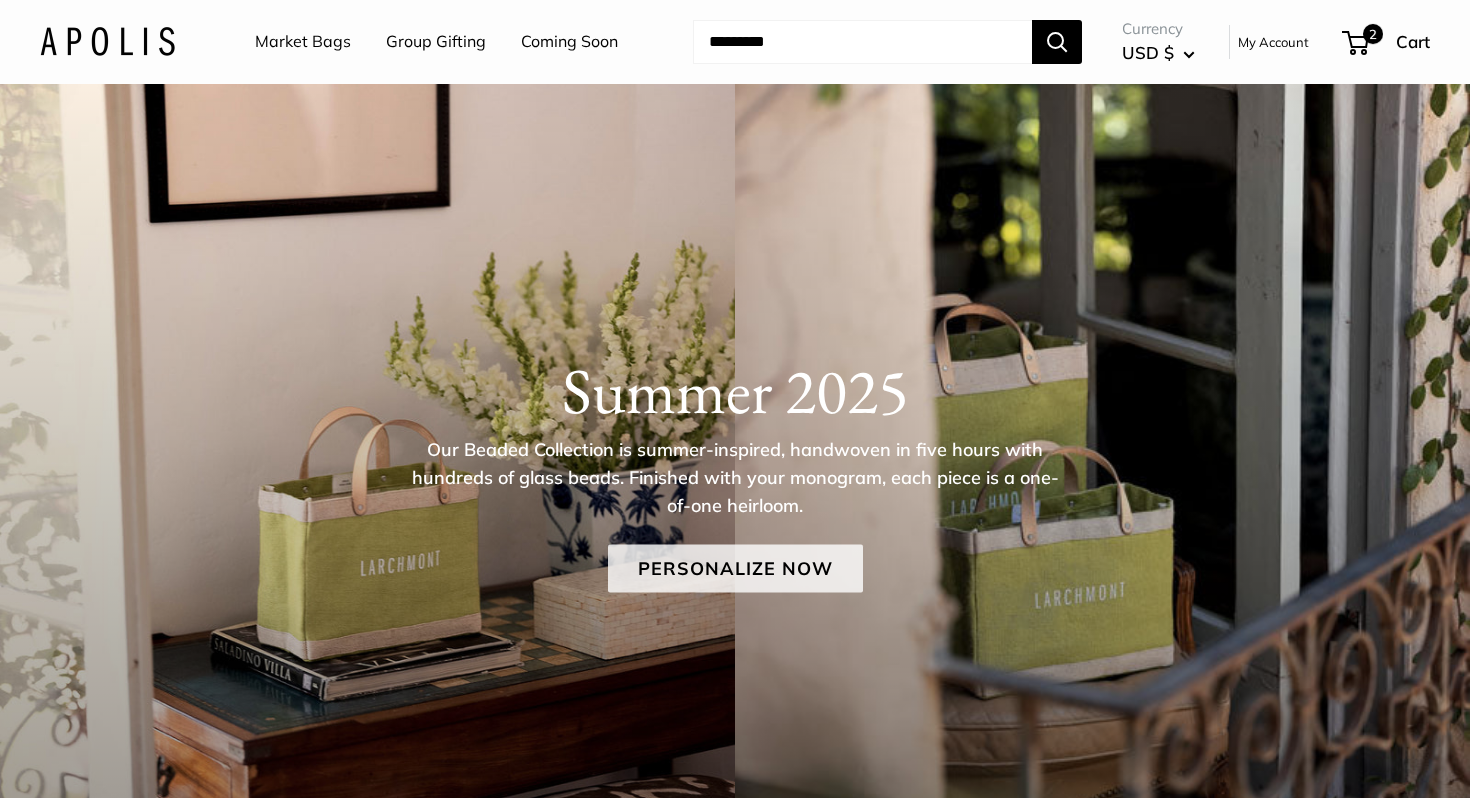 click on "Personalize Now" at bounding box center (735, 569) 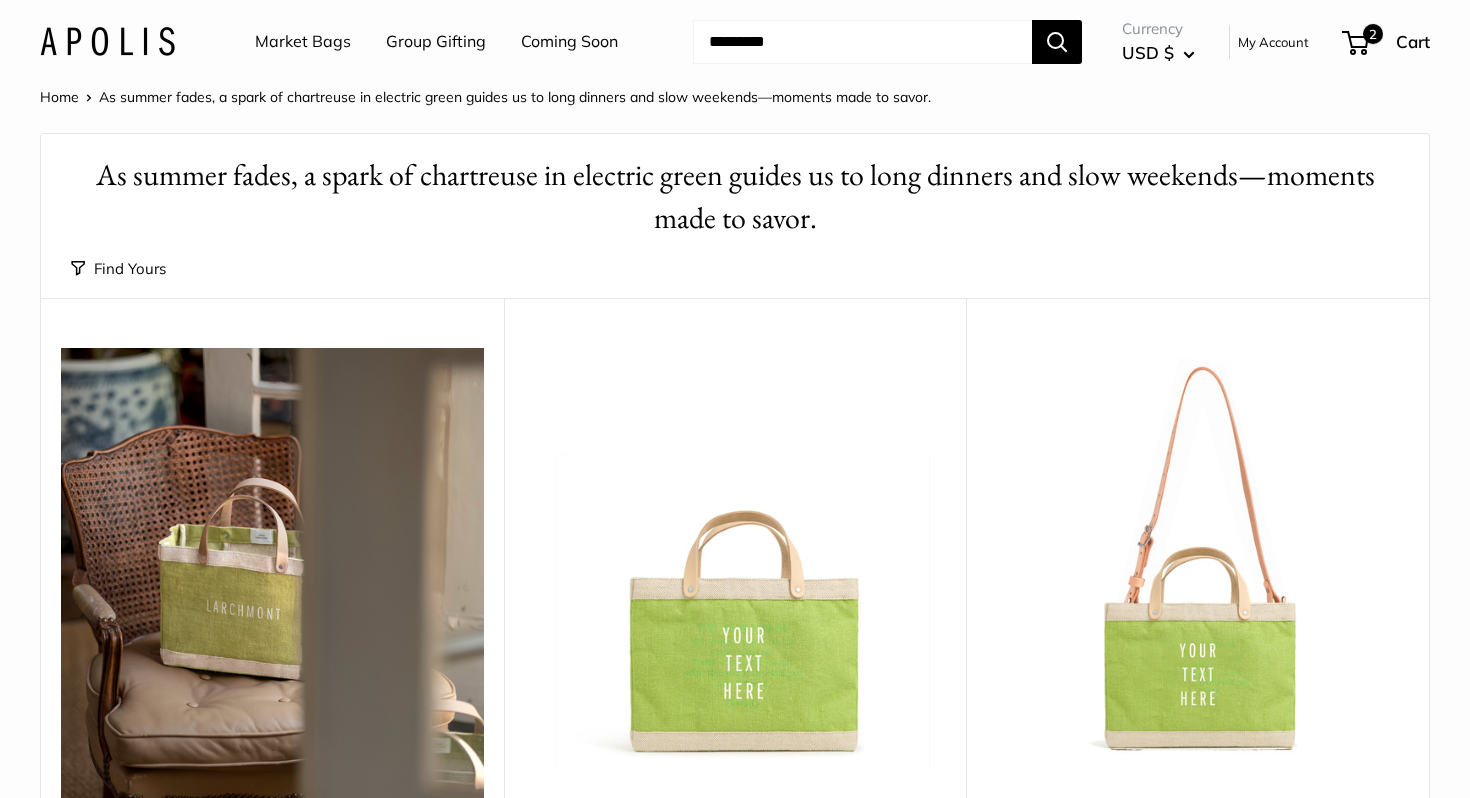 scroll, scrollTop: 0, scrollLeft: 0, axis: both 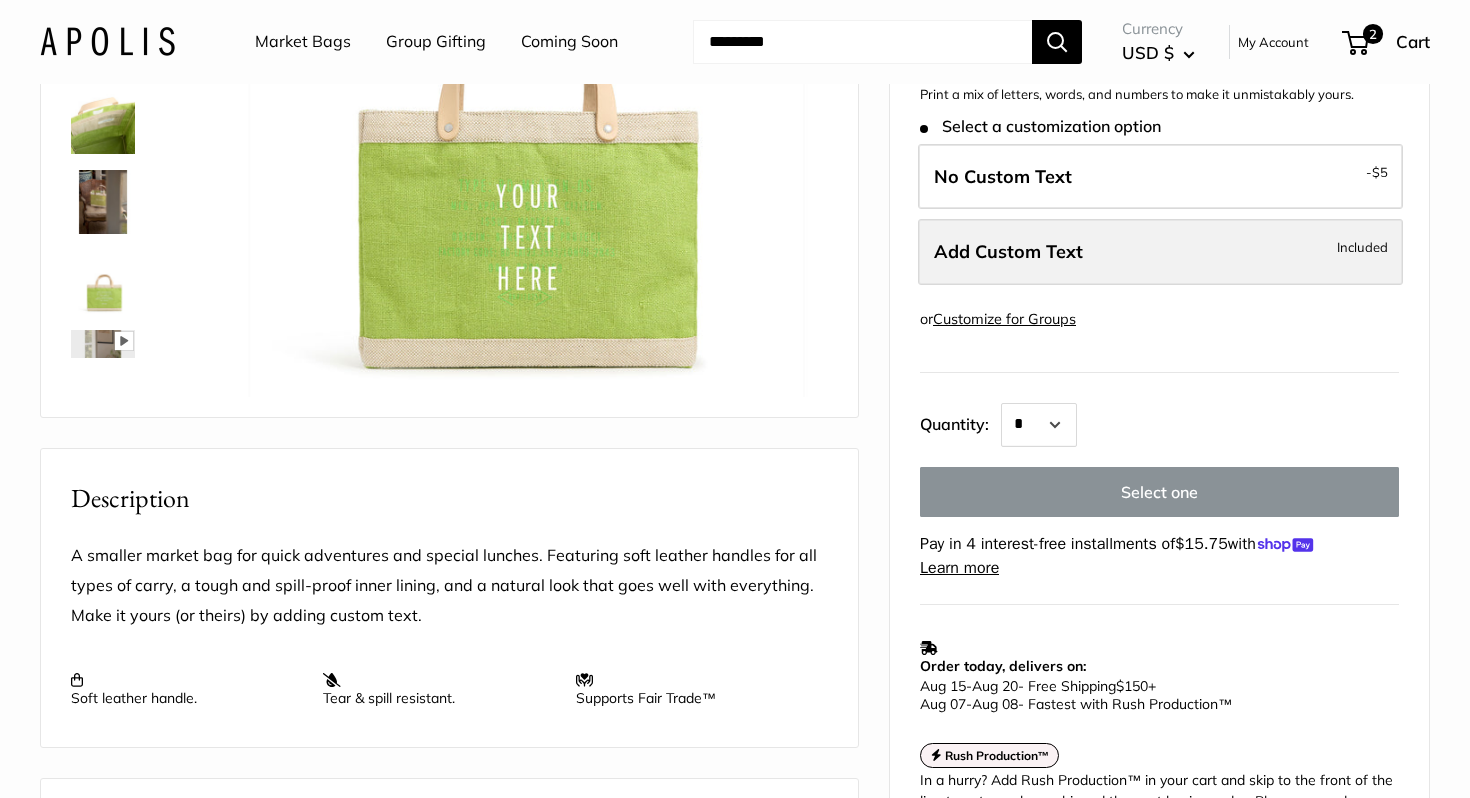 click on "Add Custom Text
Included" at bounding box center [1160, 252] 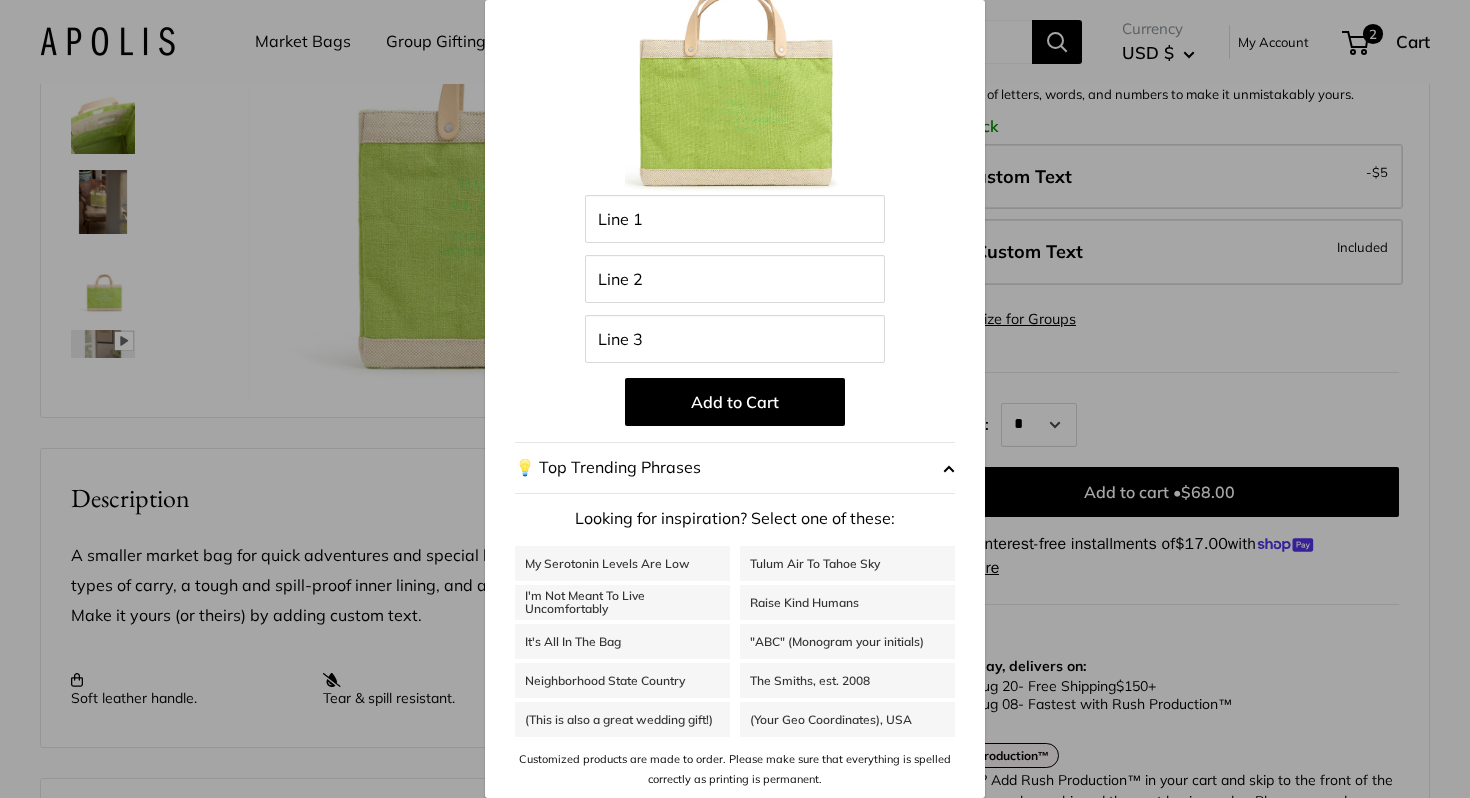scroll, scrollTop: 0, scrollLeft: 0, axis: both 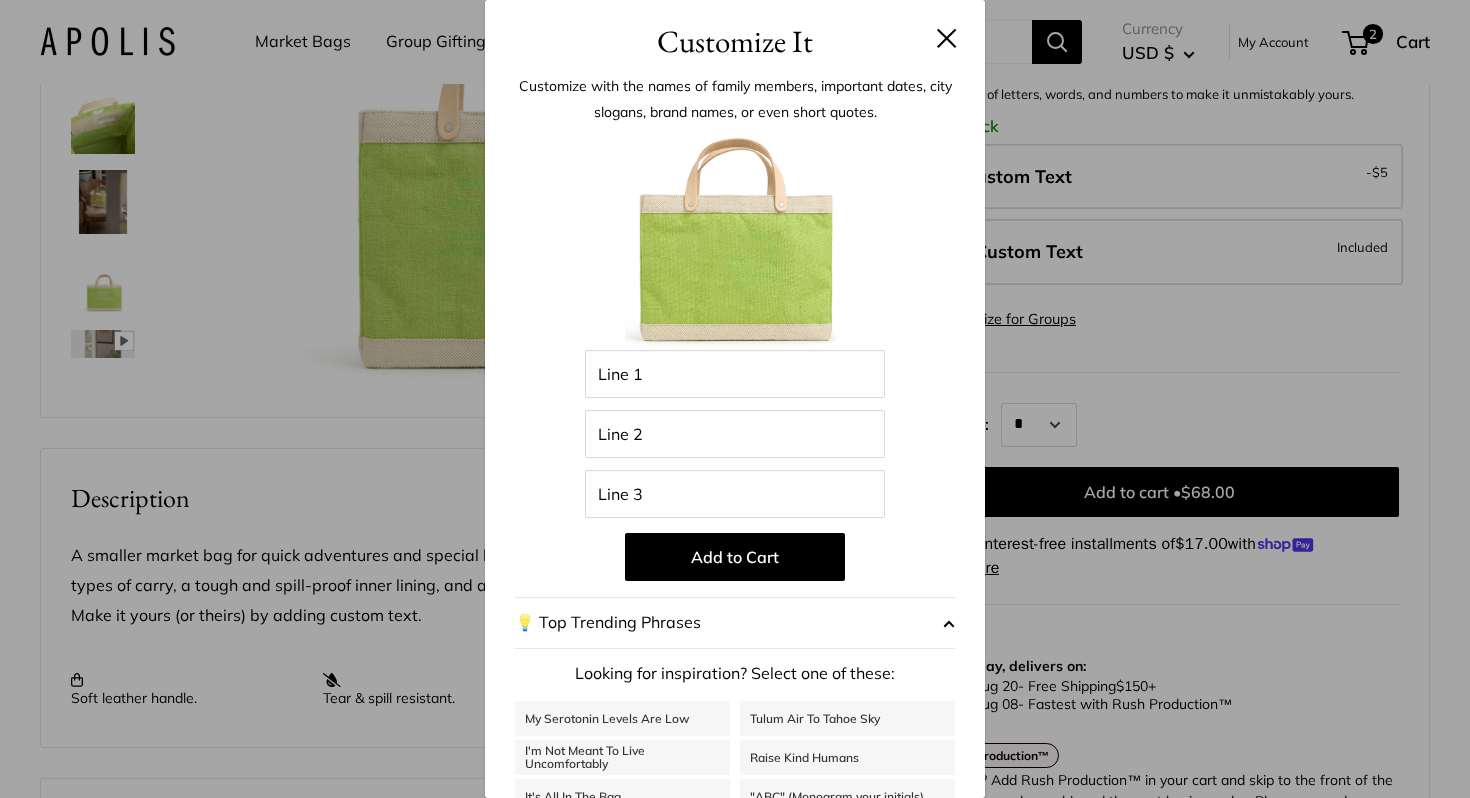 click on "Customize It" at bounding box center (735, 41) 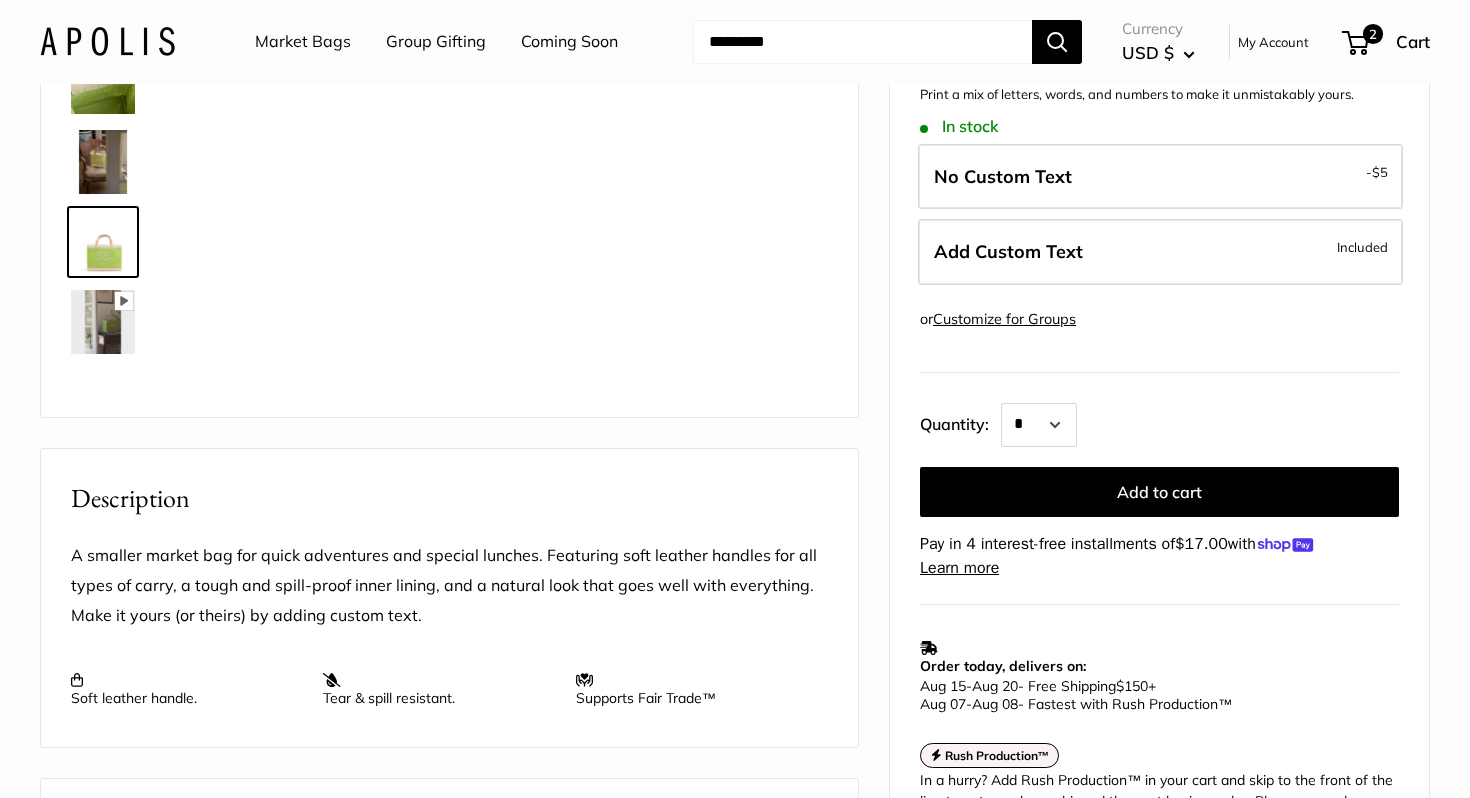 scroll, scrollTop: 48, scrollLeft: 0, axis: vertical 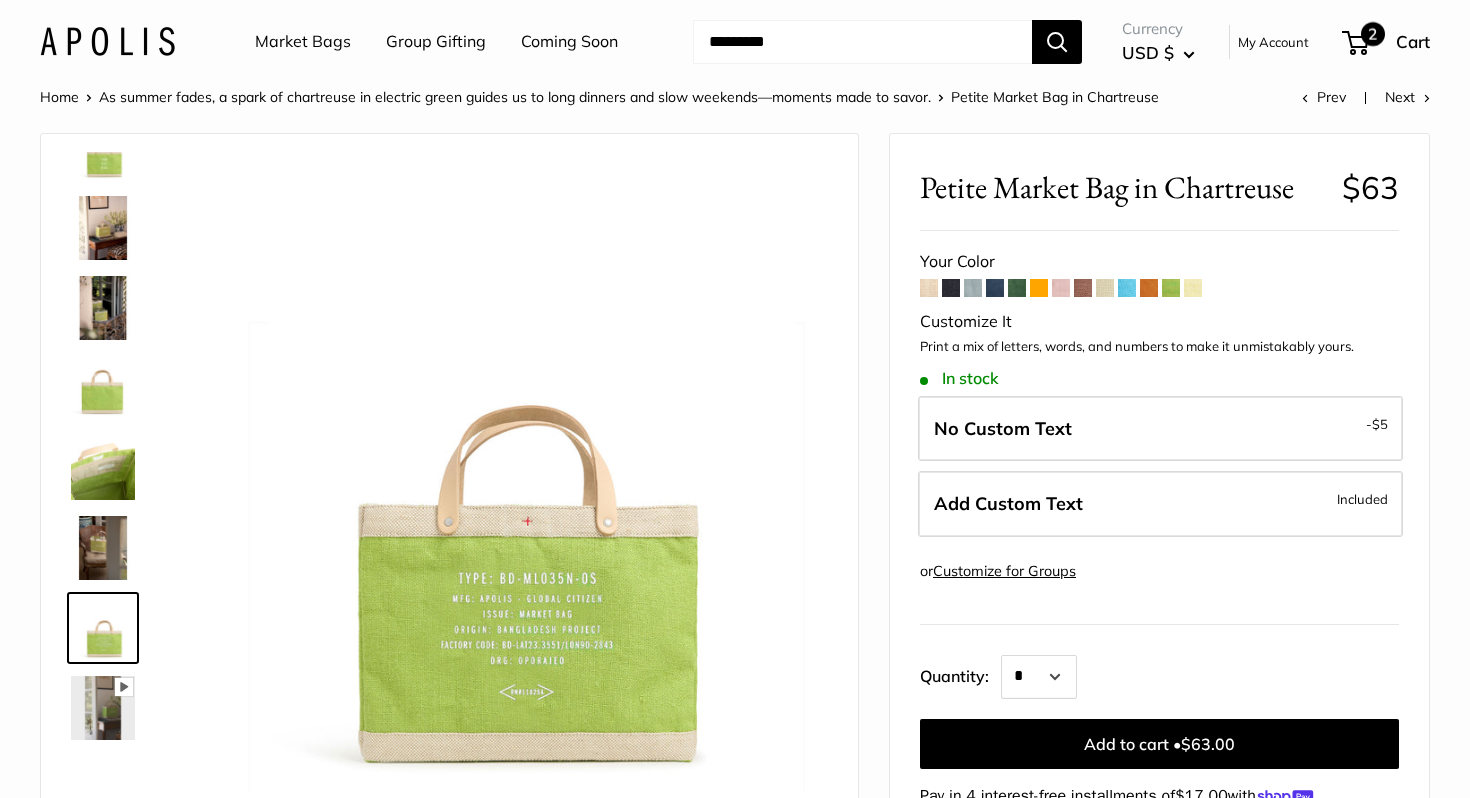 click on "2" at bounding box center [1373, 34] 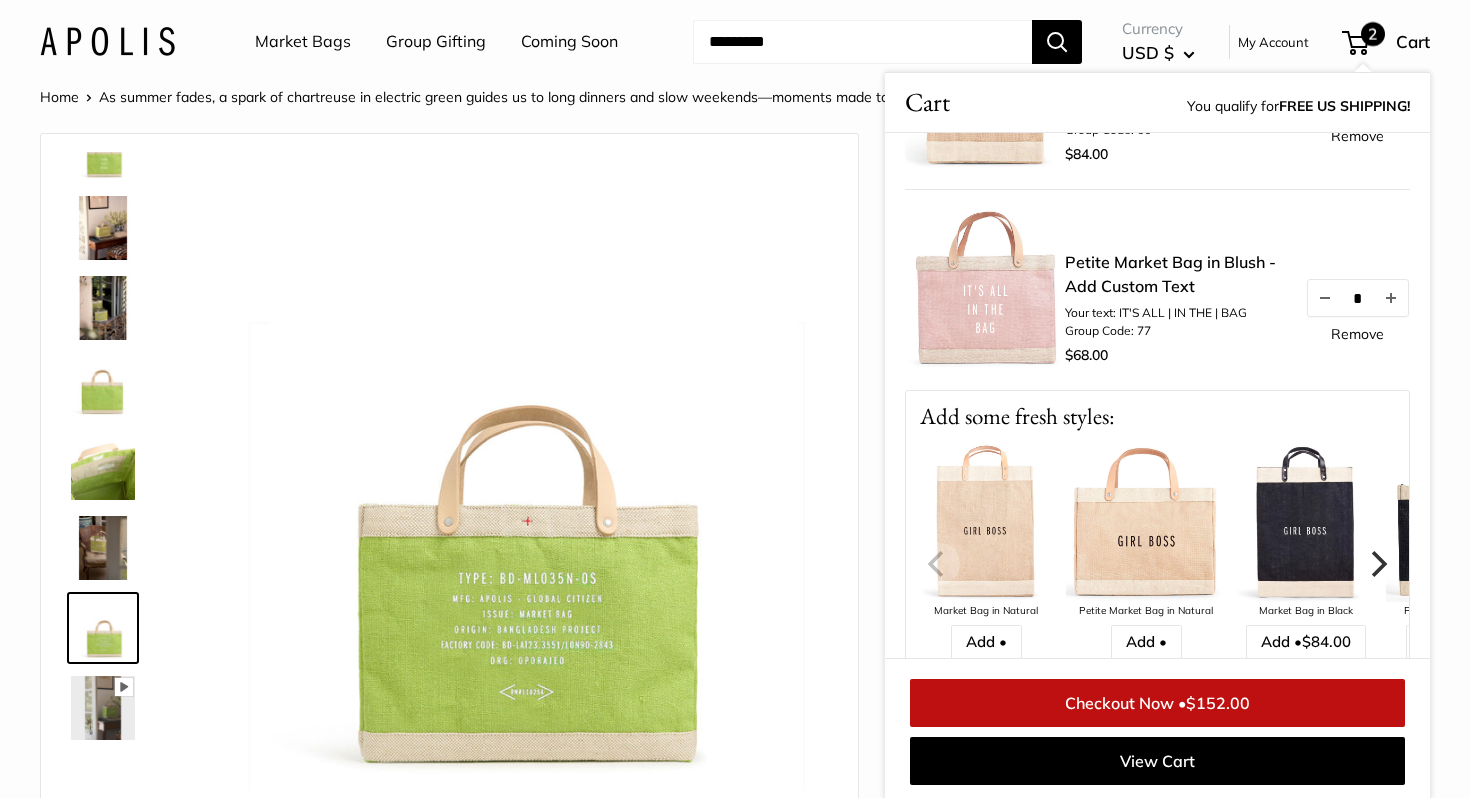 scroll, scrollTop: 194, scrollLeft: 0, axis: vertical 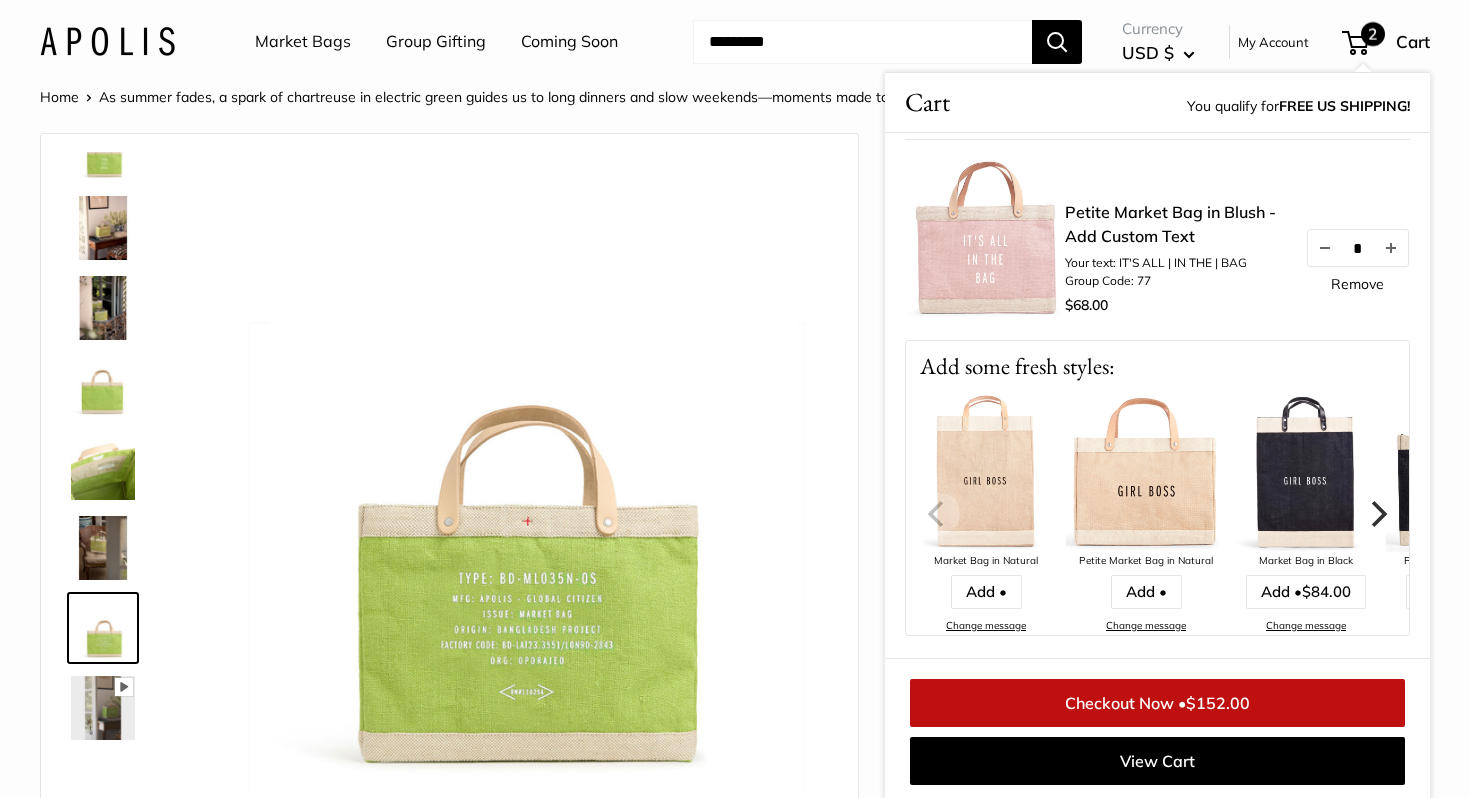 click at bounding box center (1146, 472) 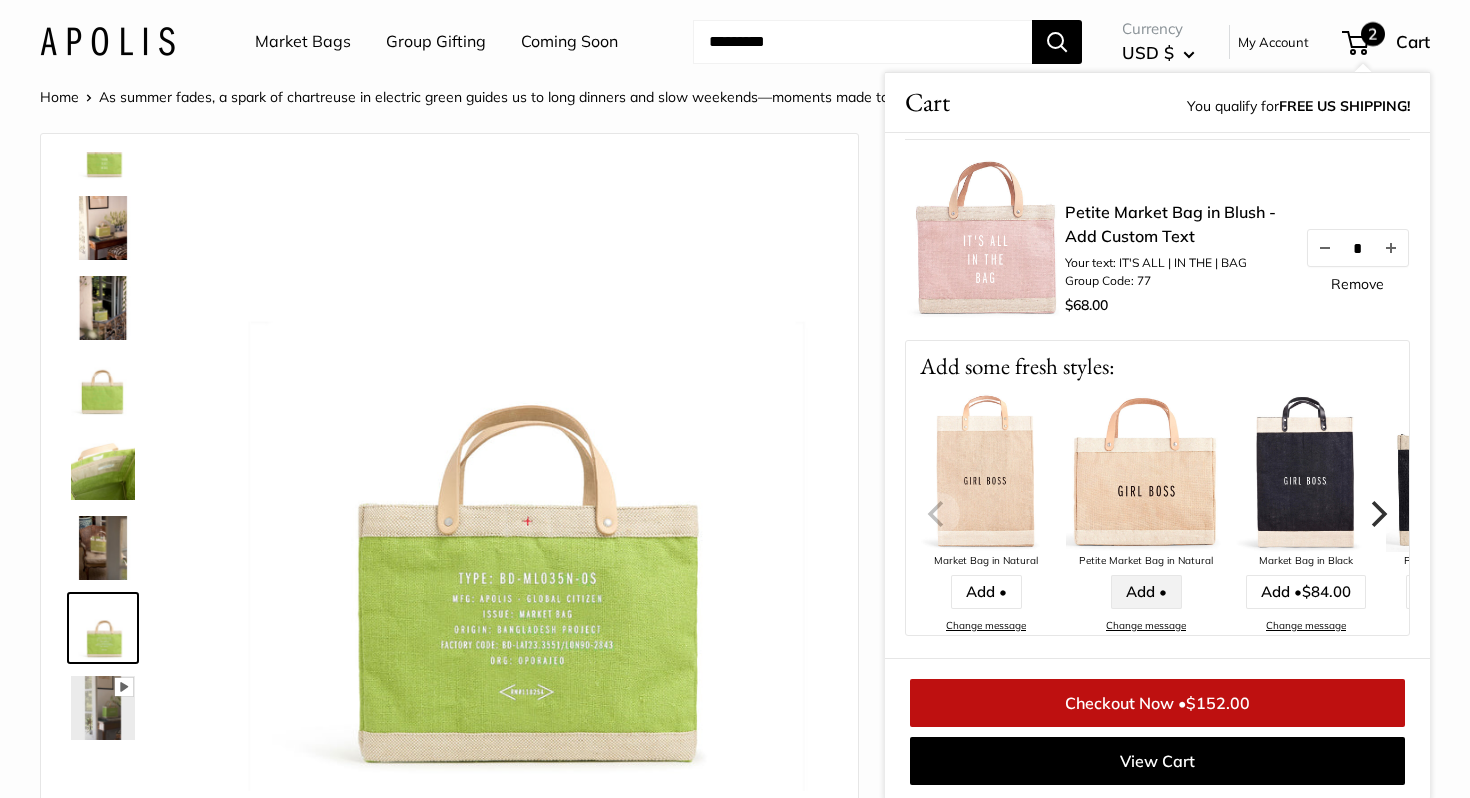 click on "Add •" at bounding box center (1146, 592) 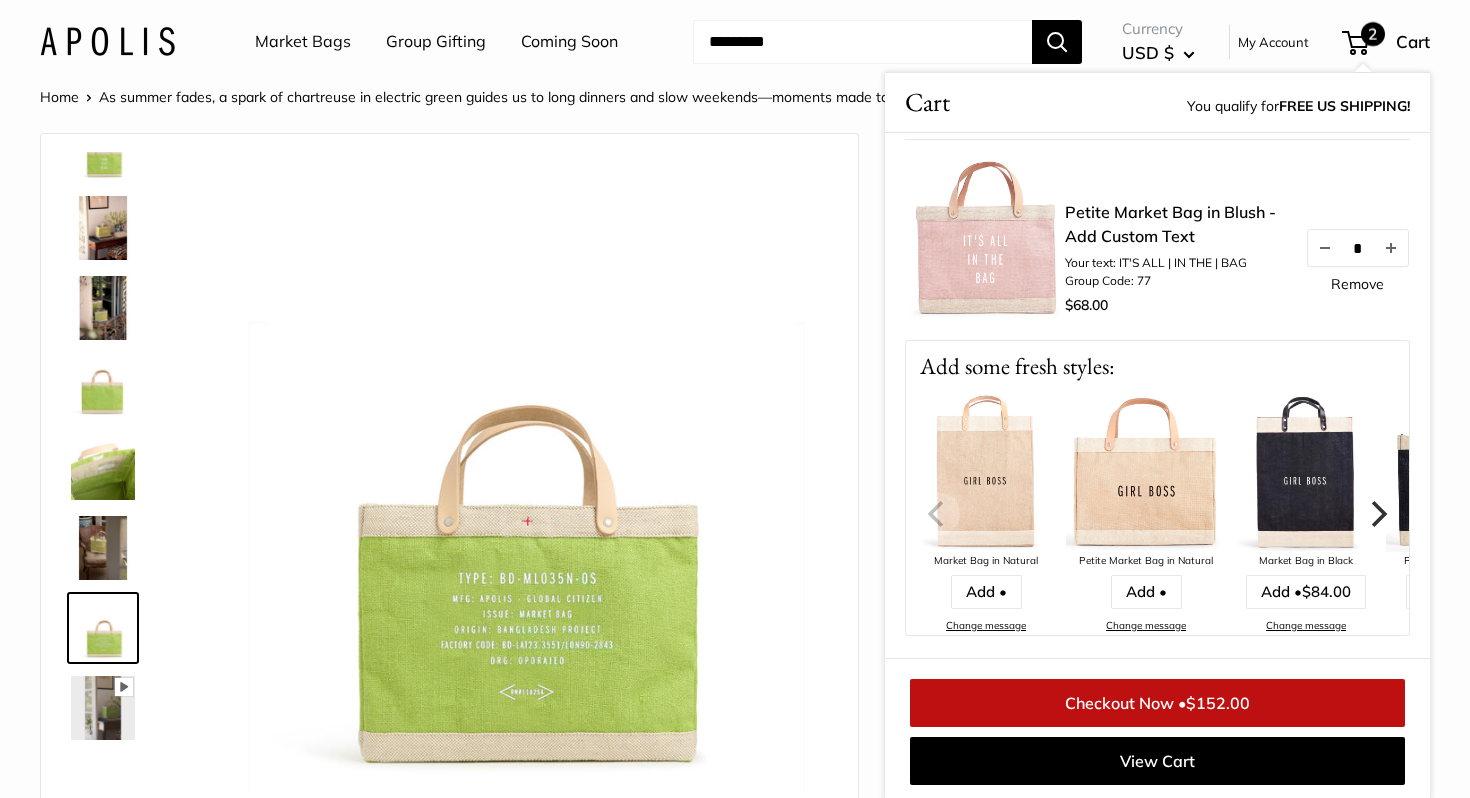 click at bounding box center [1146, 472] 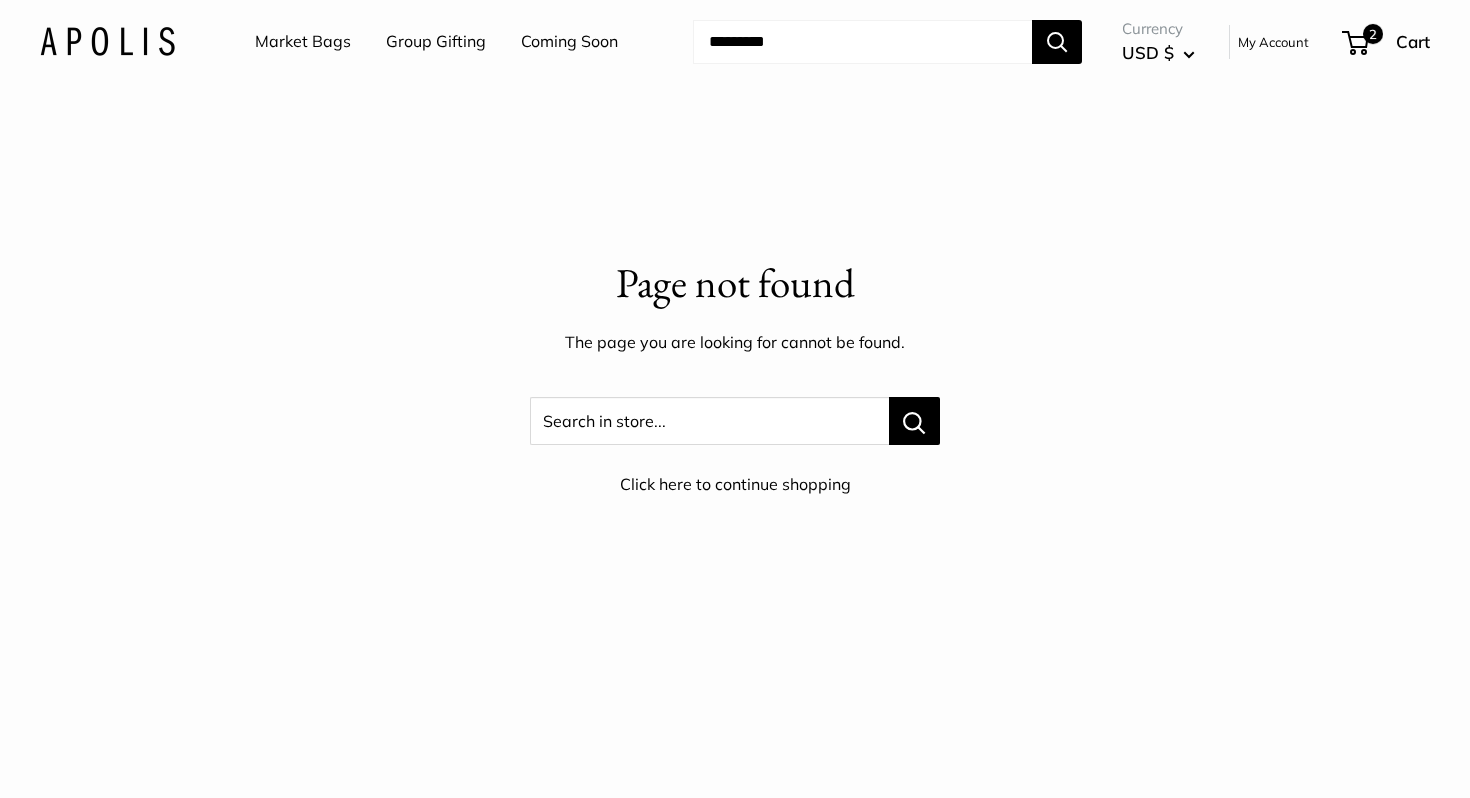 scroll, scrollTop: 0, scrollLeft: 0, axis: both 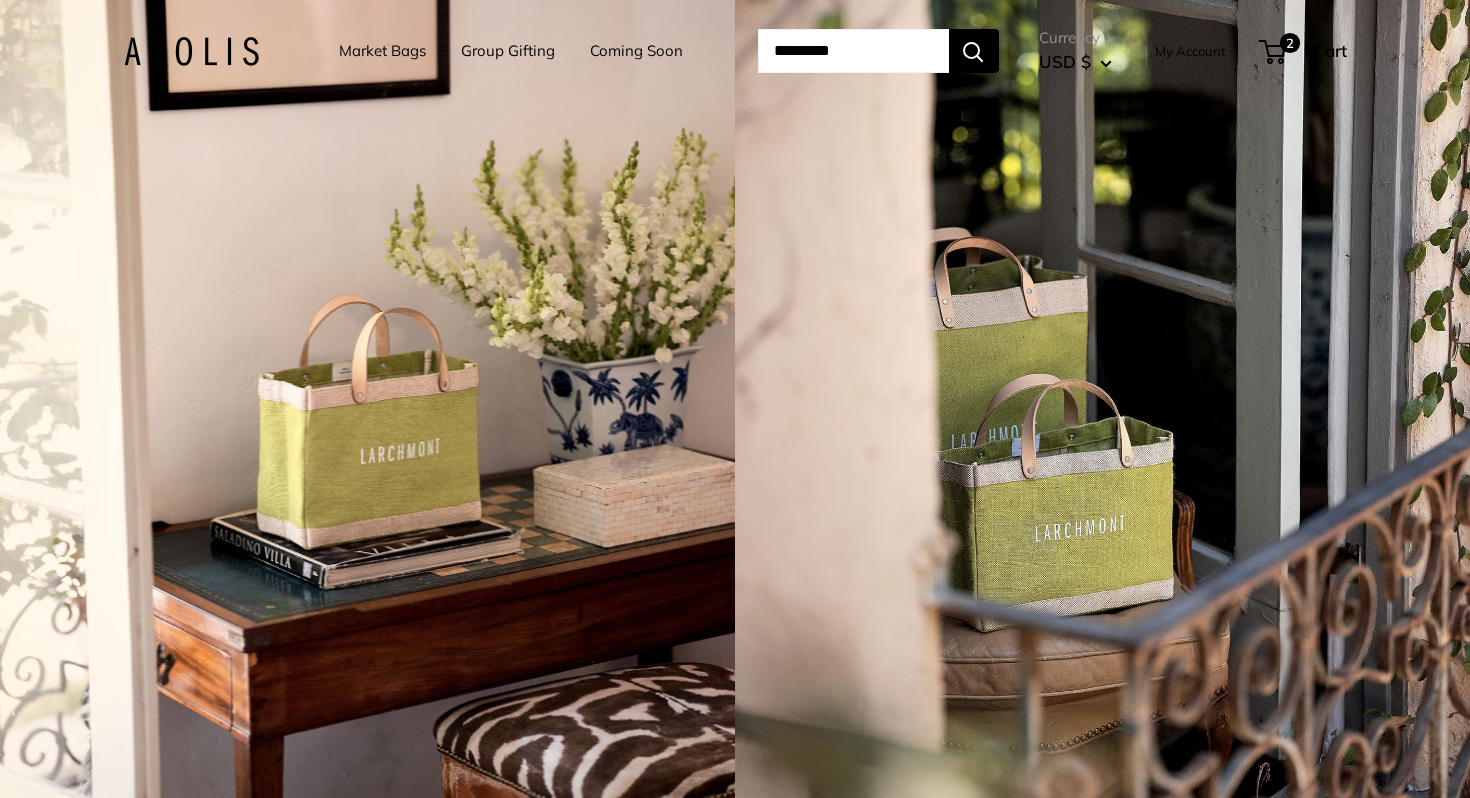 click on "Market Bags" at bounding box center [382, 51] 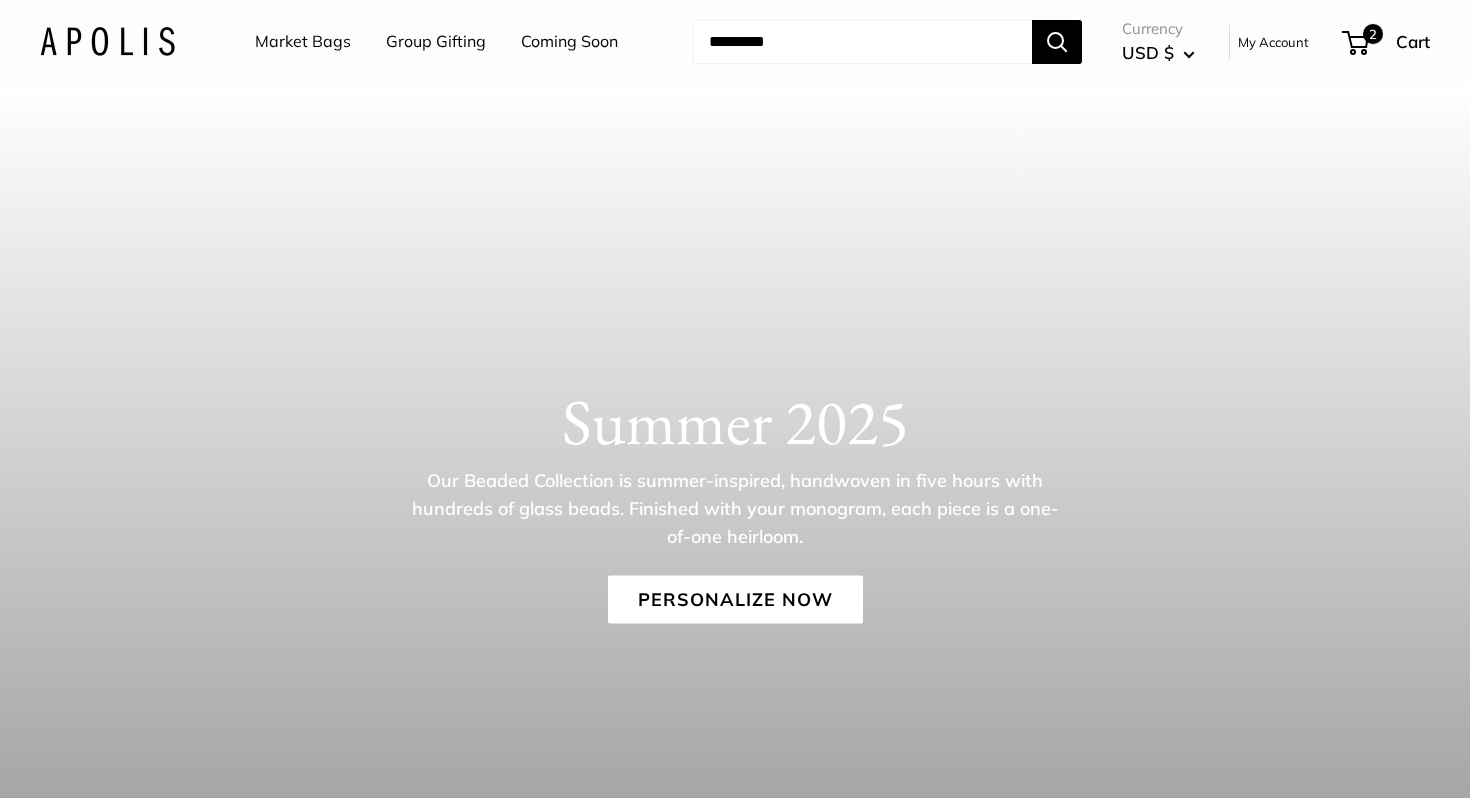 scroll, scrollTop: 0, scrollLeft: 0, axis: both 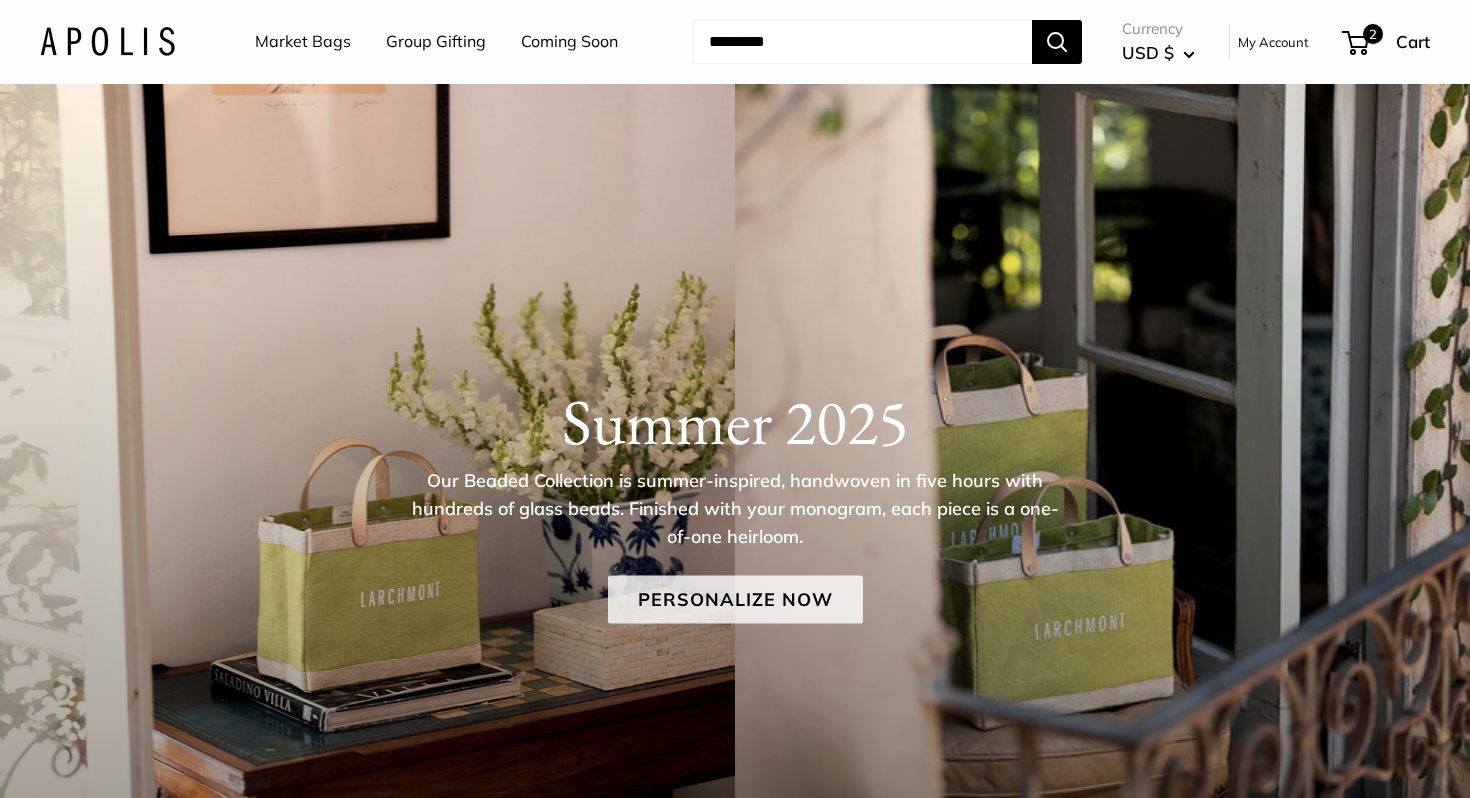 click on "Personalize Now" at bounding box center (735, 600) 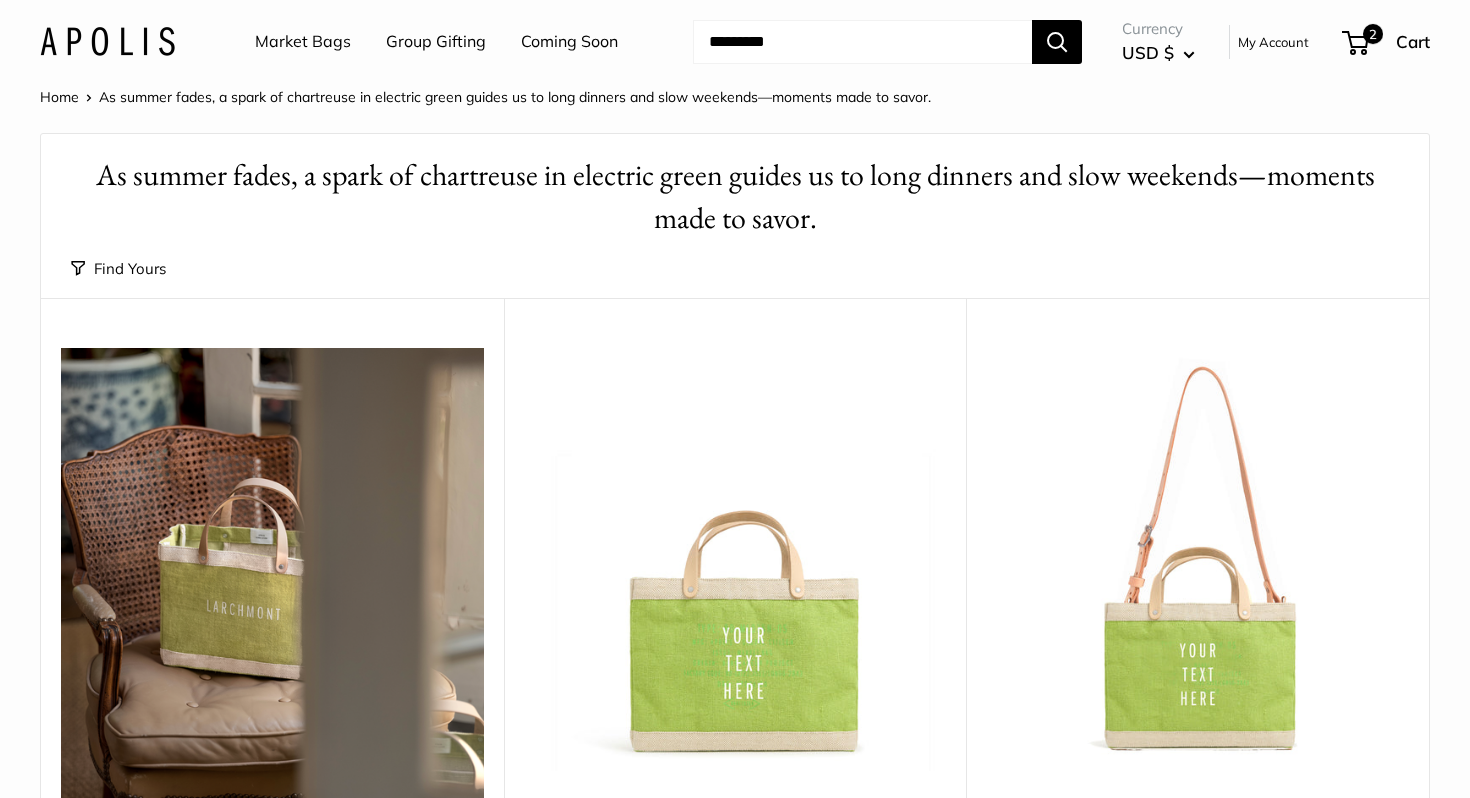 scroll, scrollTop: 0, scrollLeft: 0, axis: both 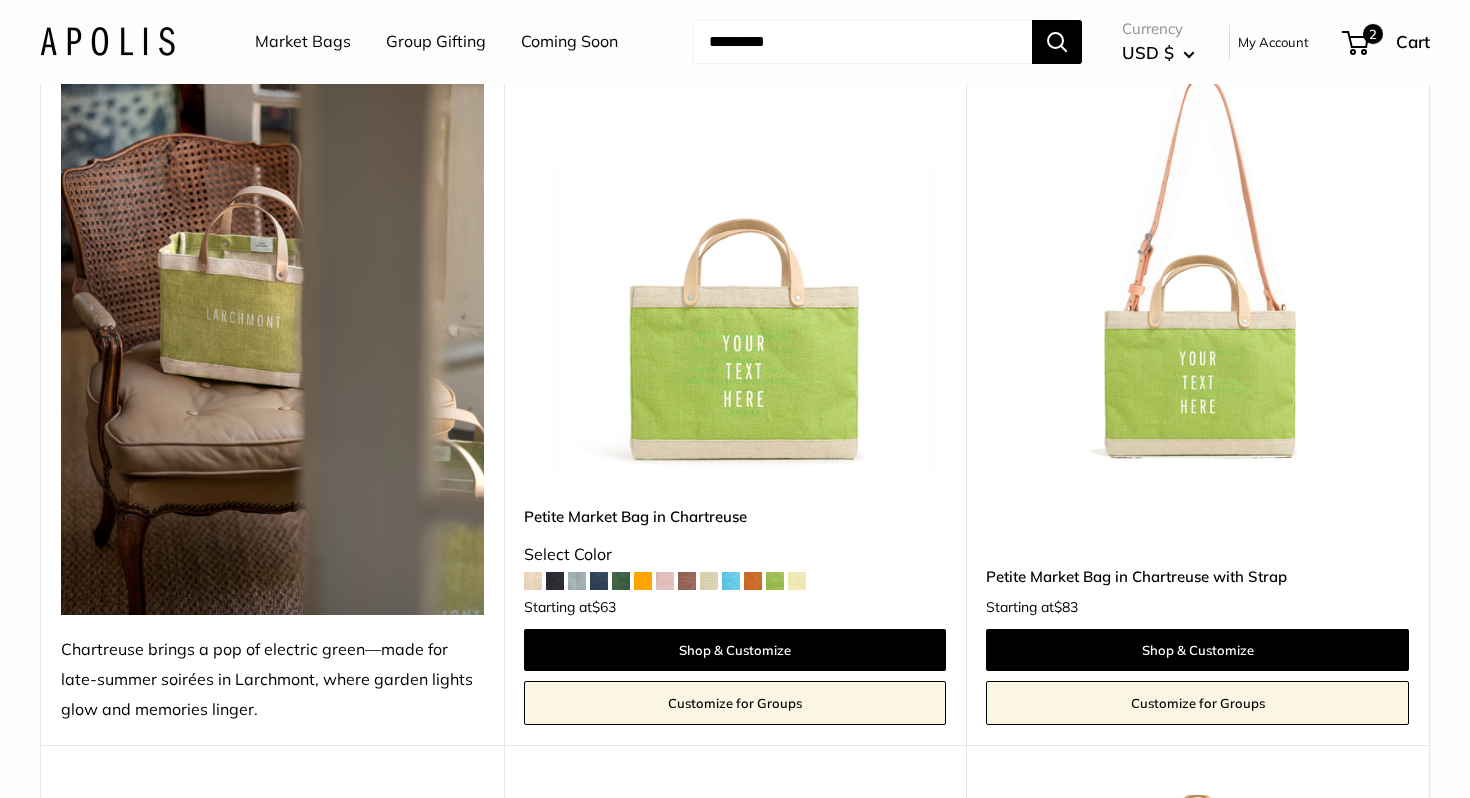 click at bounding box center [0, 0] 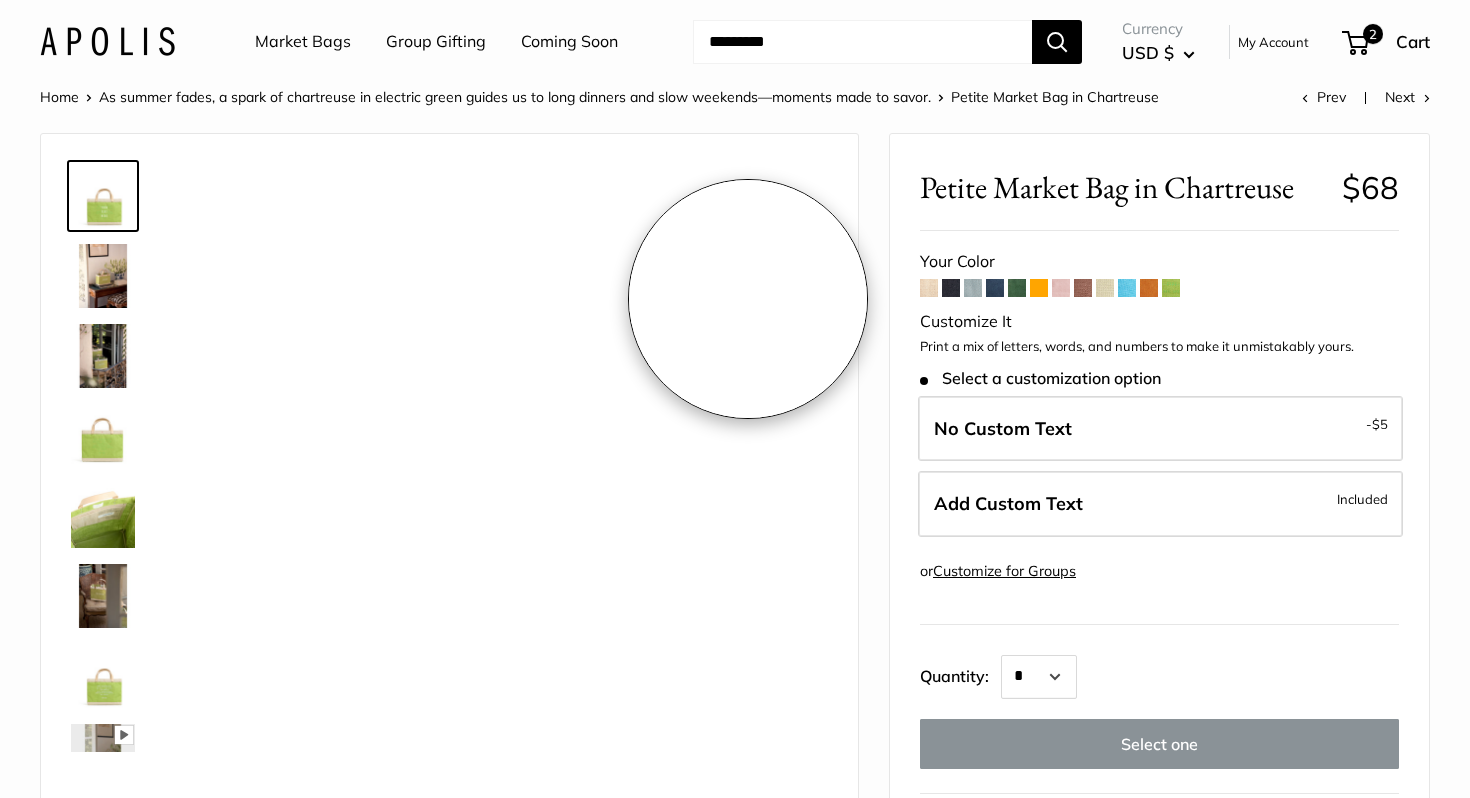 scroll, scrollTop: 0, scrollLeft: 0, axis: both 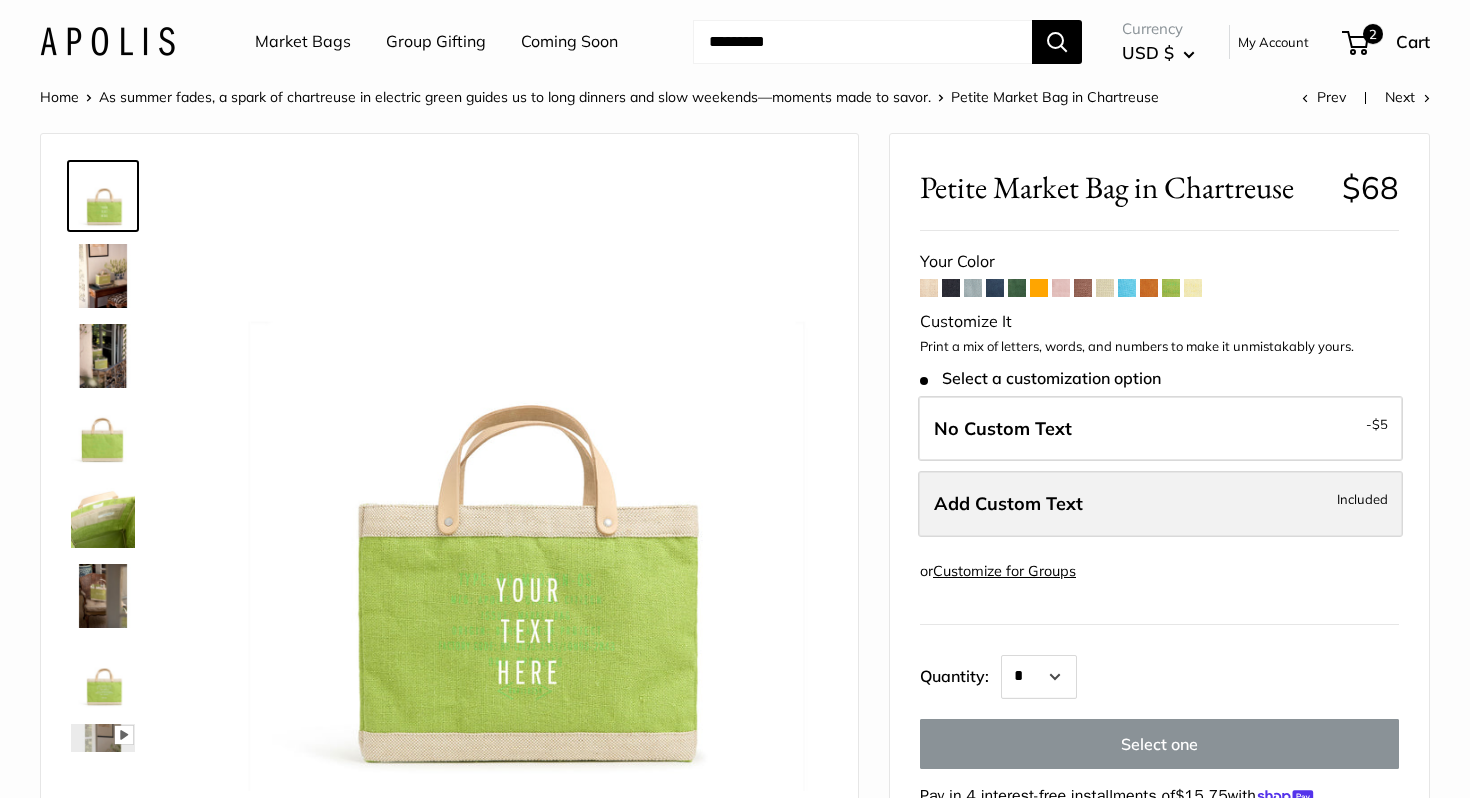 click on "Add Custom Text
Included" at bounding box center [1160, 504] 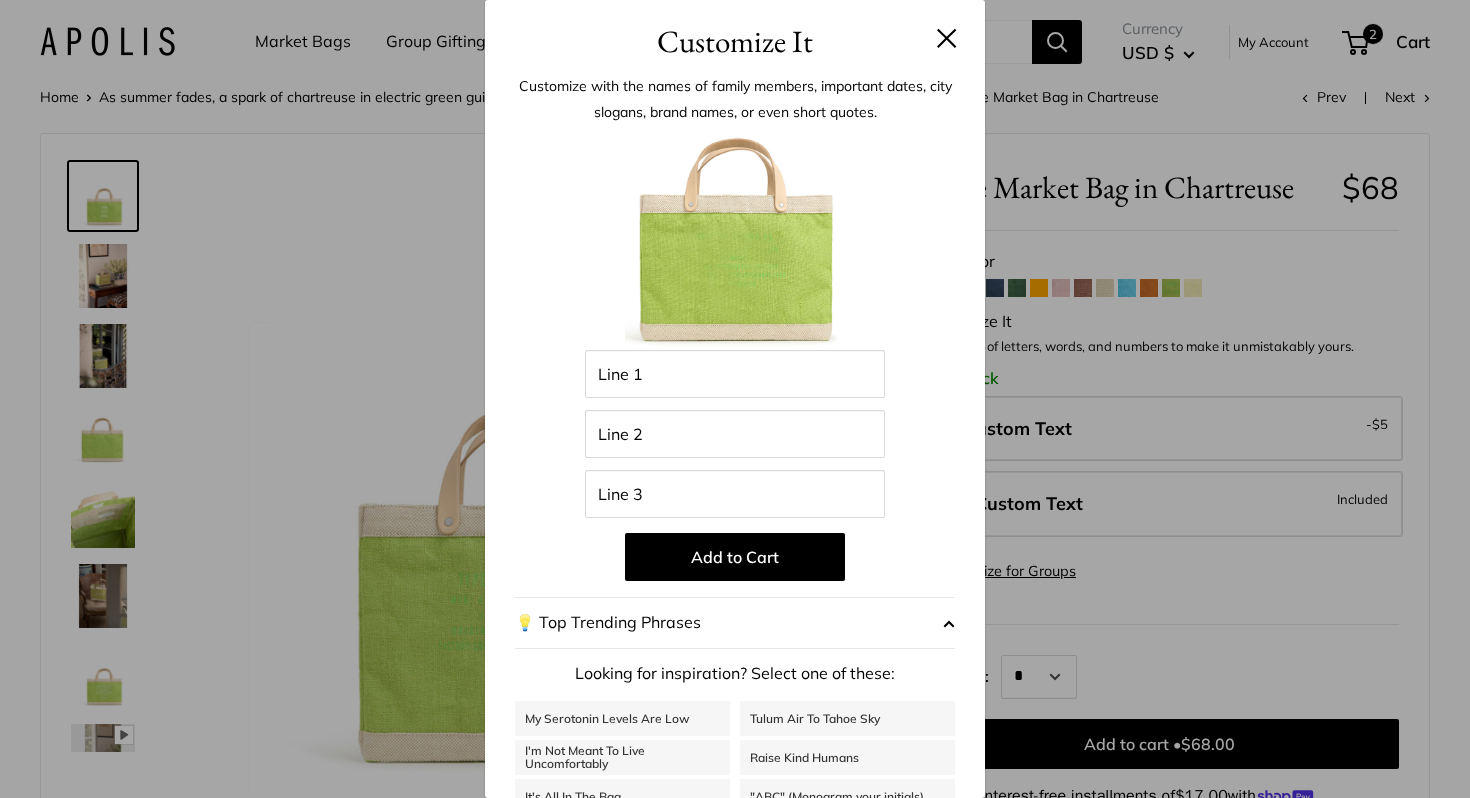 click at bounding box center (947, 38) 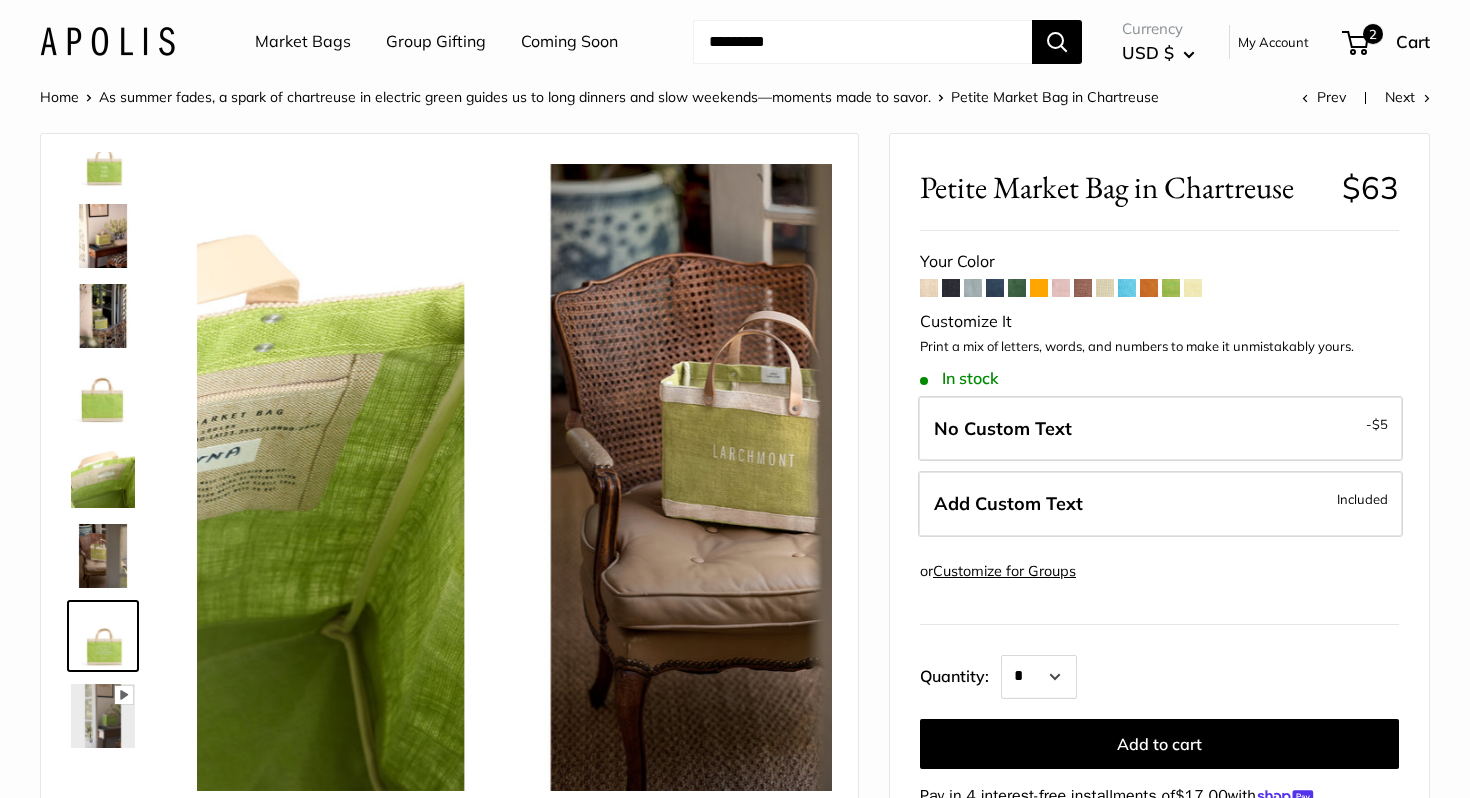 scroll, scrollTop: 48, scrollLeft: 0, axis: vertical 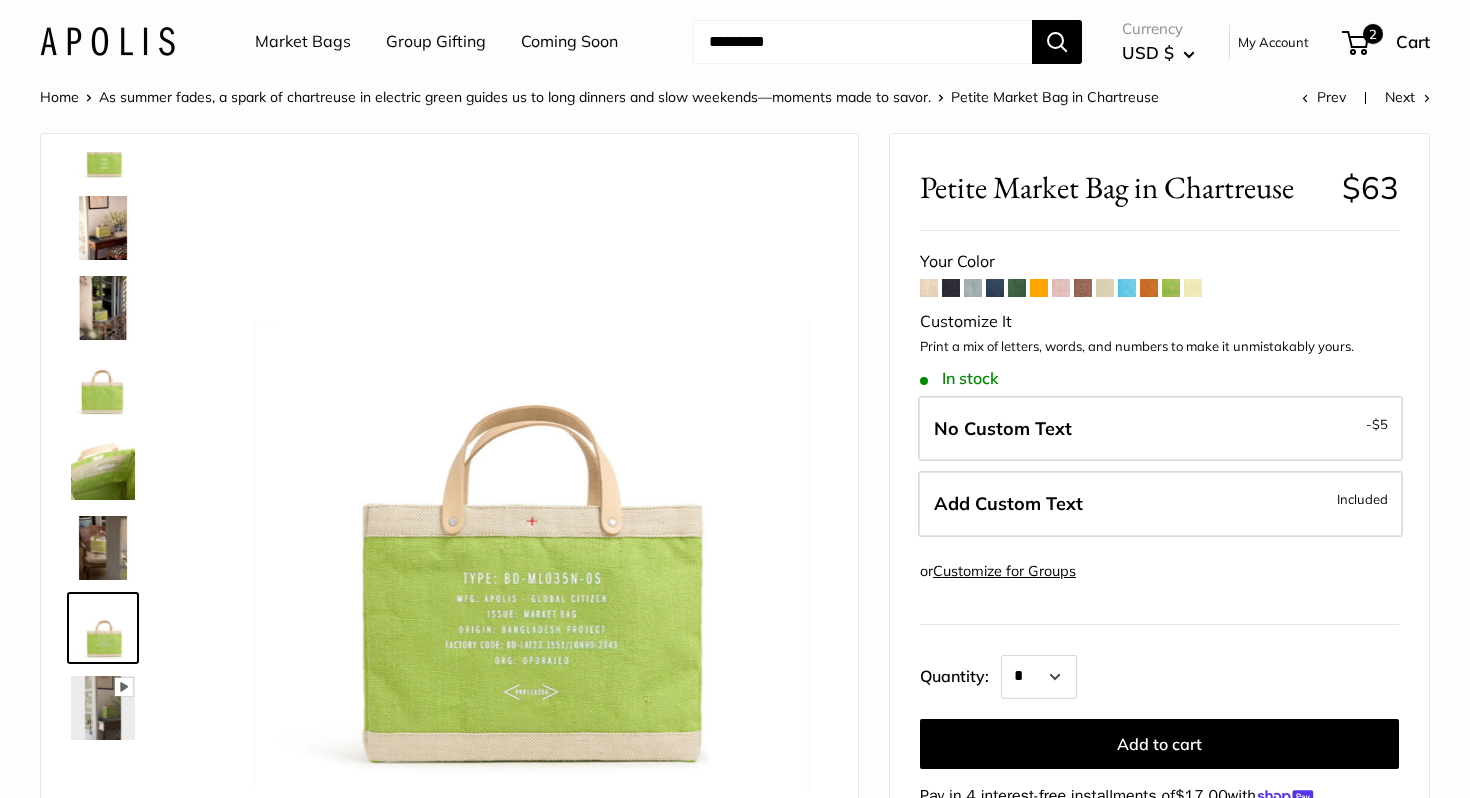 click at bounding box center (929, 288) 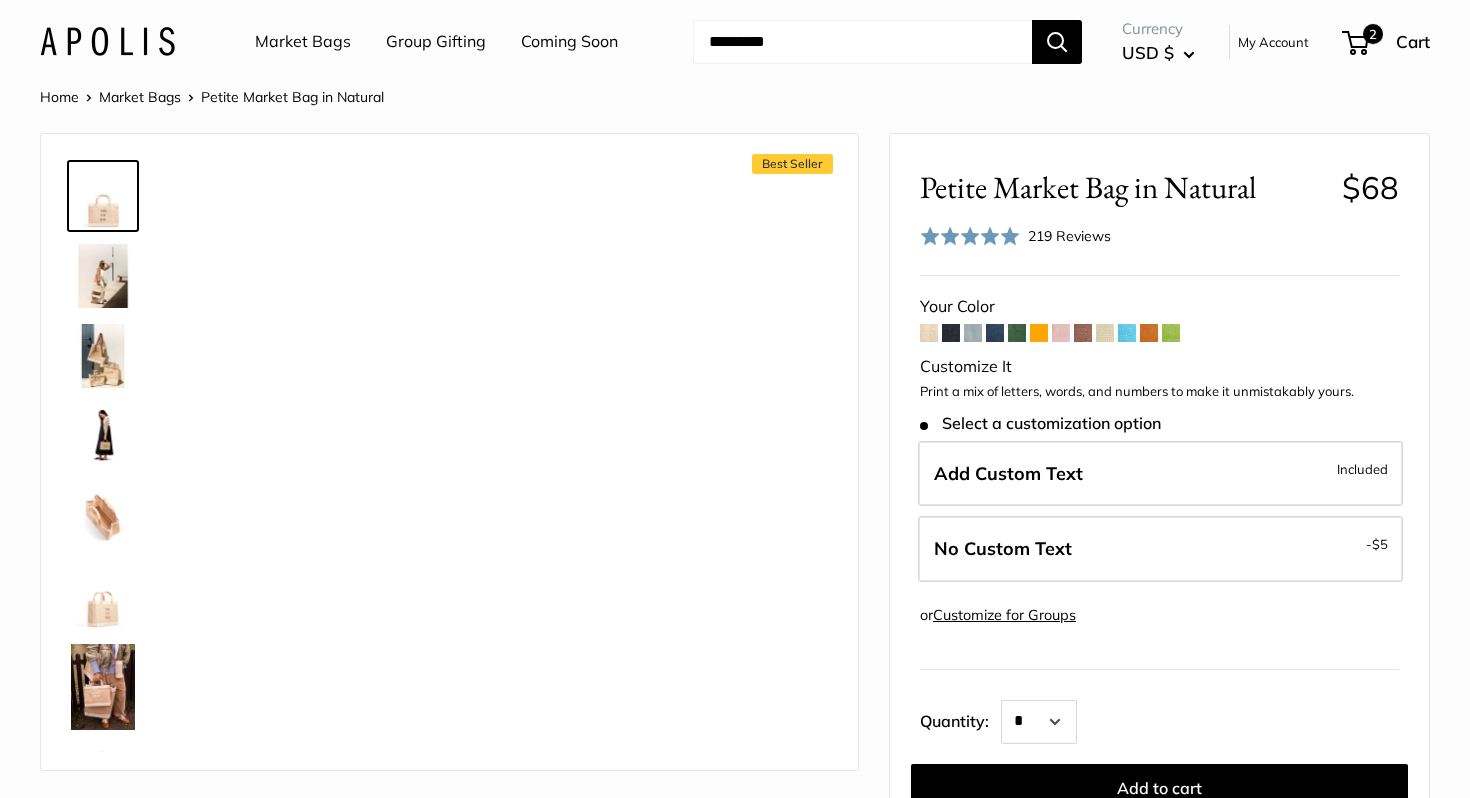 scroll, scrollTop: 0, scrollLeft: 0, axis: both 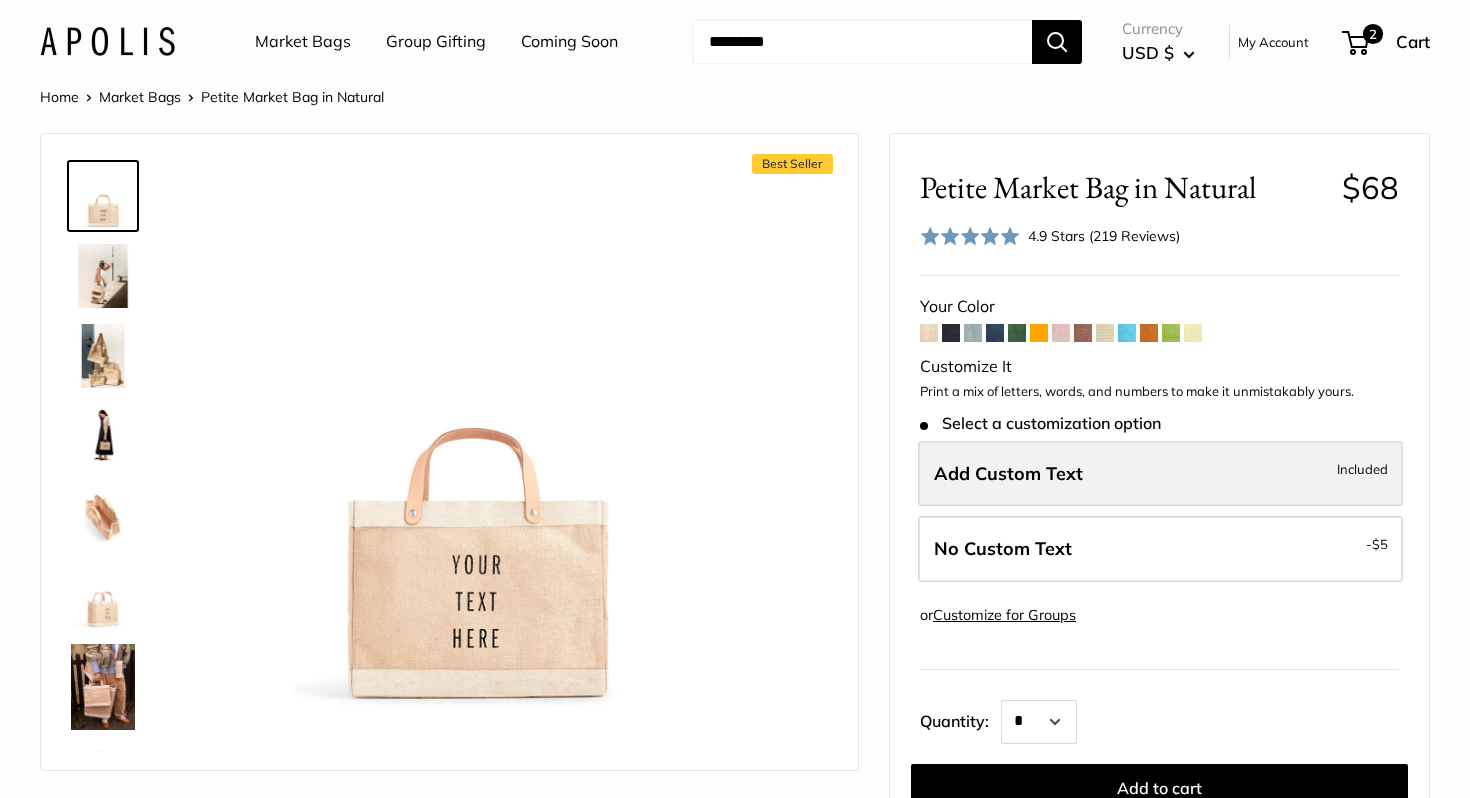 click on "Add Custom Text" at bounding box center [1008, 473] 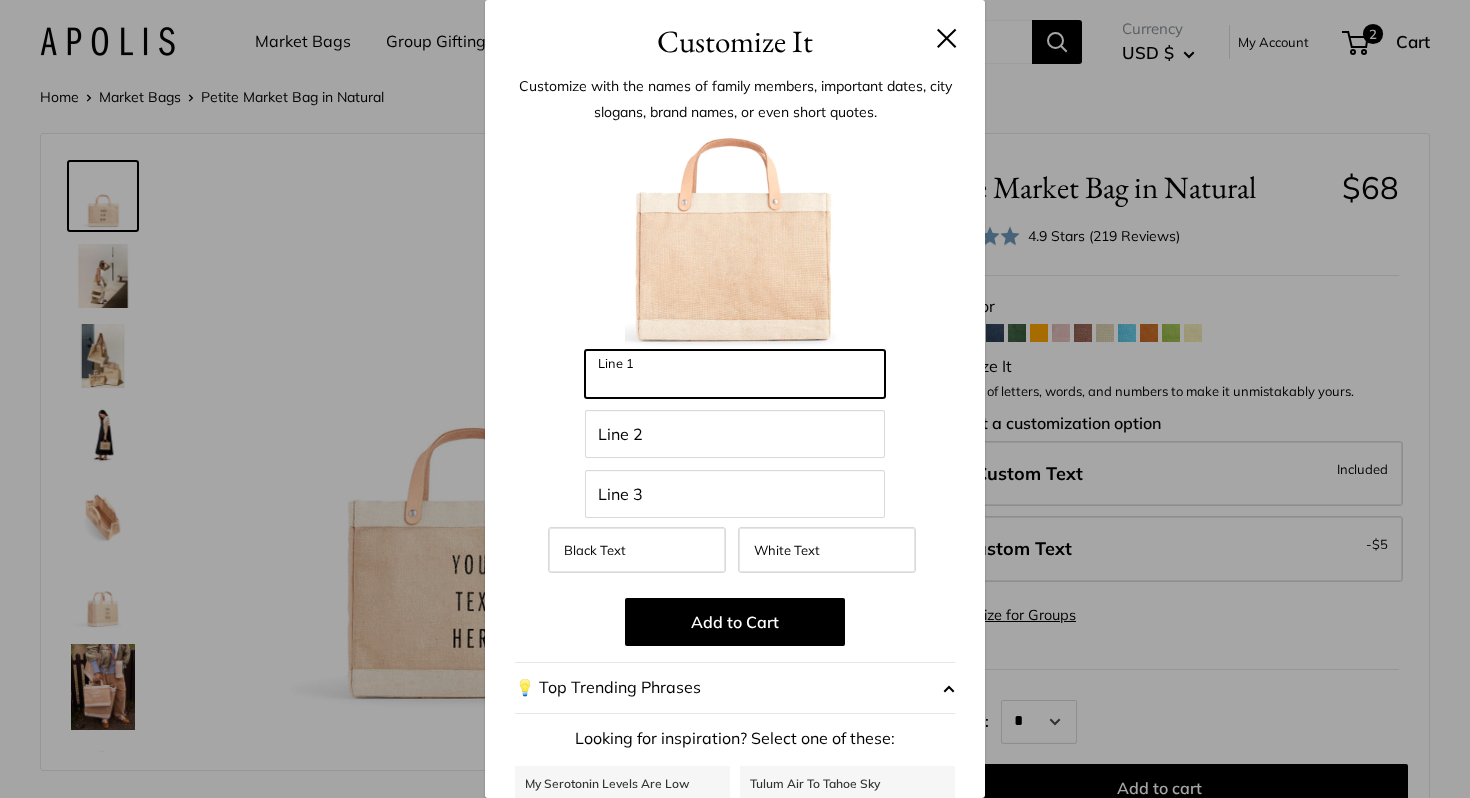 click on "Line 1" at bounding box center (735, 374) 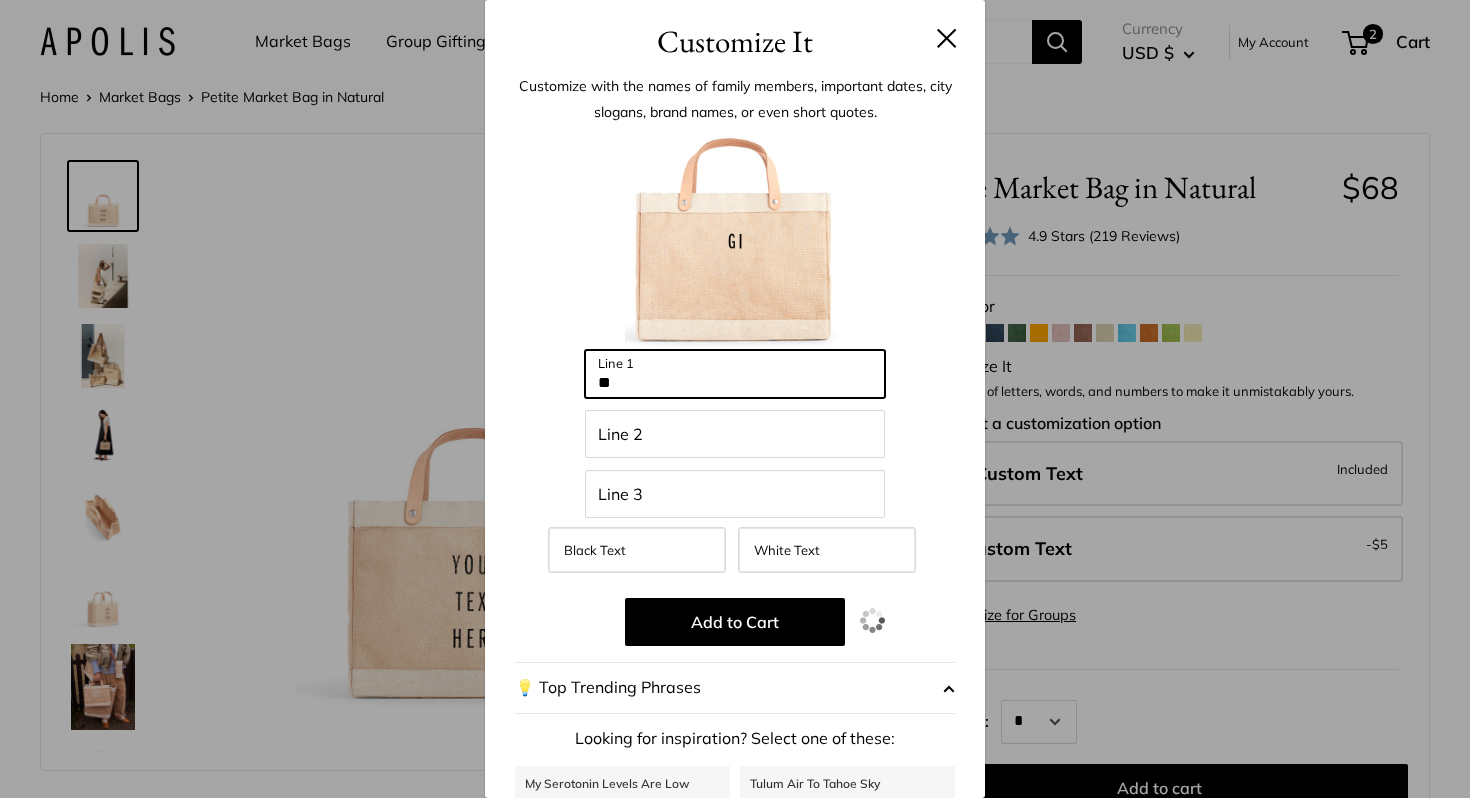 type on "*" 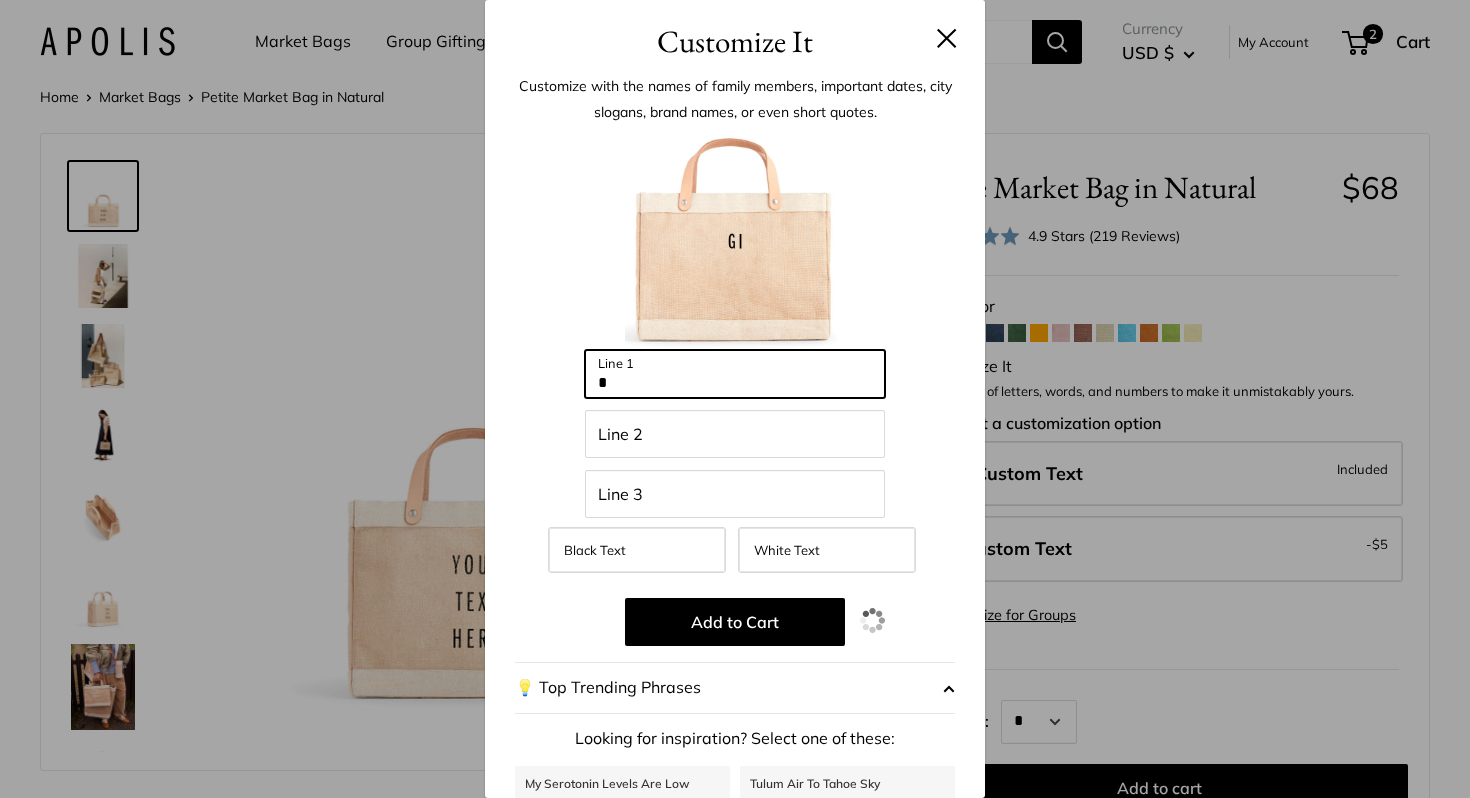 type 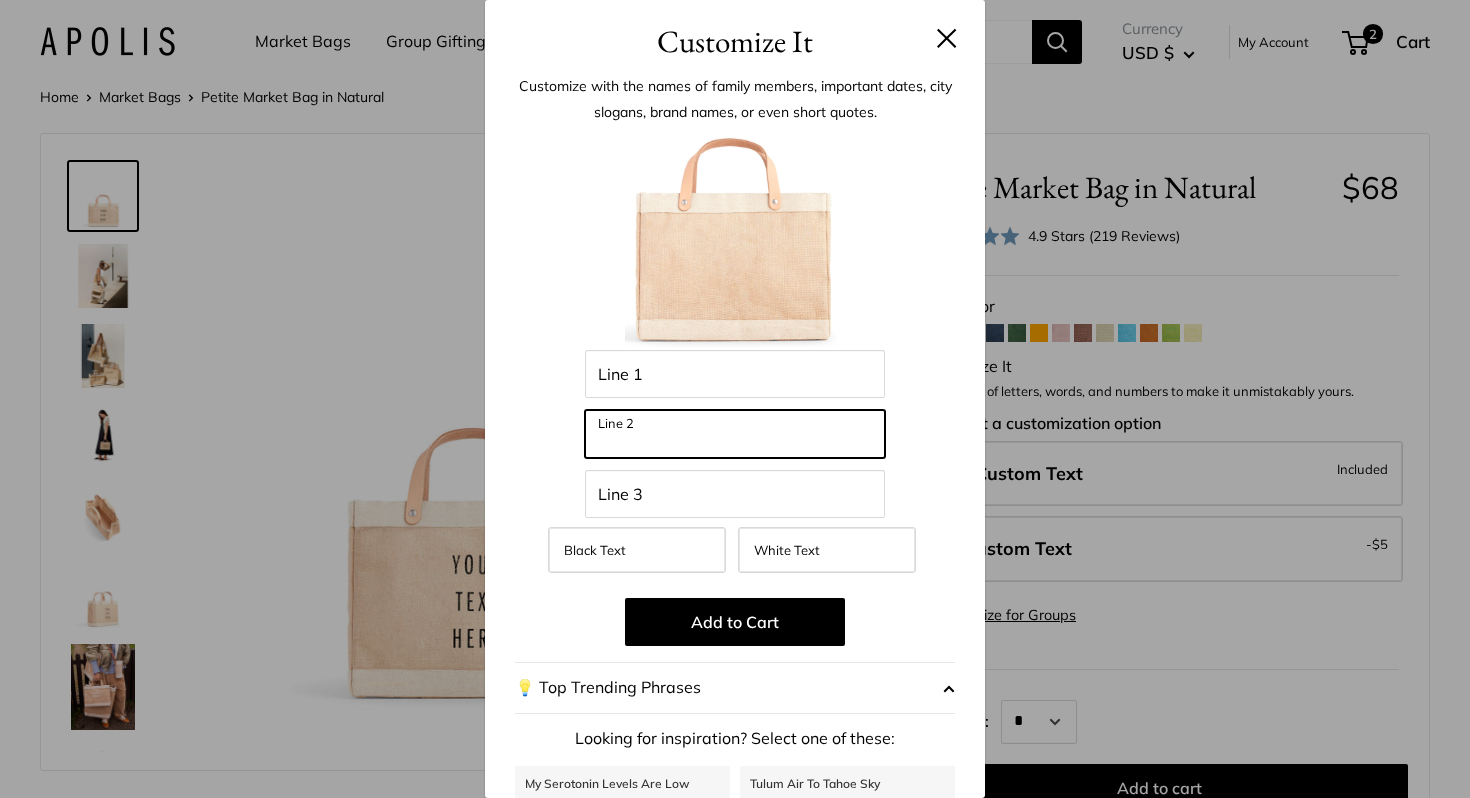 click on "Line 2" at bounding box center [735, 434] 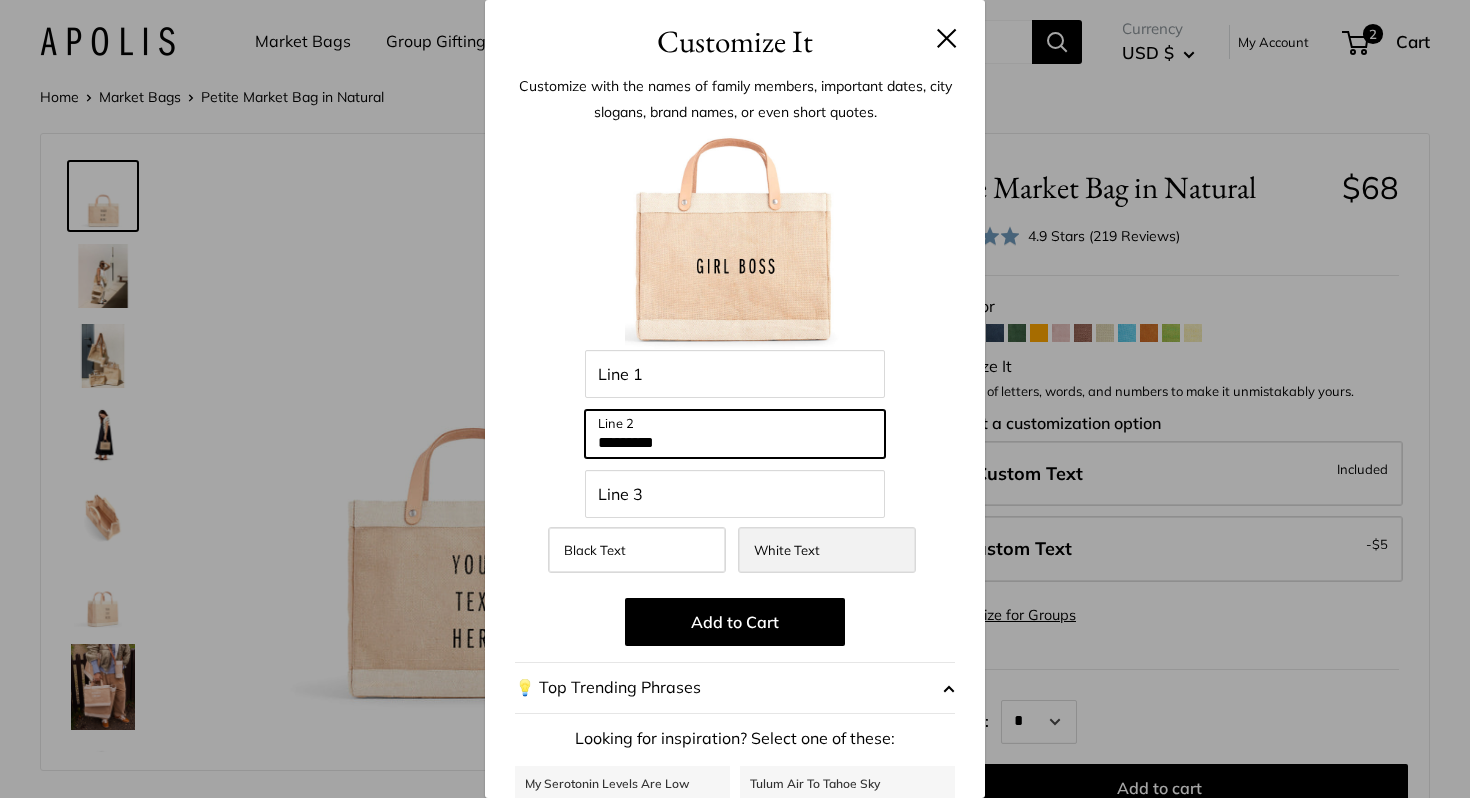 type on "*********" 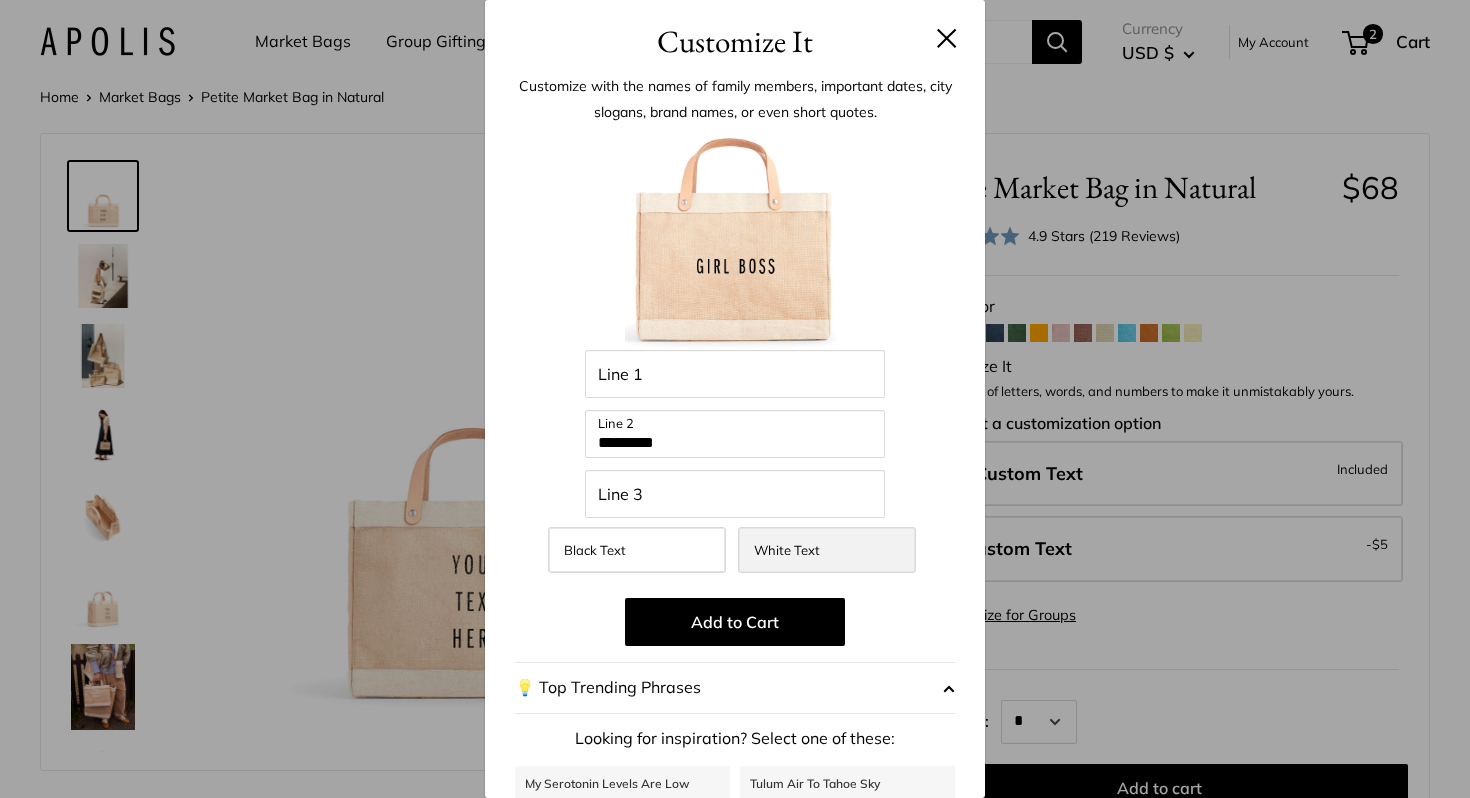 click on "White Text" at bounding box center [787, 550] 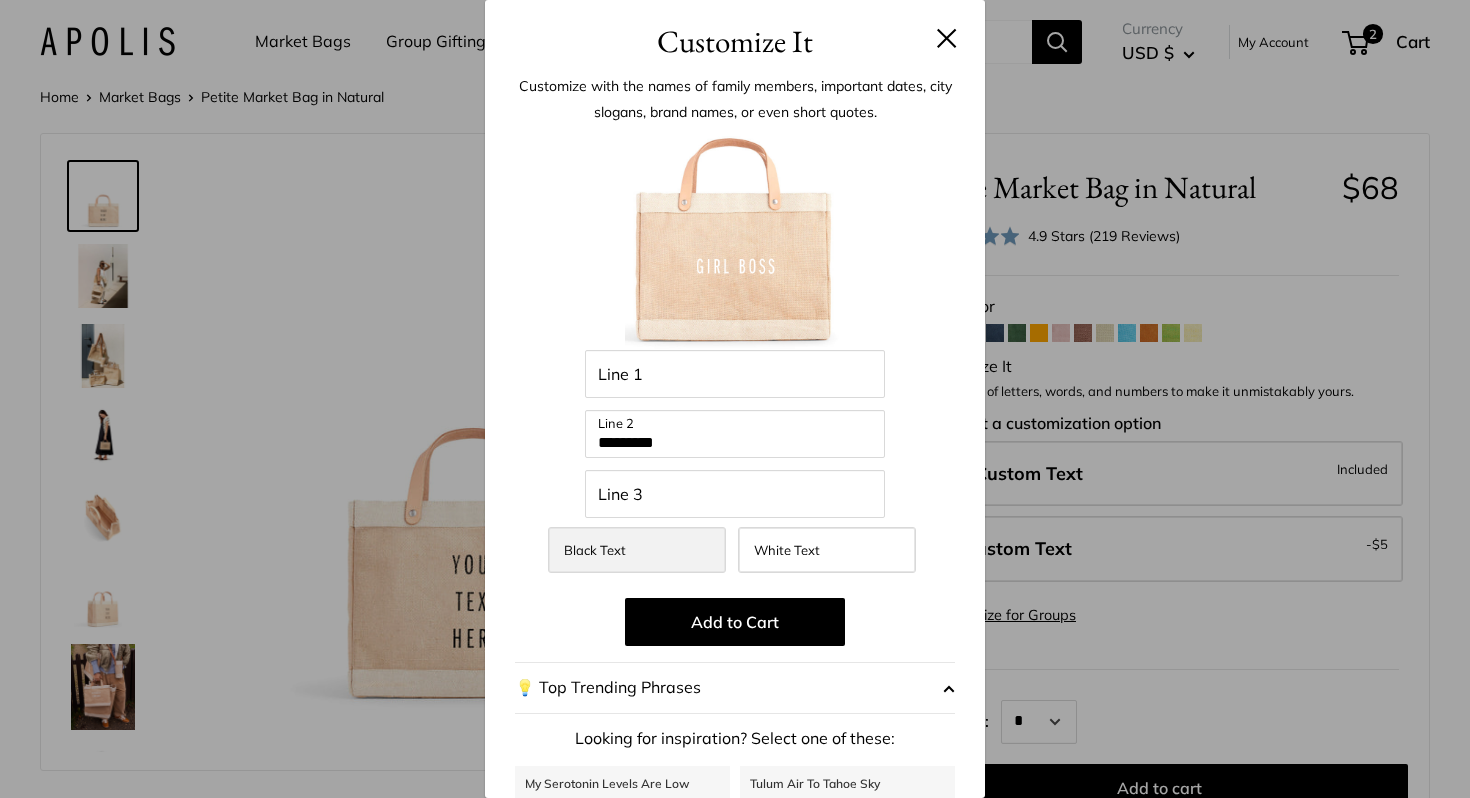 click on "Black Text" at bounding box center (637, 550) 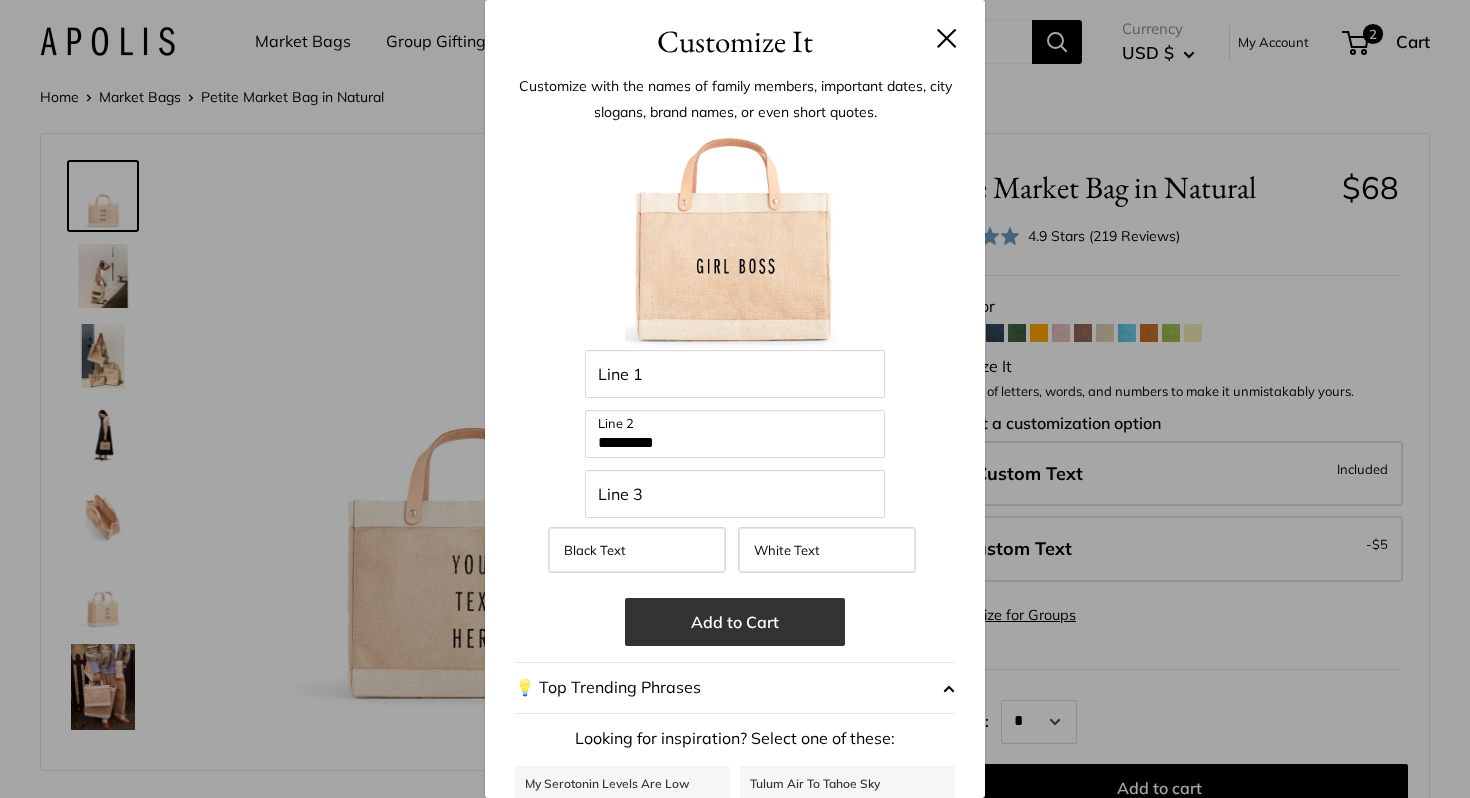 click on "Add to Cart" at bounding box center [735, 622] 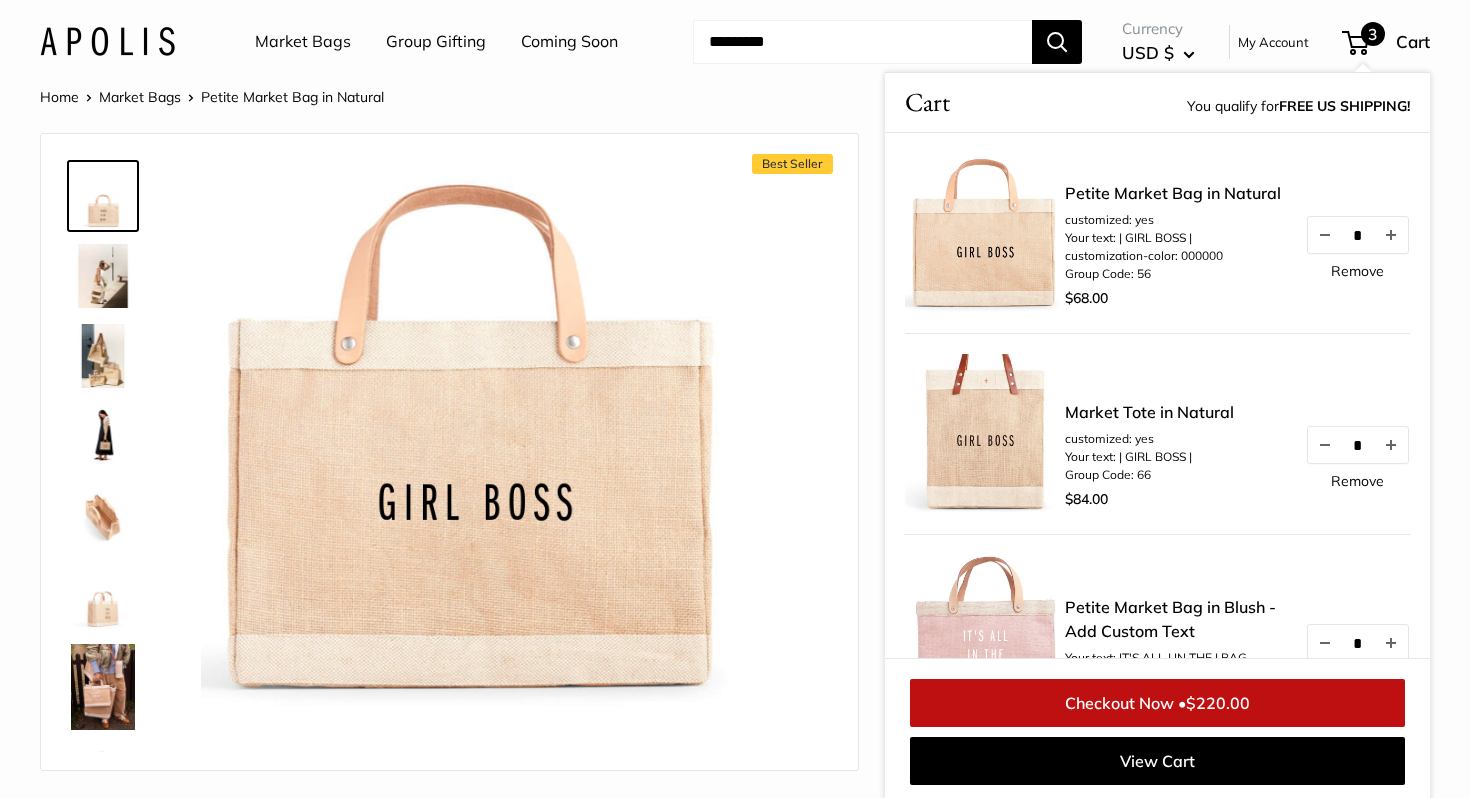 click at bounding box center [103, 276] 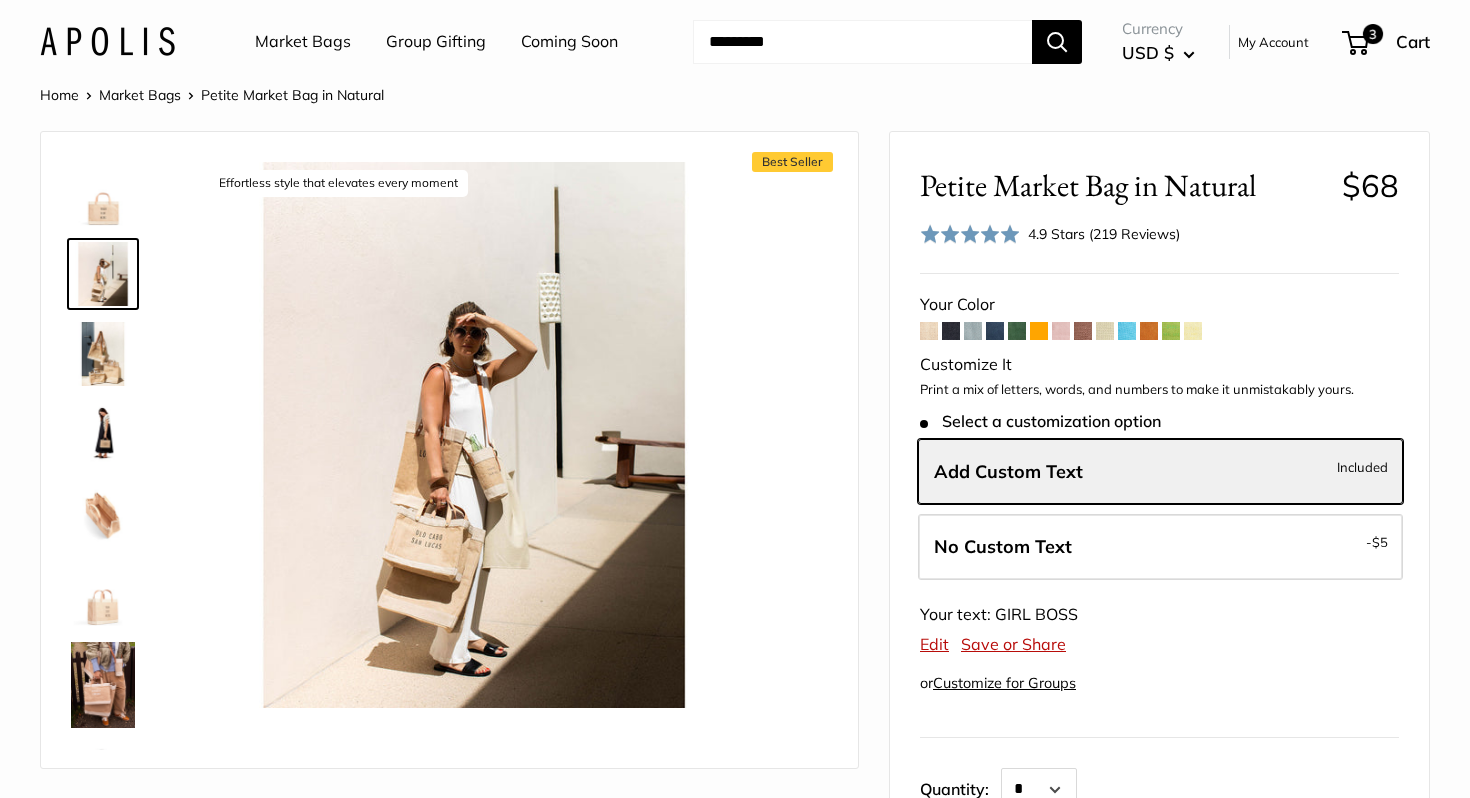 click at bounding box center [103, 434] 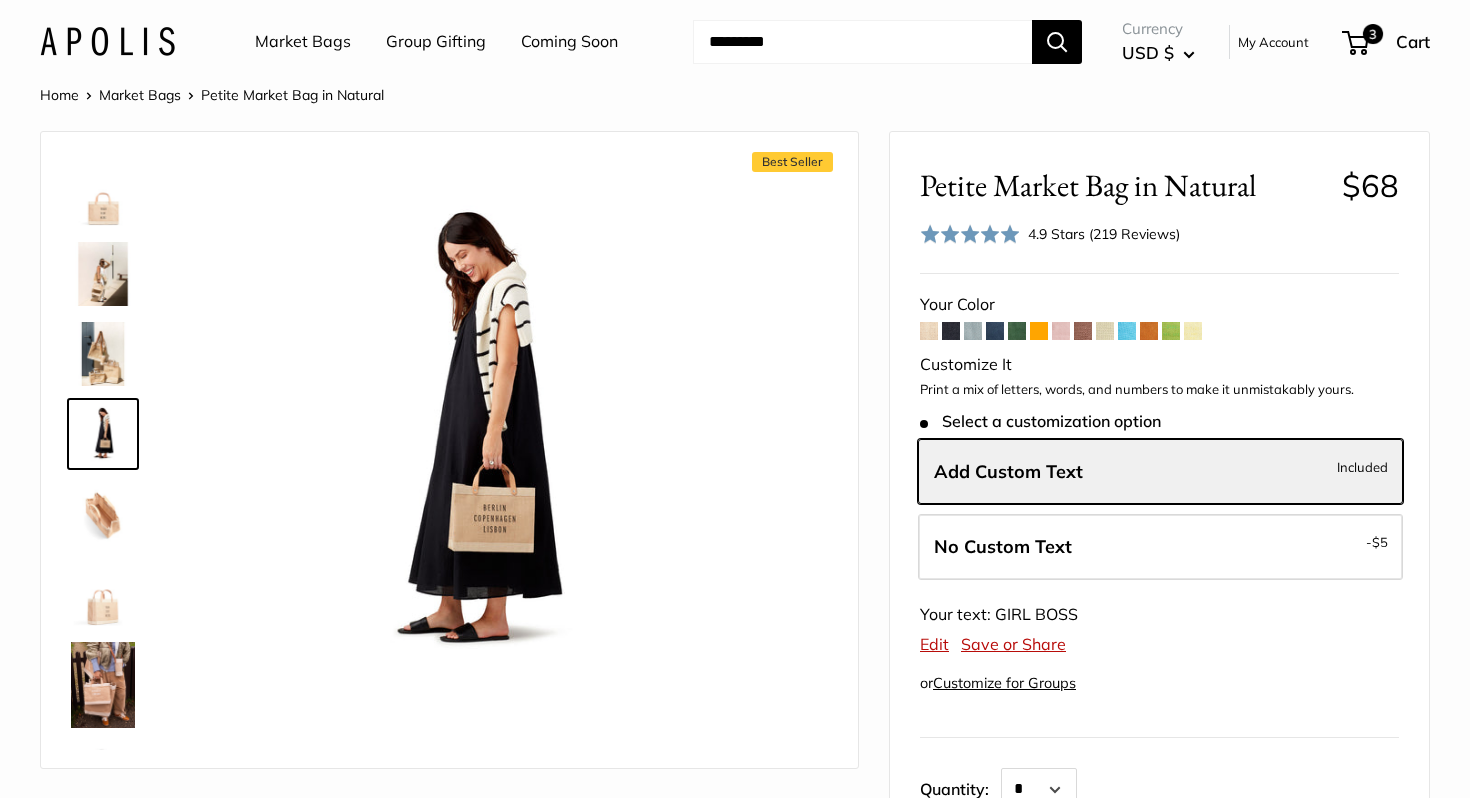 click at bounding box center (111, 450) 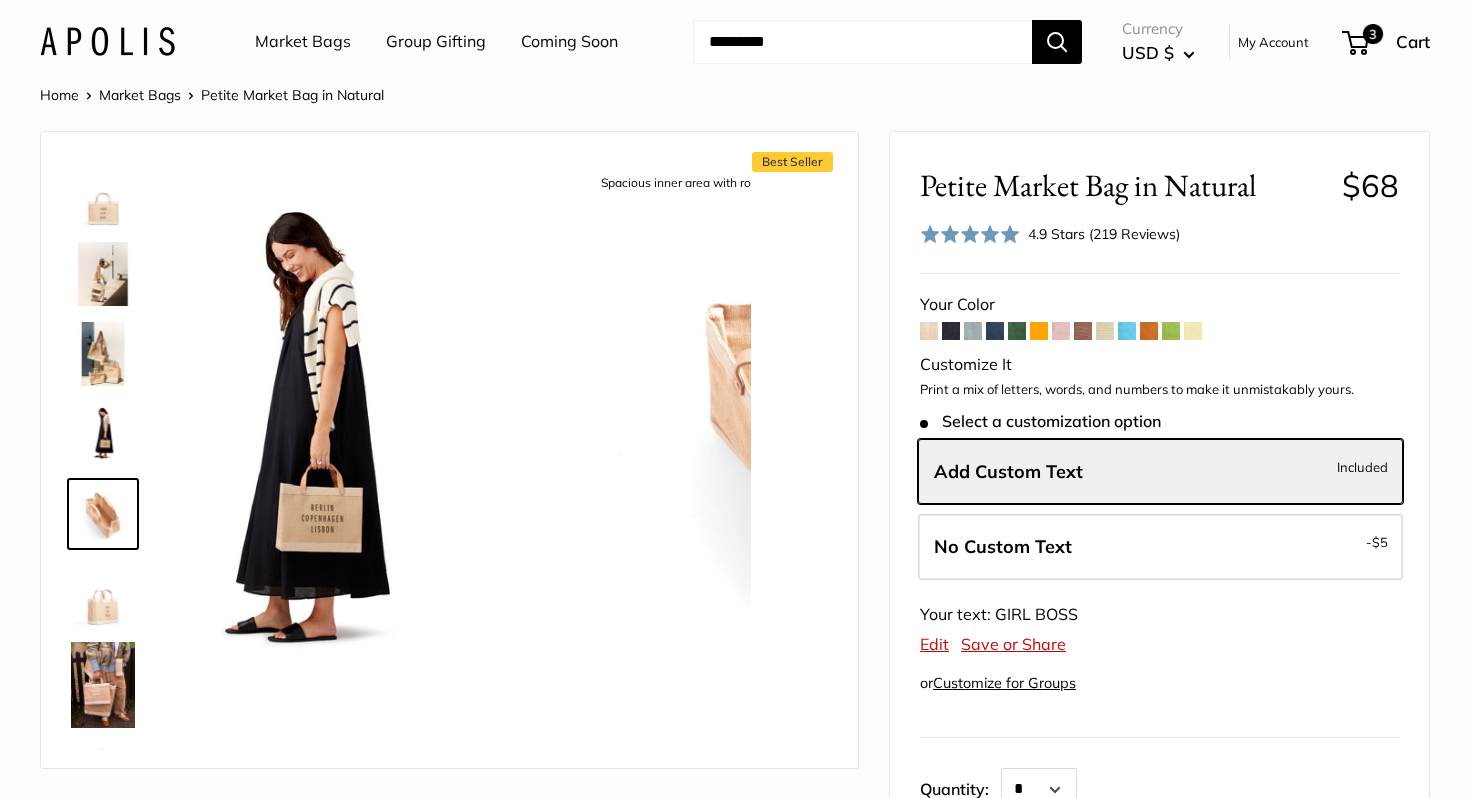 scroll, scrollTop: 62, scrollLeft: 0, axis: vertical 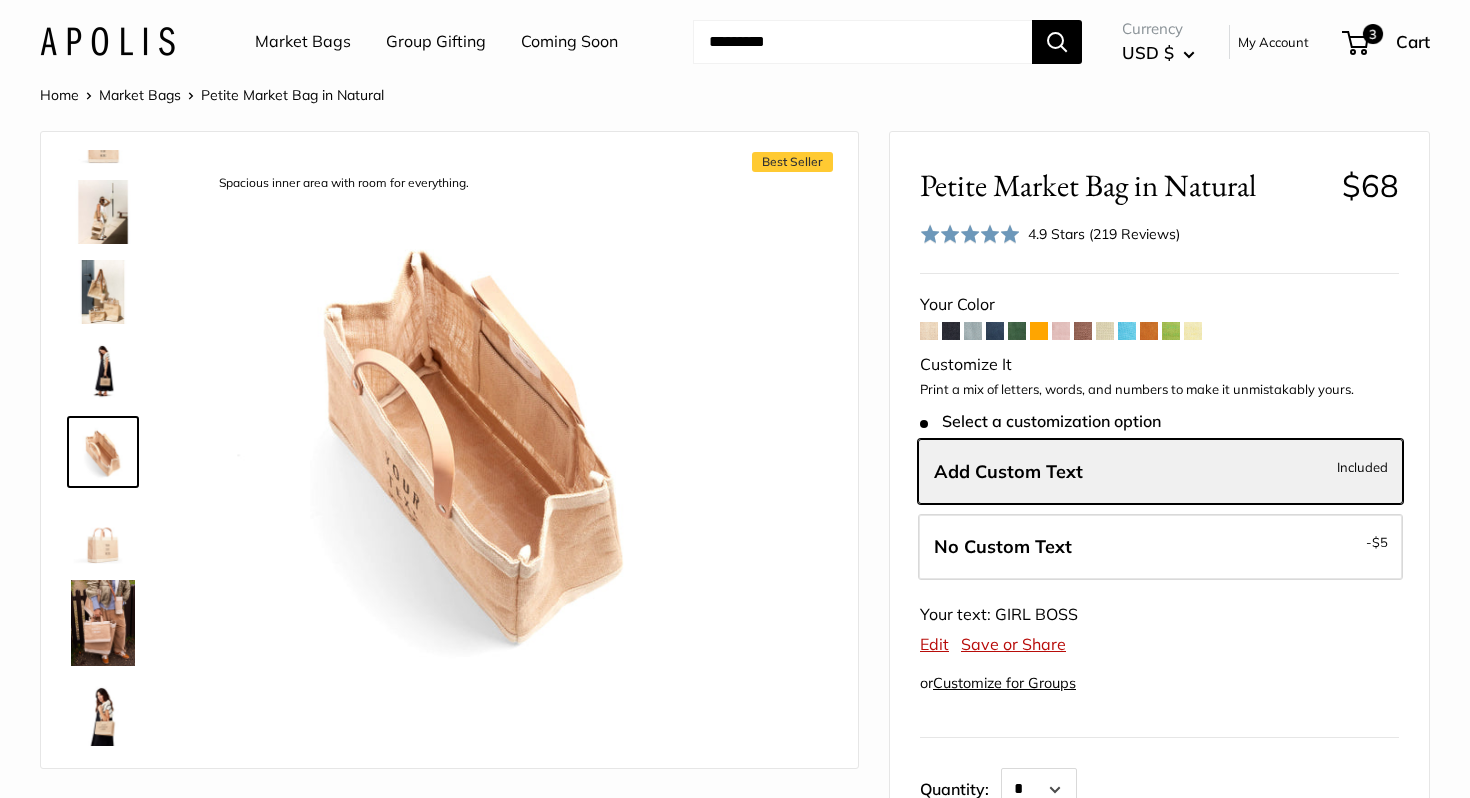 click at bounding box center (103, 623) 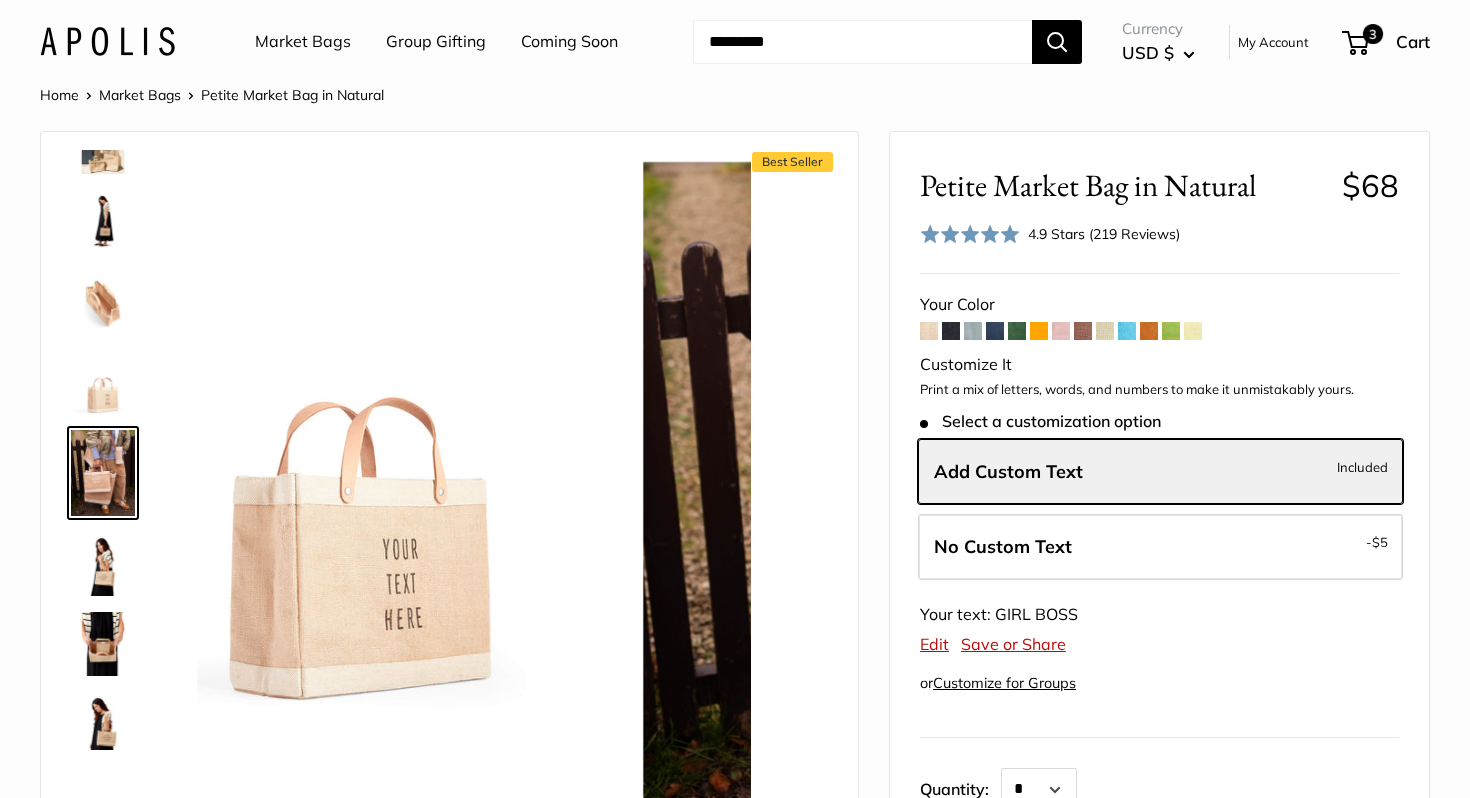 scroll, scrollTop: 233, scrollLeft: 0, axis: vertical 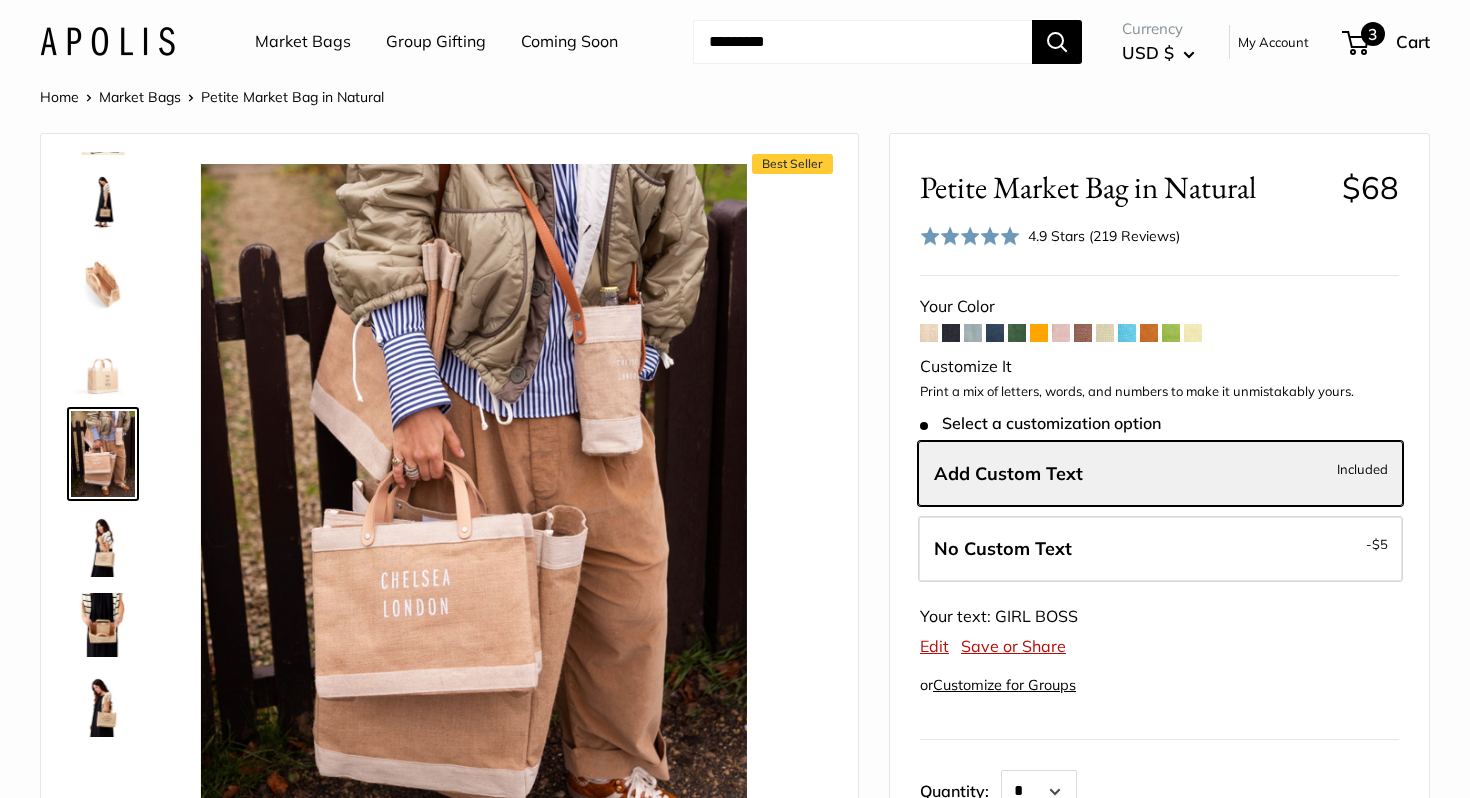 click on "3" at bounding box center [1373, 34] 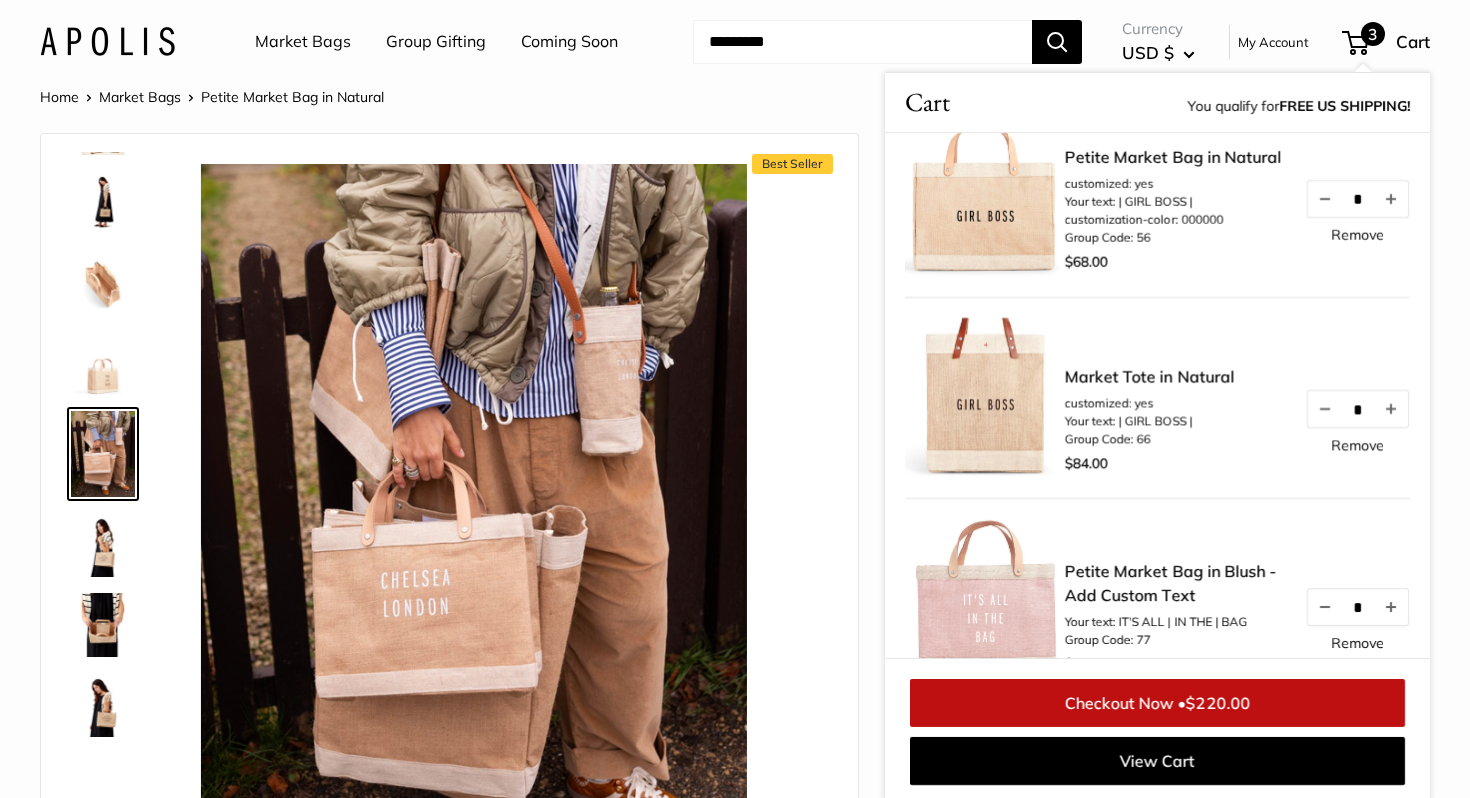 scroll, scrollTop: 28, scrollLeft: 0, axis: vertical 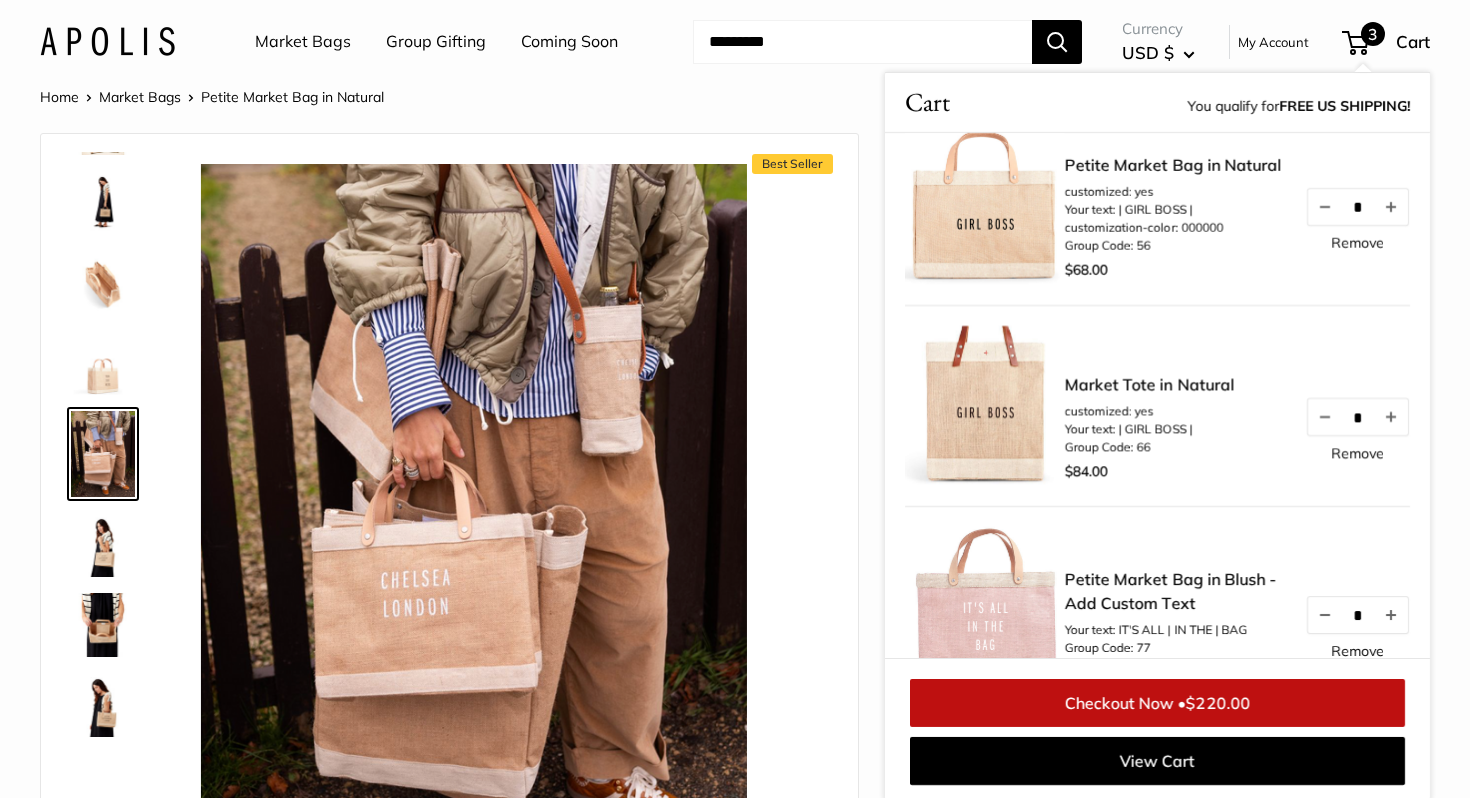 click on "Remove" at bounding box center [1357, 453] 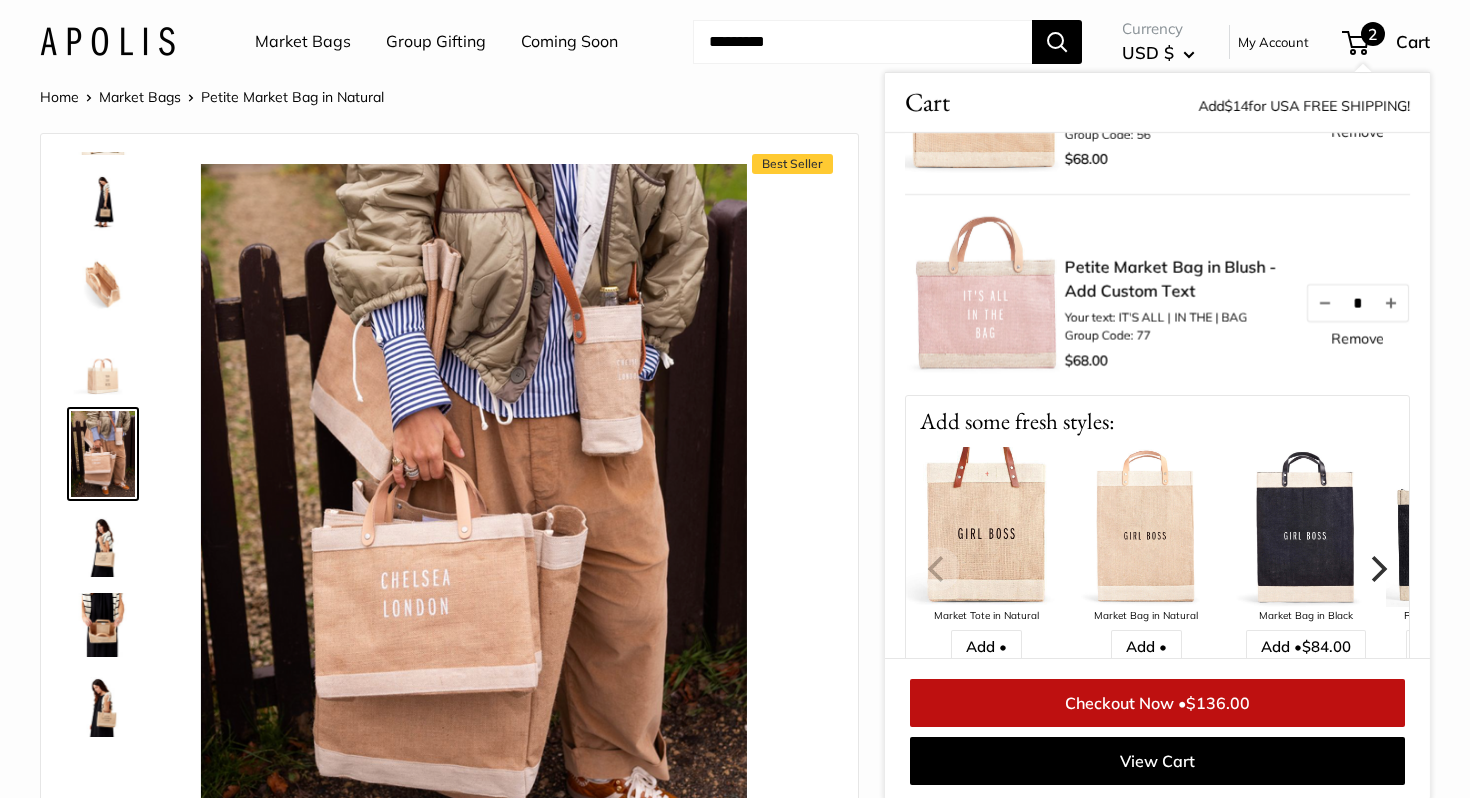 scroll, scrollTop: 0, scrollLeft: 0, axis: both 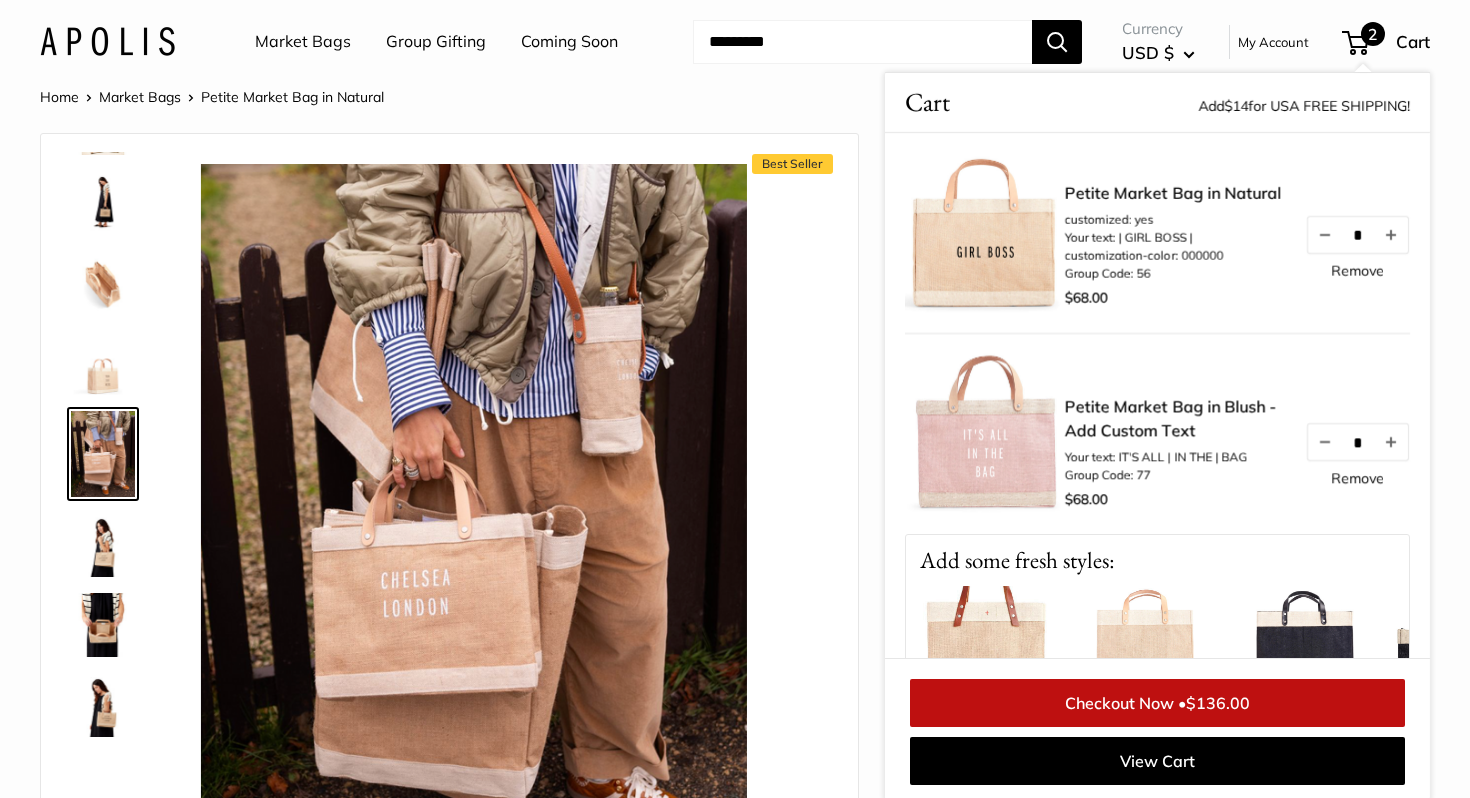 click on "Market Bags Group Gifting Coming Soon
Need help?
Text Us:  20919
hello@apolisglobal.com
Follow Us
Facebook
Twitter
Instagram
Pinterest
YouTube
Vimeo
Tumblr
Market Bags Group Gifting Coming Soon" at bounding box center (735, 42) 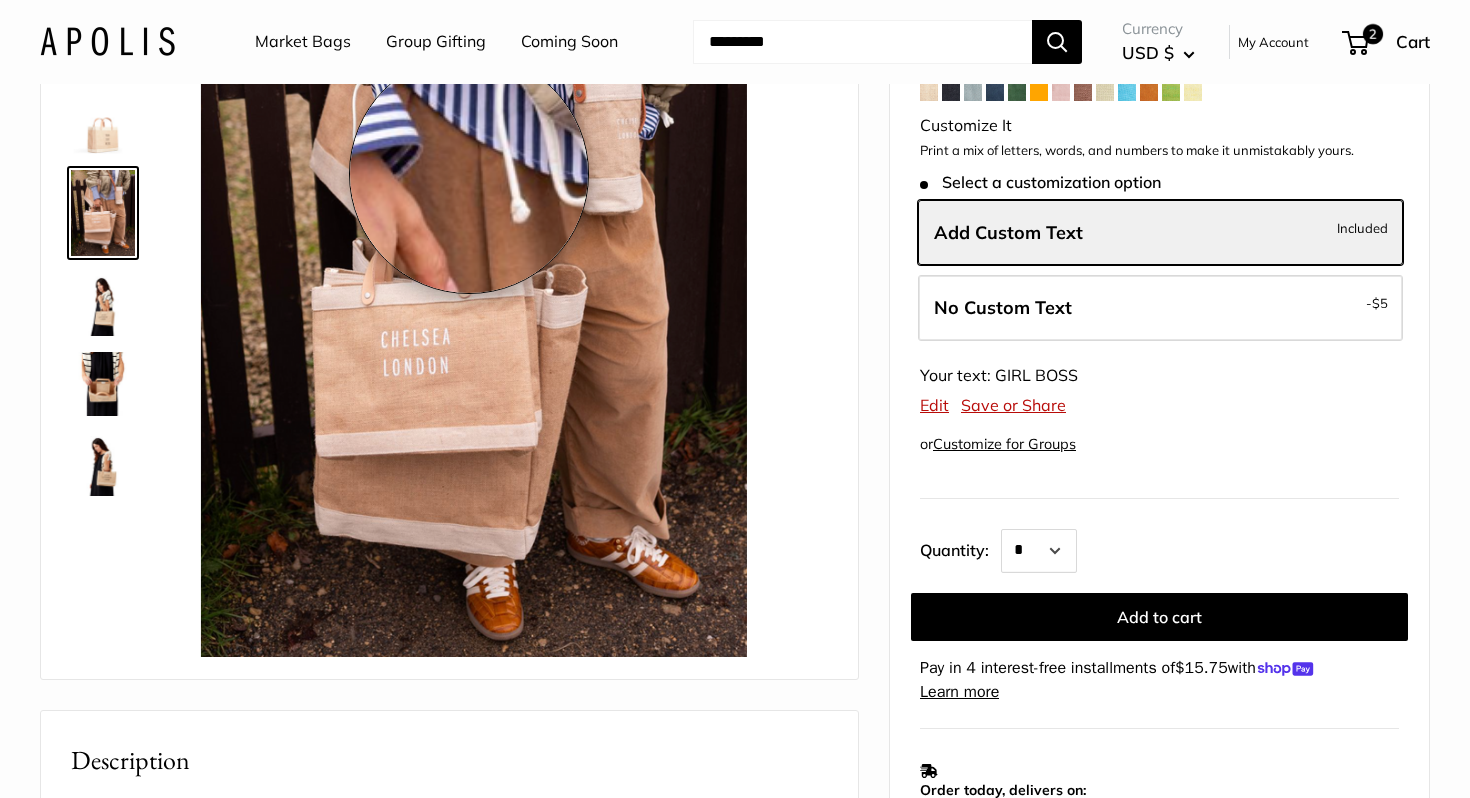 scroll, scrollTop: 0, scrollLeft: 0, axis: both 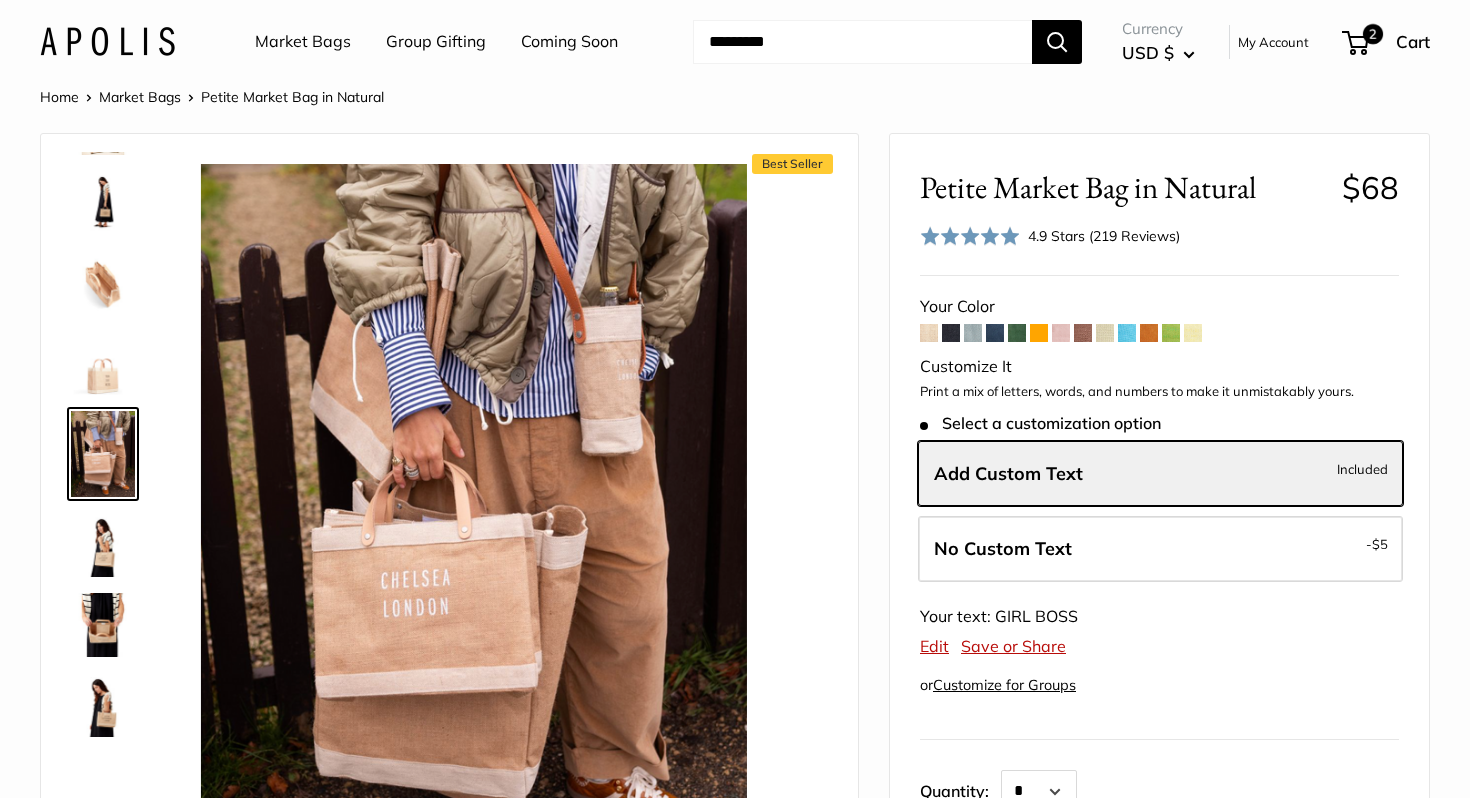 click at bounding box center (973, 333) 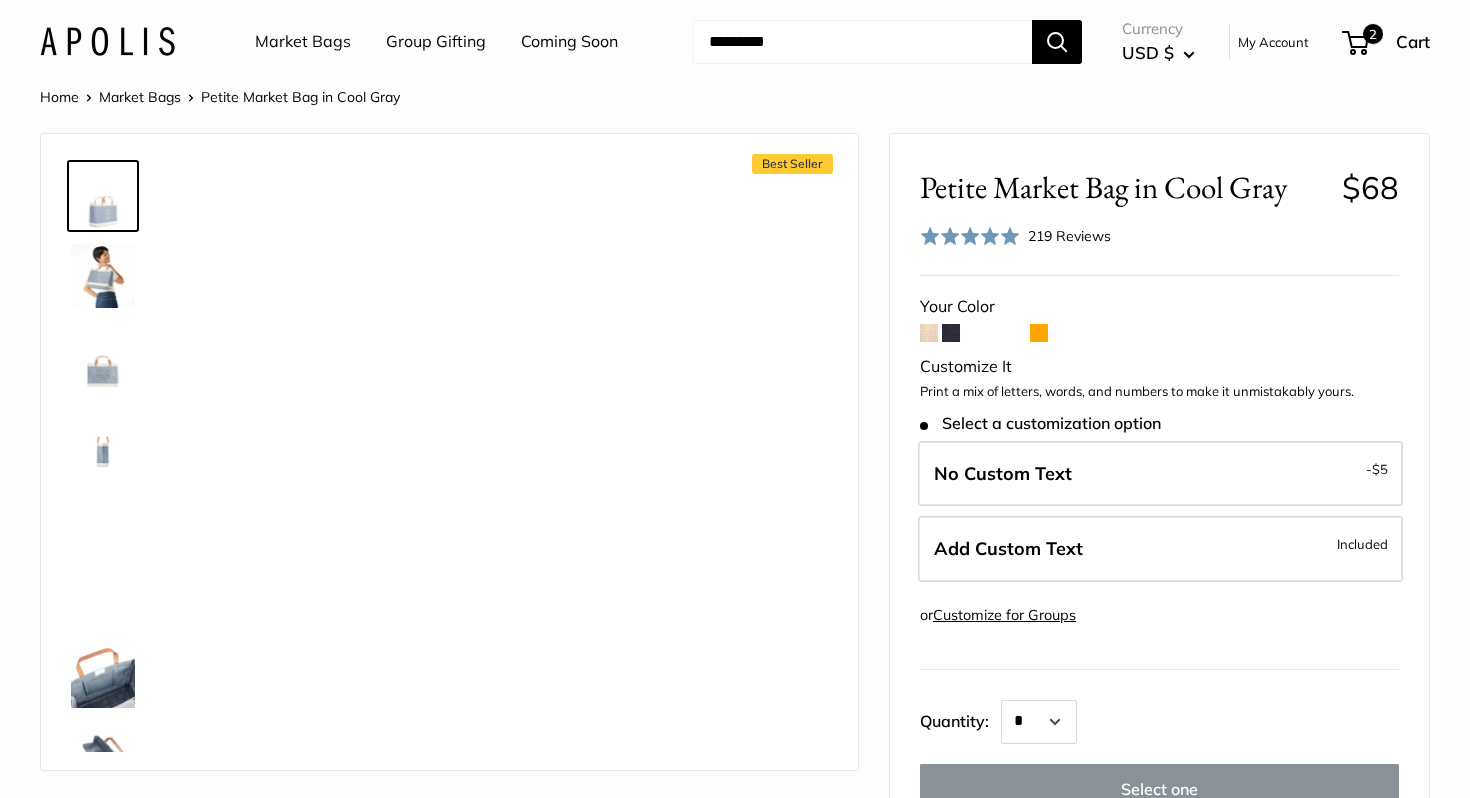 scroll, scrollTop: 0, scrollLeft: 0, axis: both 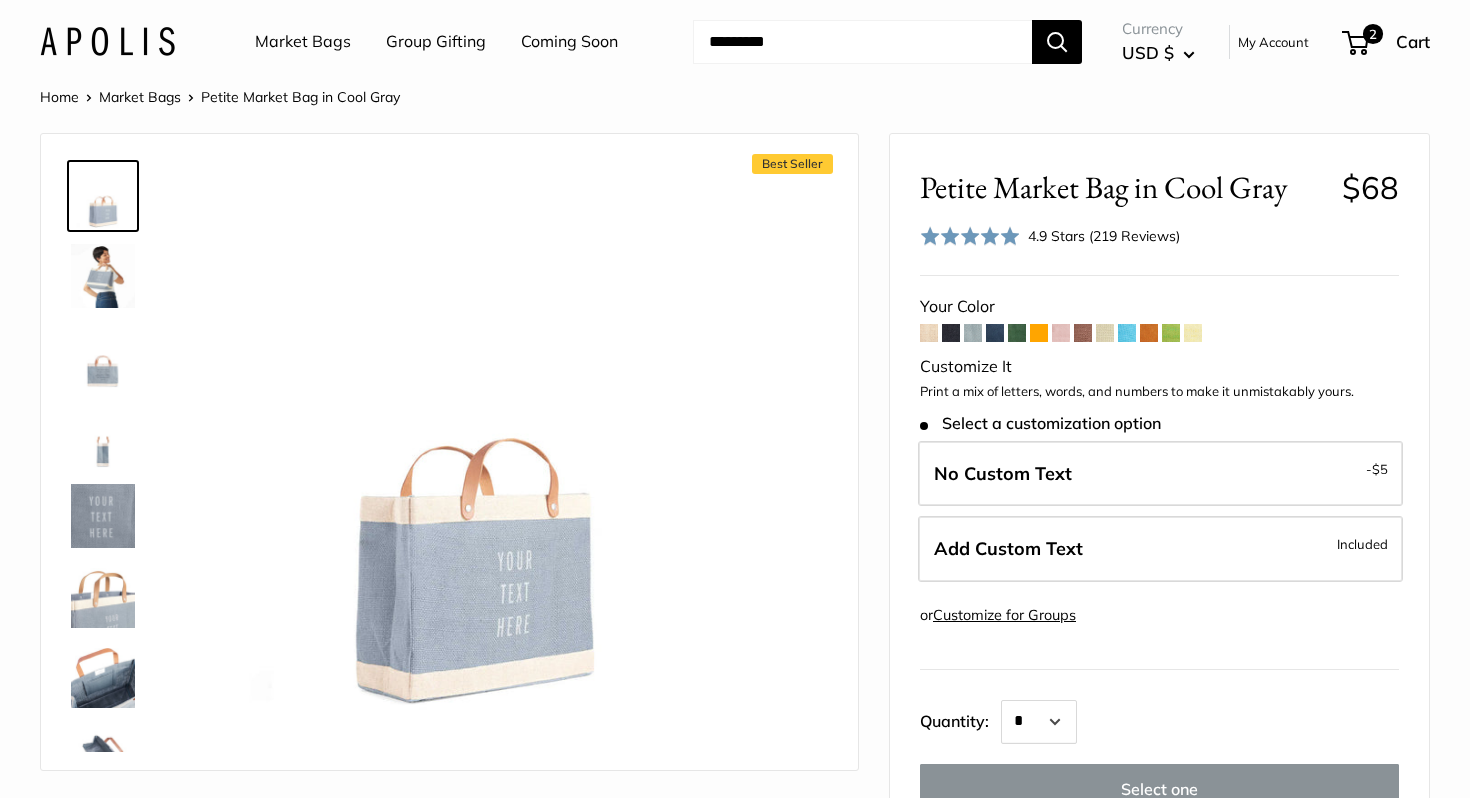 click at bounding box center (995, 333) 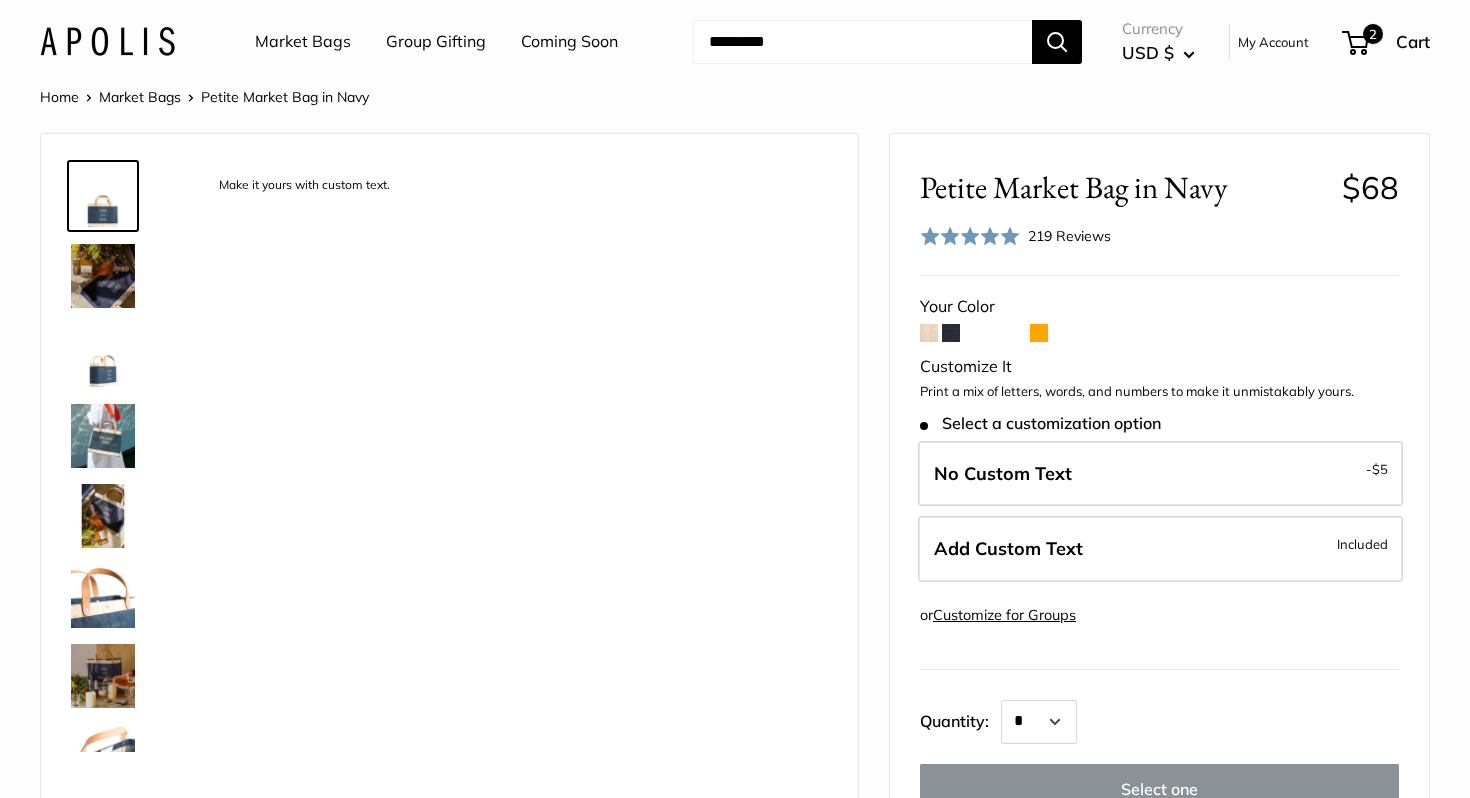 scroll, scrollTop: 0, scrollLeft: 0, axis: both 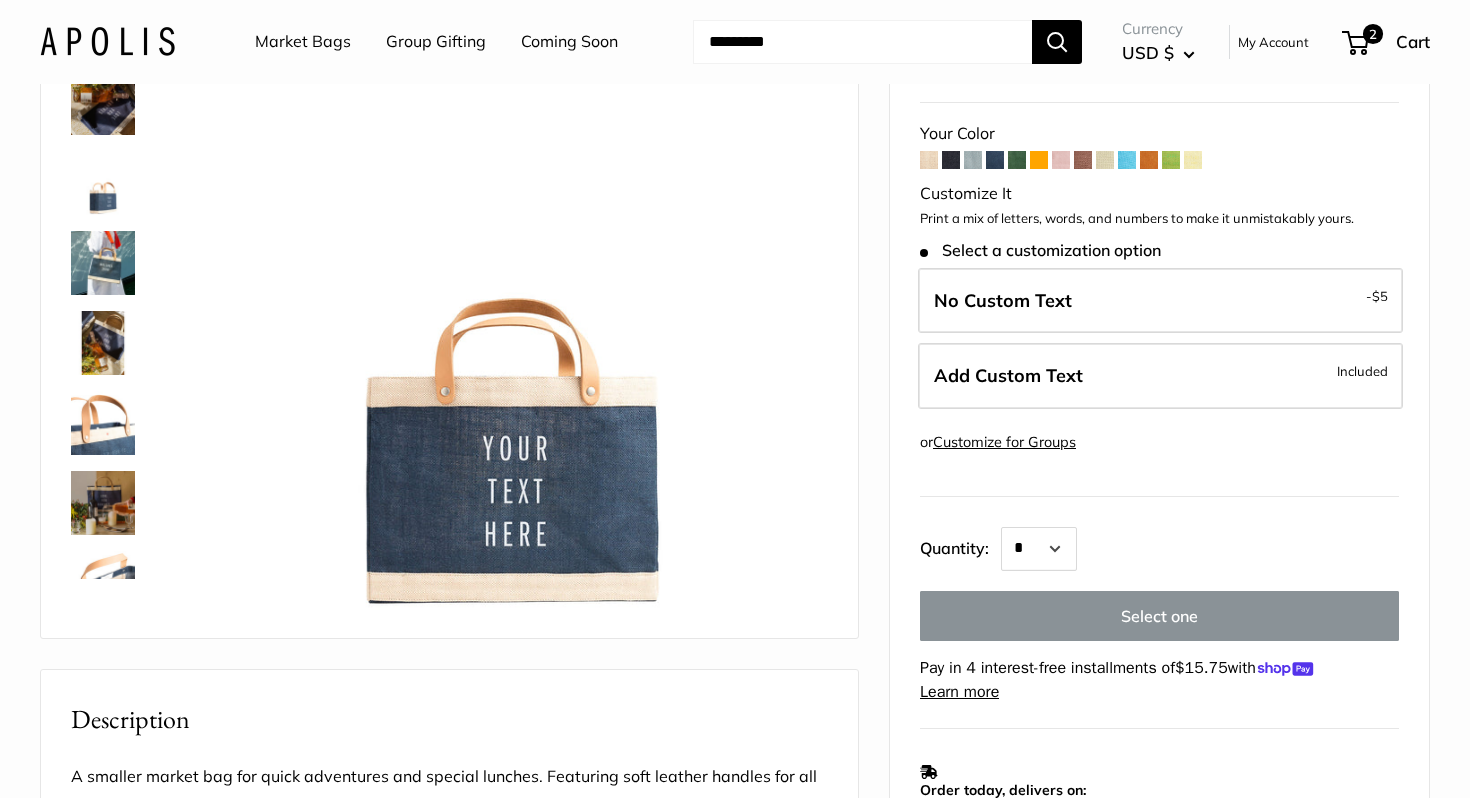 click on "Your Color" at bounding box center (1159, 411) 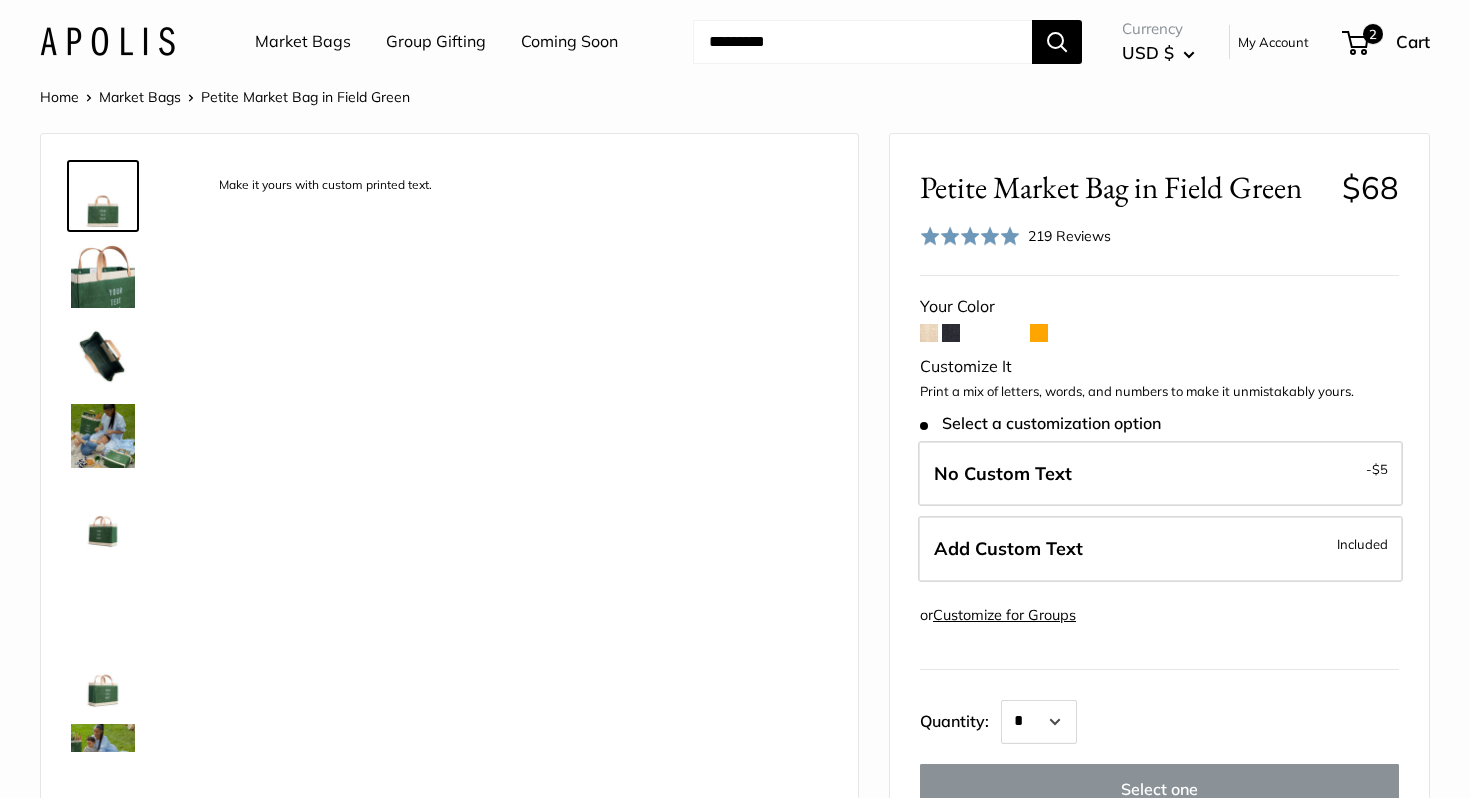 scroll, scrollTop: 0, scrollLeft: 0, axis: both 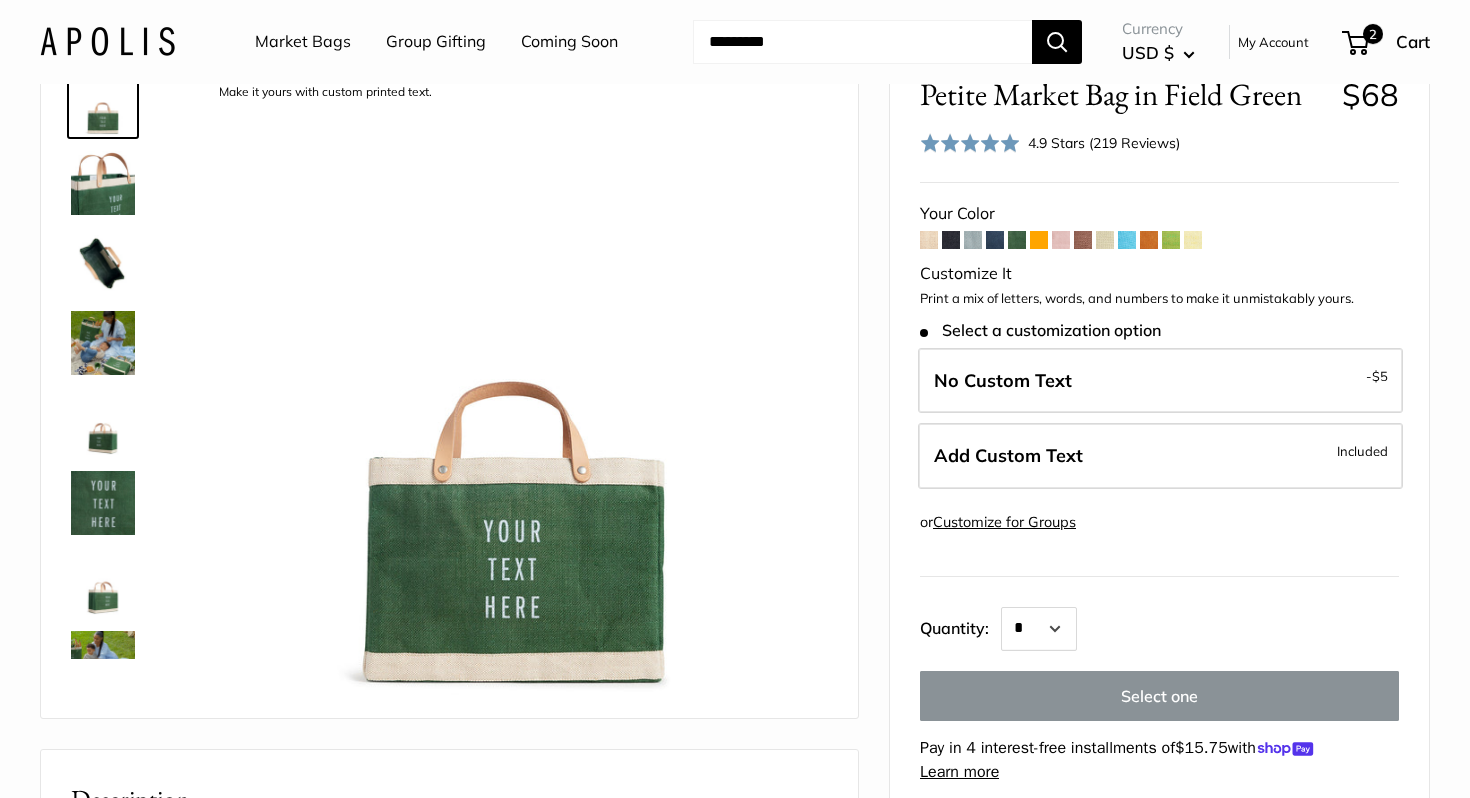 click at bounding box center [1193, 240] 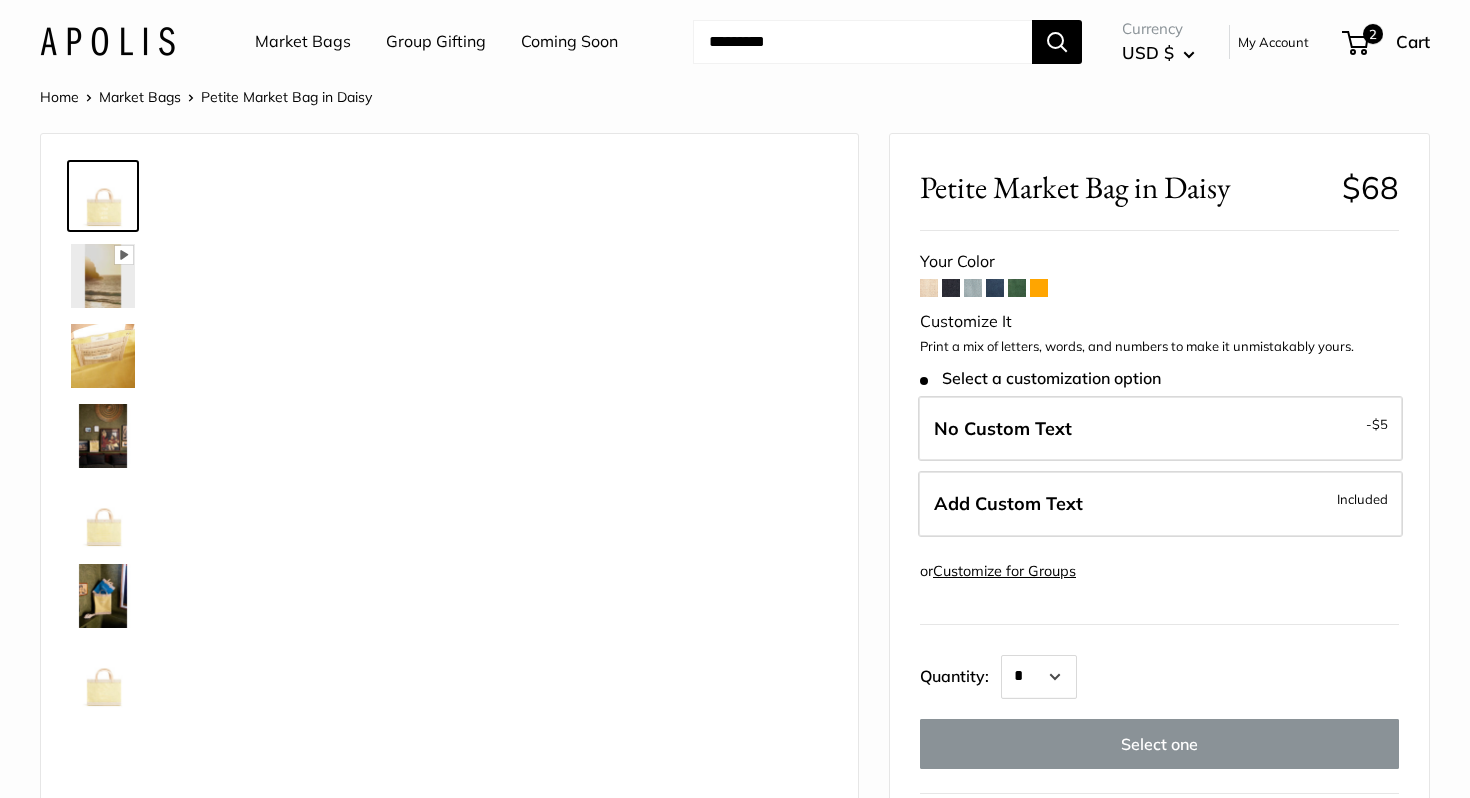 scroll, scrollTop: 0, scrollLeft: 0, axis: both 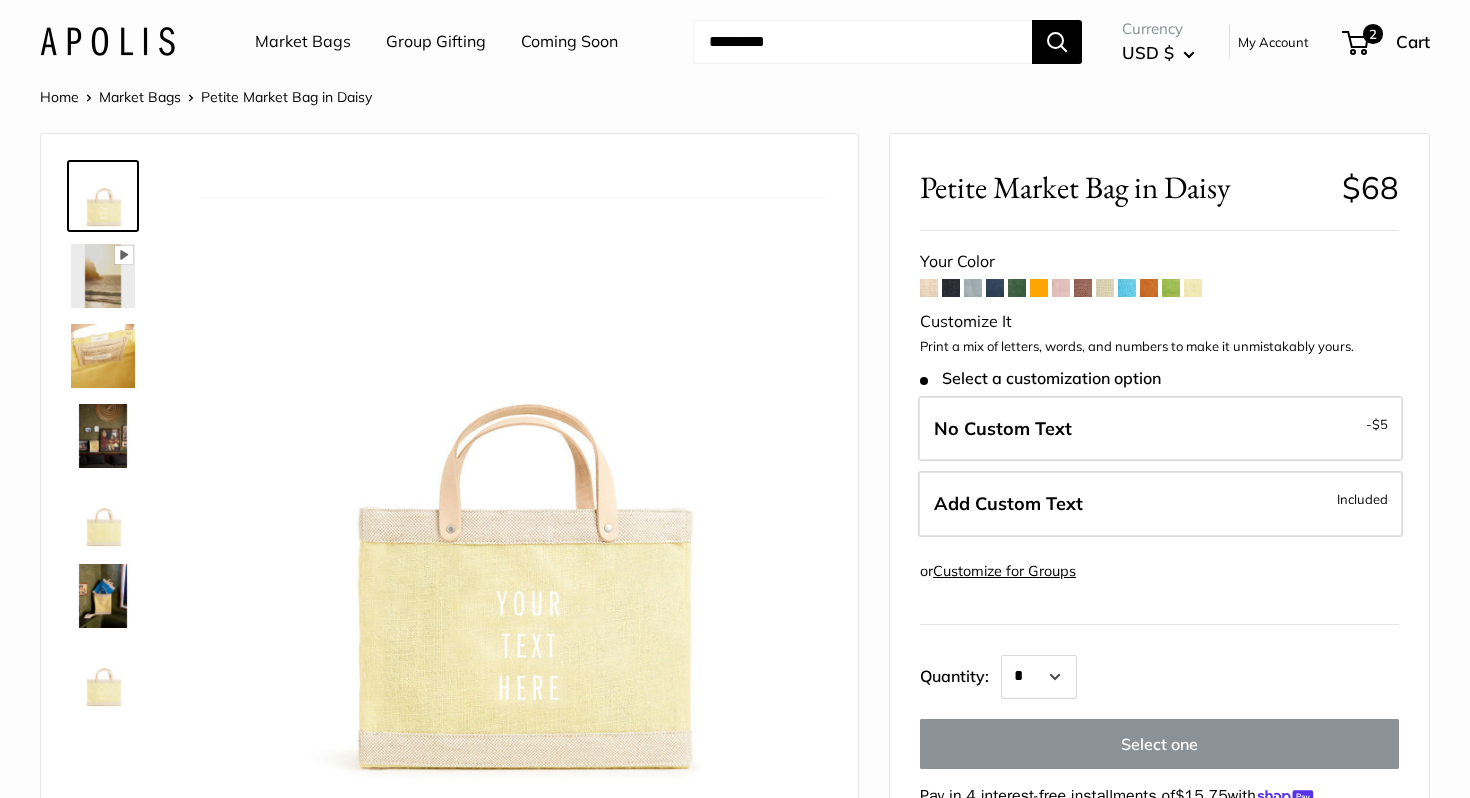click at bounding box center (1171, 288) 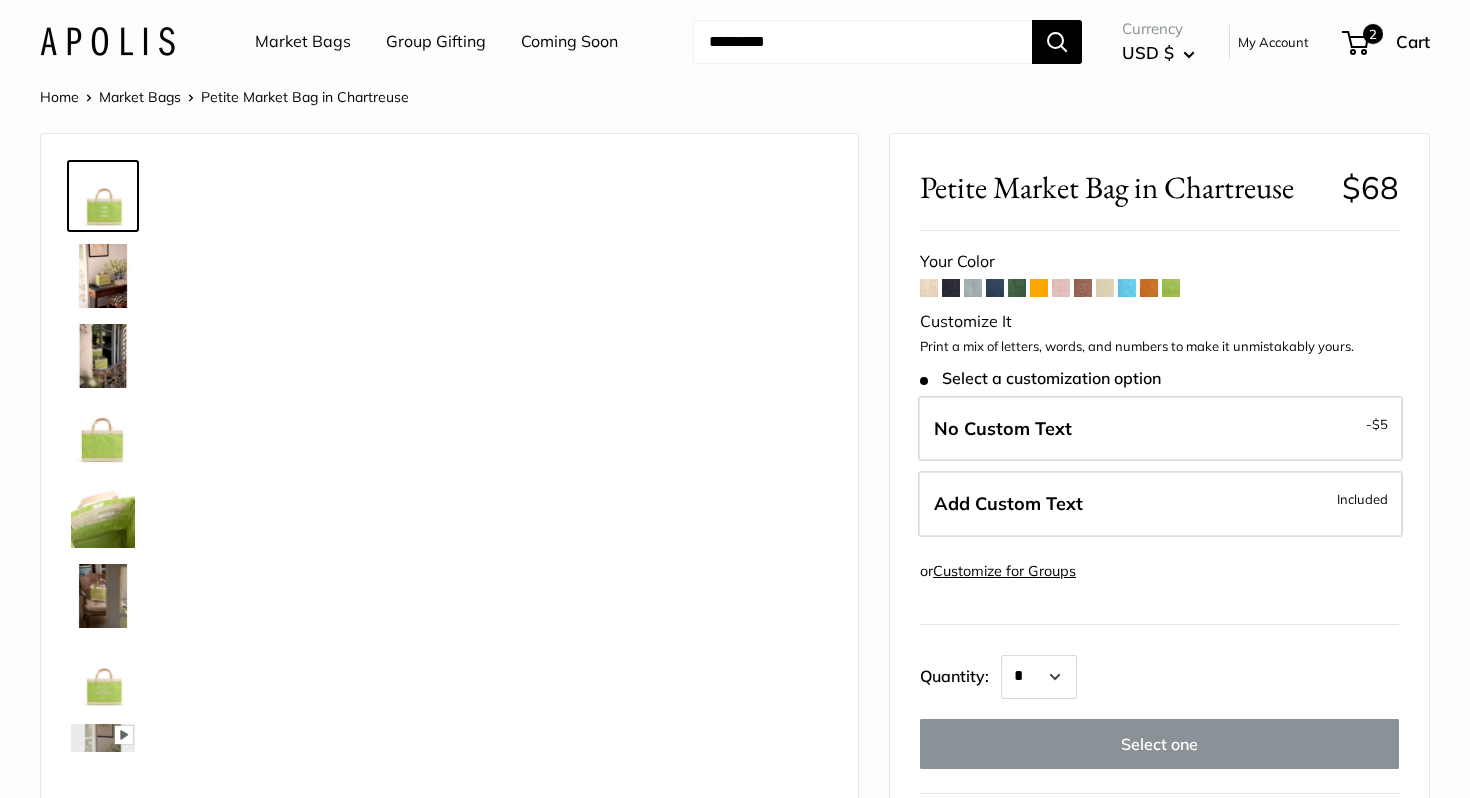 scroll, scrollTop: 0, scrollLeft: 0, axis: both 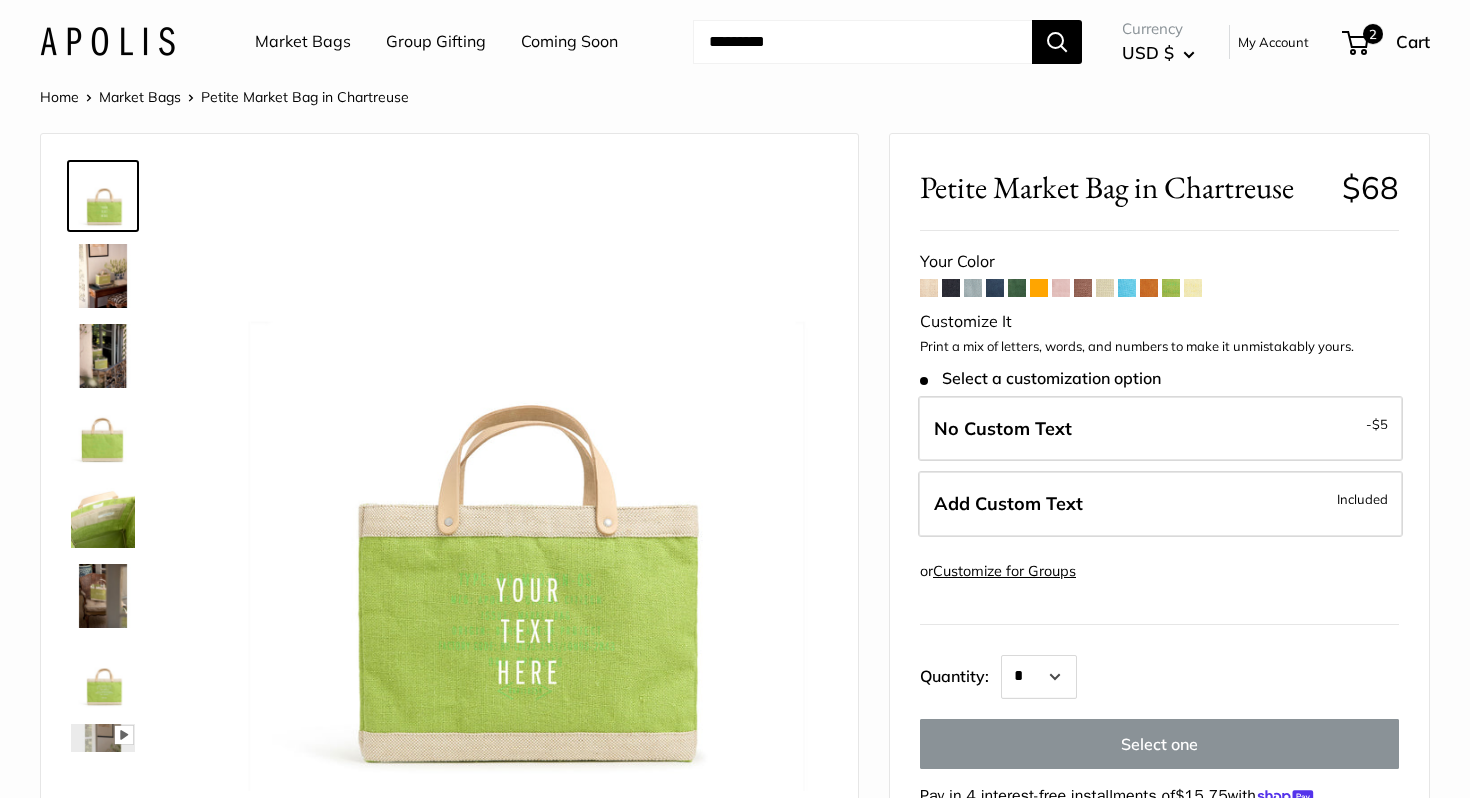 click at bounding box center (1193, 288) 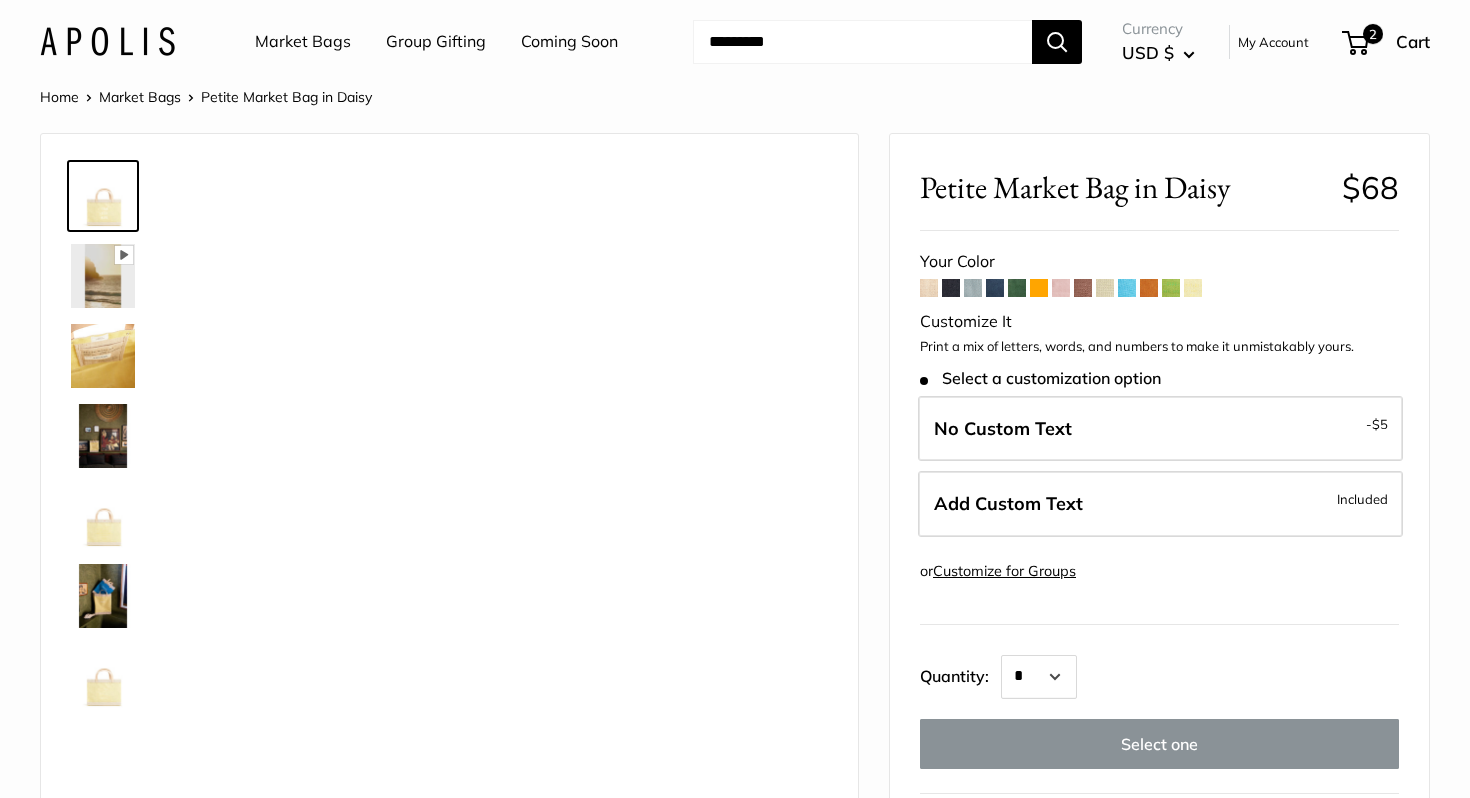 scroll, scrollTop: 0, scrollLeft: 0, axis: both 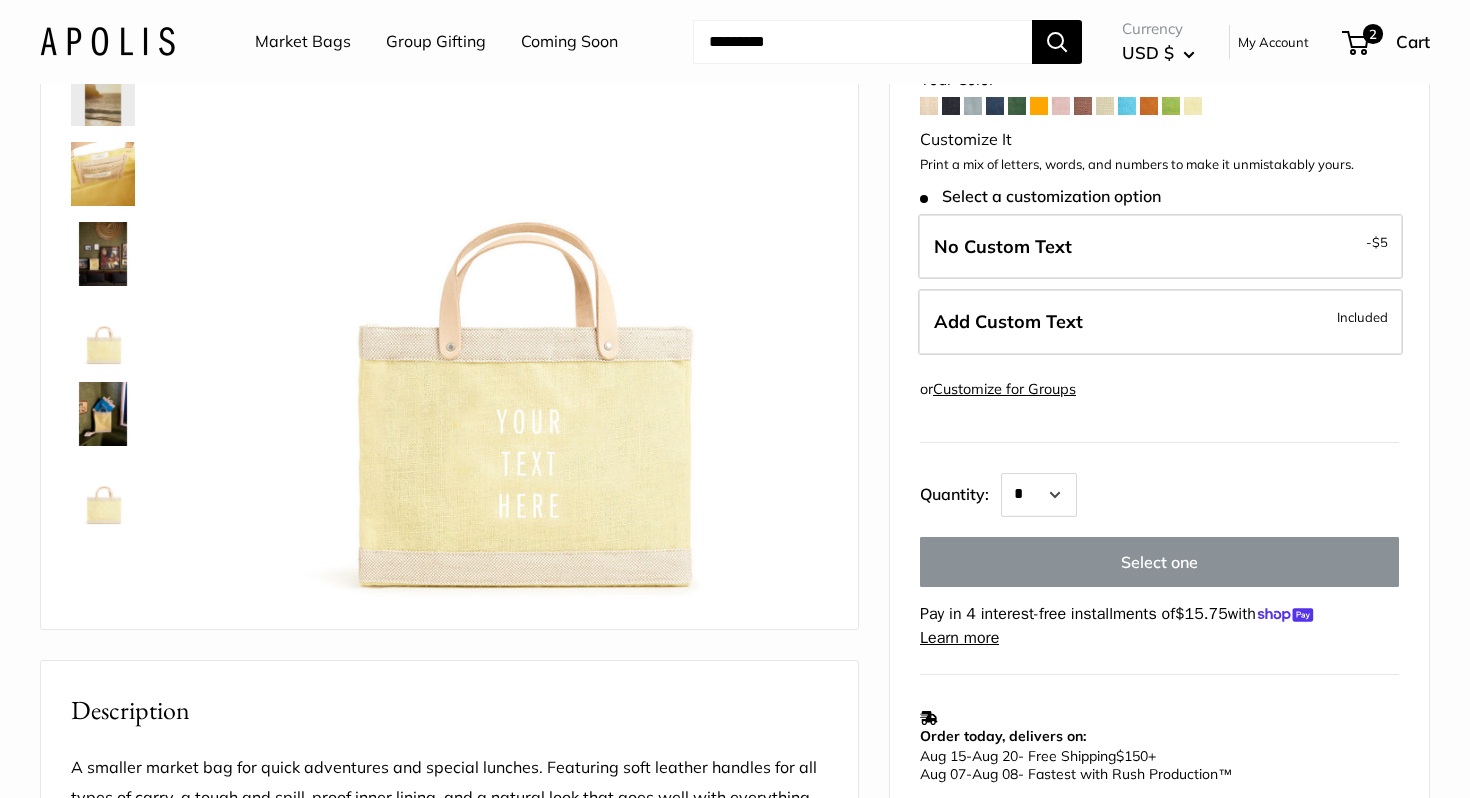 click at bounding box center [1171, 106] 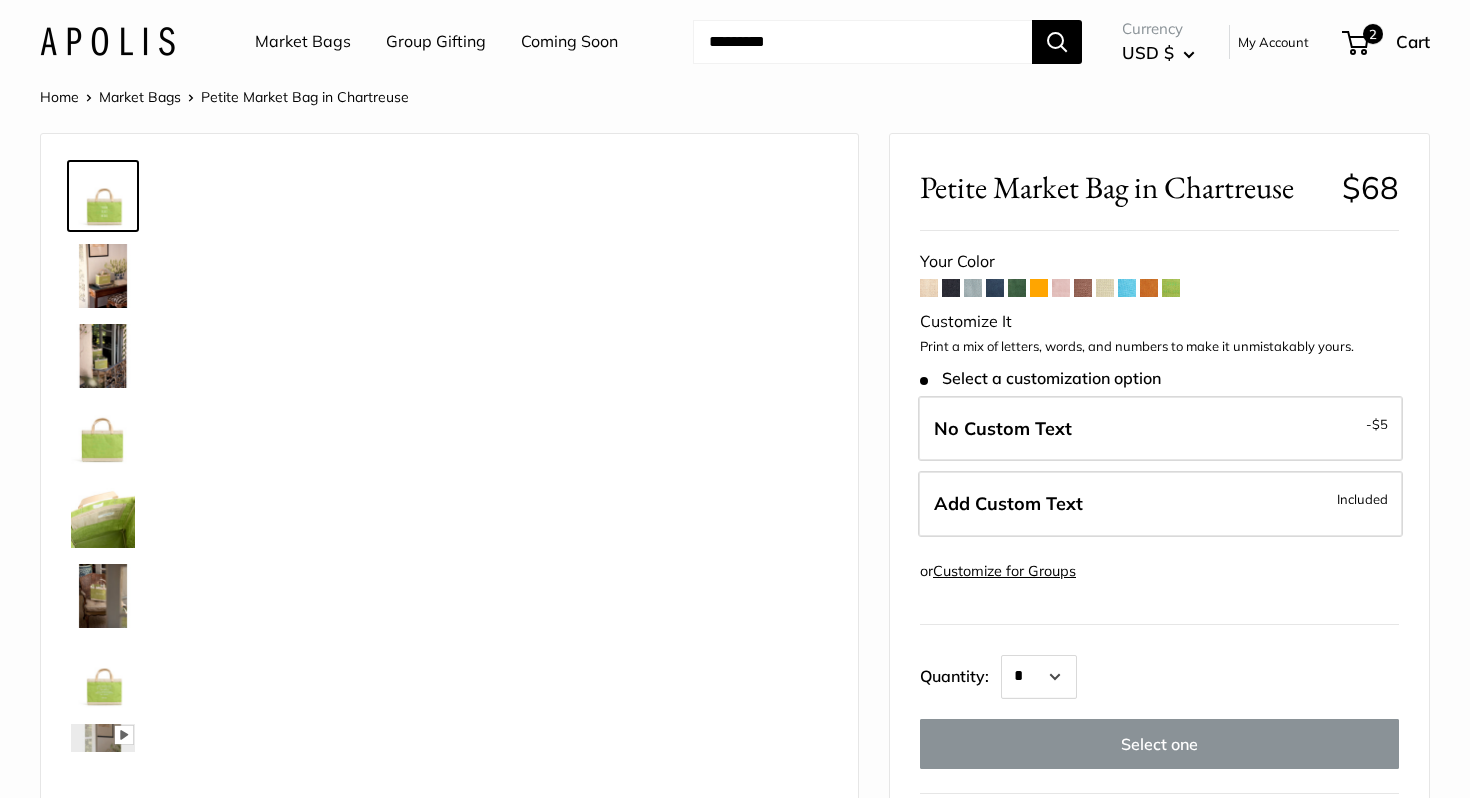 scroll, scrollTop: 0, scrollLeft: 0, axis: both 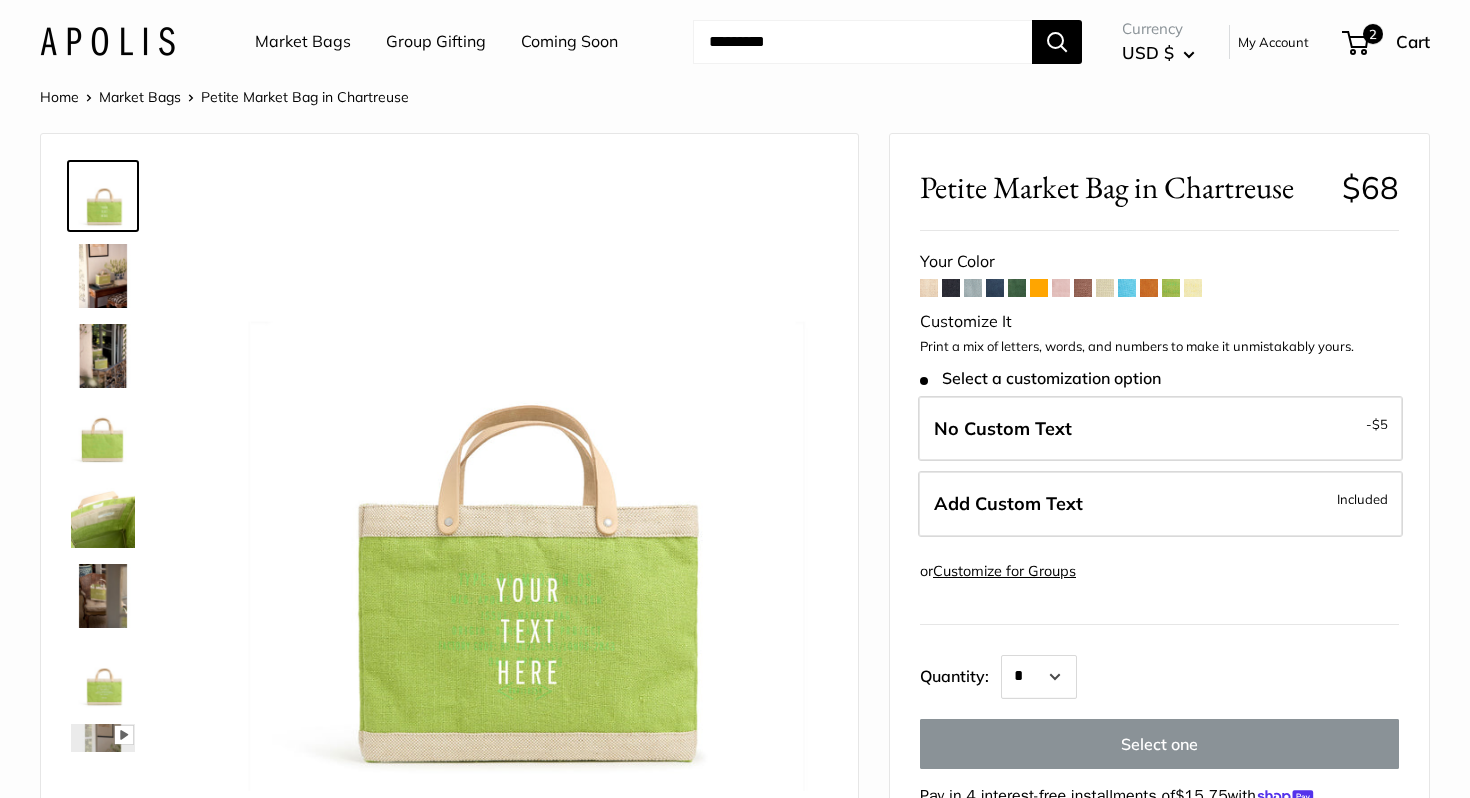 click at bounding box center [1127, 288] 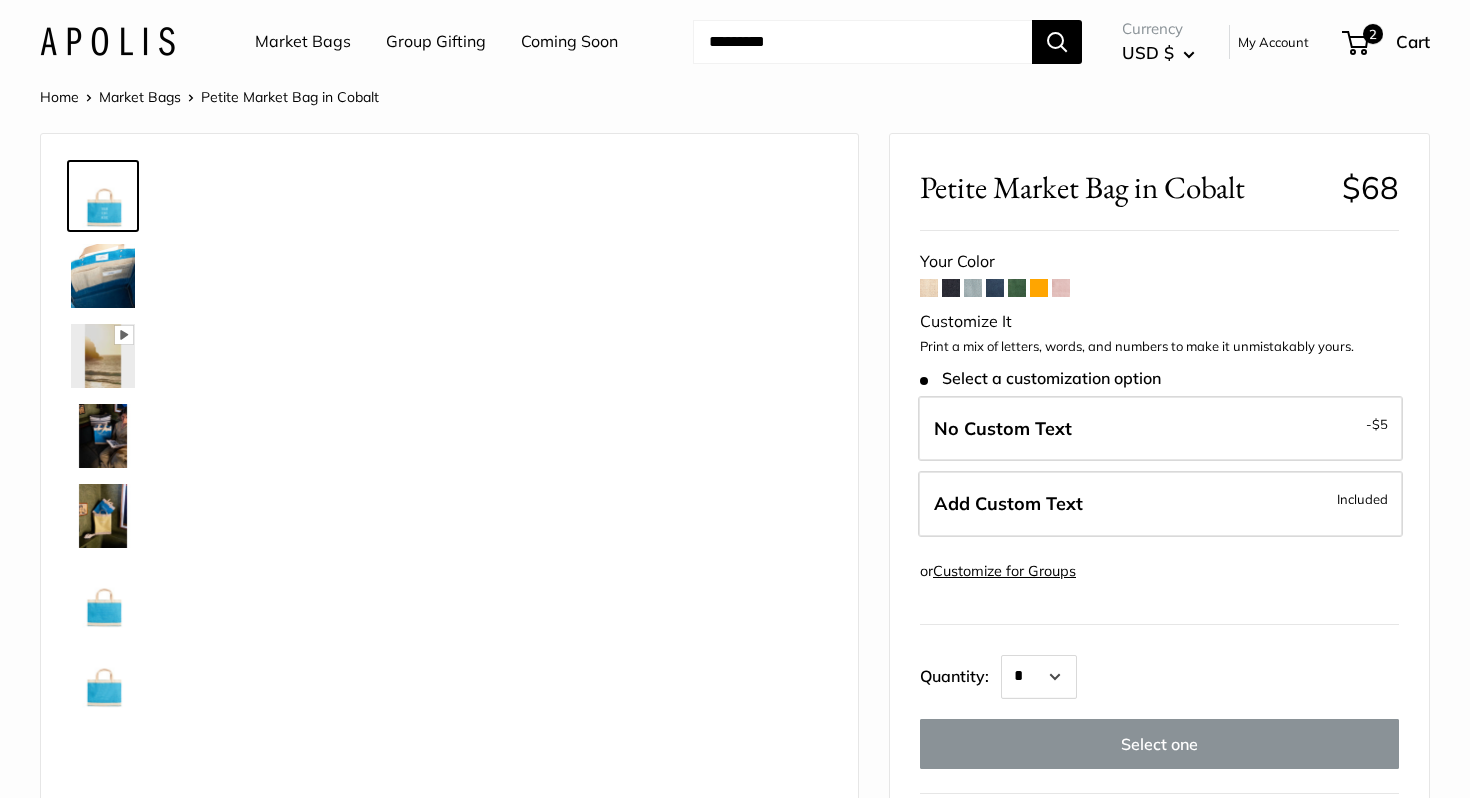 scroll, scrollTop: 0, scrollLeft: 0, axis: both 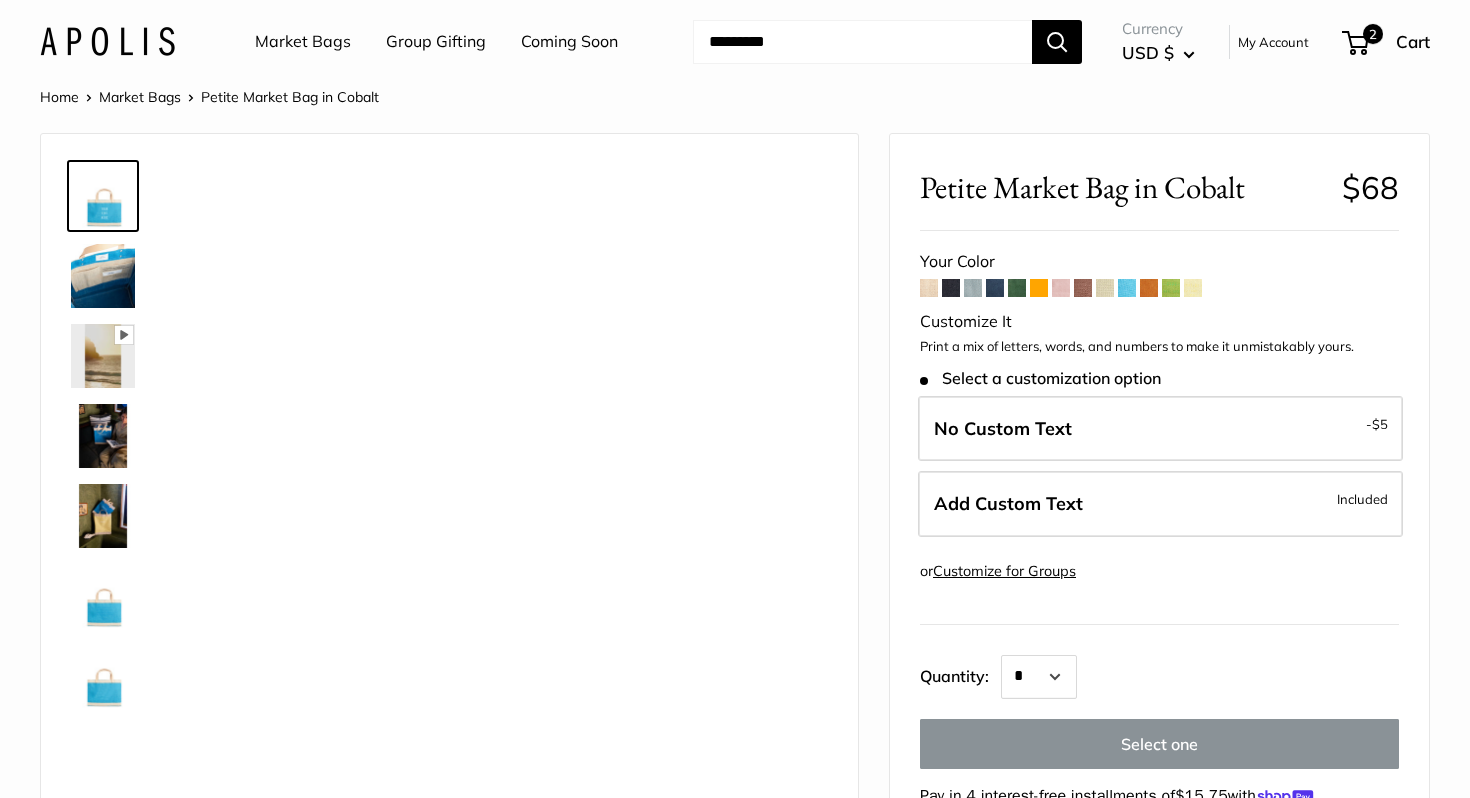 click at bounding box center (1105, 288) 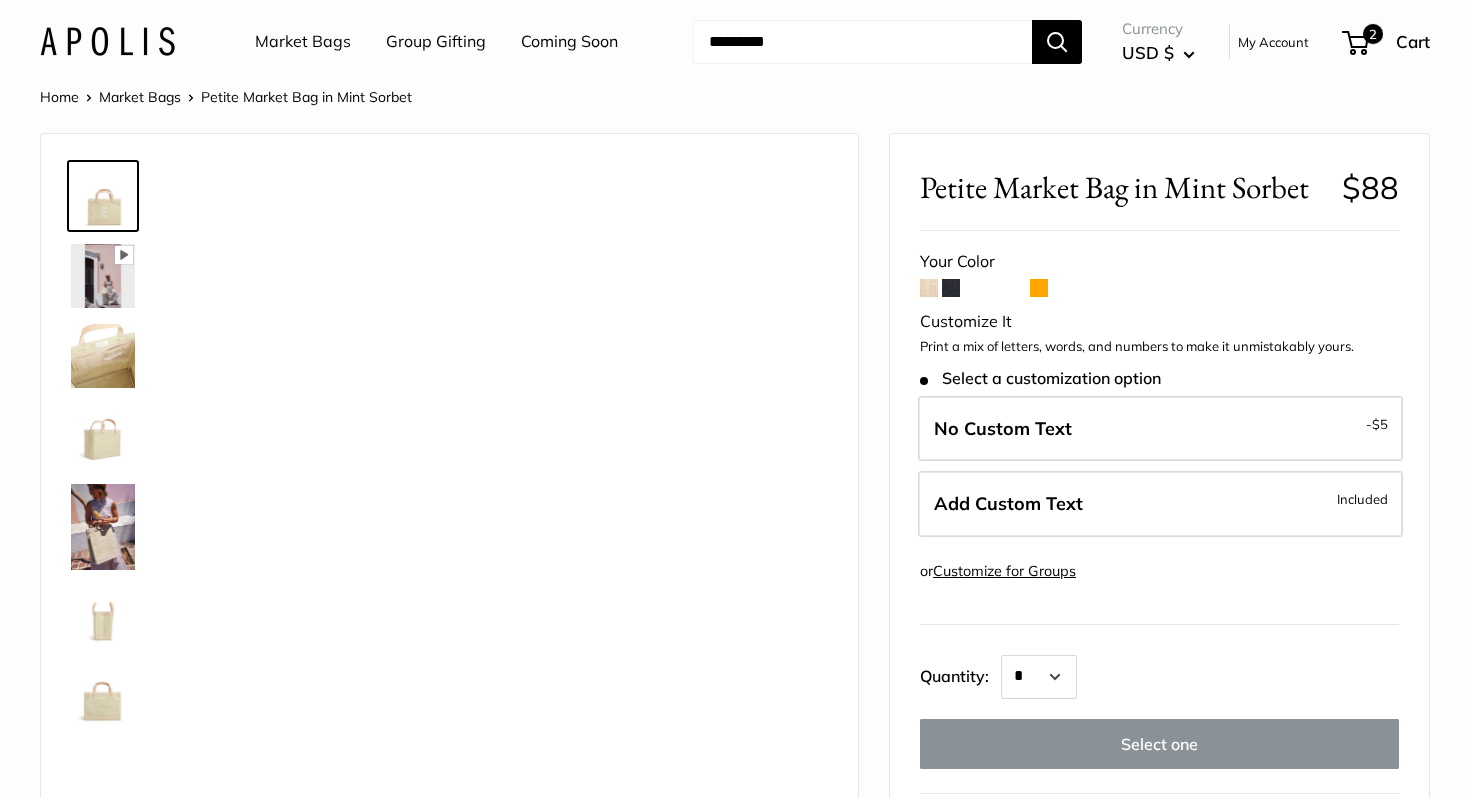 scroll, scrollTop: 0, scrollLeft: 0, axis: both 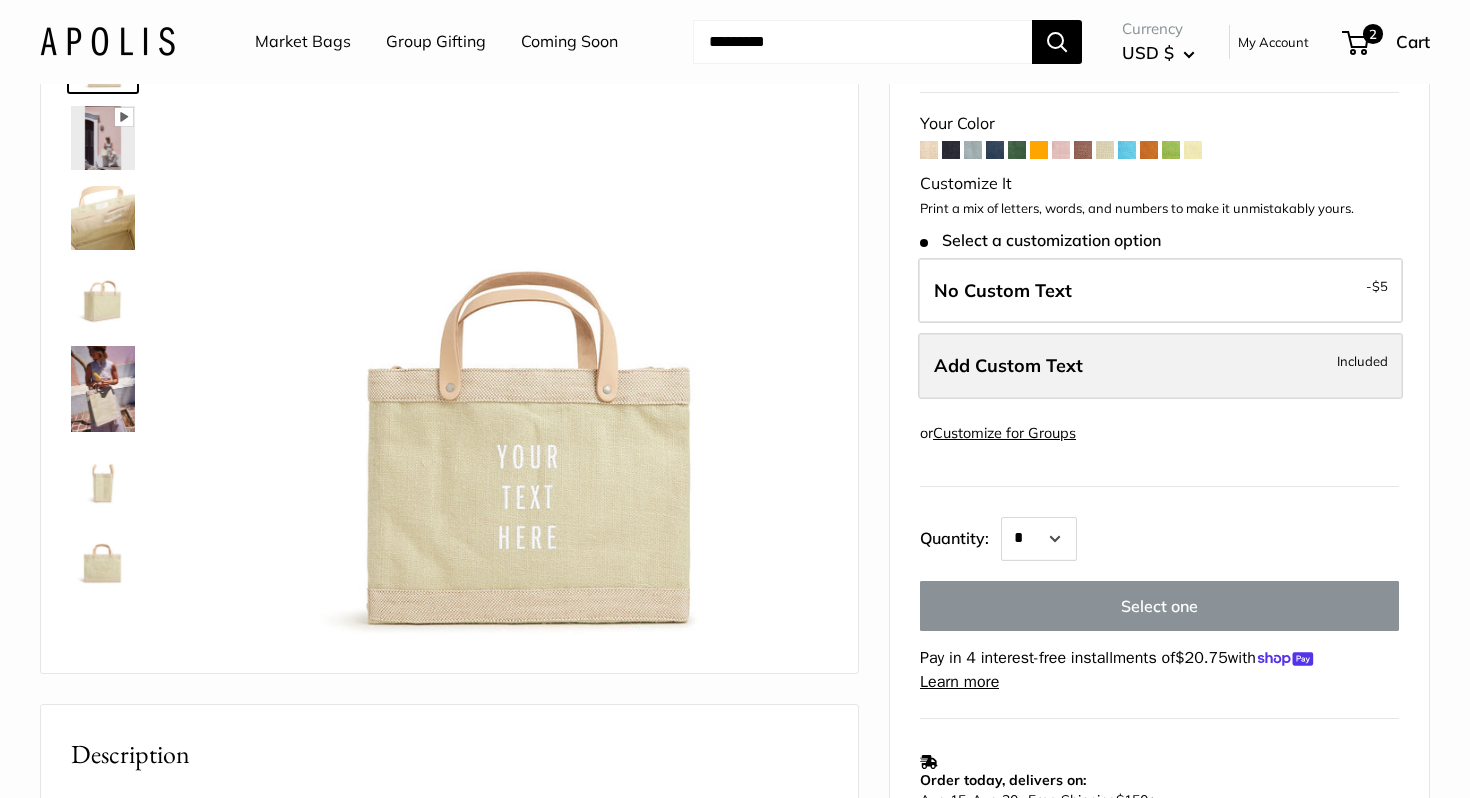 click on "Add Custom Text" at bounding box center [1008, 365] 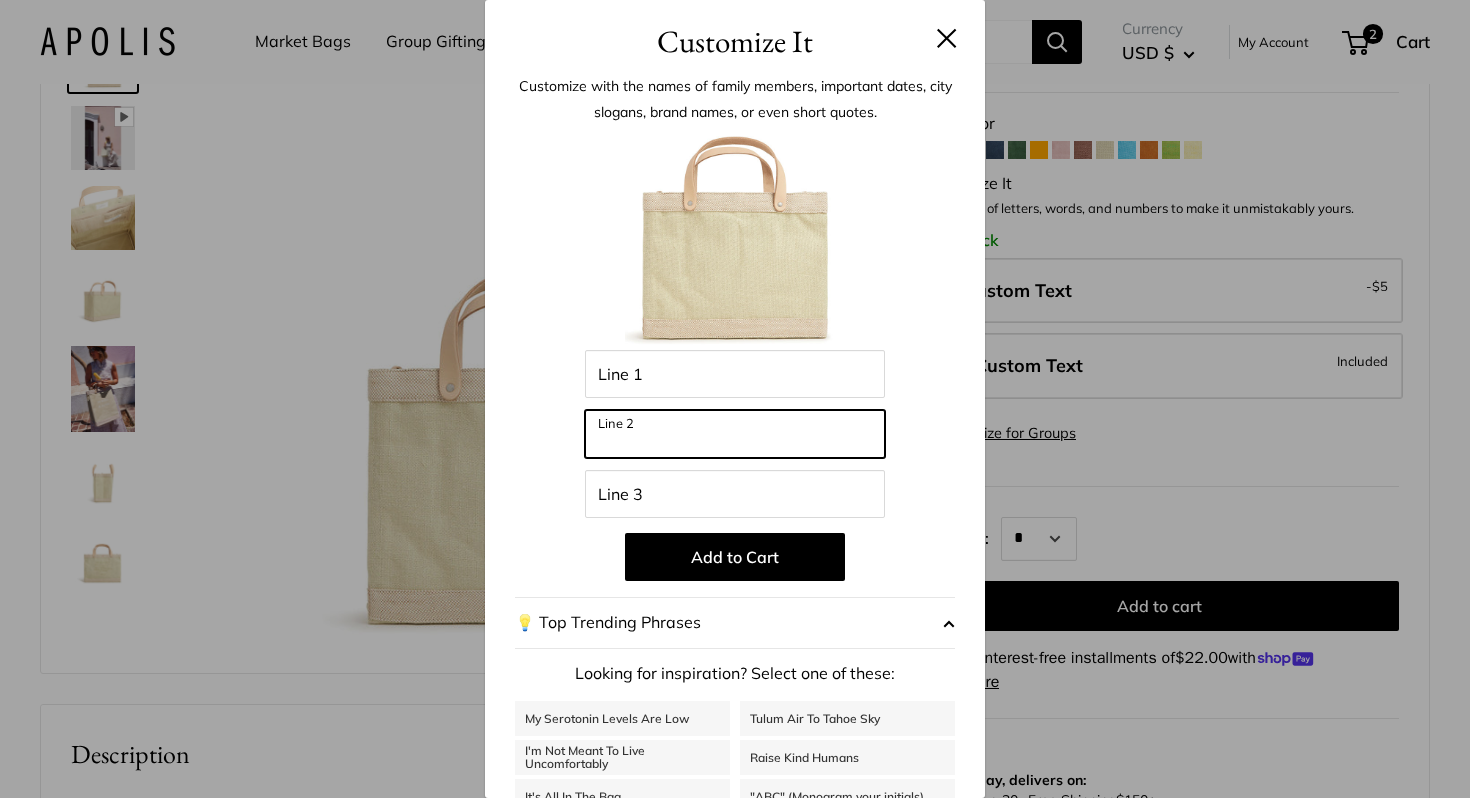 click on "Line 2" at bounding box center (735, 434) 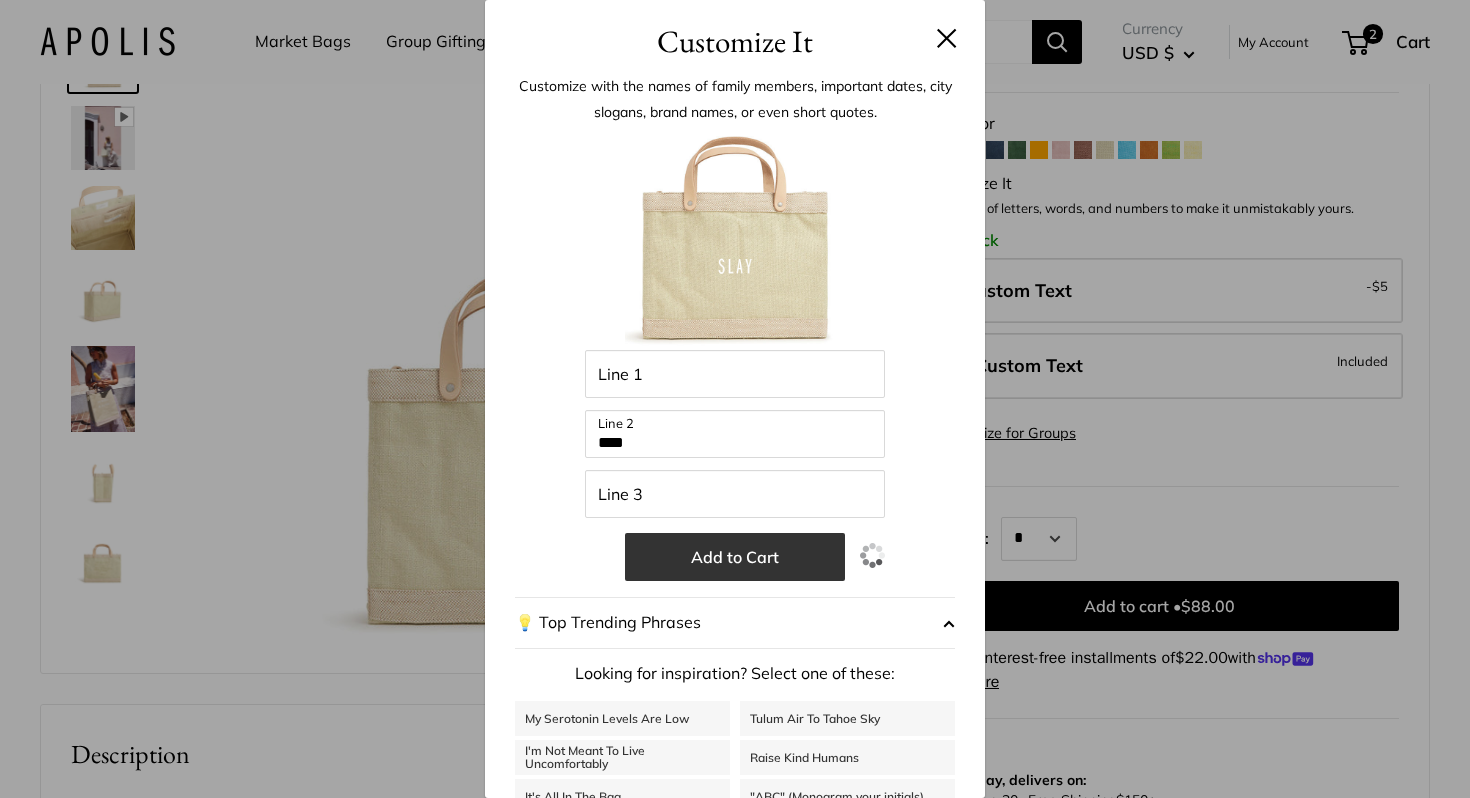 click on "Add to Cart" at bounding box center [735, 557] 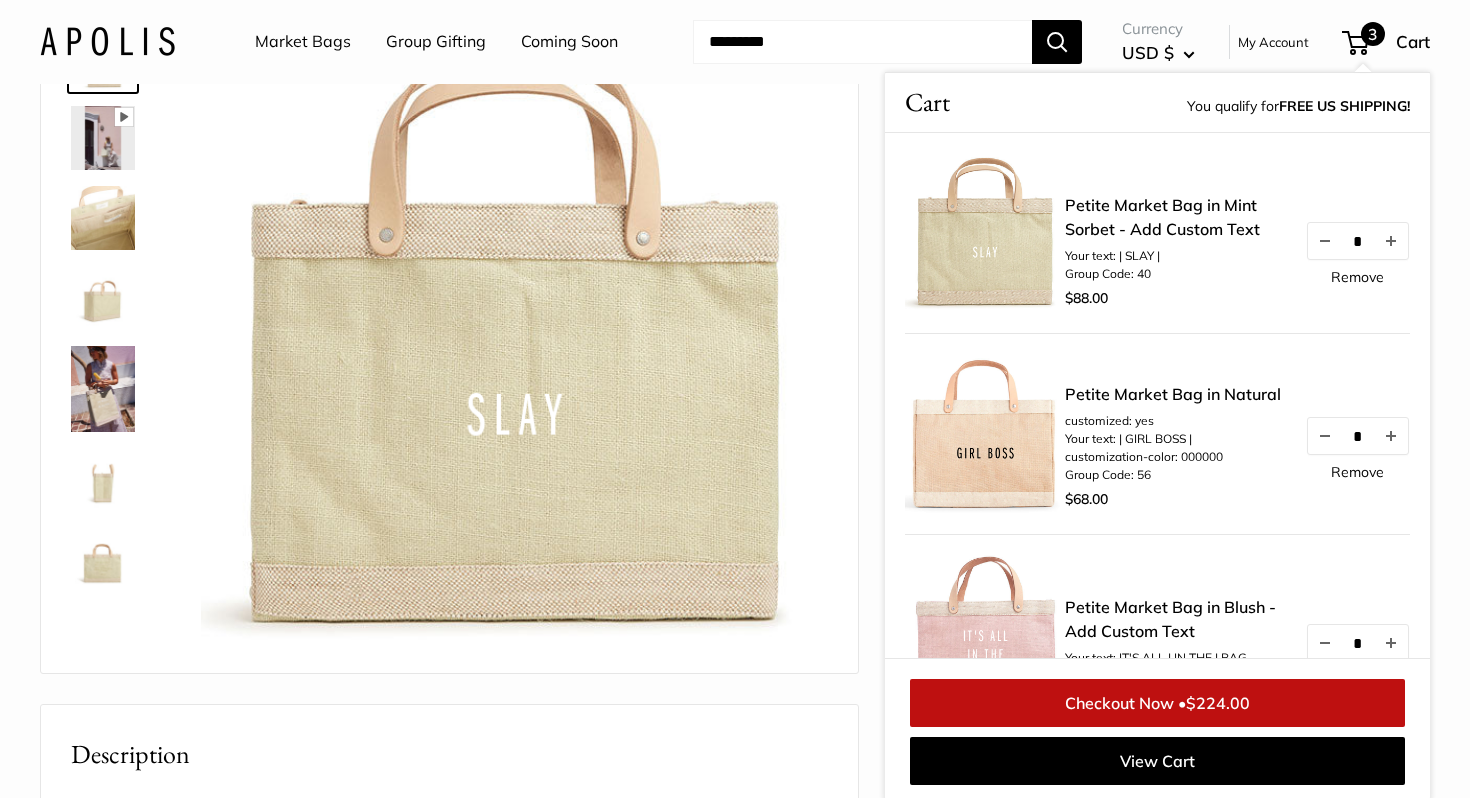 click on "Remove" at bounding box center (1357, 277) 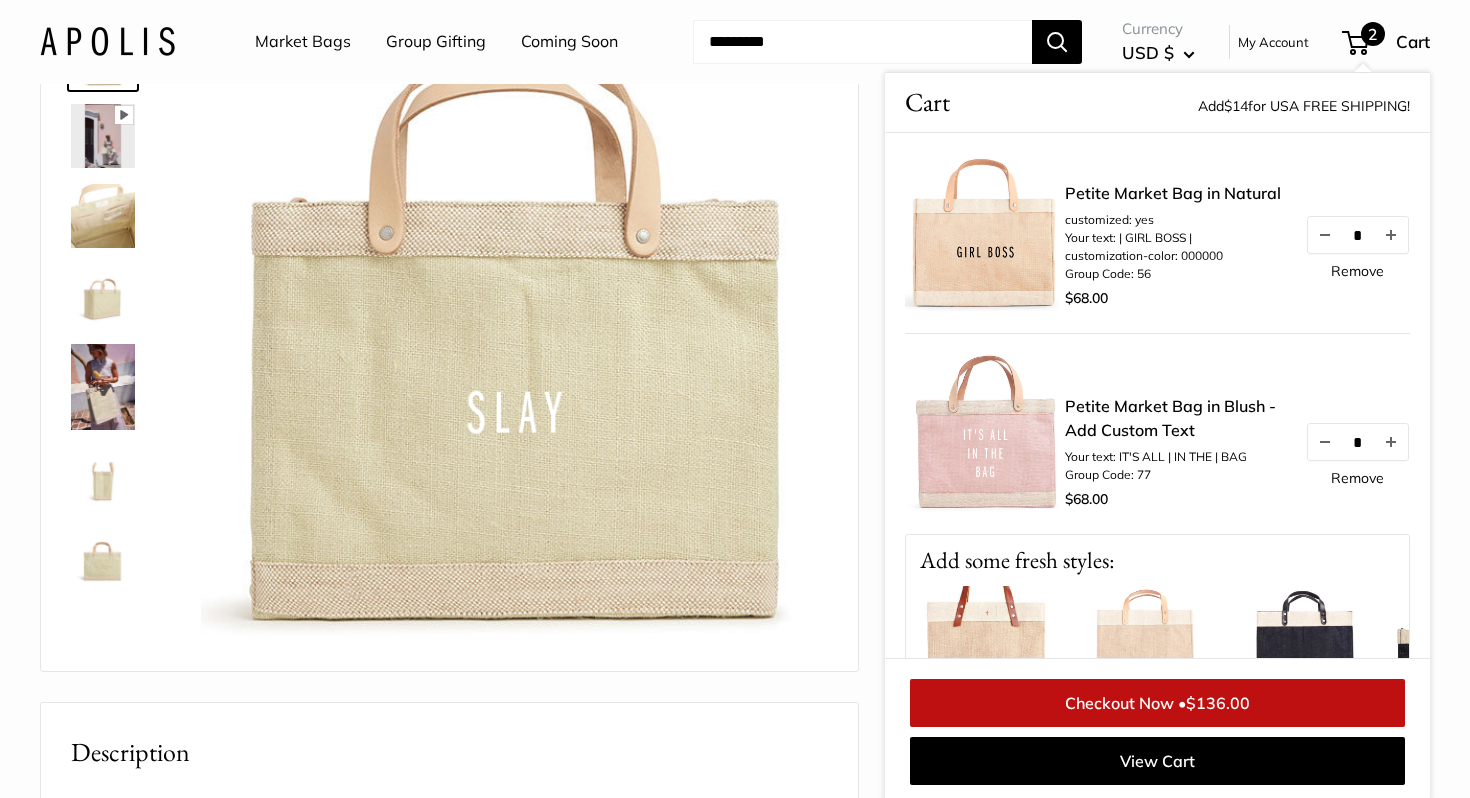 click at bounding box center (514, 337) 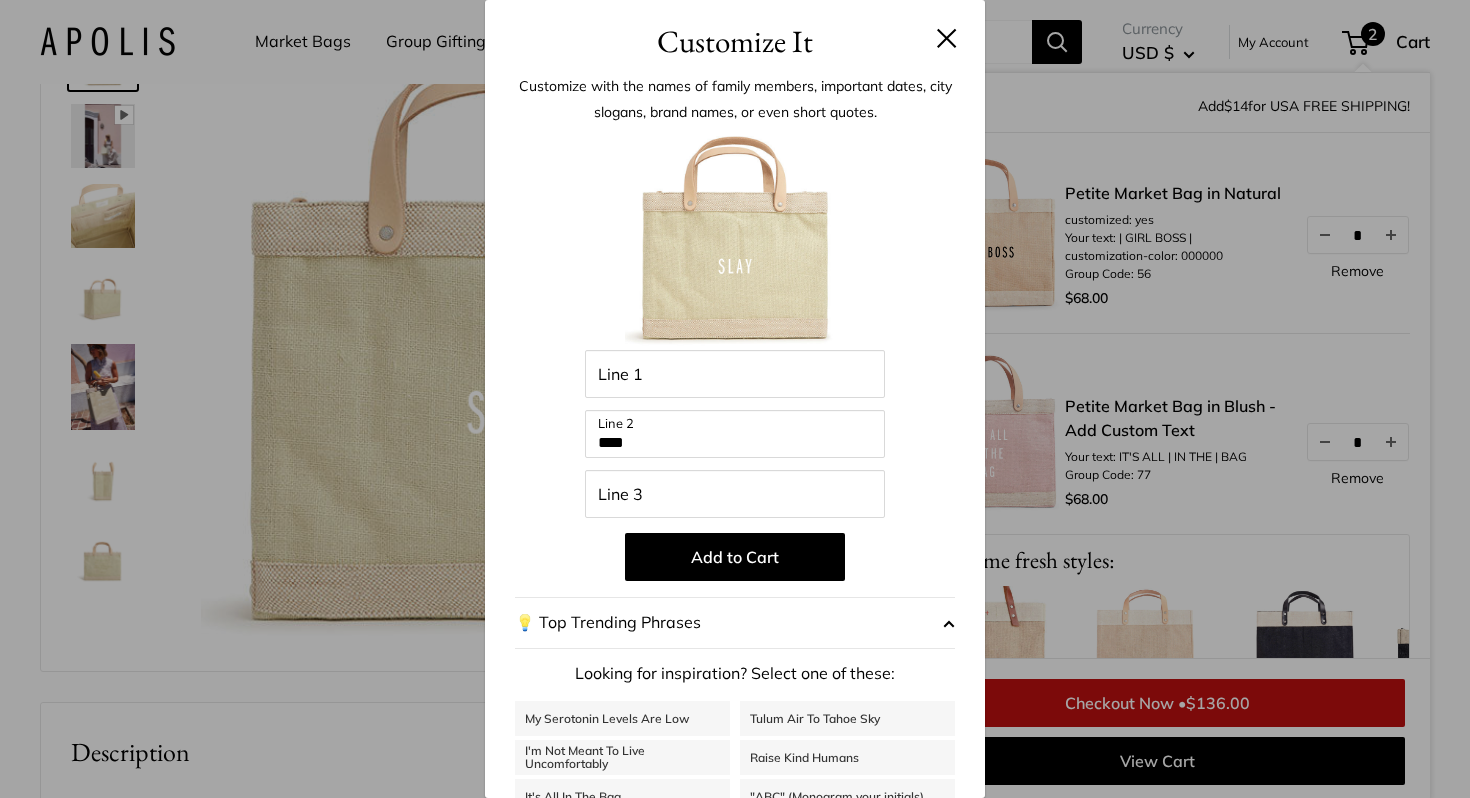 scroll, scrollTop: 142, scrollLeft: 0, axis: vertical 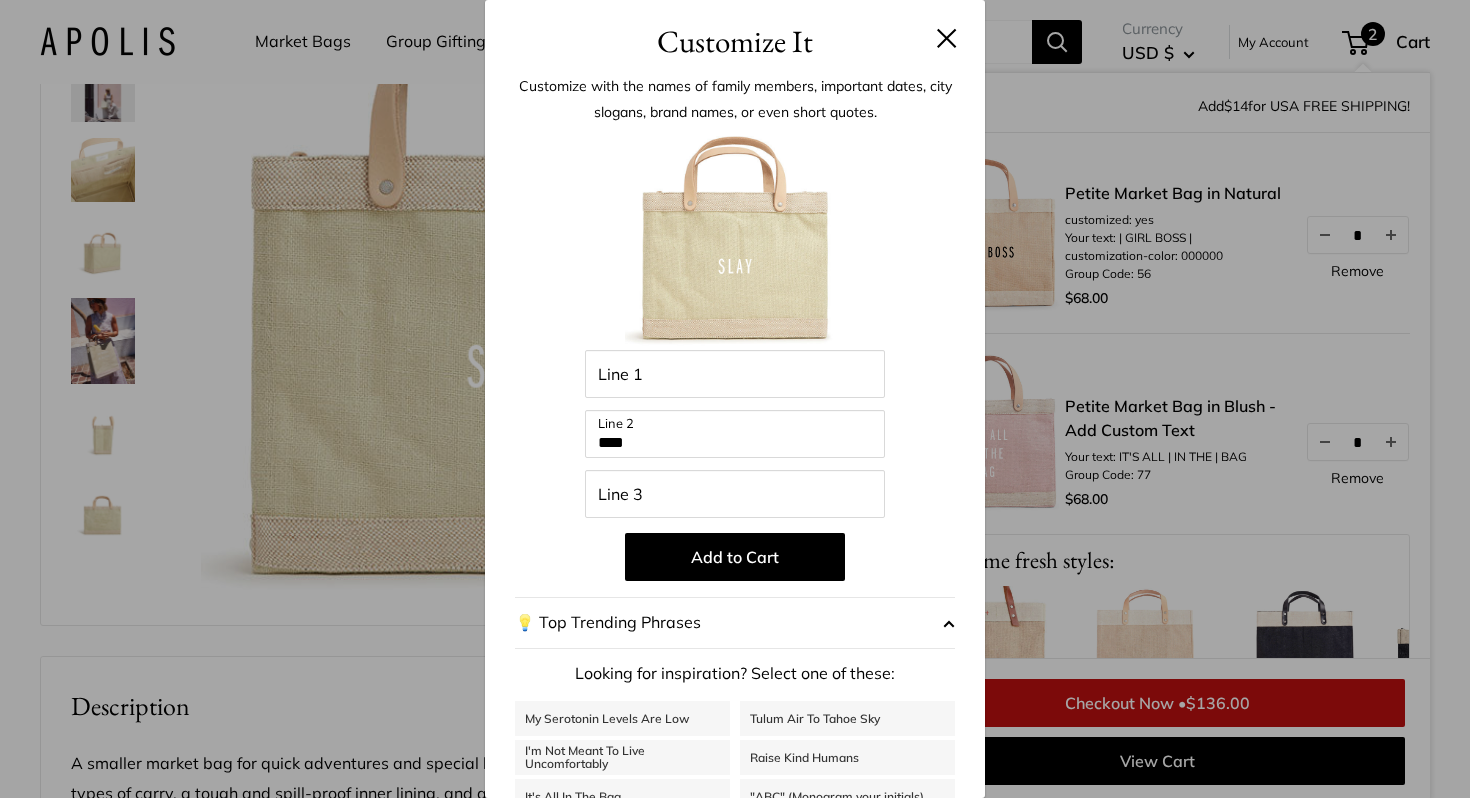 drag, startPoint x: 689, startPoint y: 446, endPoint x: 595, endPoint y: 436, distance: 94.53042 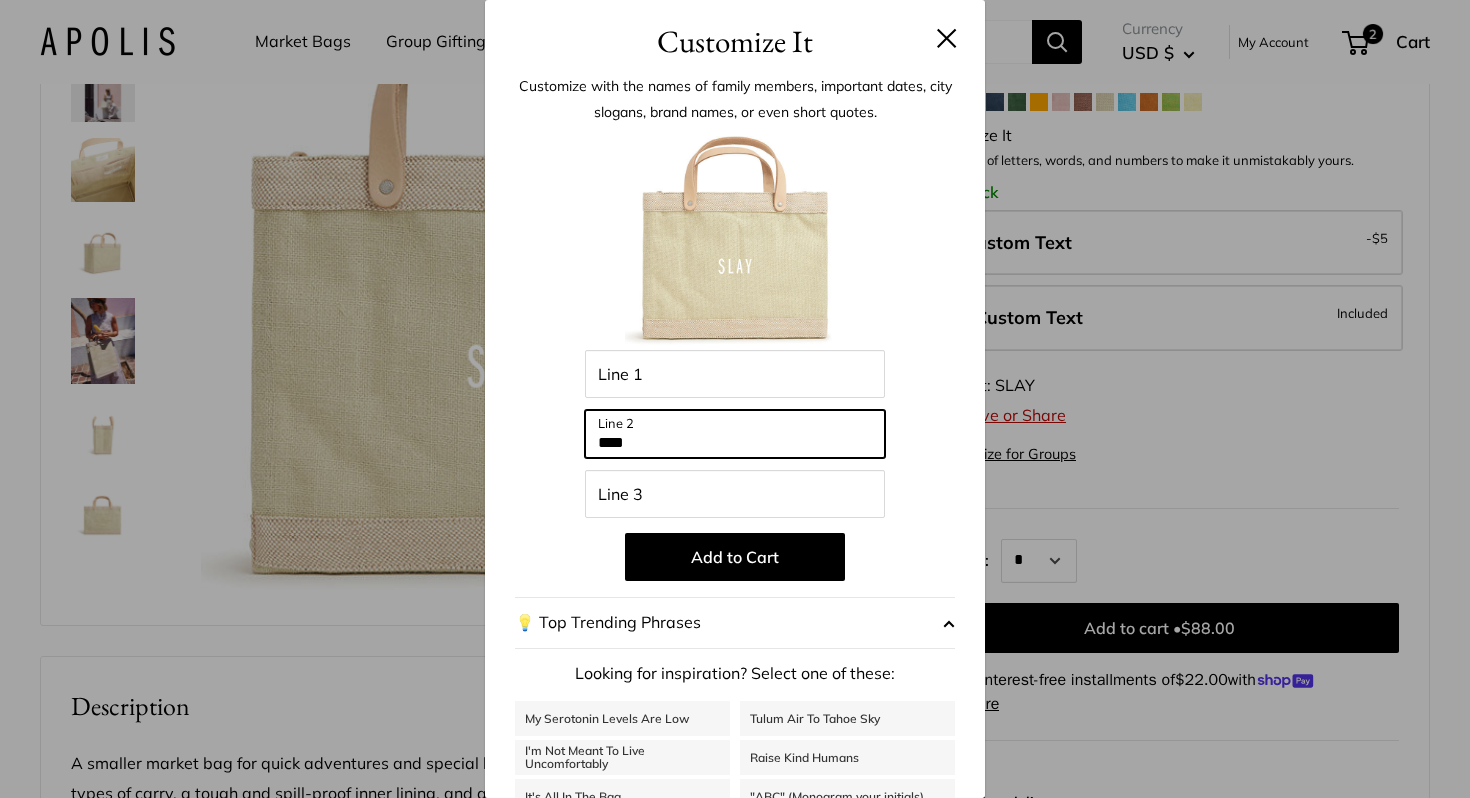 click on "****" at bounding box center [735, 434] 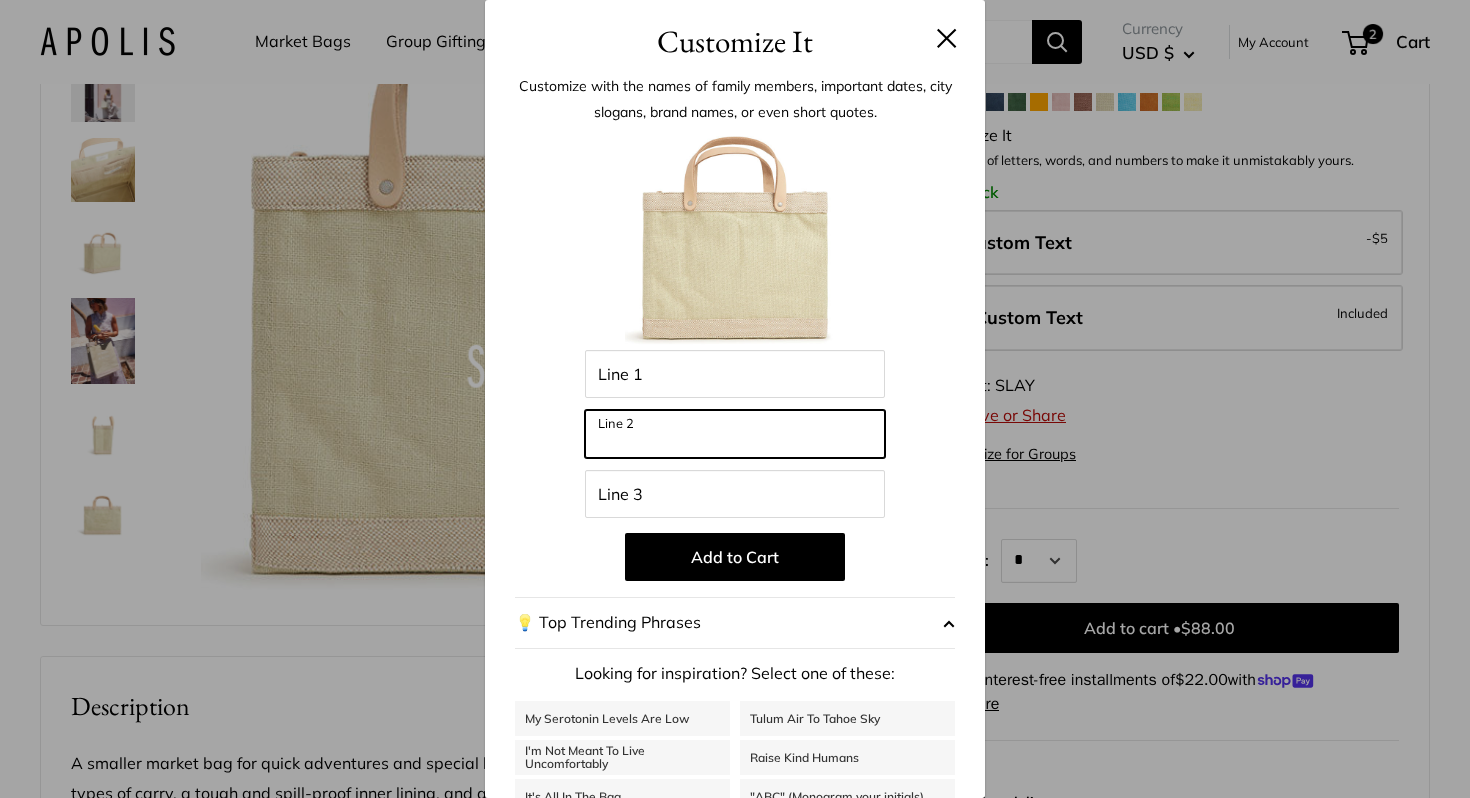 type 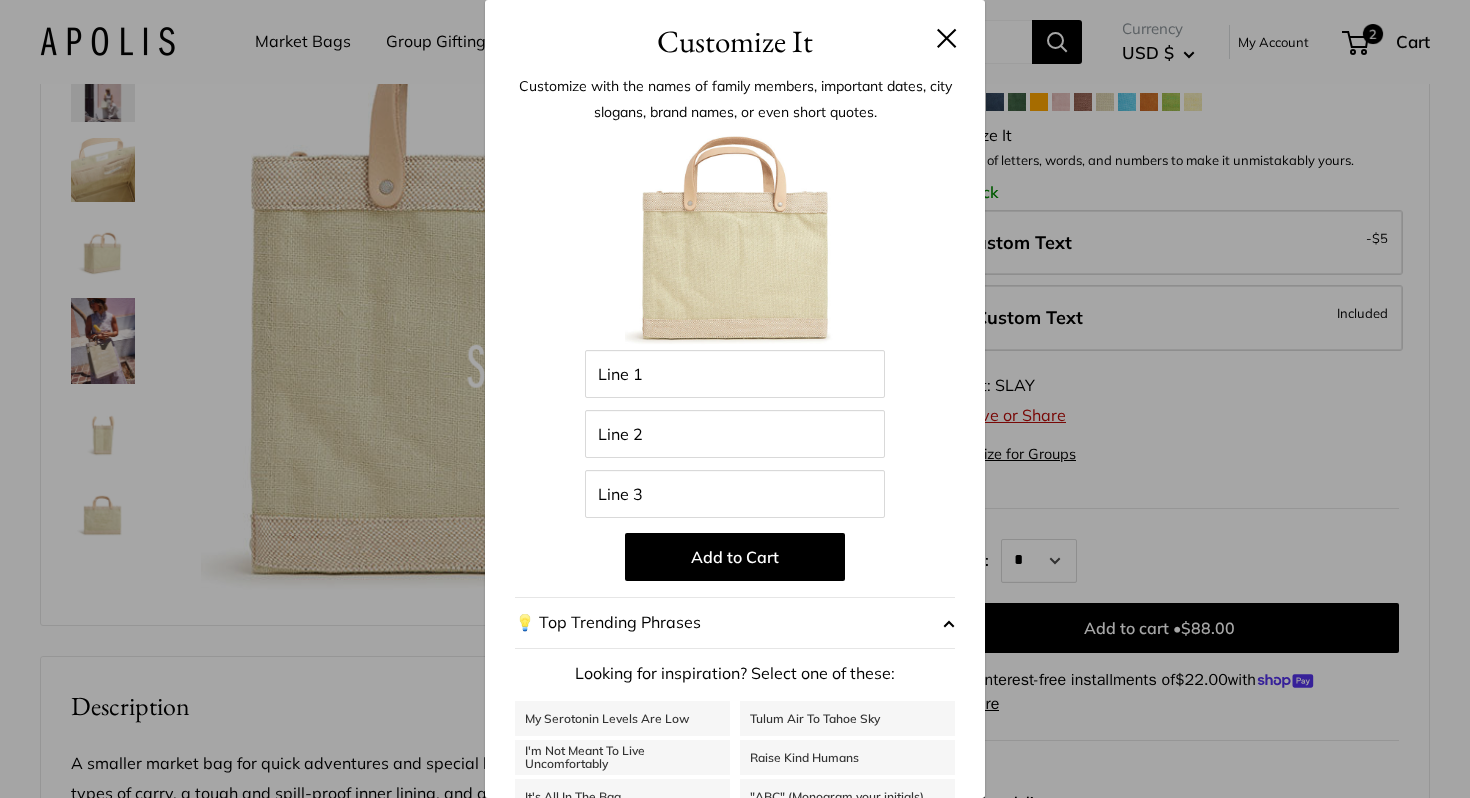 click on "Enter 39 letters
Line 1
Line 2
Line 3
Add to Cart
💡 Top Trending Phrases
Looking for inspiration? Select one of these: My Serotonin Levels Are Low Tulum Air To Tahoe Sky I'm Not Meant To Live Uncomfortably Raise Kind Humans It's All In The Bag "ABC" (Monogram your initials) Neighborhood State Country The Smiths, est. 2008 (Your Geo Coordinates), USA" at bounding box center [735, 537] 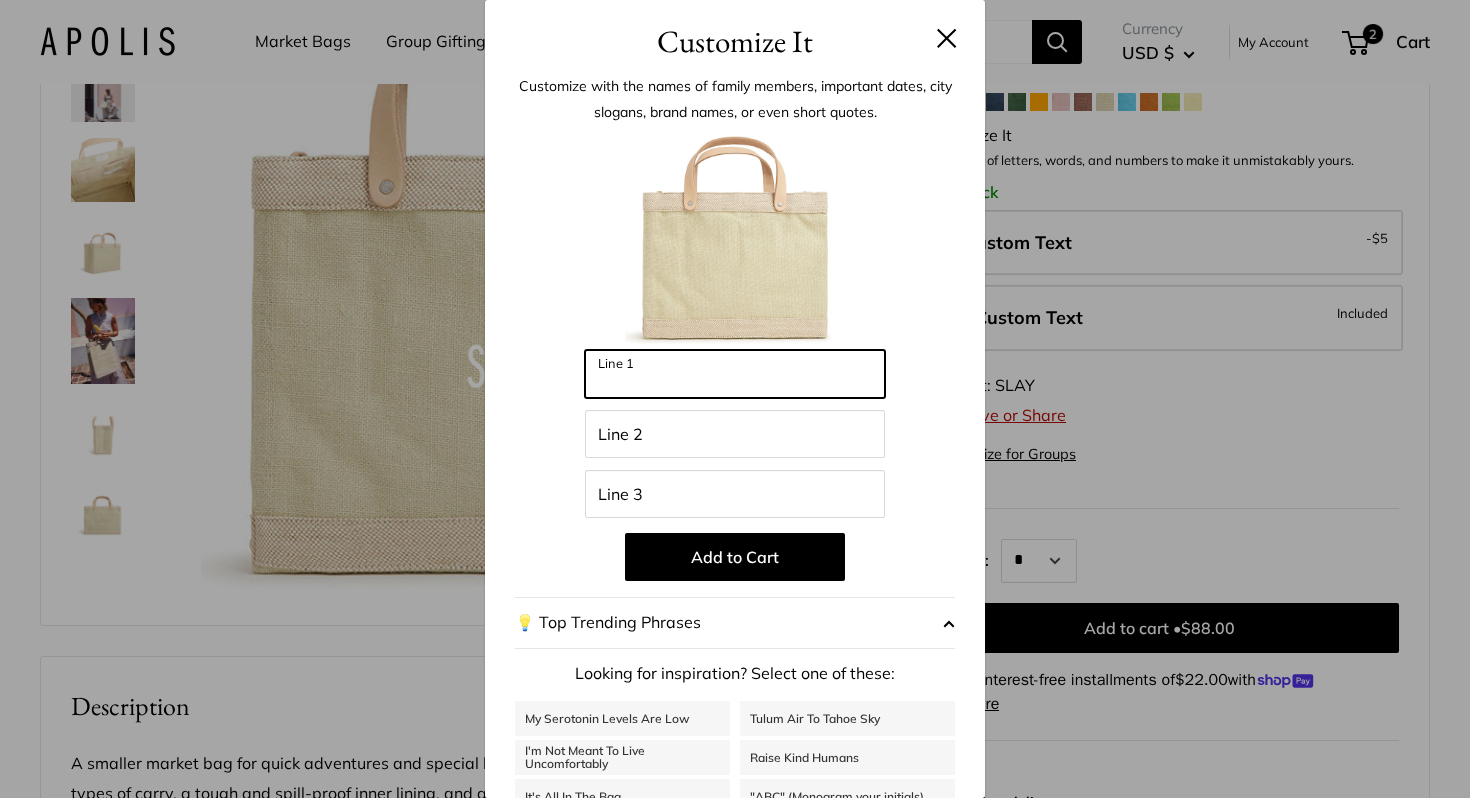 click on "Line 1" at bounding box center (735, 374) 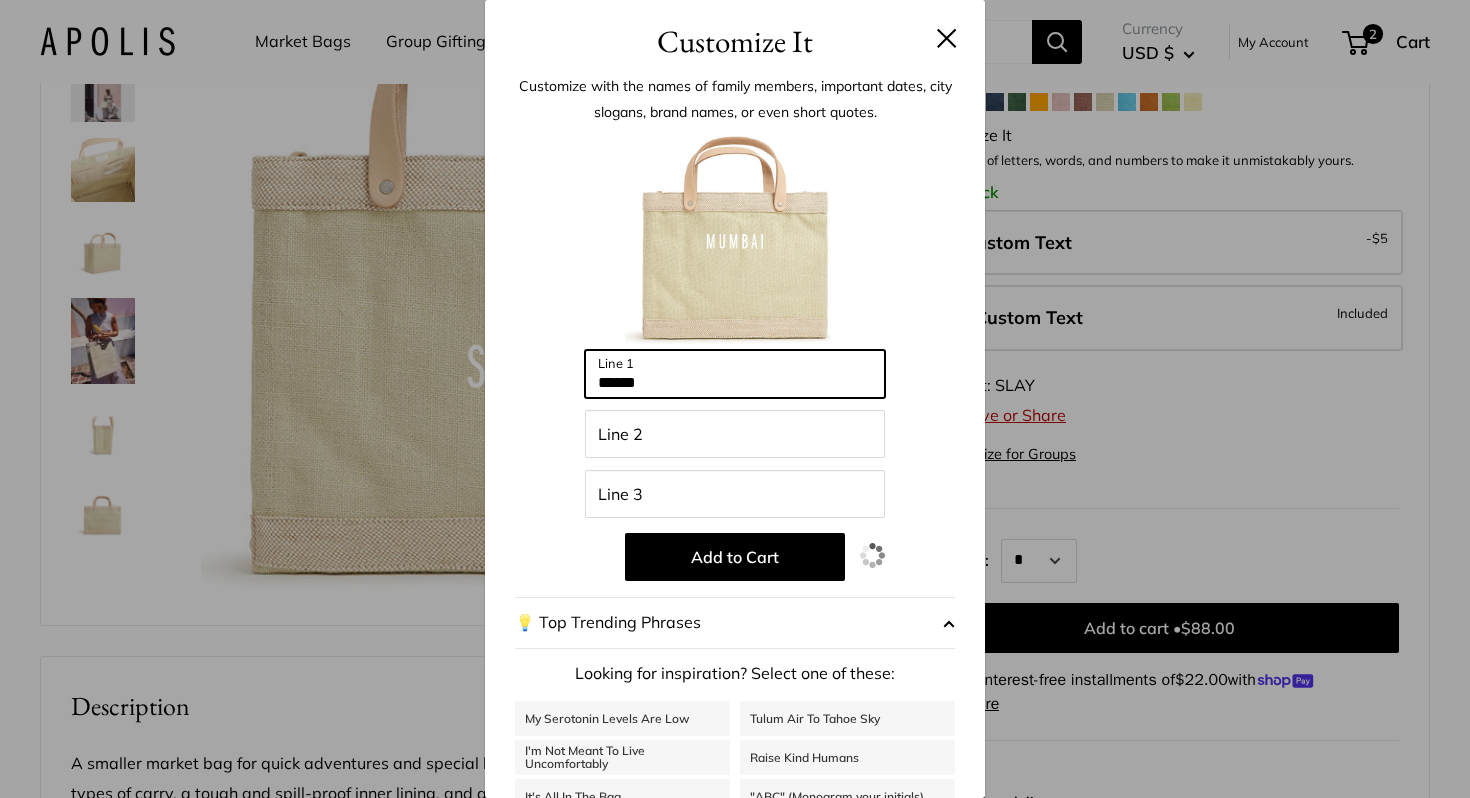 type on "******" 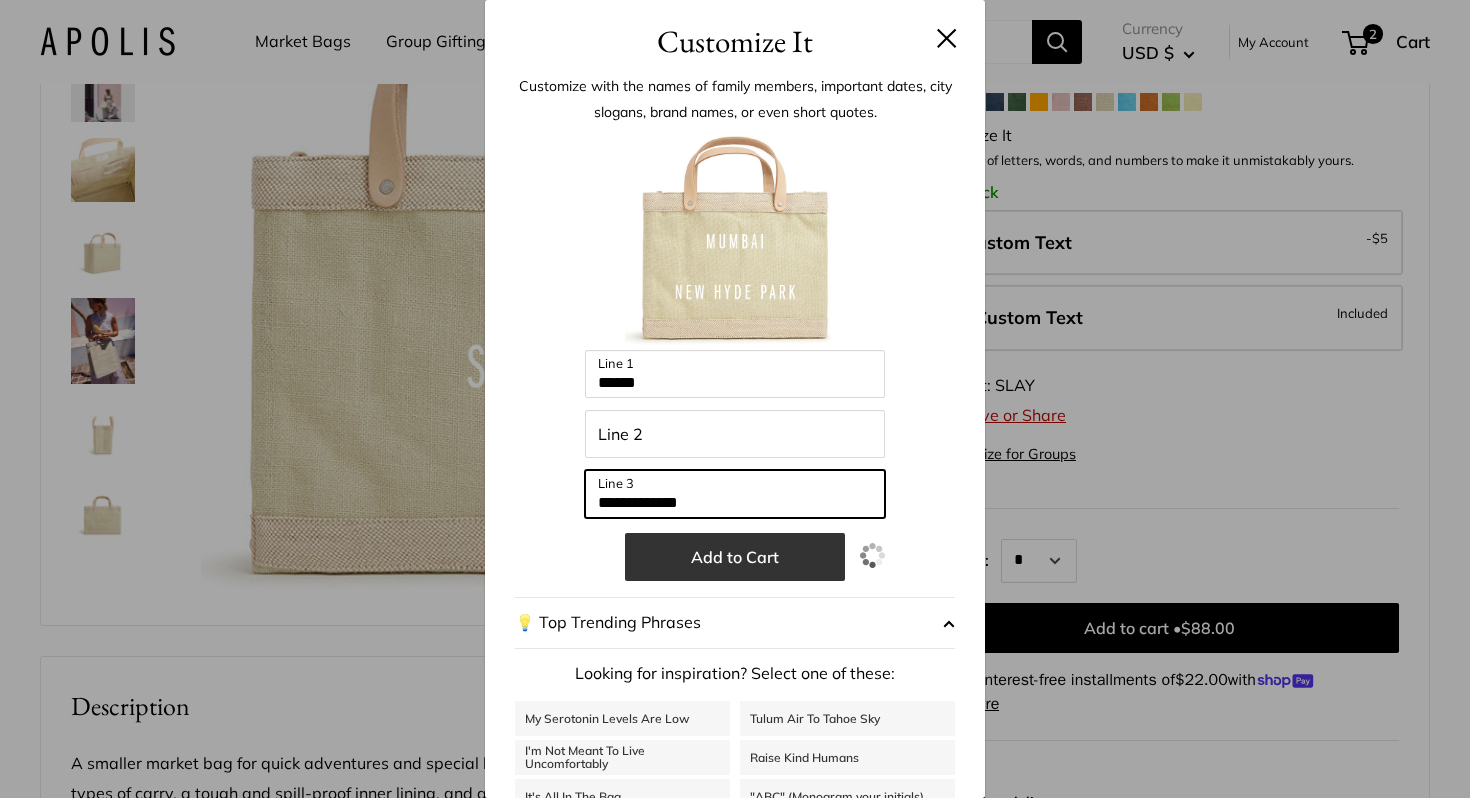 type on "**********" 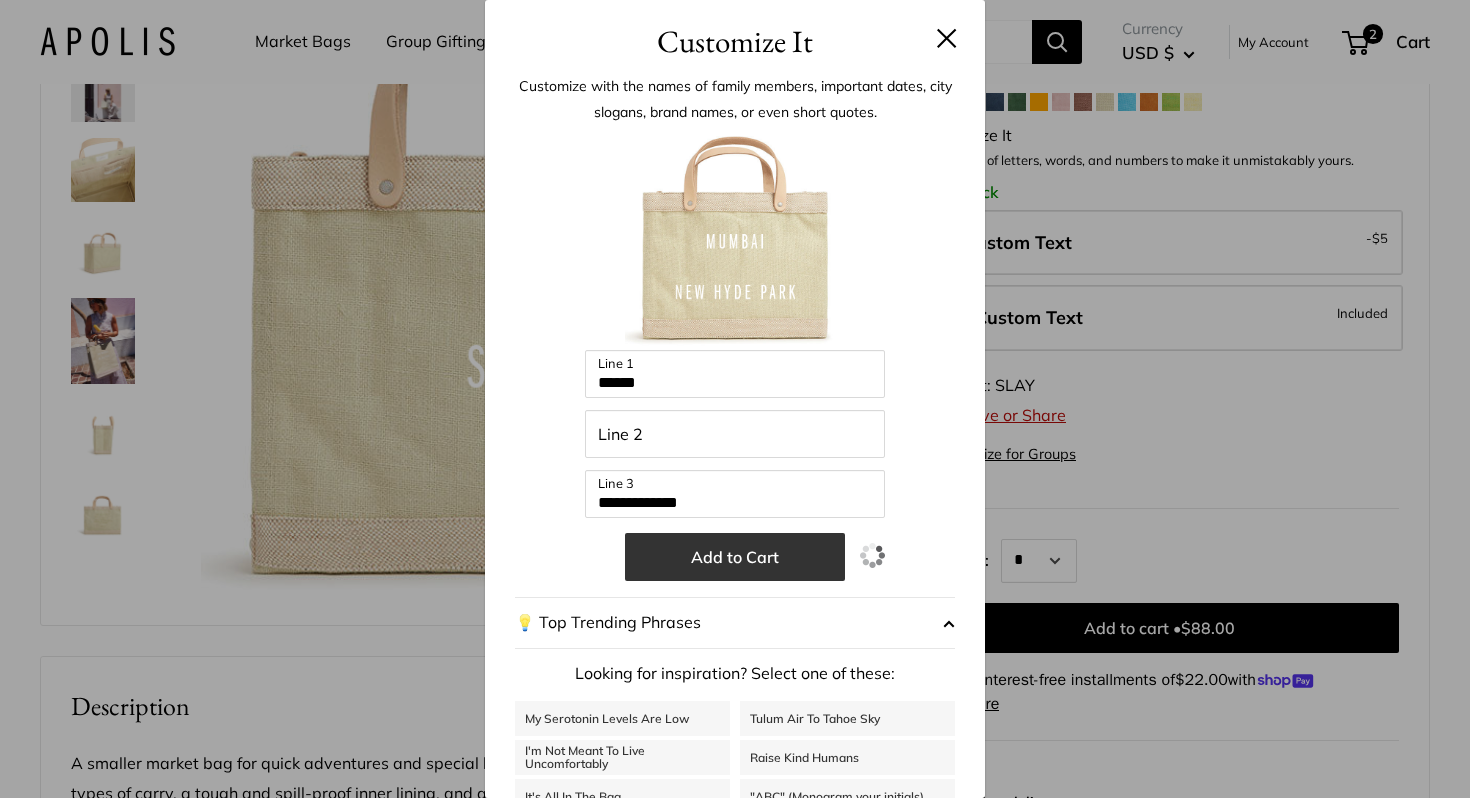 click on "Add to Cart" at bounding box center (735, 557) 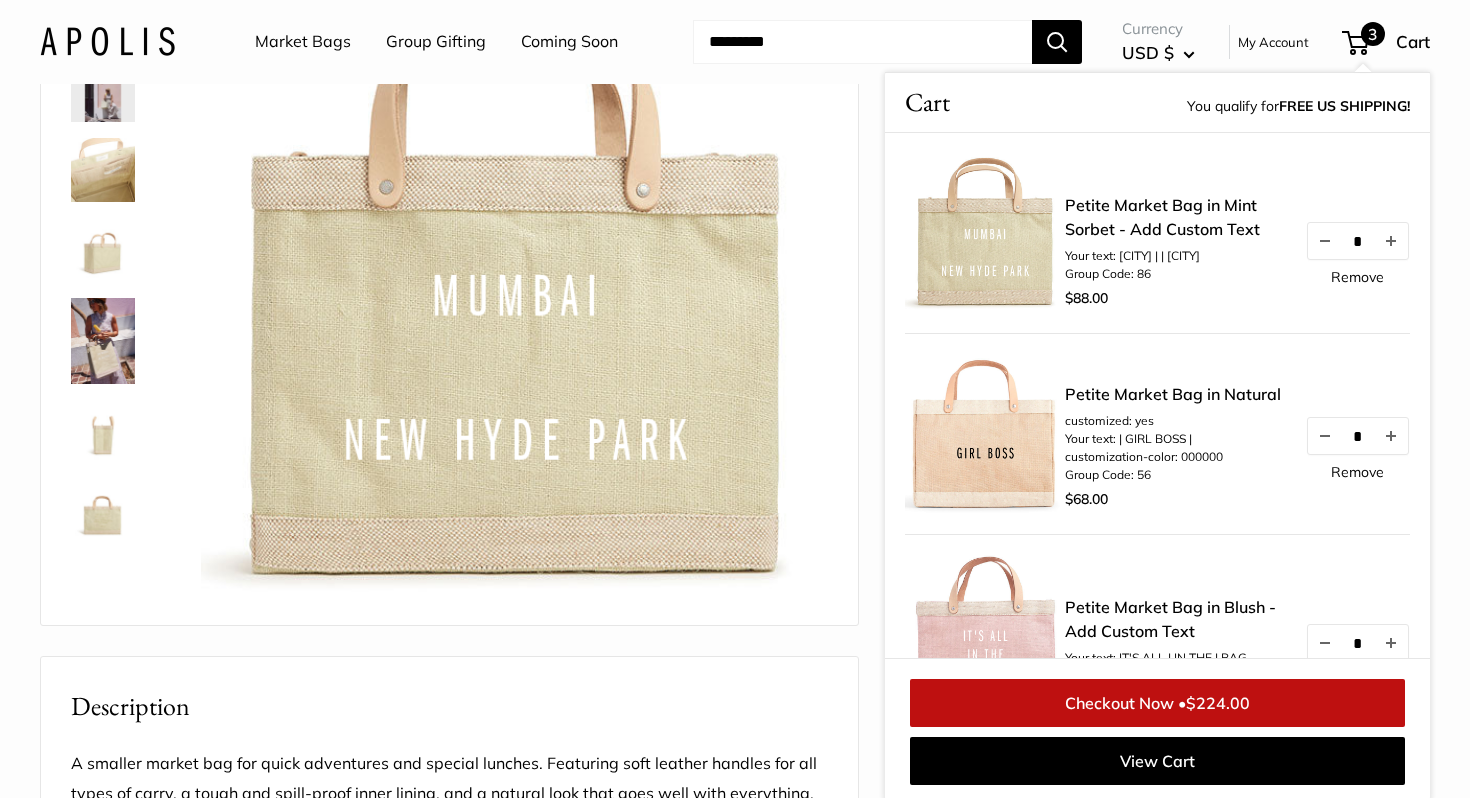 click on "Remove" at bounding box center [1357, 277] 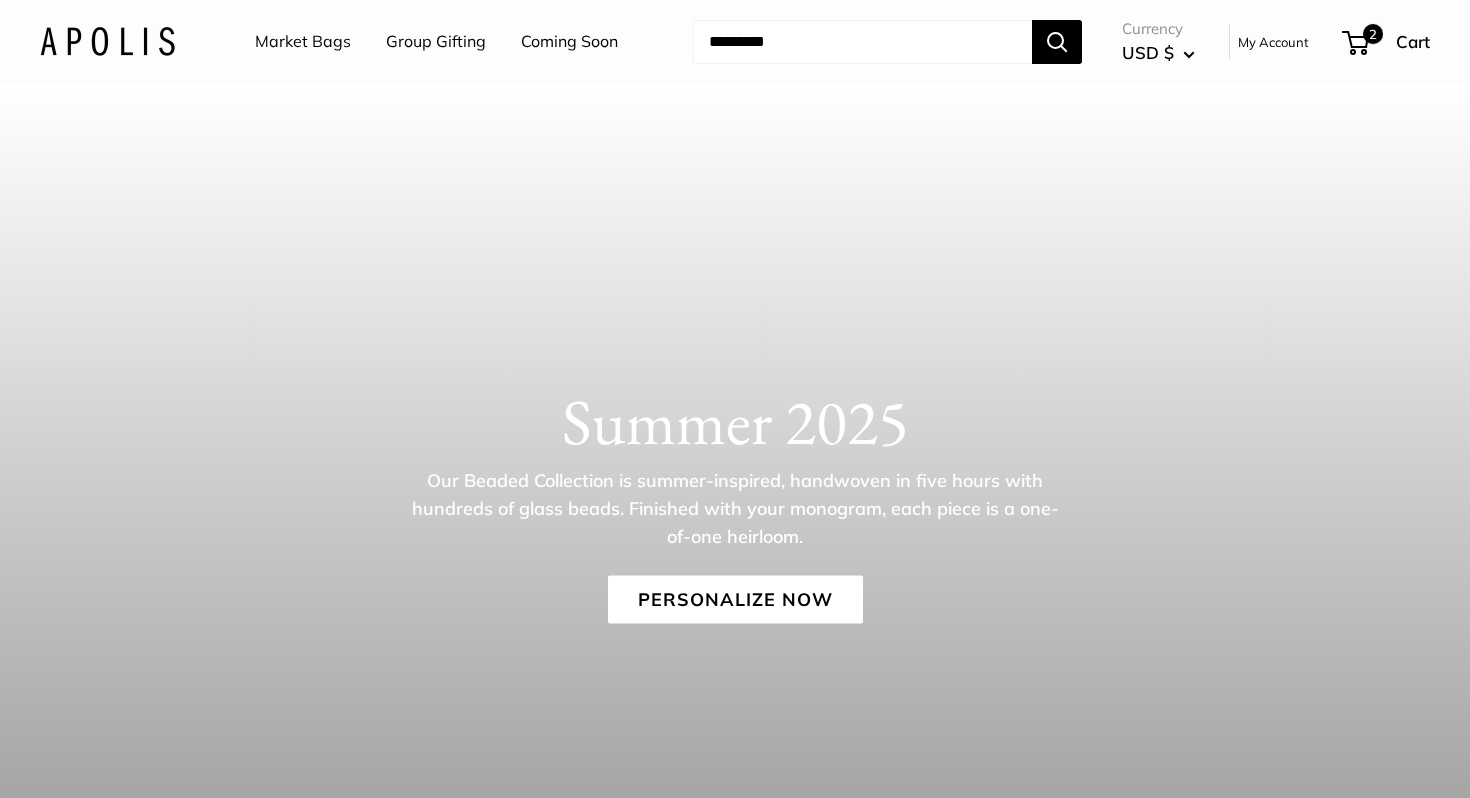 scroll, scrollTop: 0, scrollLeft: 0, axis: both 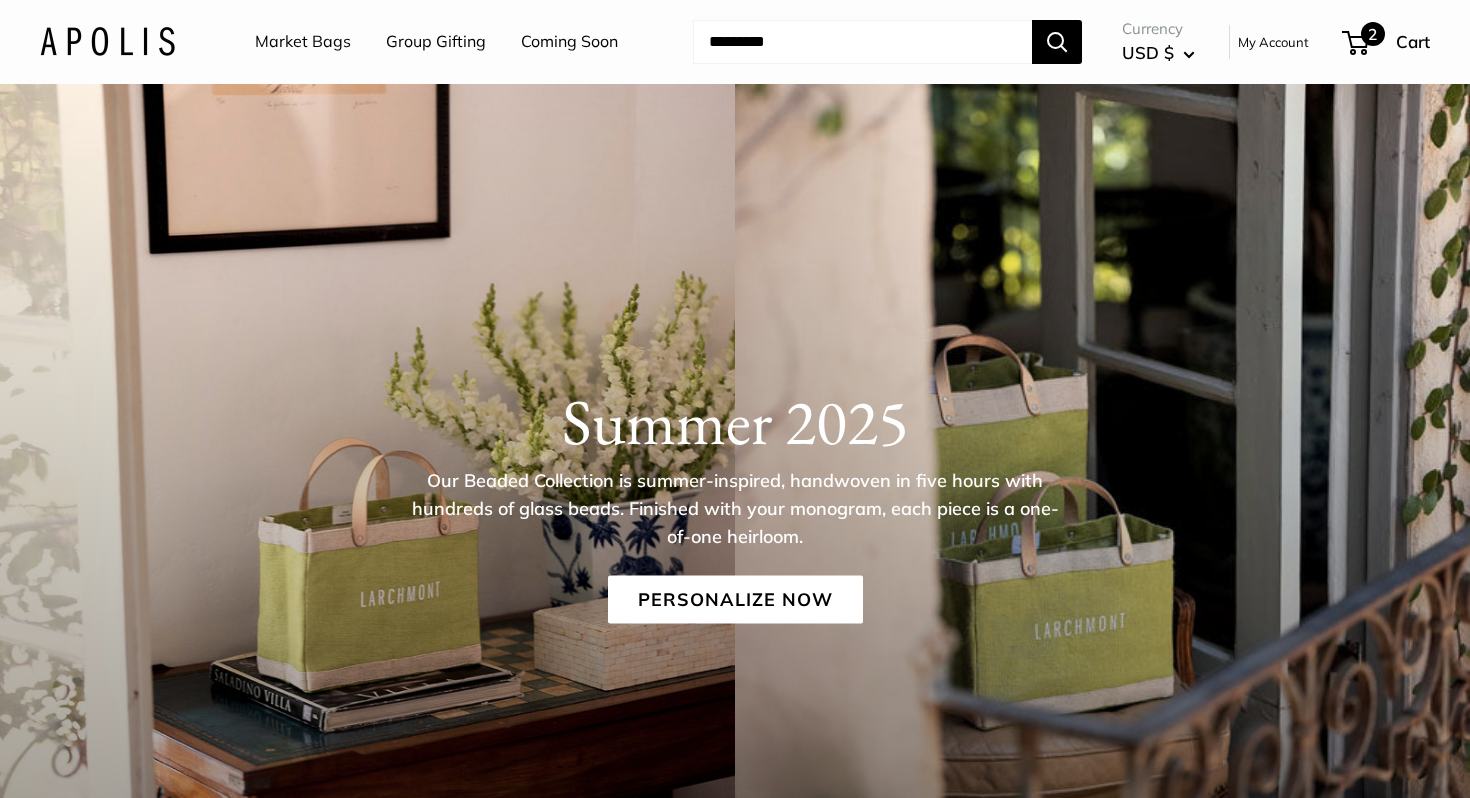 click on "2" at bounding box center (1355, 43) 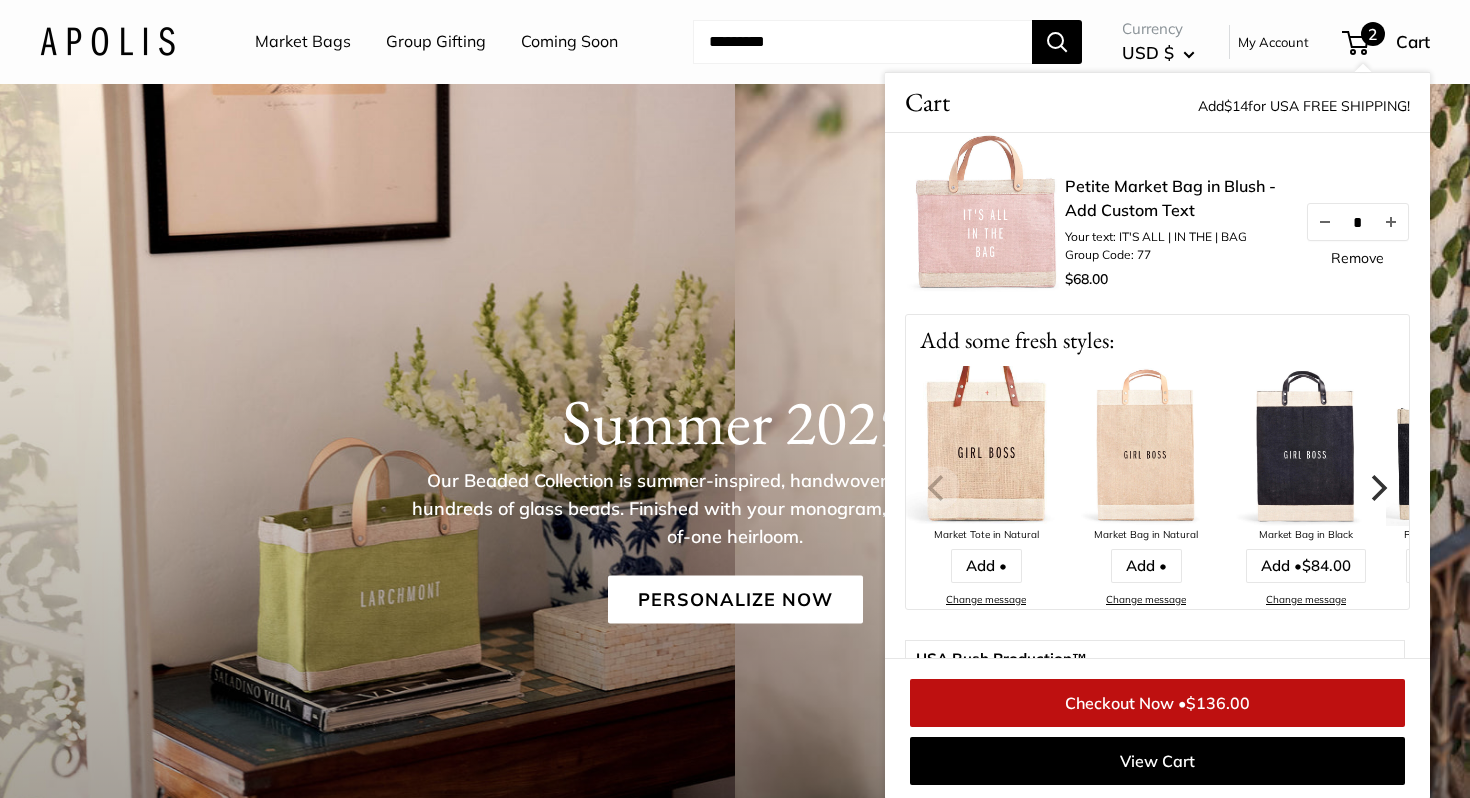 scroll, scrollTop: 255, scrollLeft: 0, axis: vertical 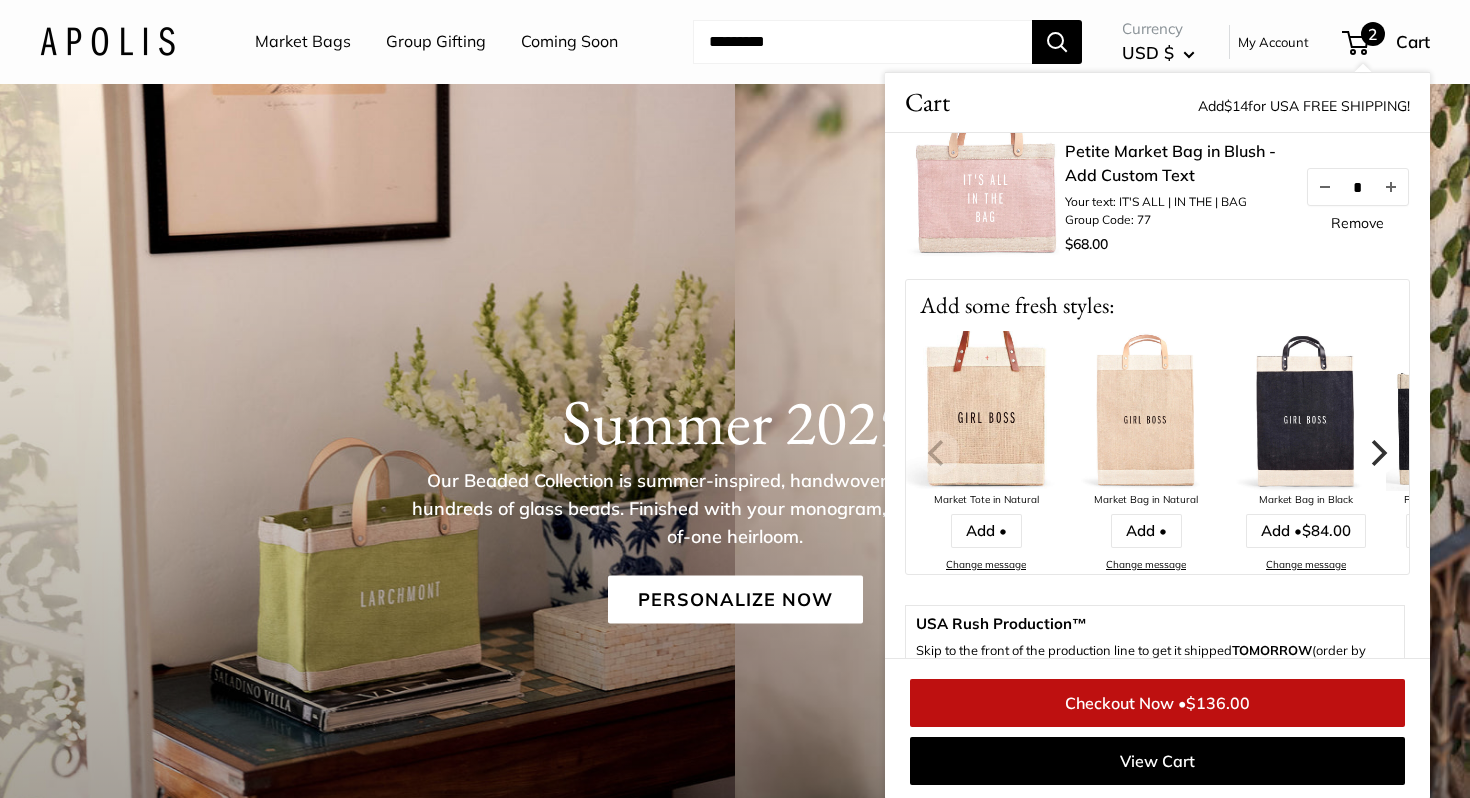 click 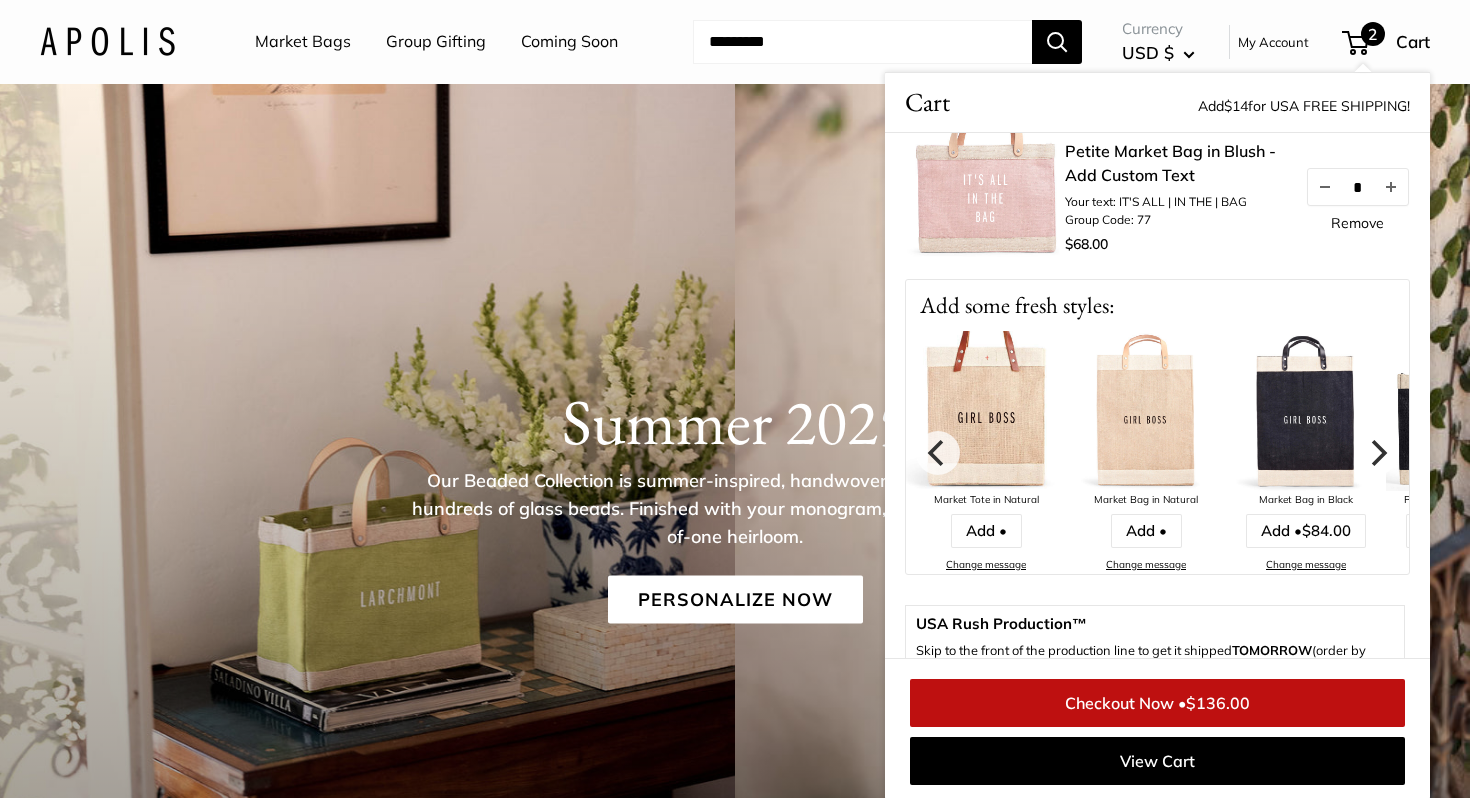 click 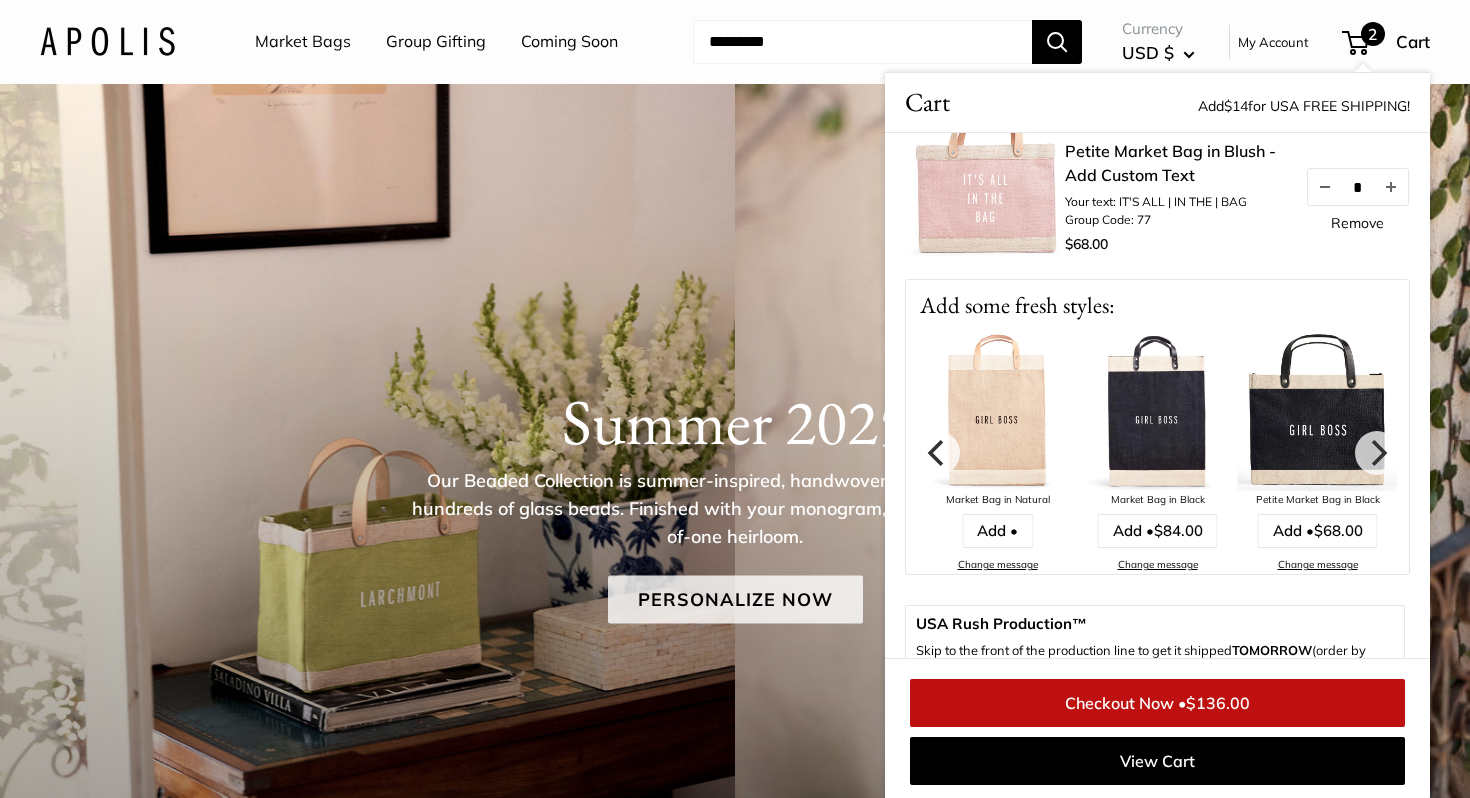 scroll, scrollTop: 2, scrollLeft: 0, axis: vertical 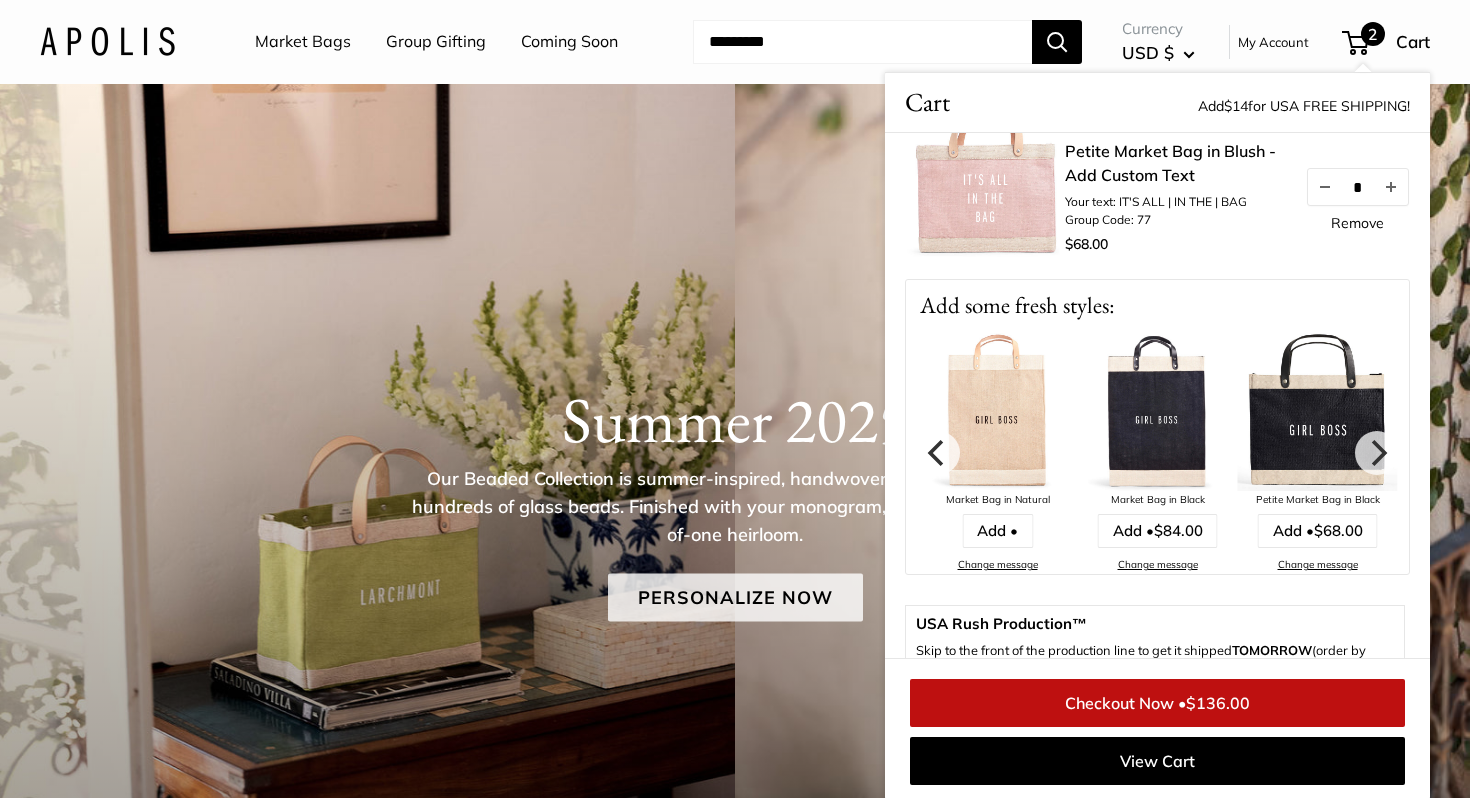 click on "Personalize Now" at bounding box center [735, 598] 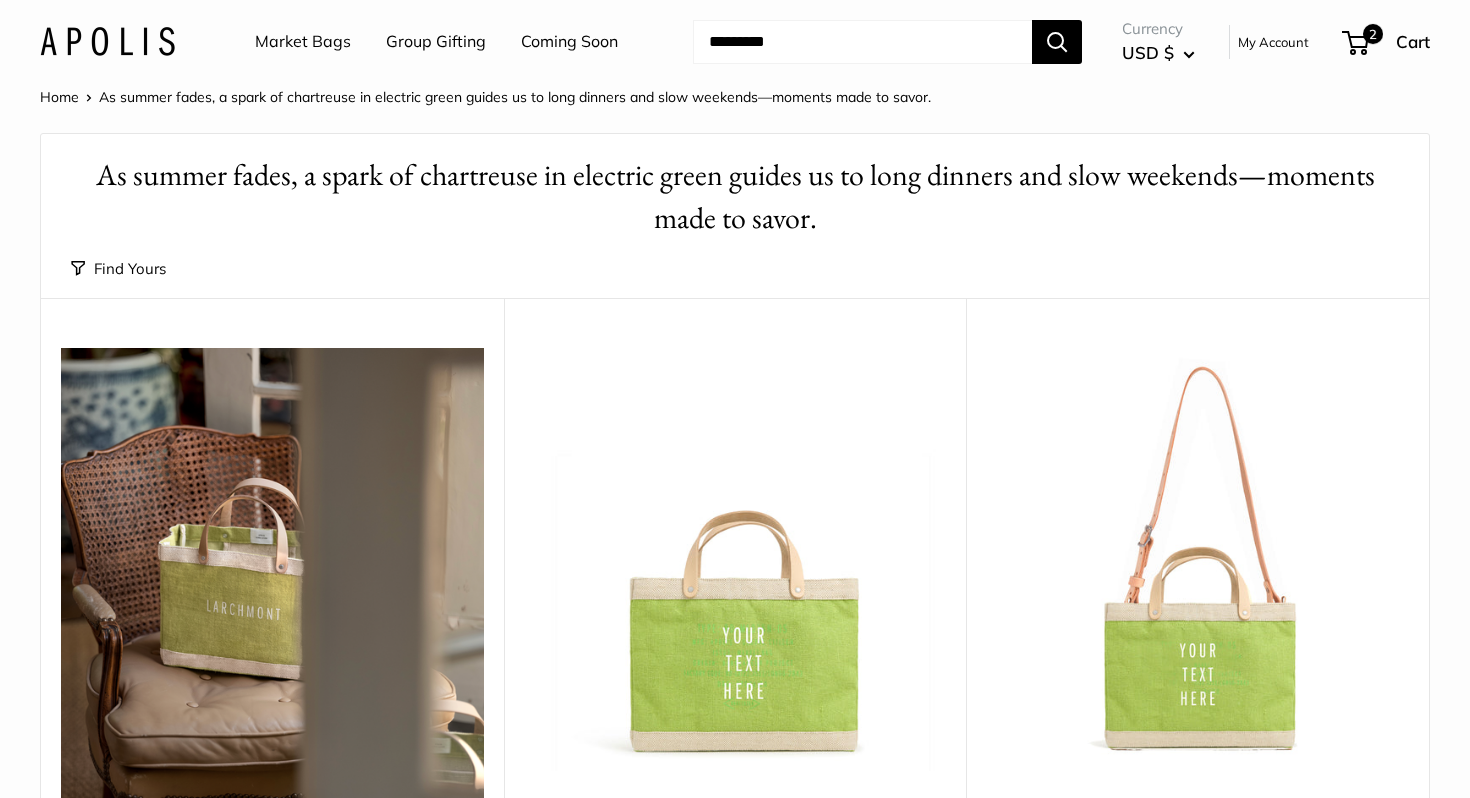 scroll, scrollTop: 0, scrollLeft: 0, axis: both 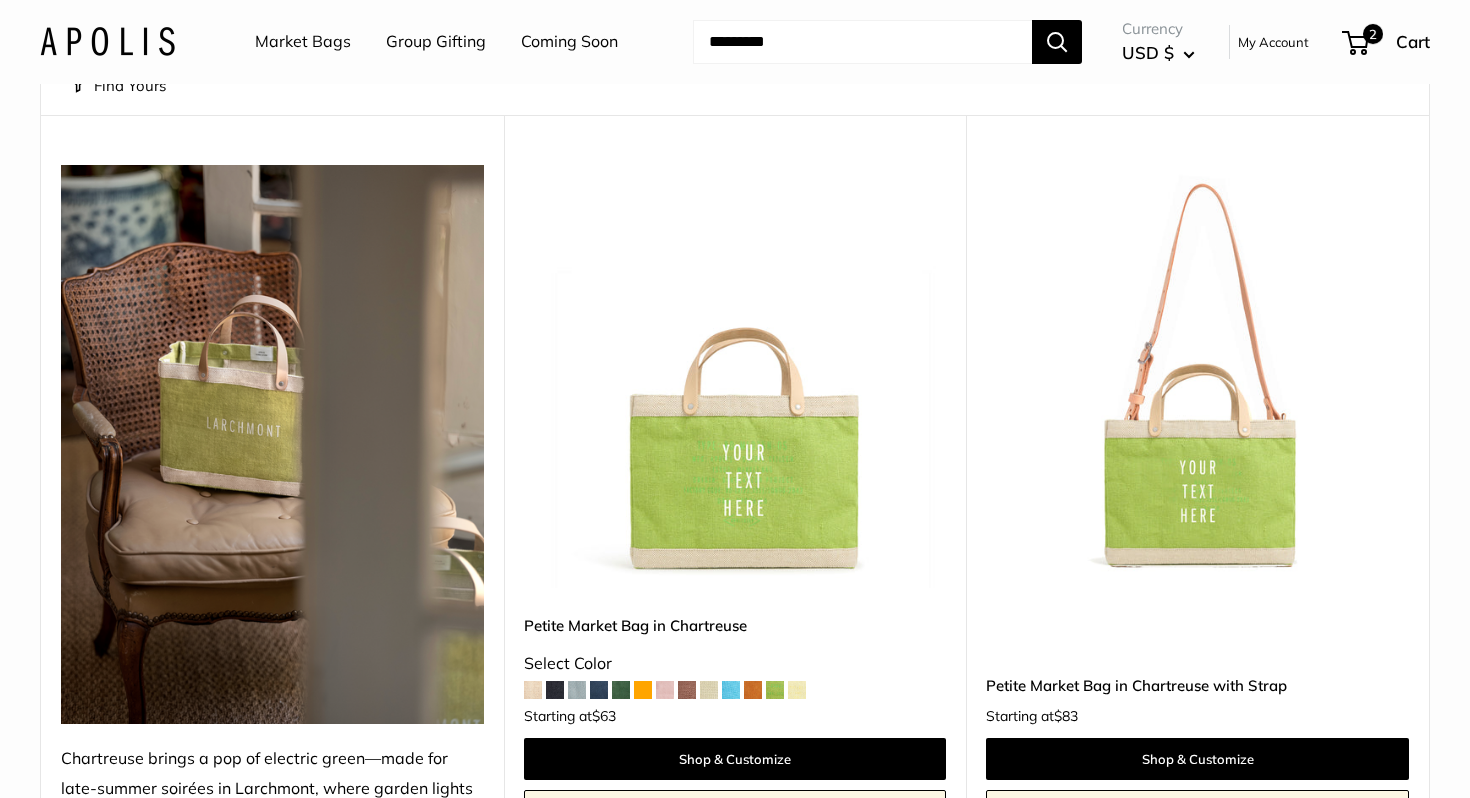 click at bounding box center [0, 0] 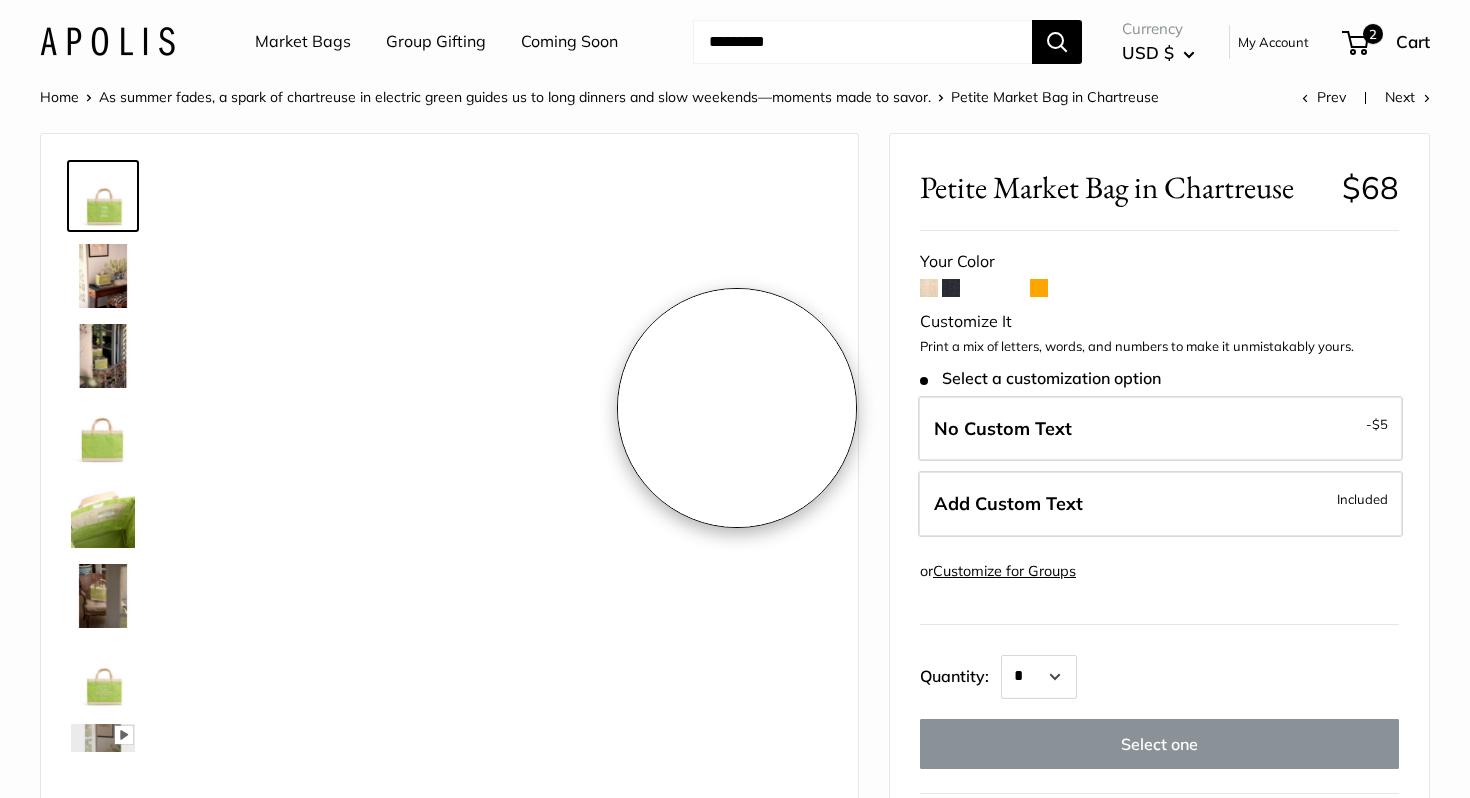 scroll, scrollTop: 0, scrollLeft: 0, axis: both 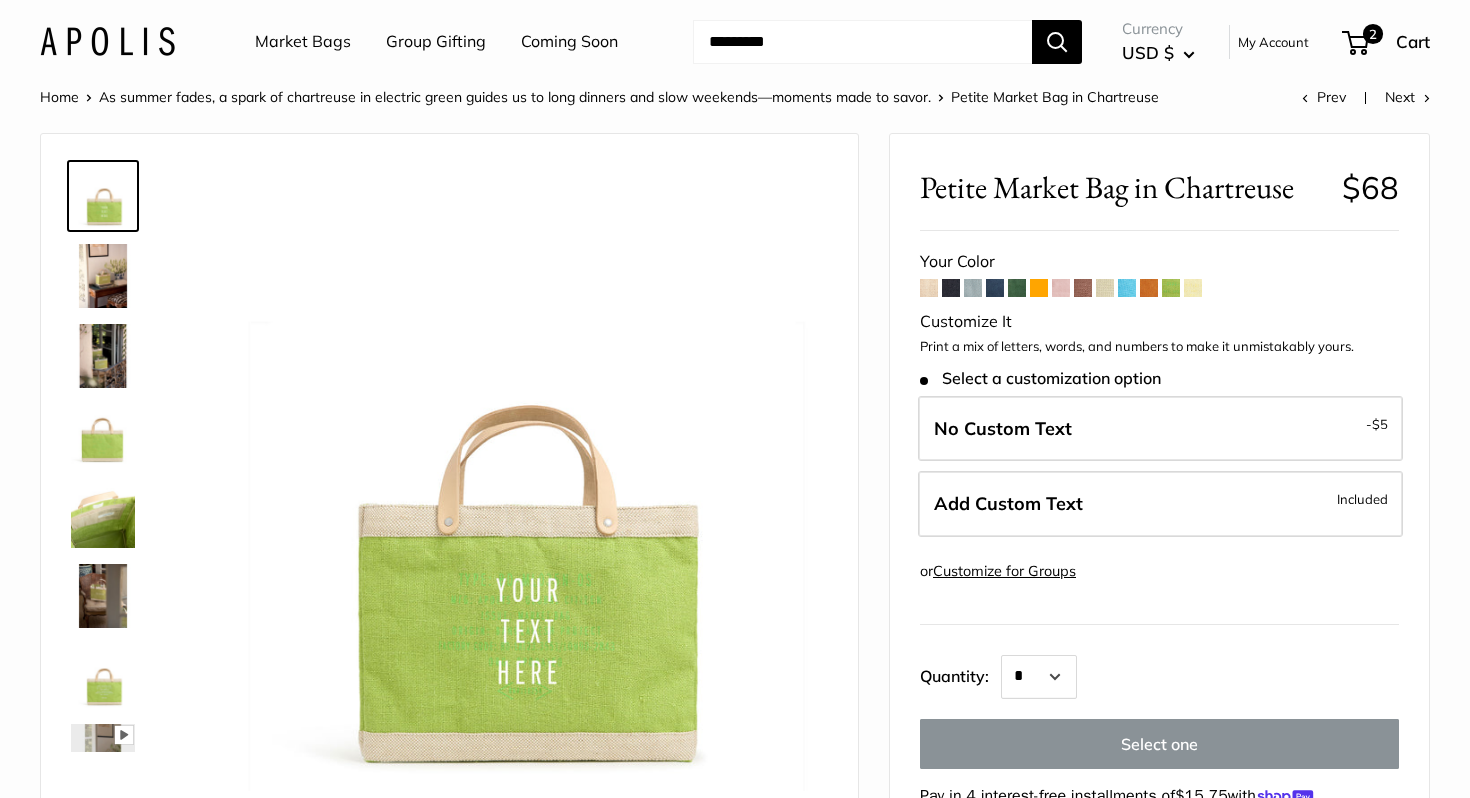 click at bounding box center [1193, 288] 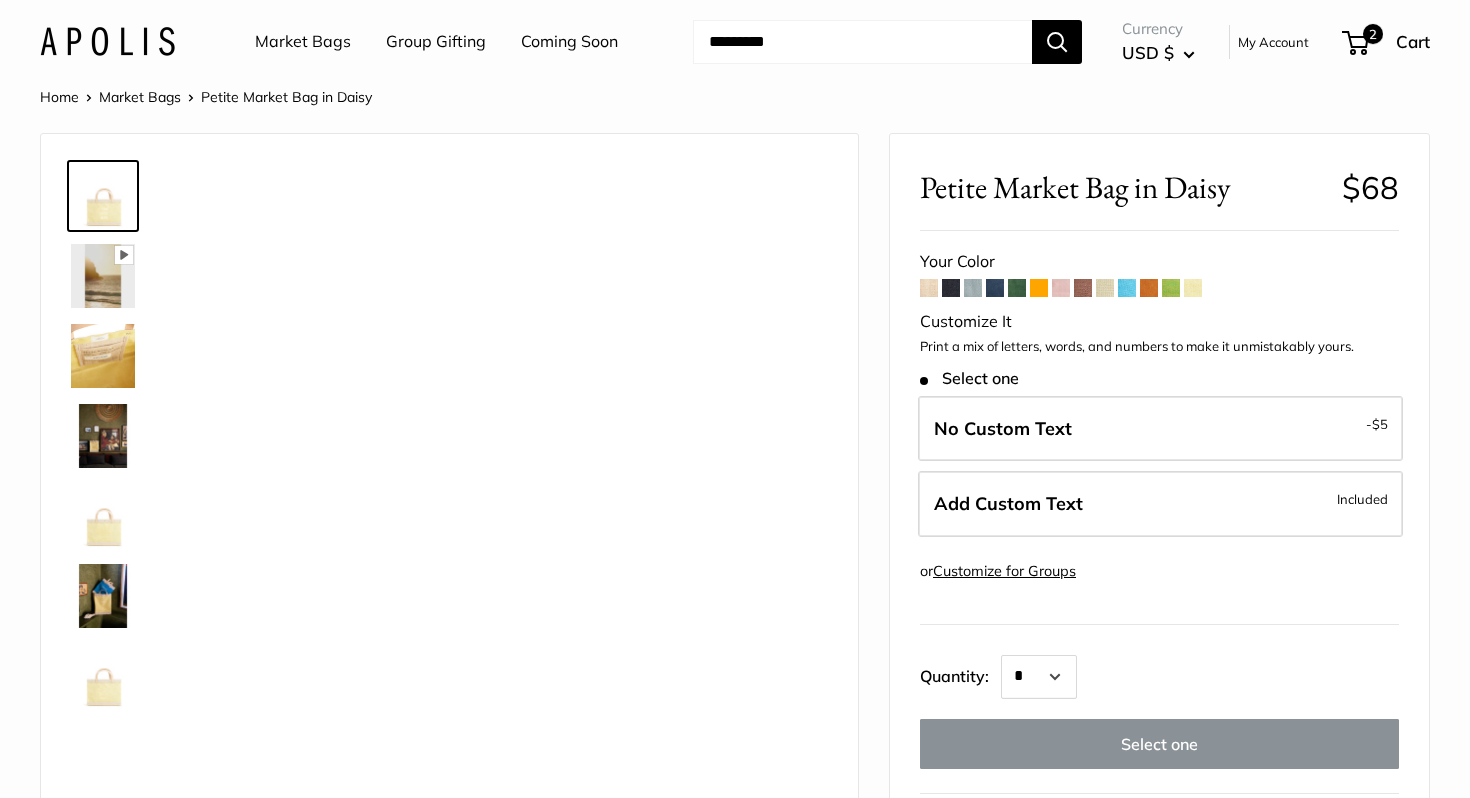 scroll, scrollTop: 0, scrollLeft: 0, axis: both 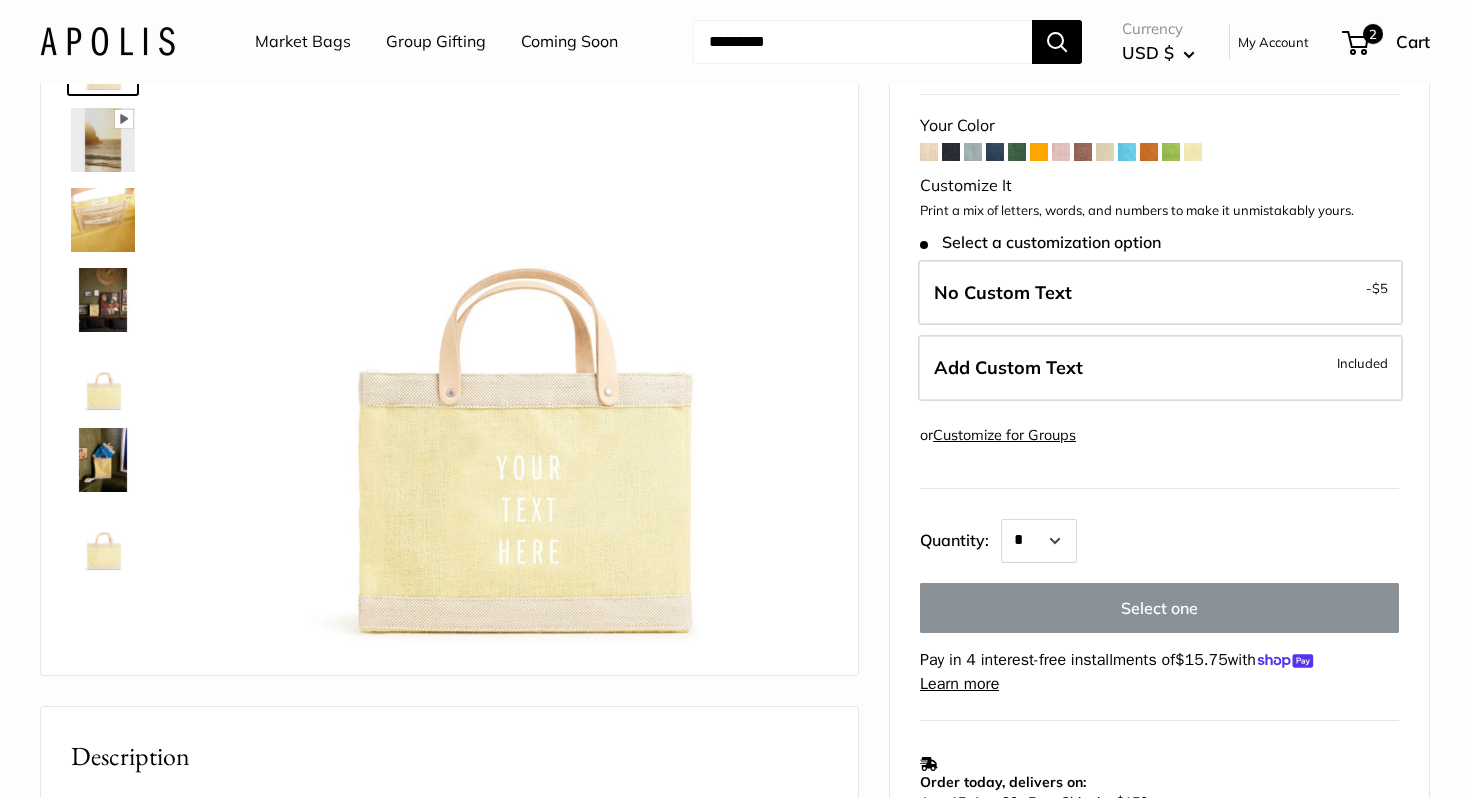 click at bounding box center [1105, 152] 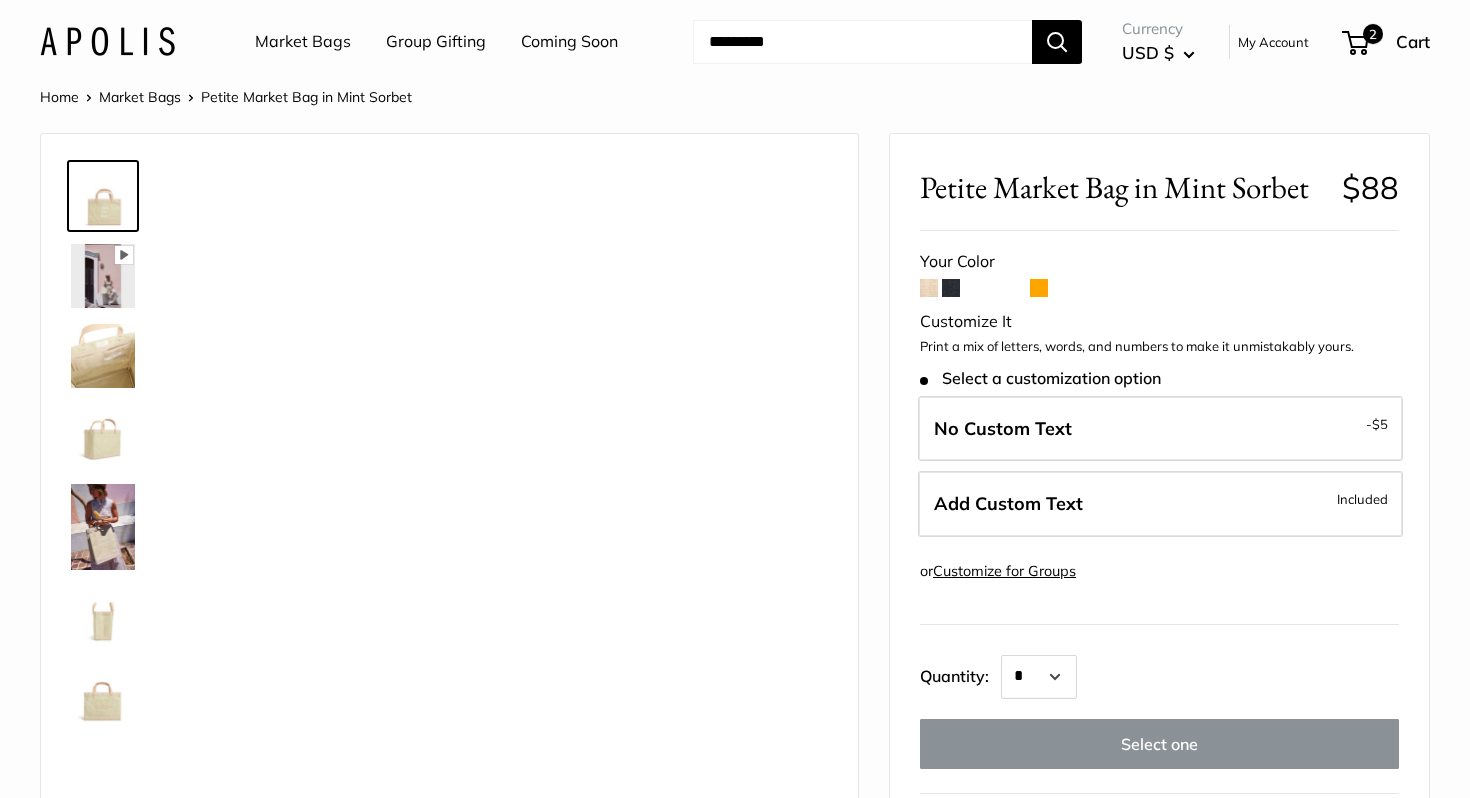 scroll, scrollTop: 0, scrollLeft: 0, axis: both 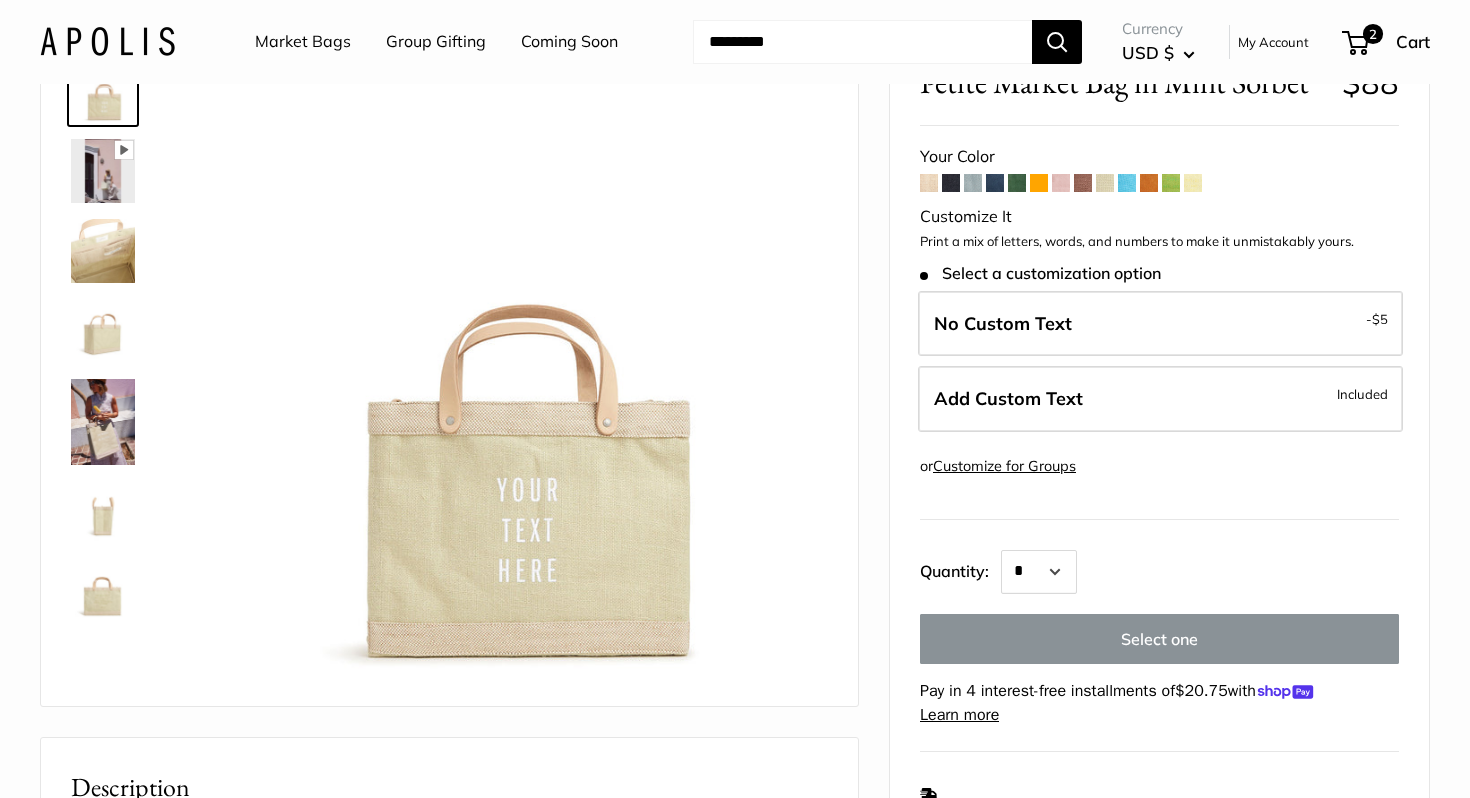 click at bounding box center [929, 183] 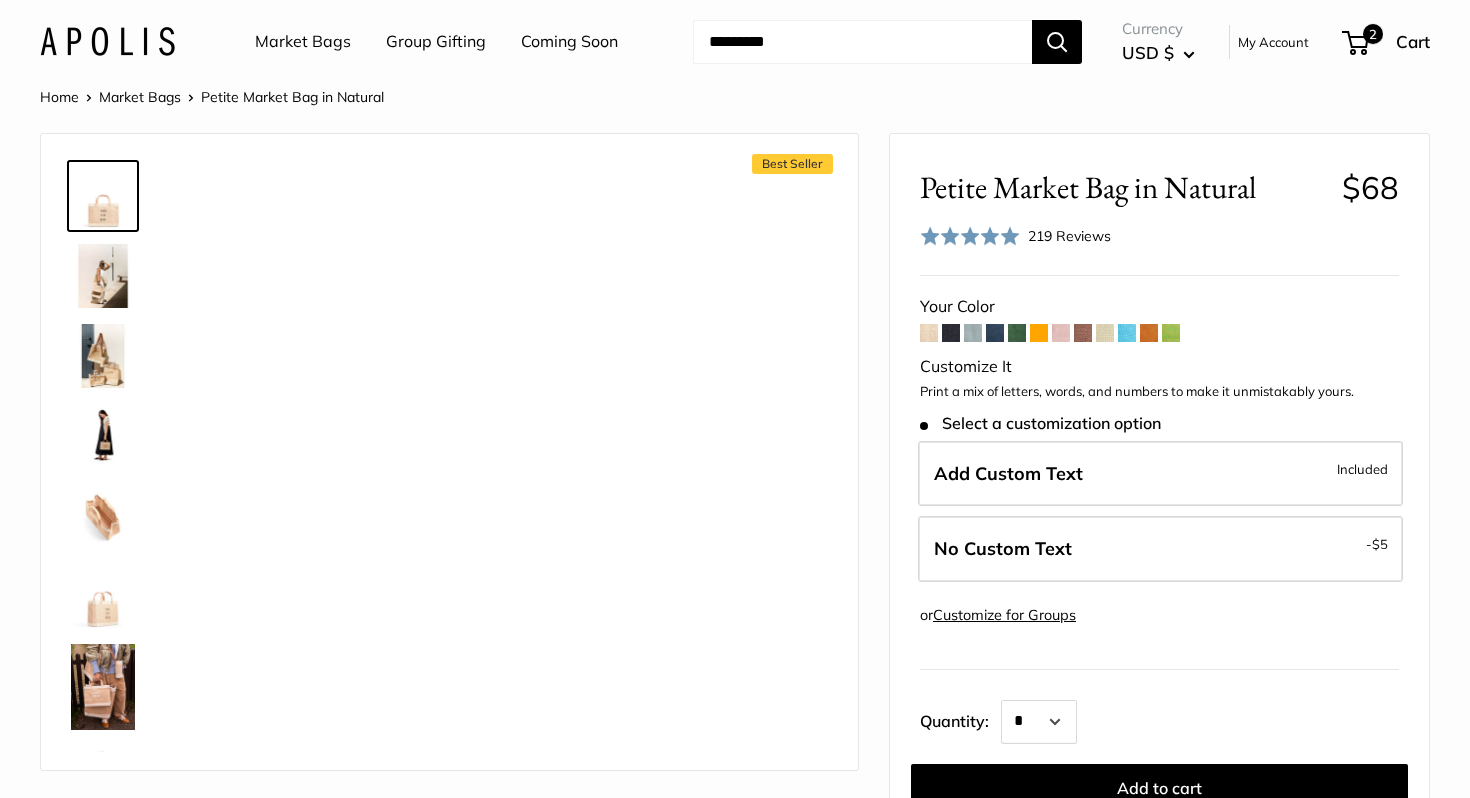 scroll, scrollTop: 0, scrollLeft: 0, axis: both 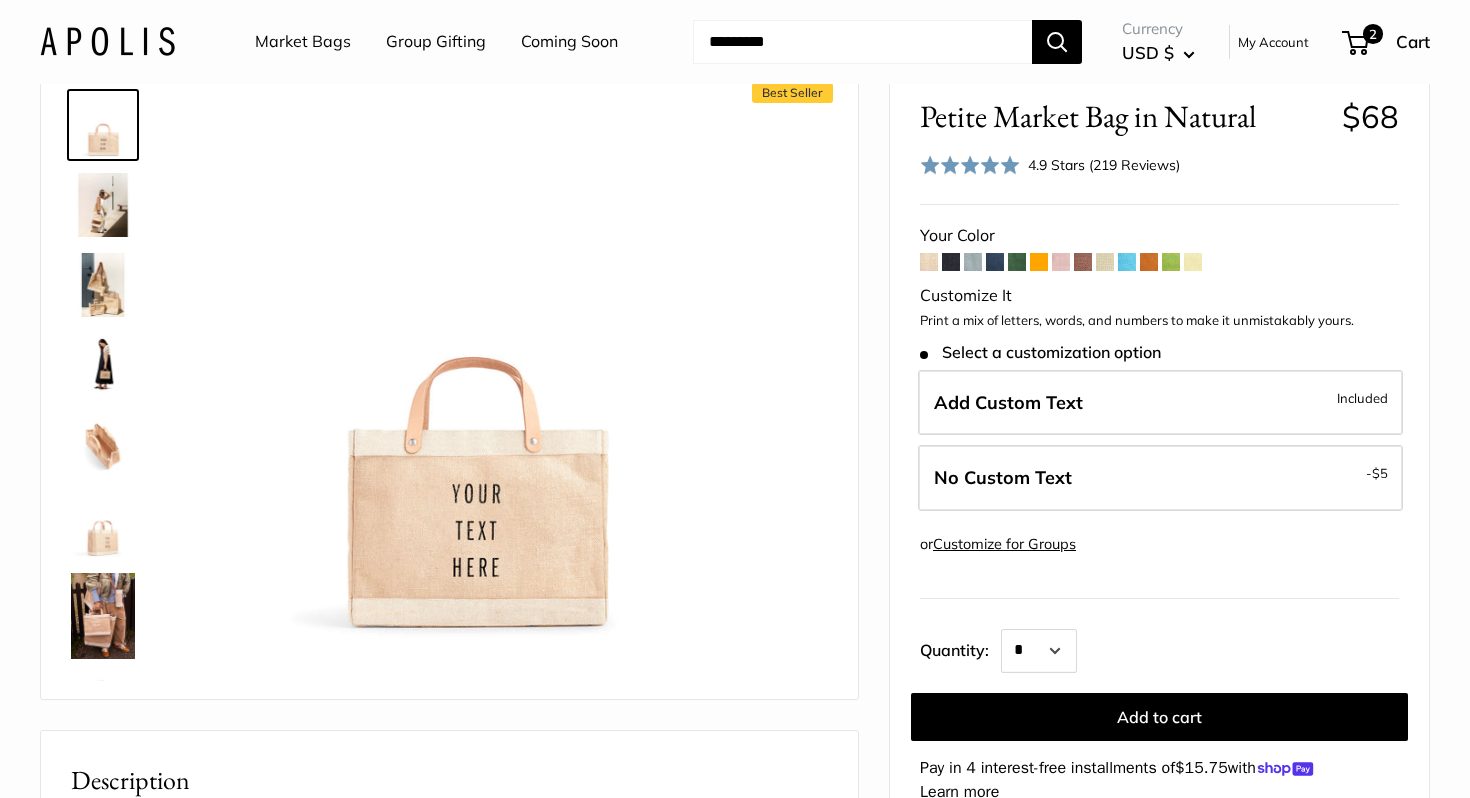 click at bounding box center [1061, 262] 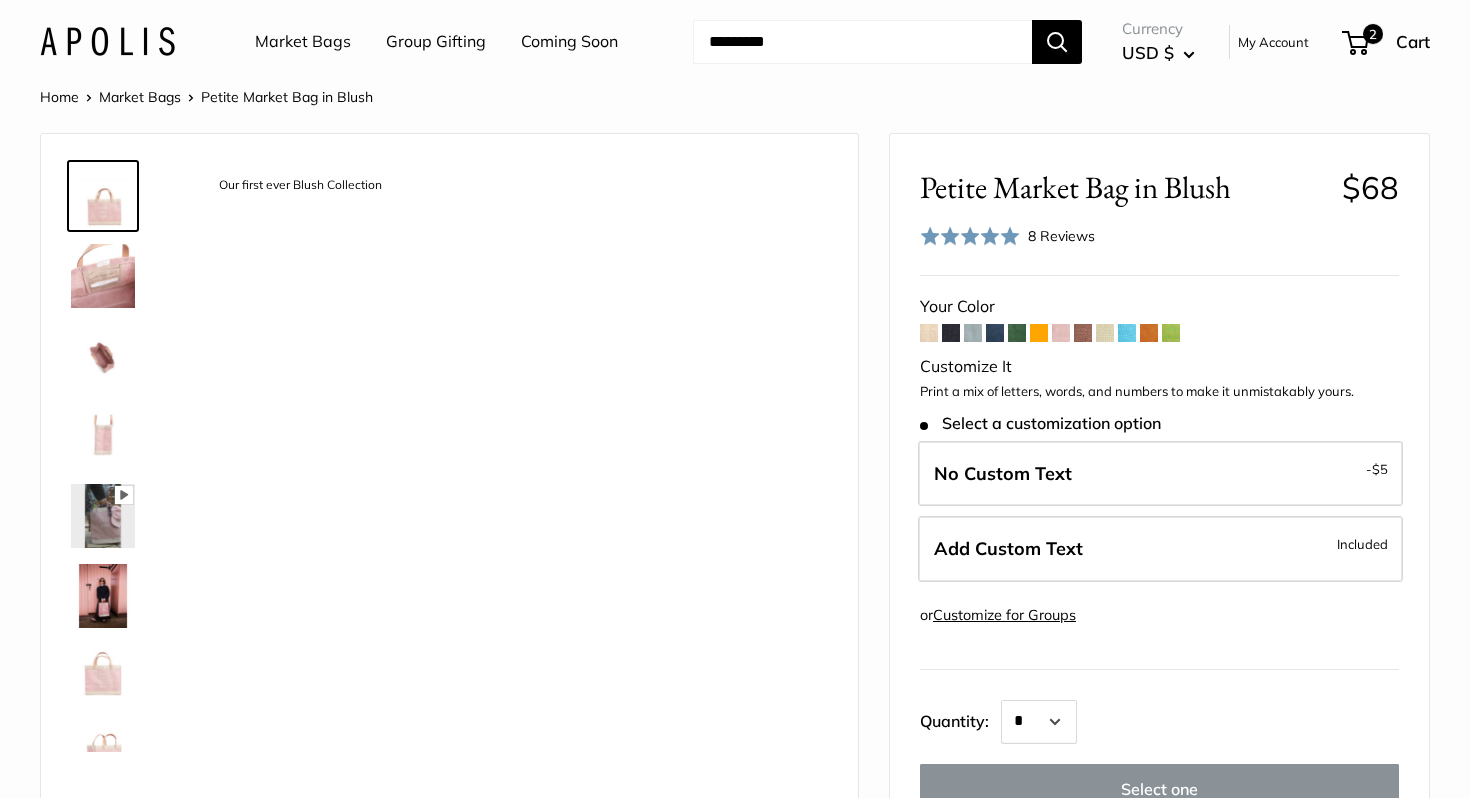 scroll, scrollTop: 0, scrollLeft: 0, axis: both 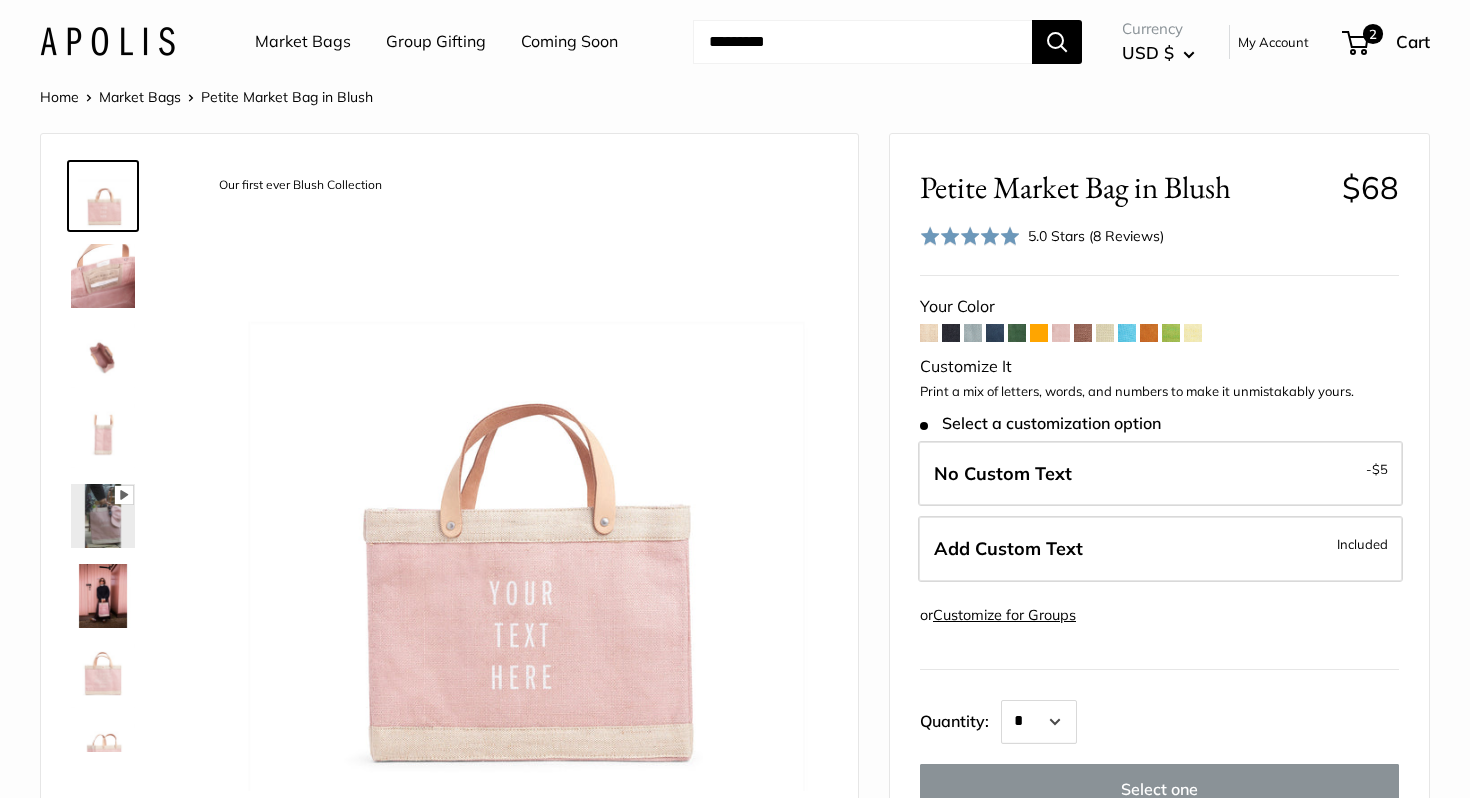 click at bounding box center (1105, 333) 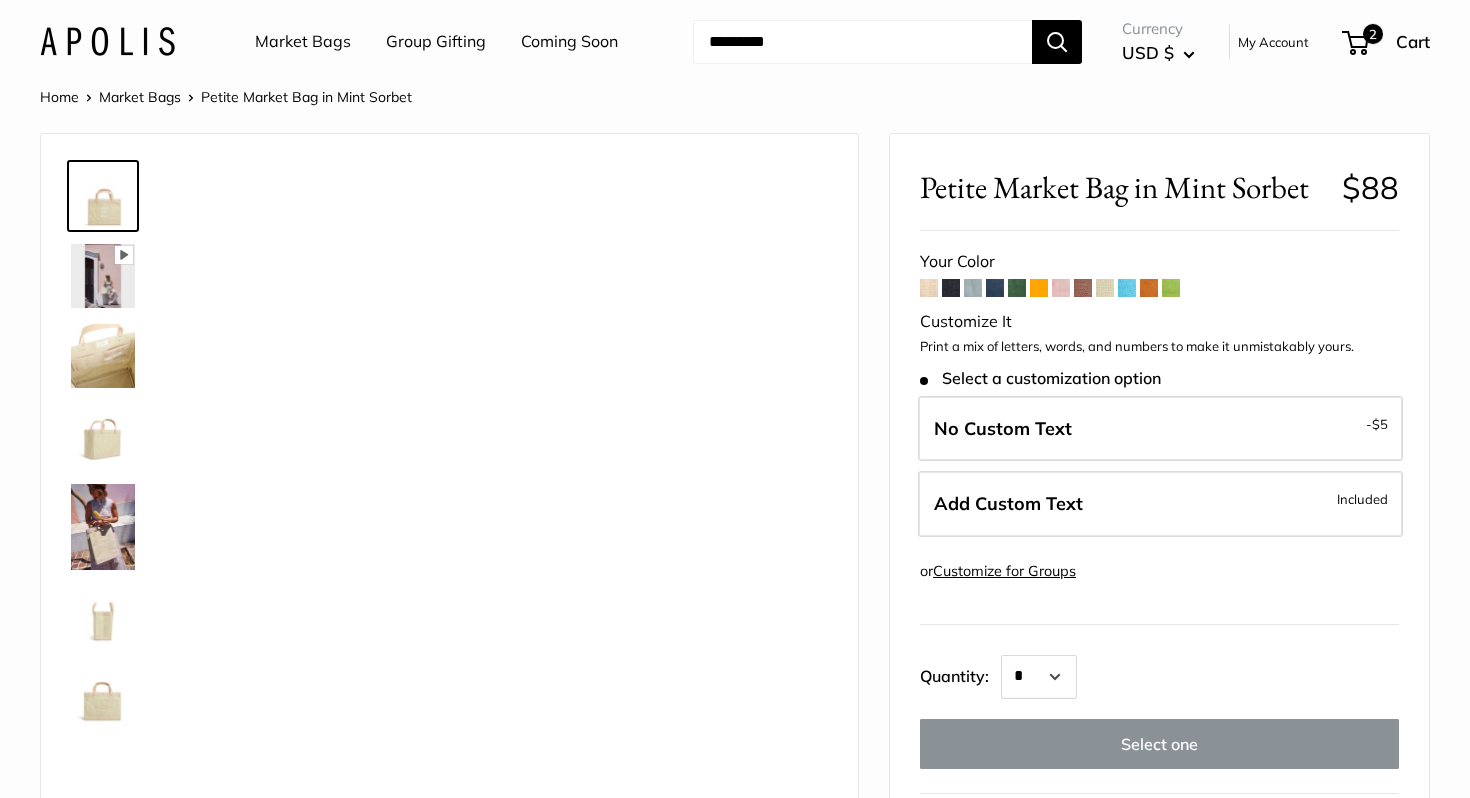 scroll, scrollTop: 0, scrollLeft: 0, axis: both 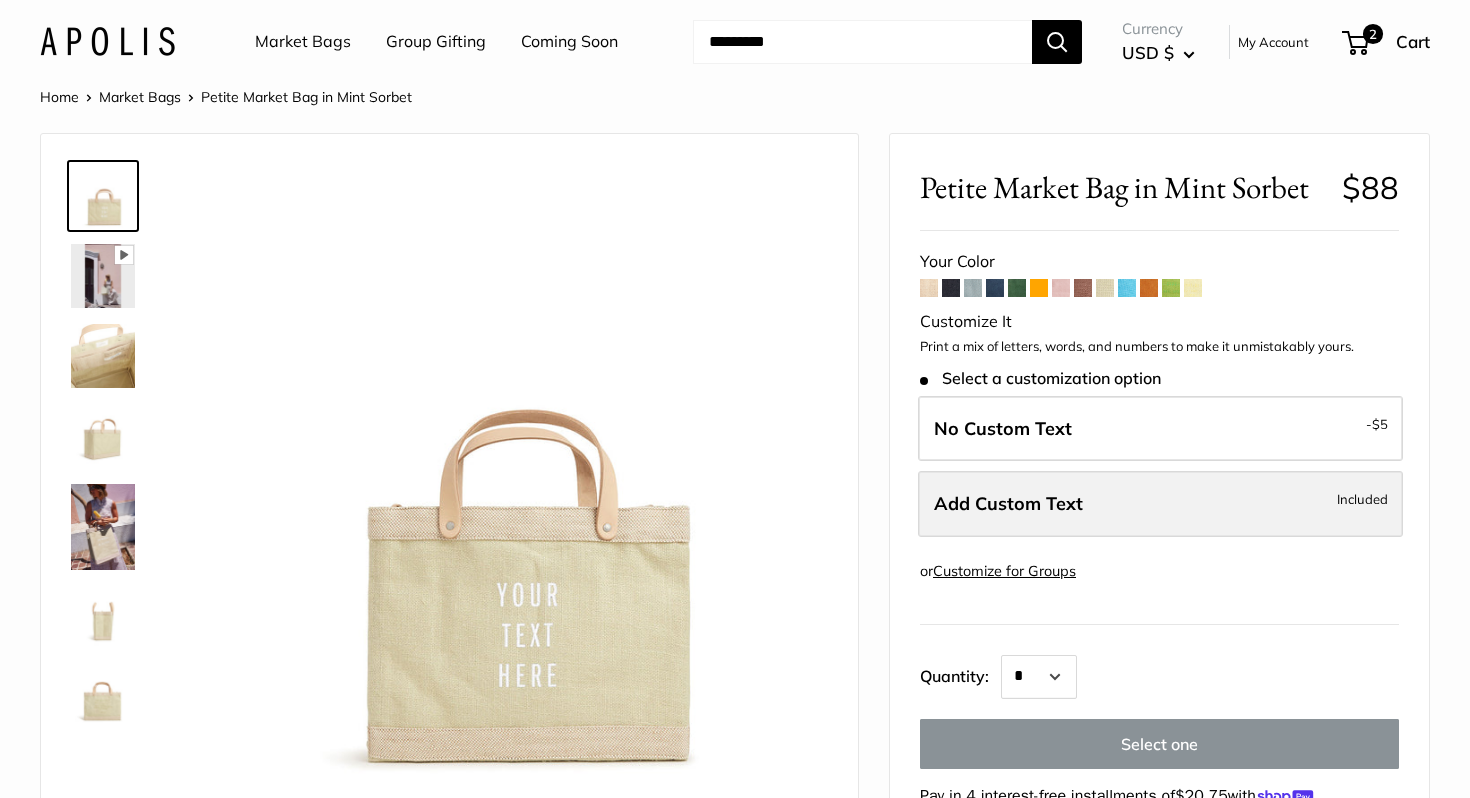 click on "Add Custom Text" at bounding box center (1008, 503) 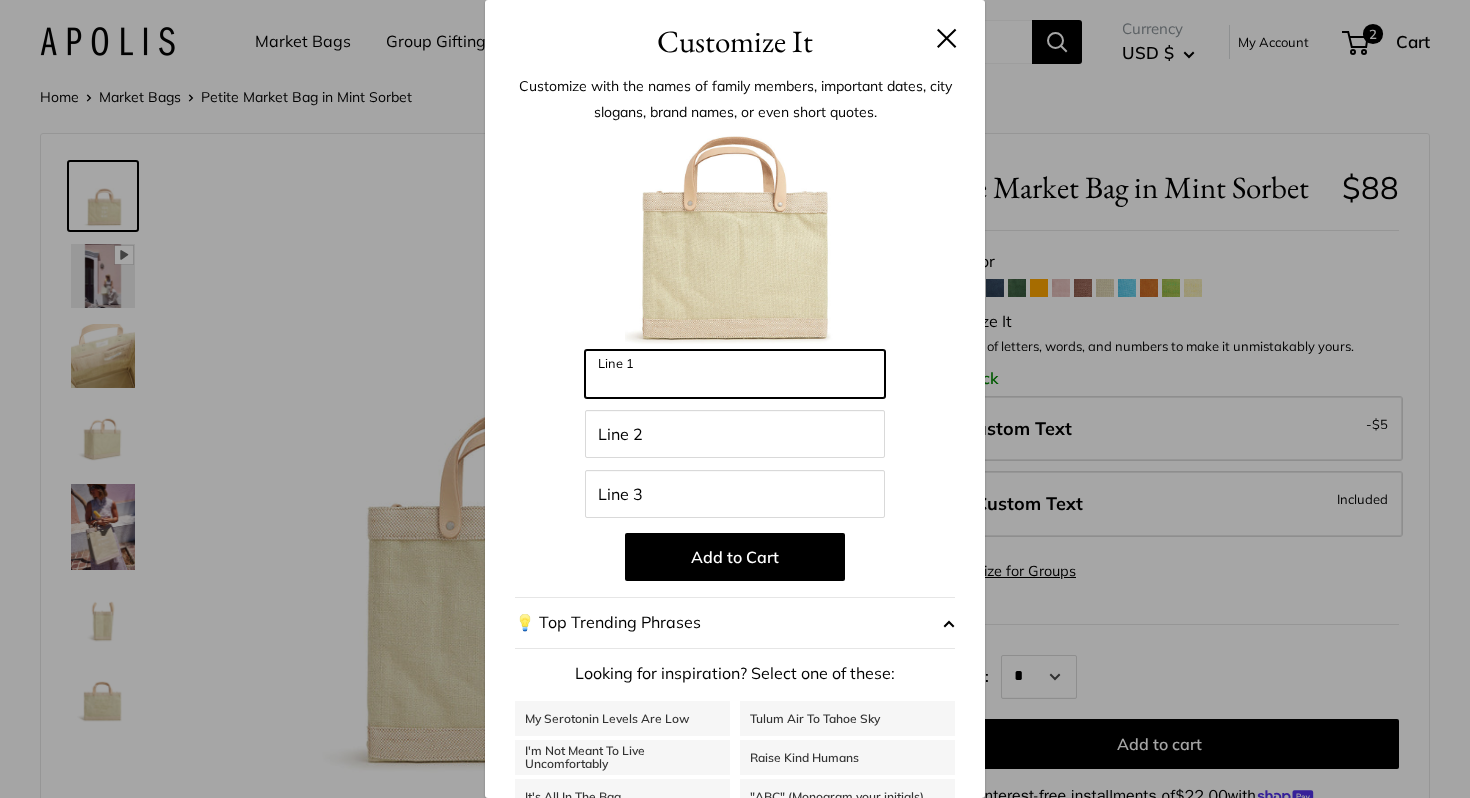 click on "Line 1" at bounding box center [735, 374] 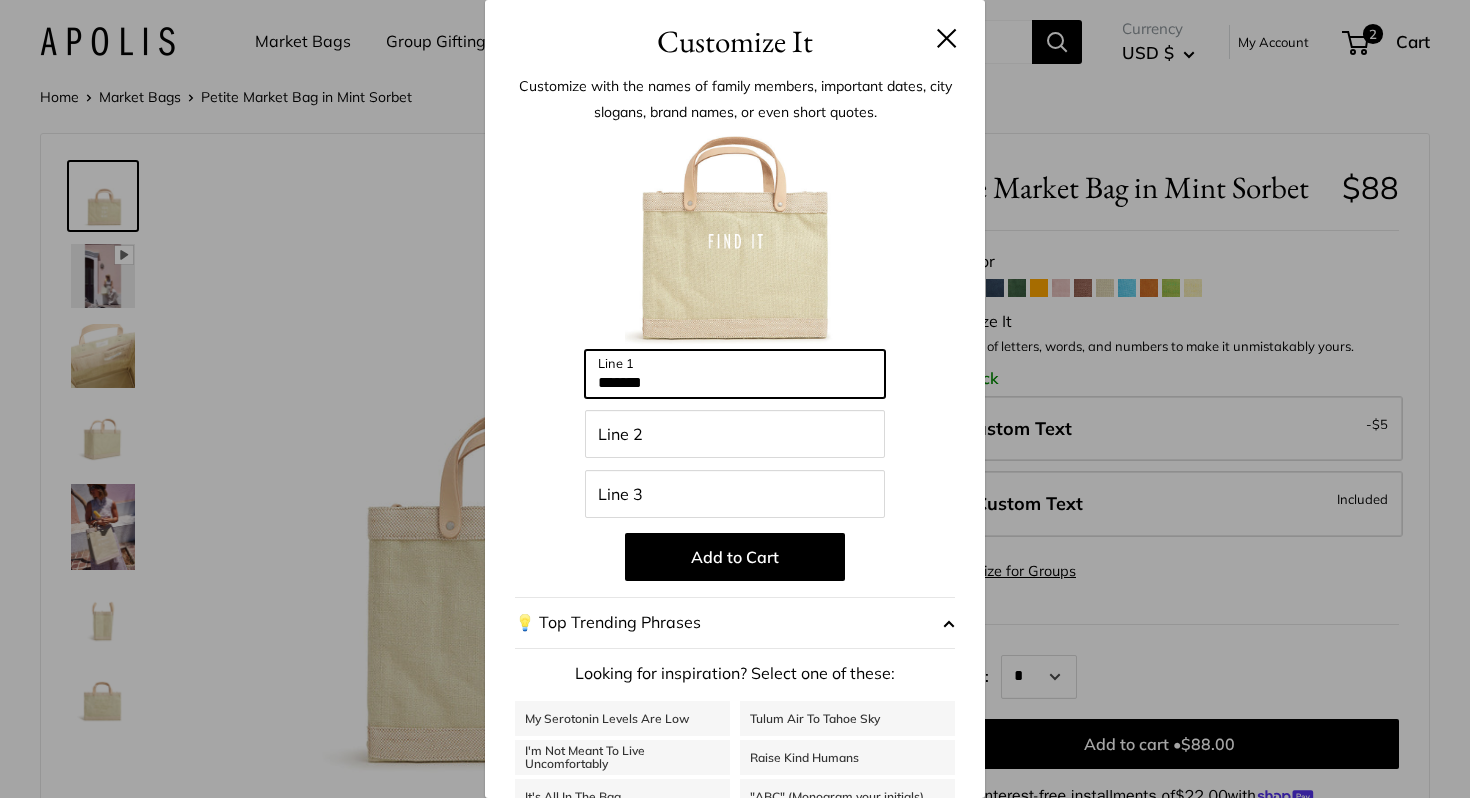 type on "*******" 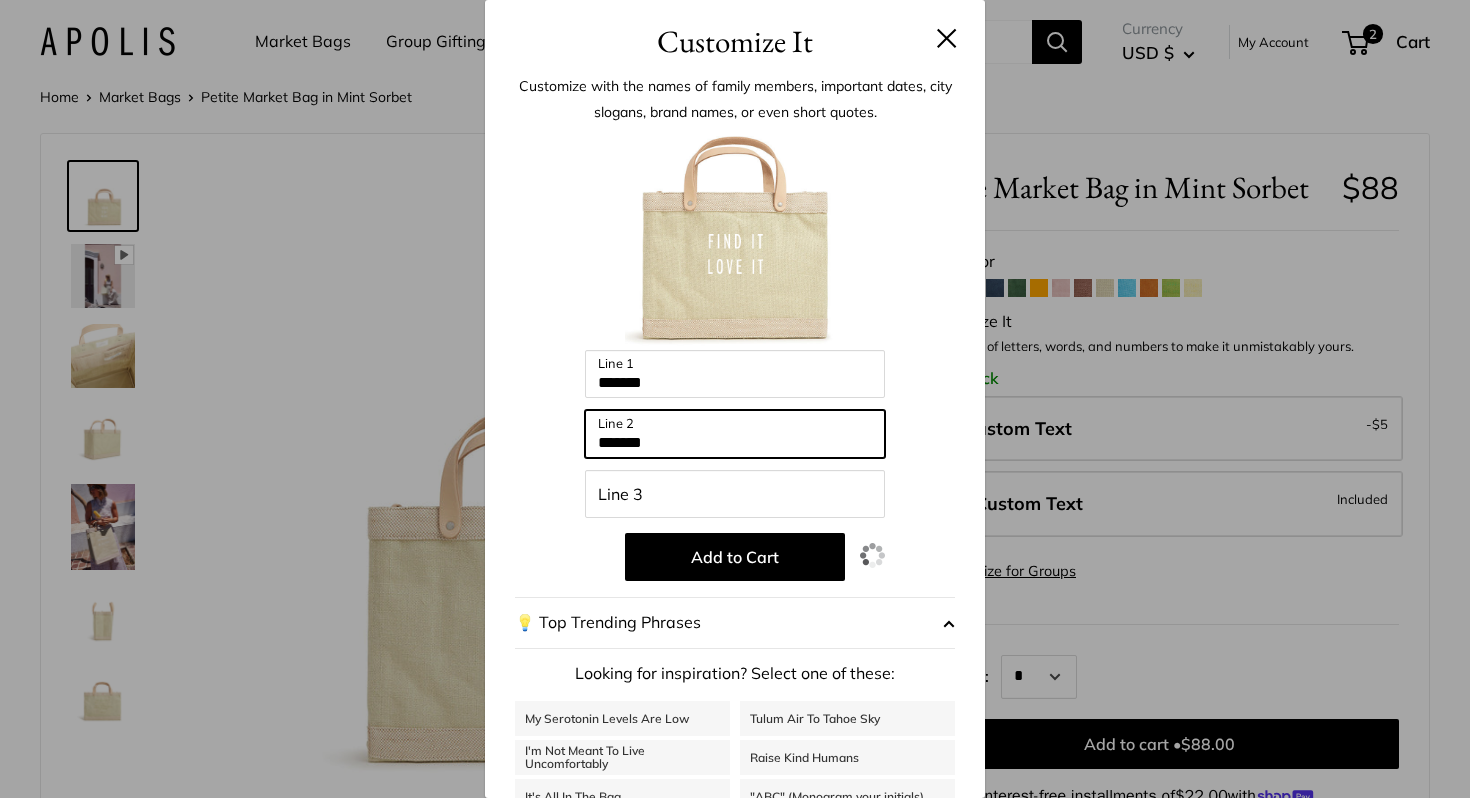 type on "*******" 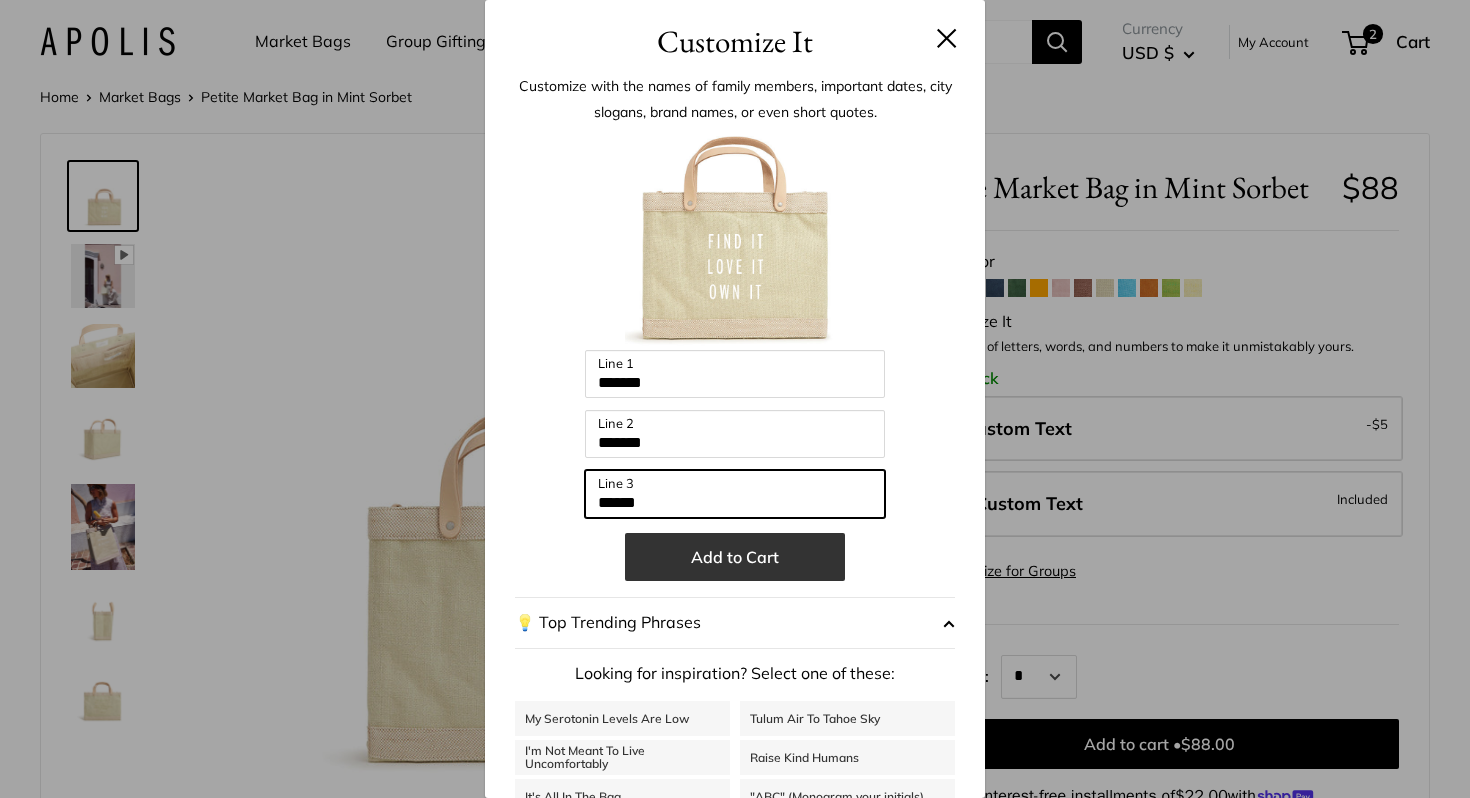 type on "******" 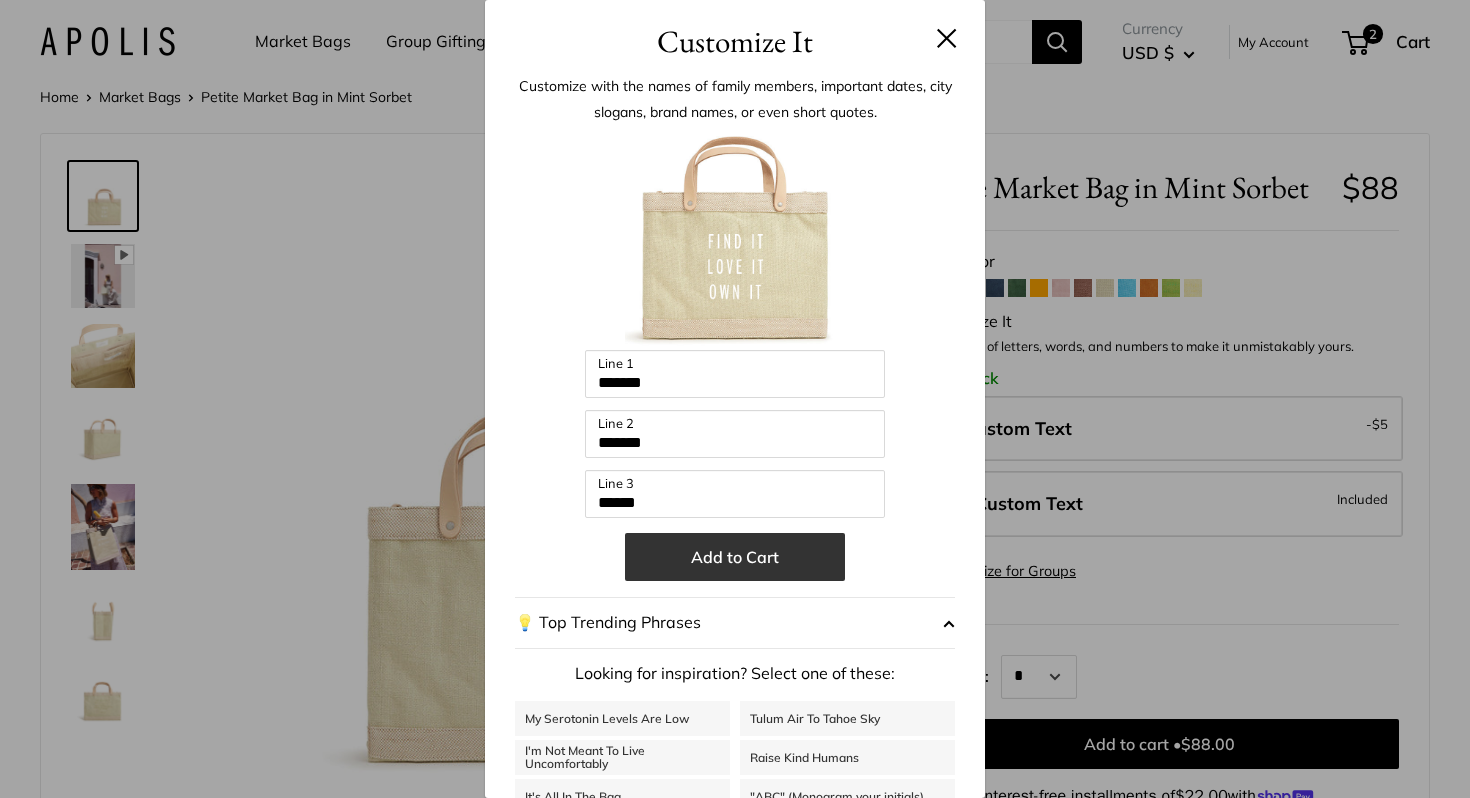 click on "Add to Cart" at bounding box center (735, 557) 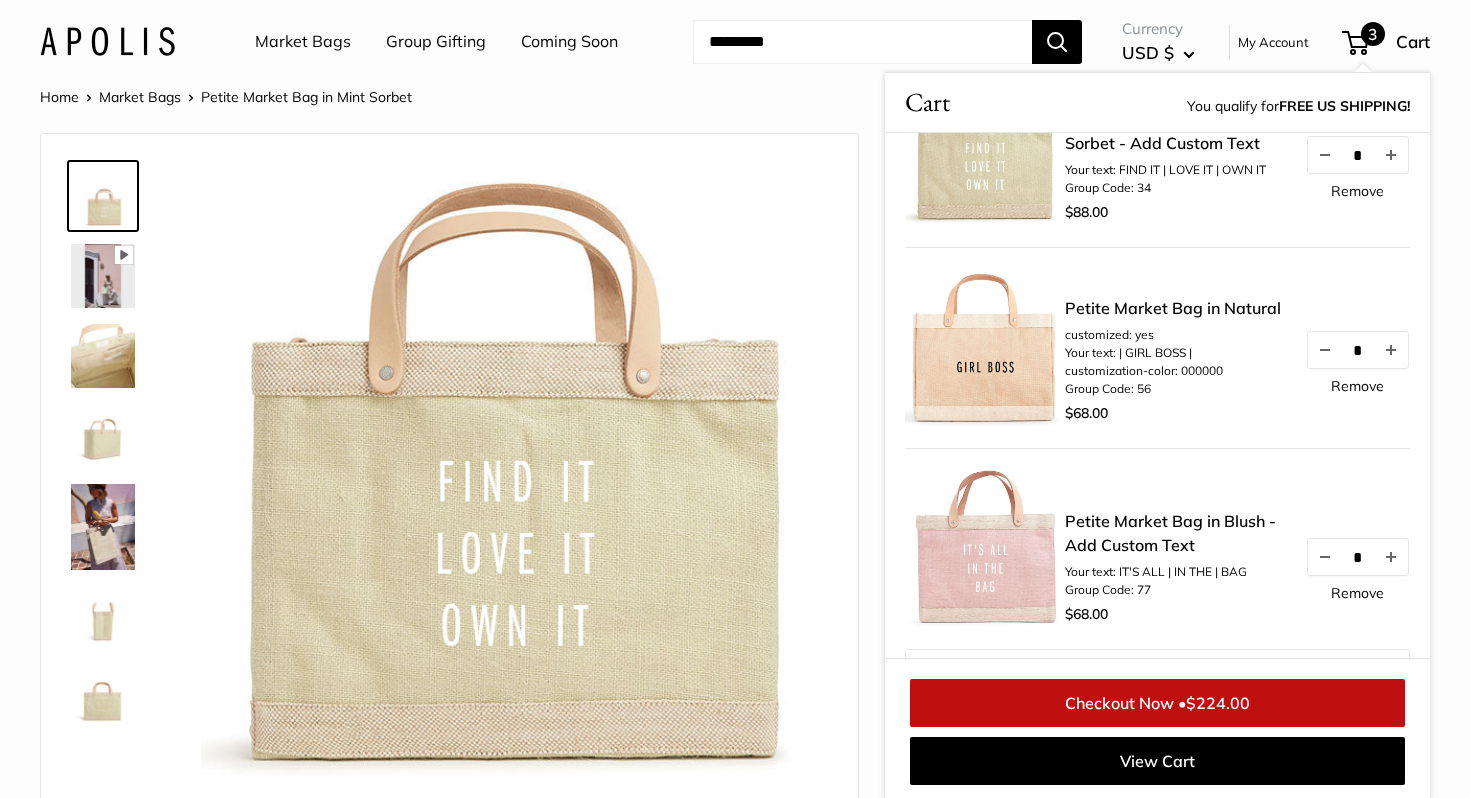 scroll, scrollTop: 0, scrollLeft: 0, axis: both 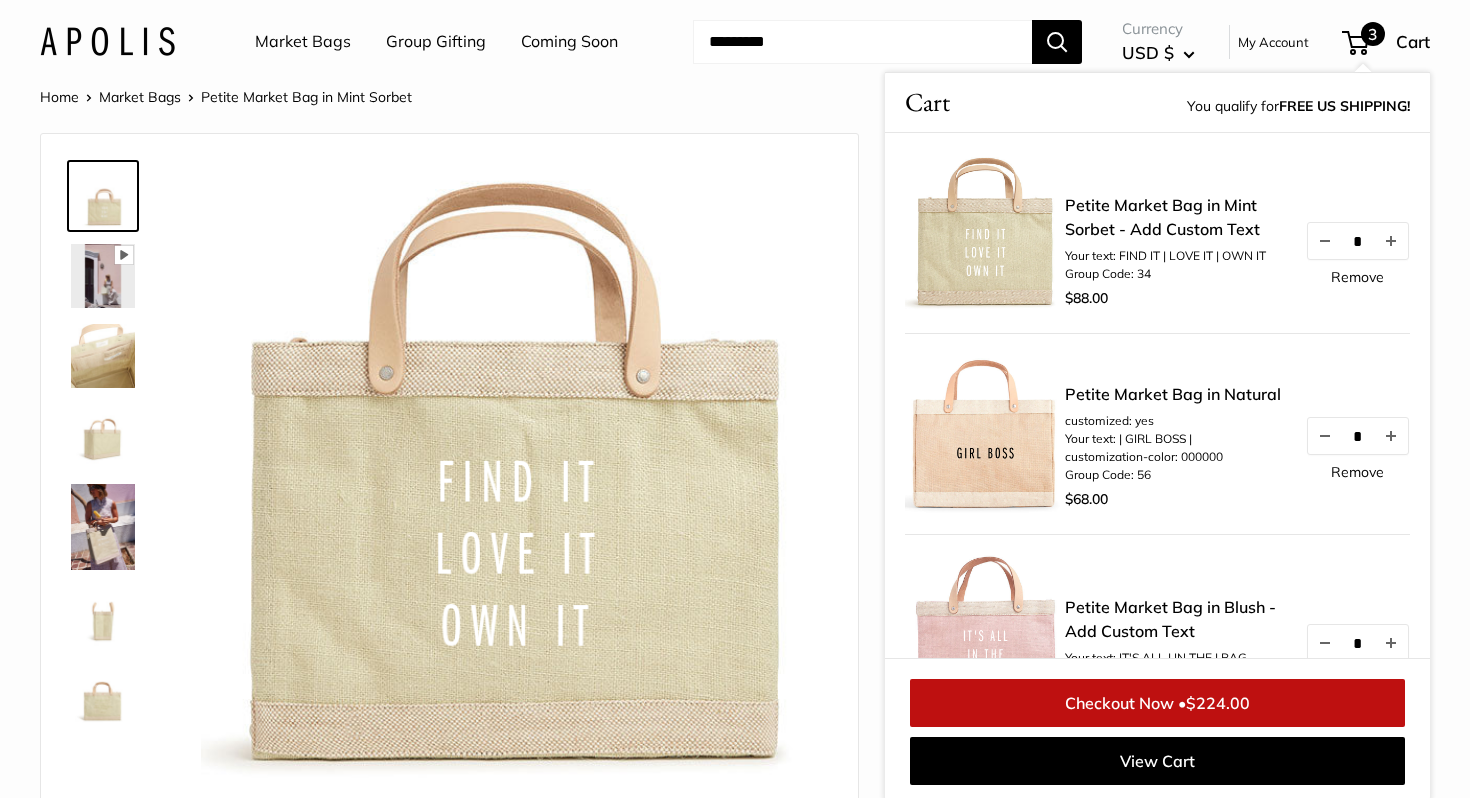 click on "Remove" at bounding box center [1357, 277] 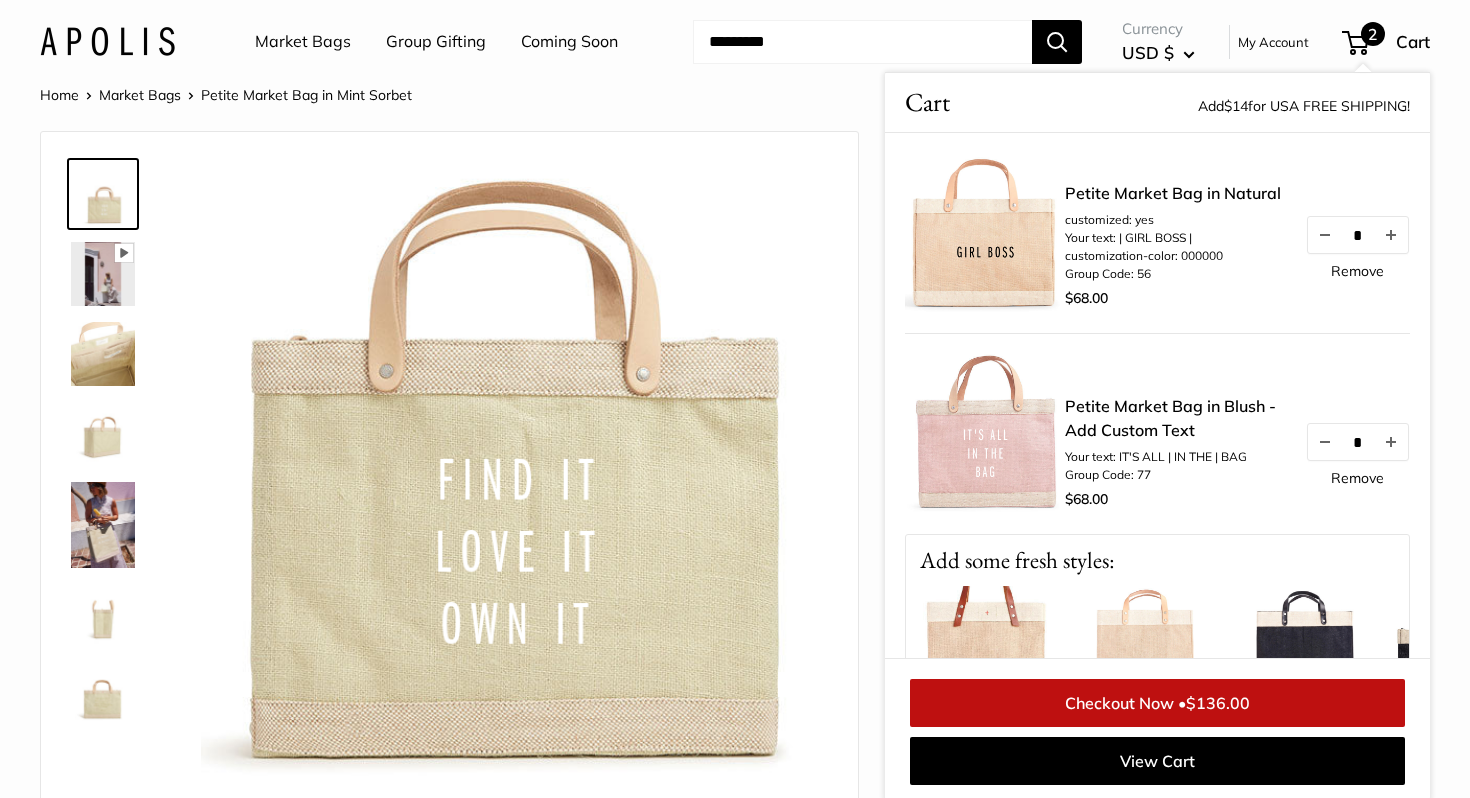 click at bounding box center (514, 475) 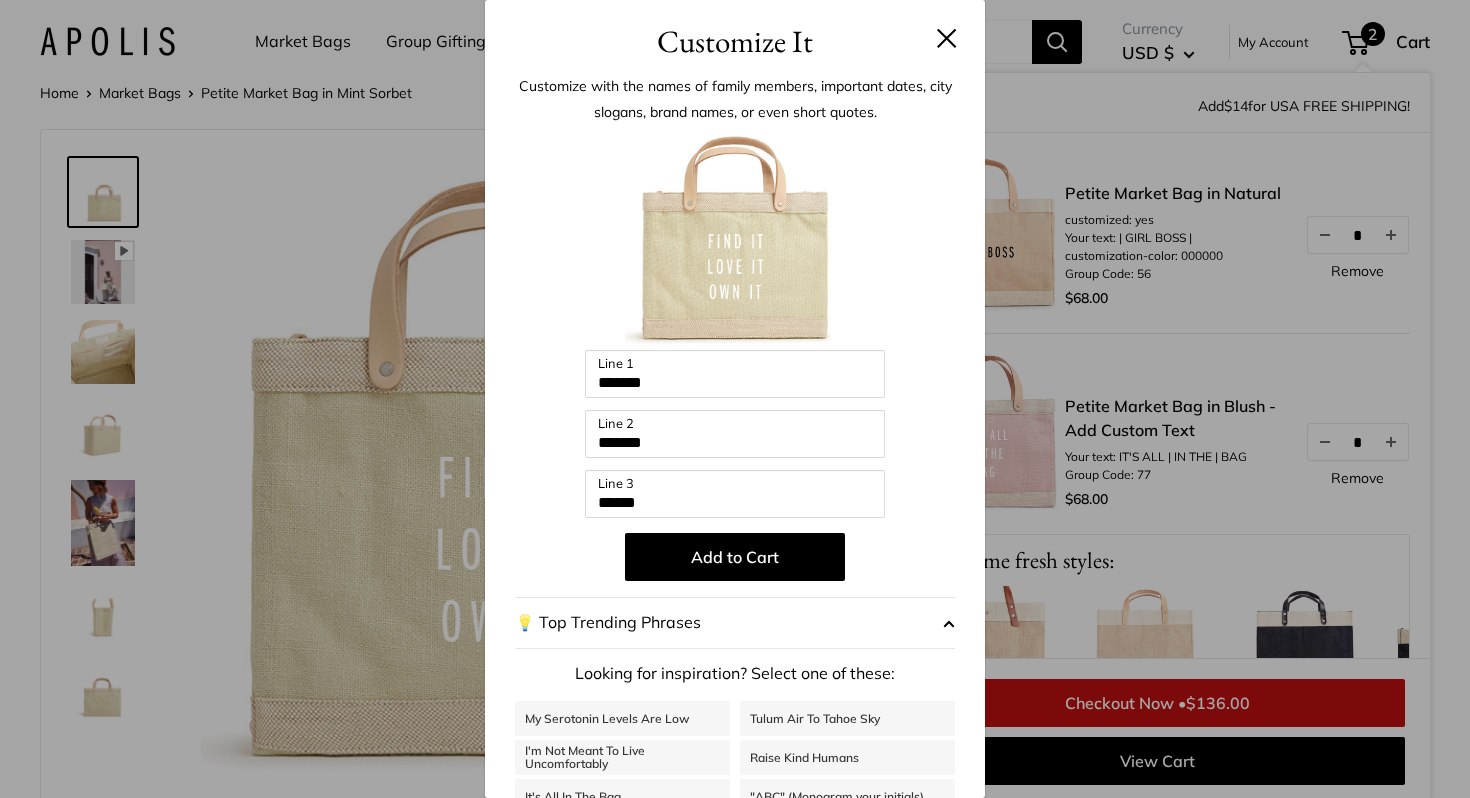 scroll, scrollTop: 48, scrollLeft: 0, axis: vertical 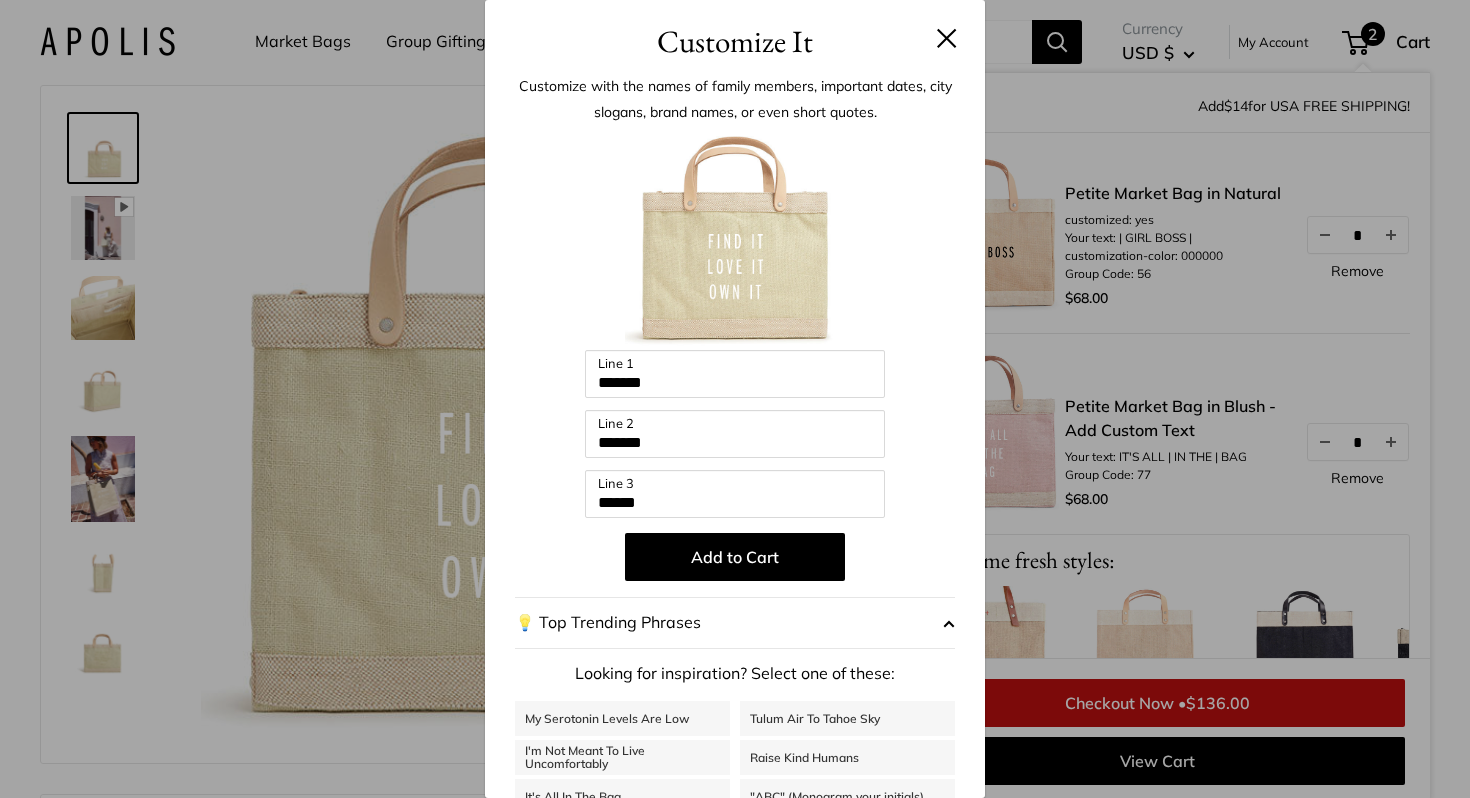 click on "Customize It" at bounding box center [735, 41] 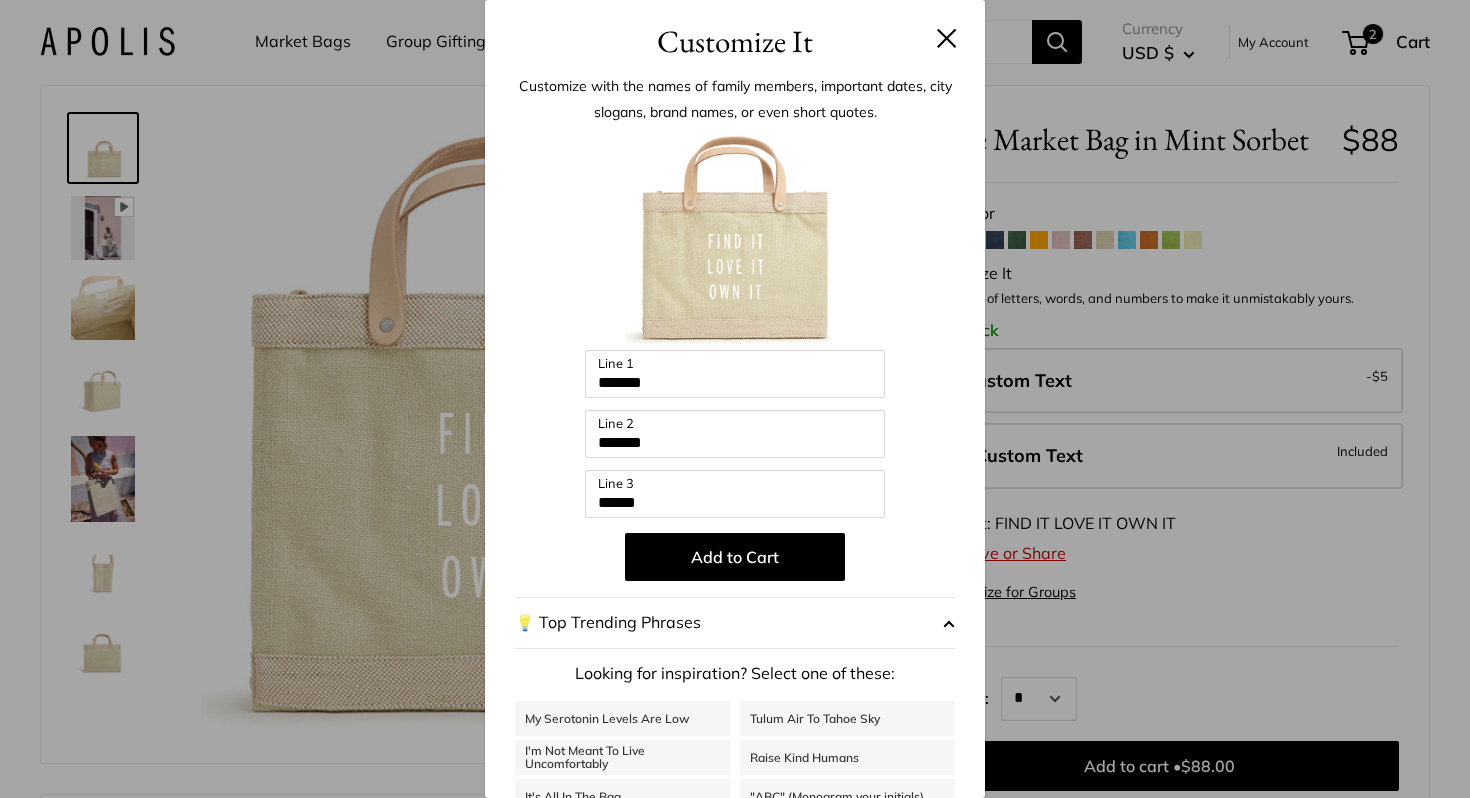 click at bounding box center (947, 38) 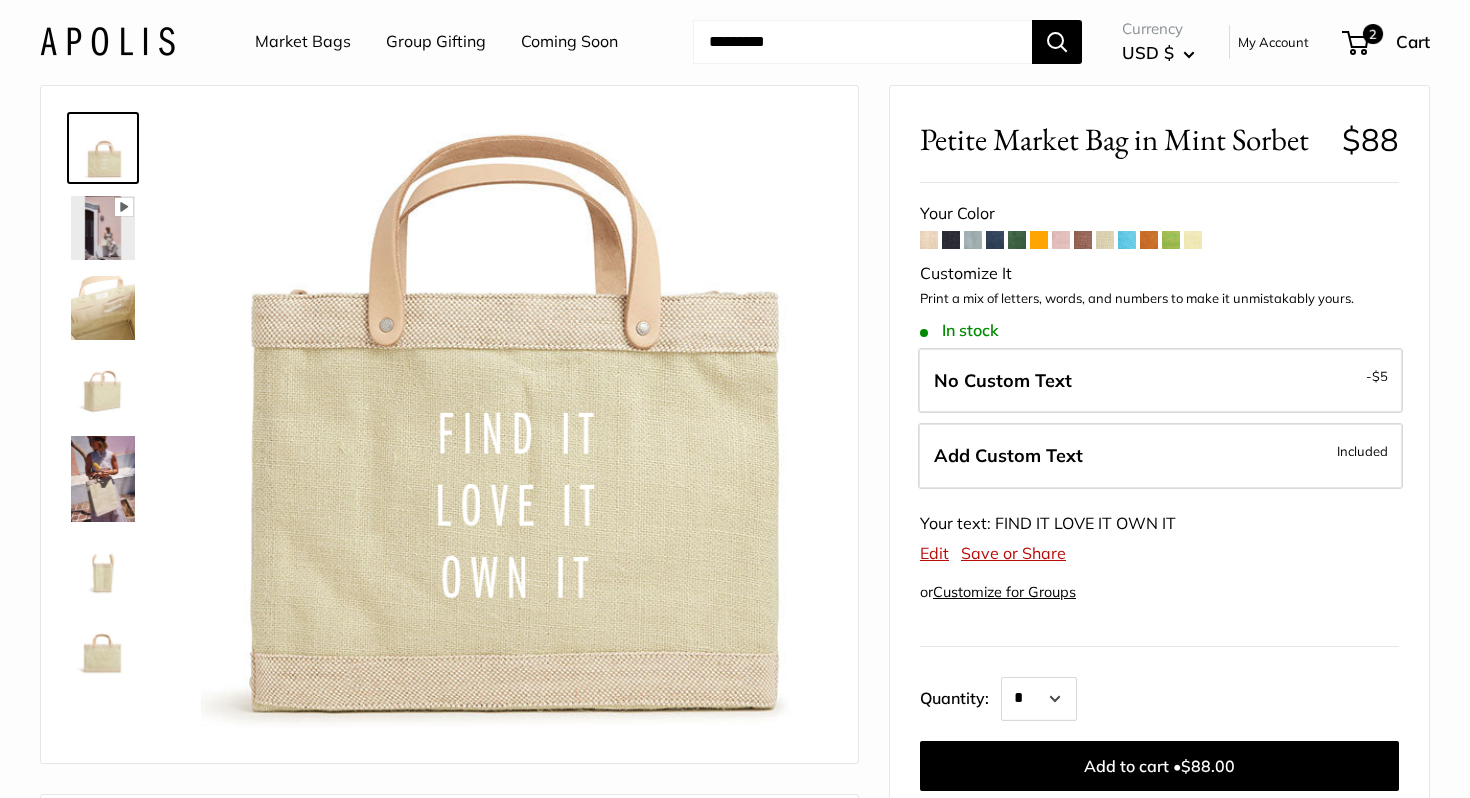 click at bounding box center (1017, 240) 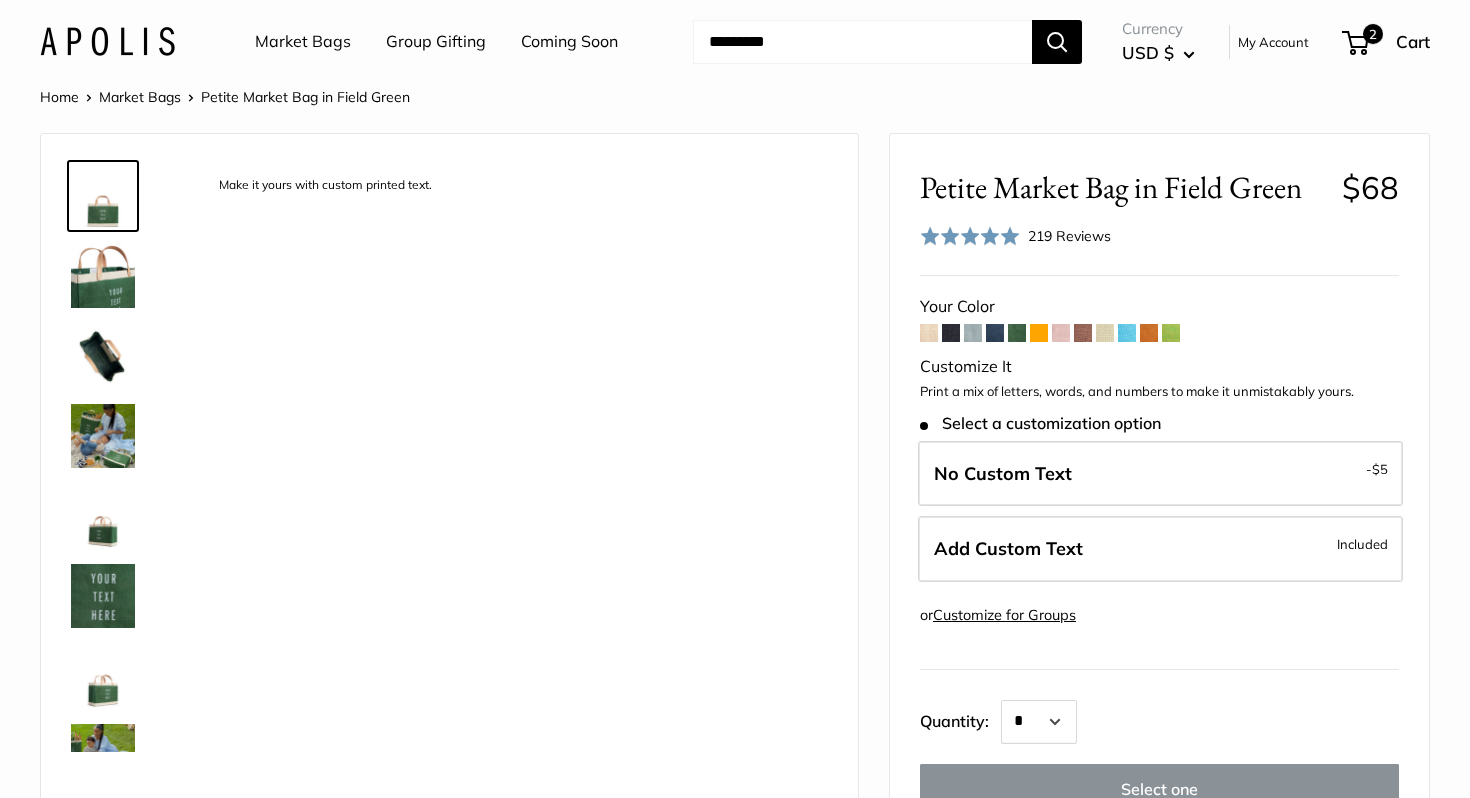 scroll, scrollTop: 0, scrollLeft: 0, axis: both 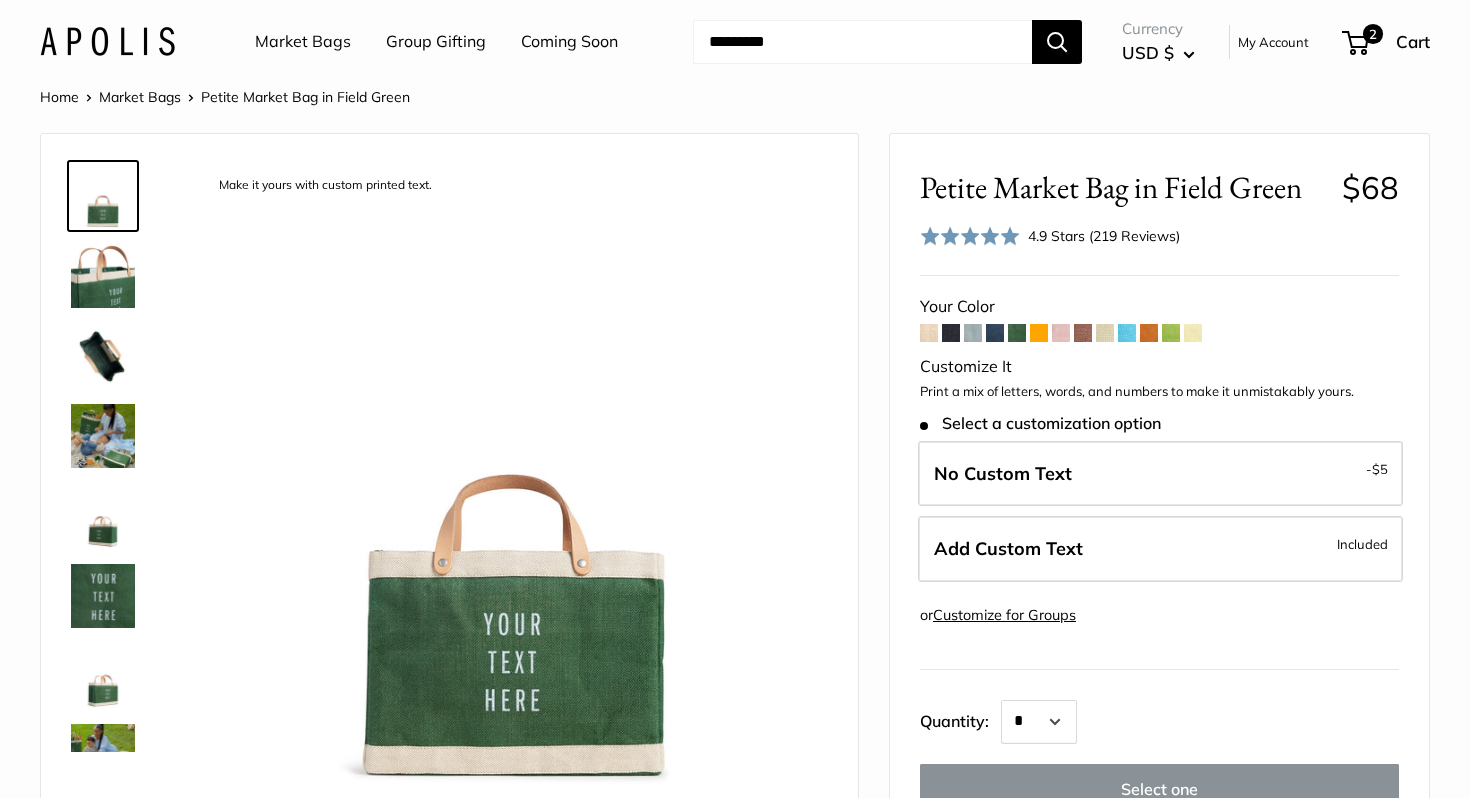 click at bounding box center [929, 333] 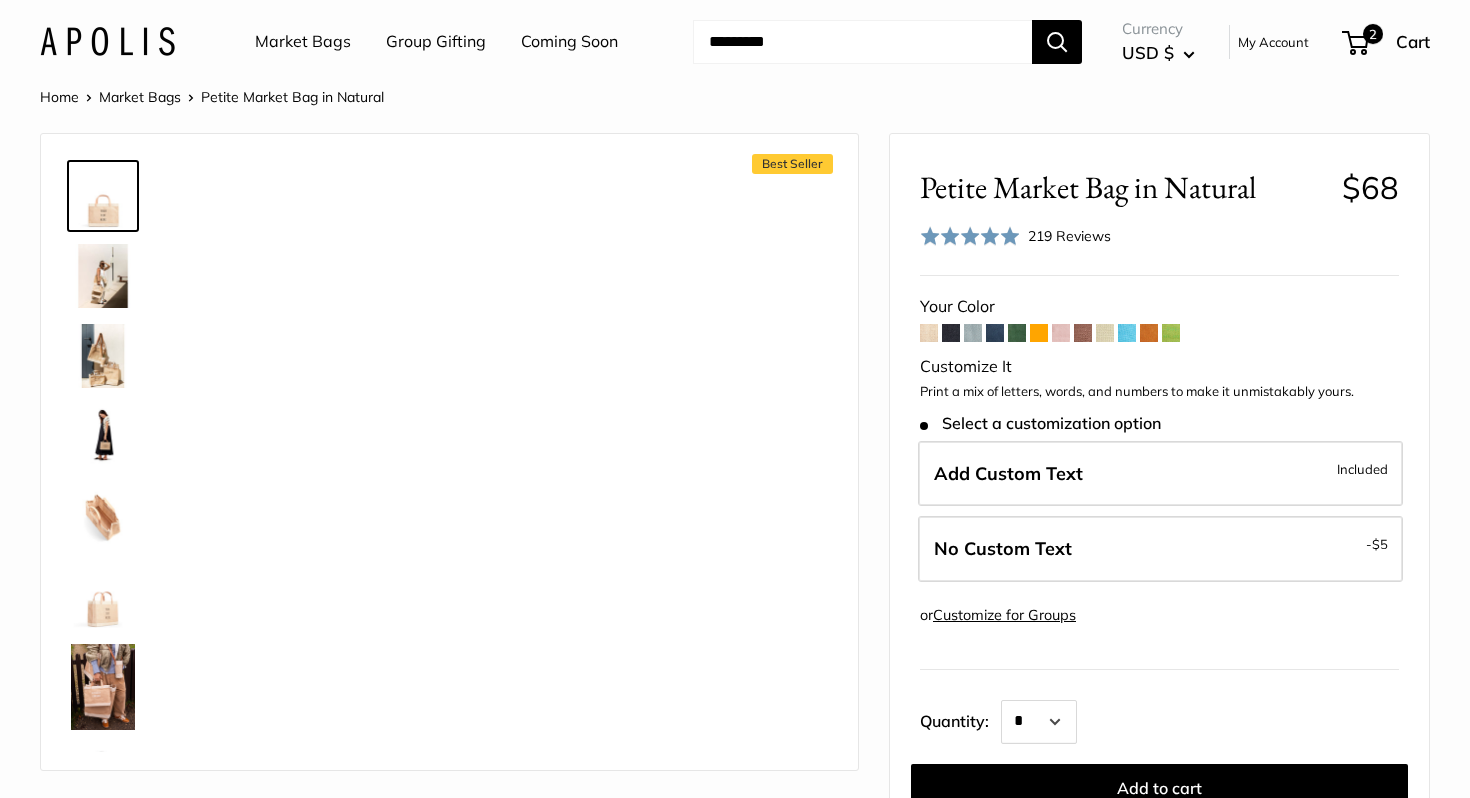 scroll, scrollTop: 0, scrollLeft: 0, axis: both 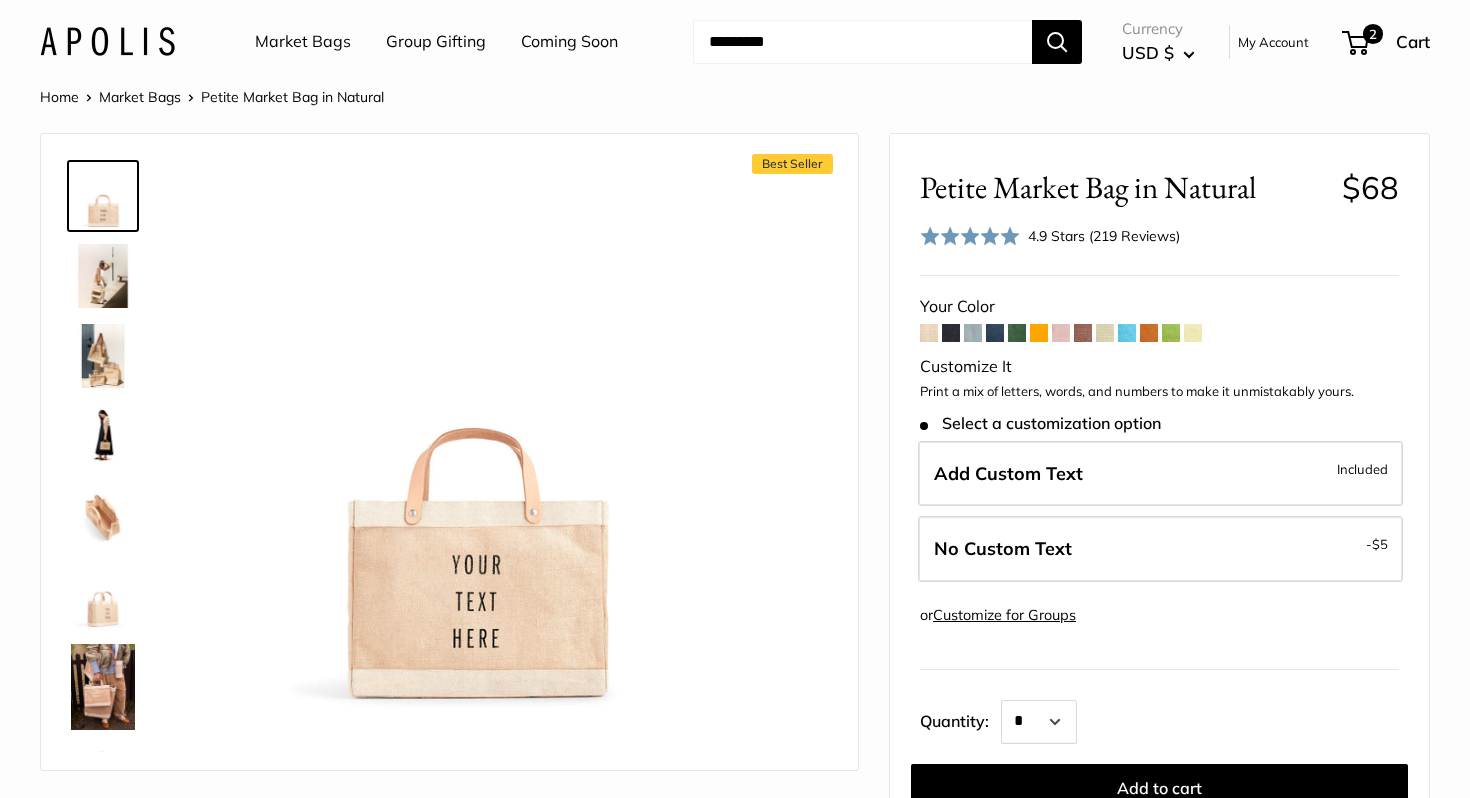 click at bounding box center (973, 333) 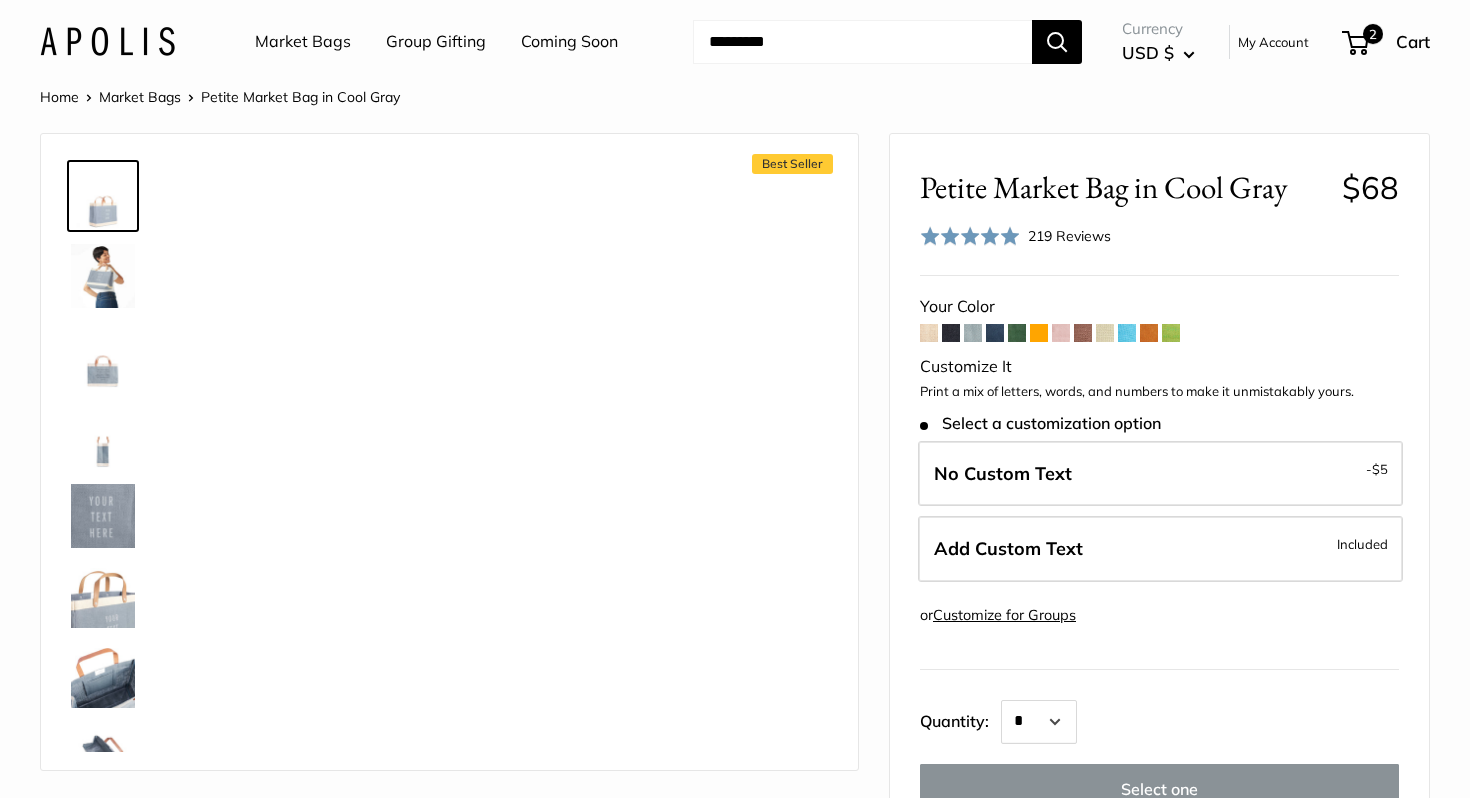 scroll, scrollTop: 0, scrollLeft: 0, axis: both 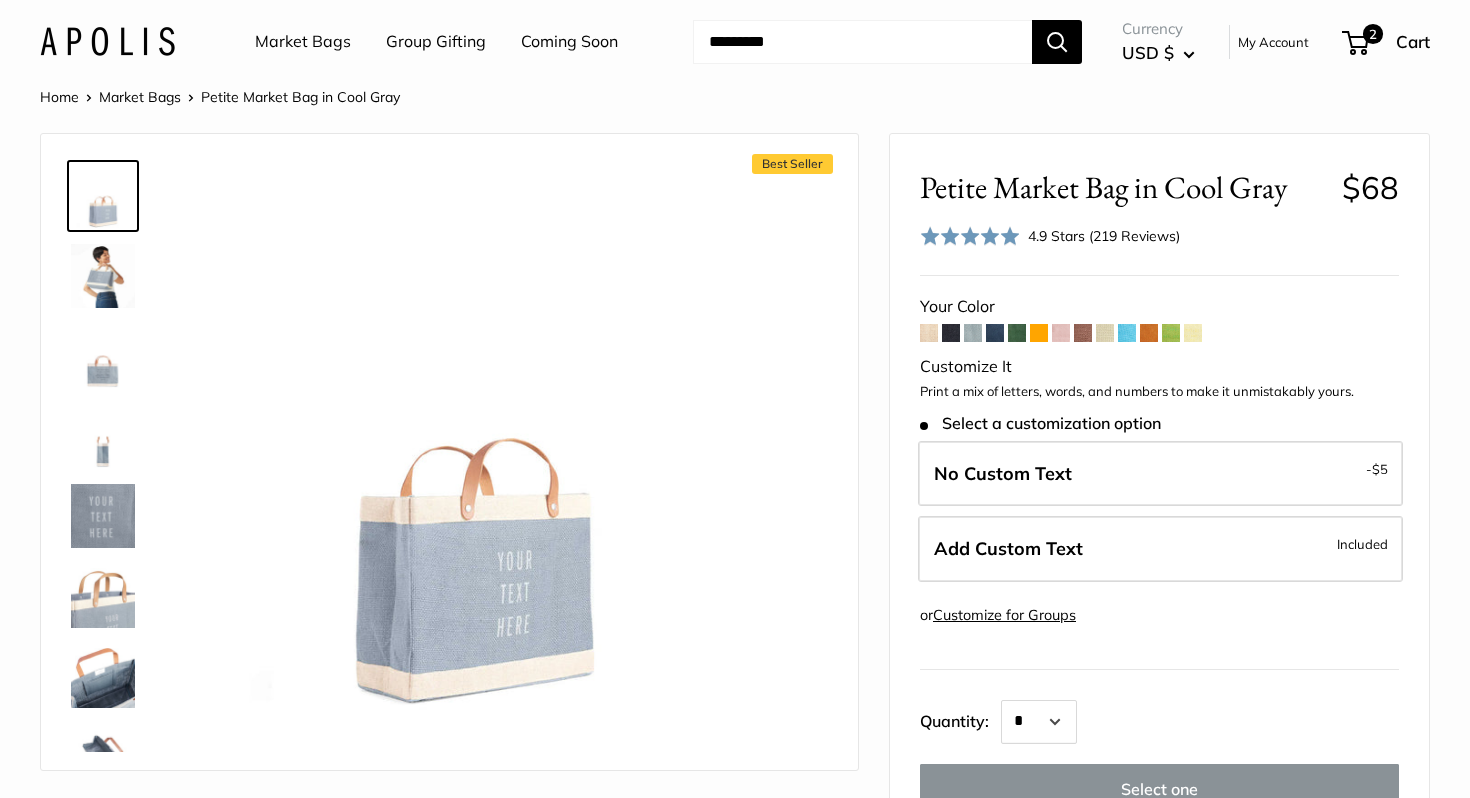 click at bounding box center [929, 333] 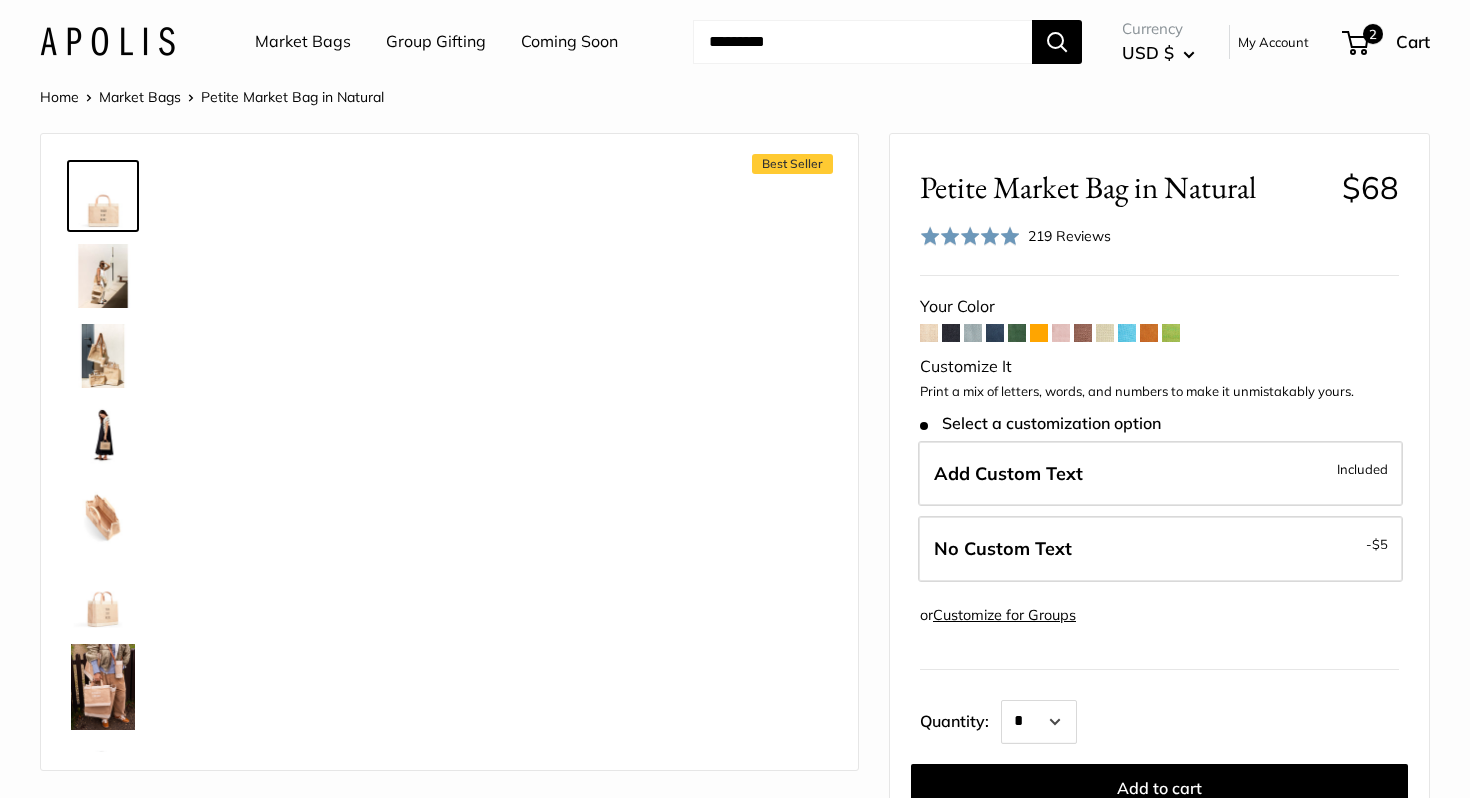 scroll, scrollTop: 0, scrollLeft: 0, axis: both 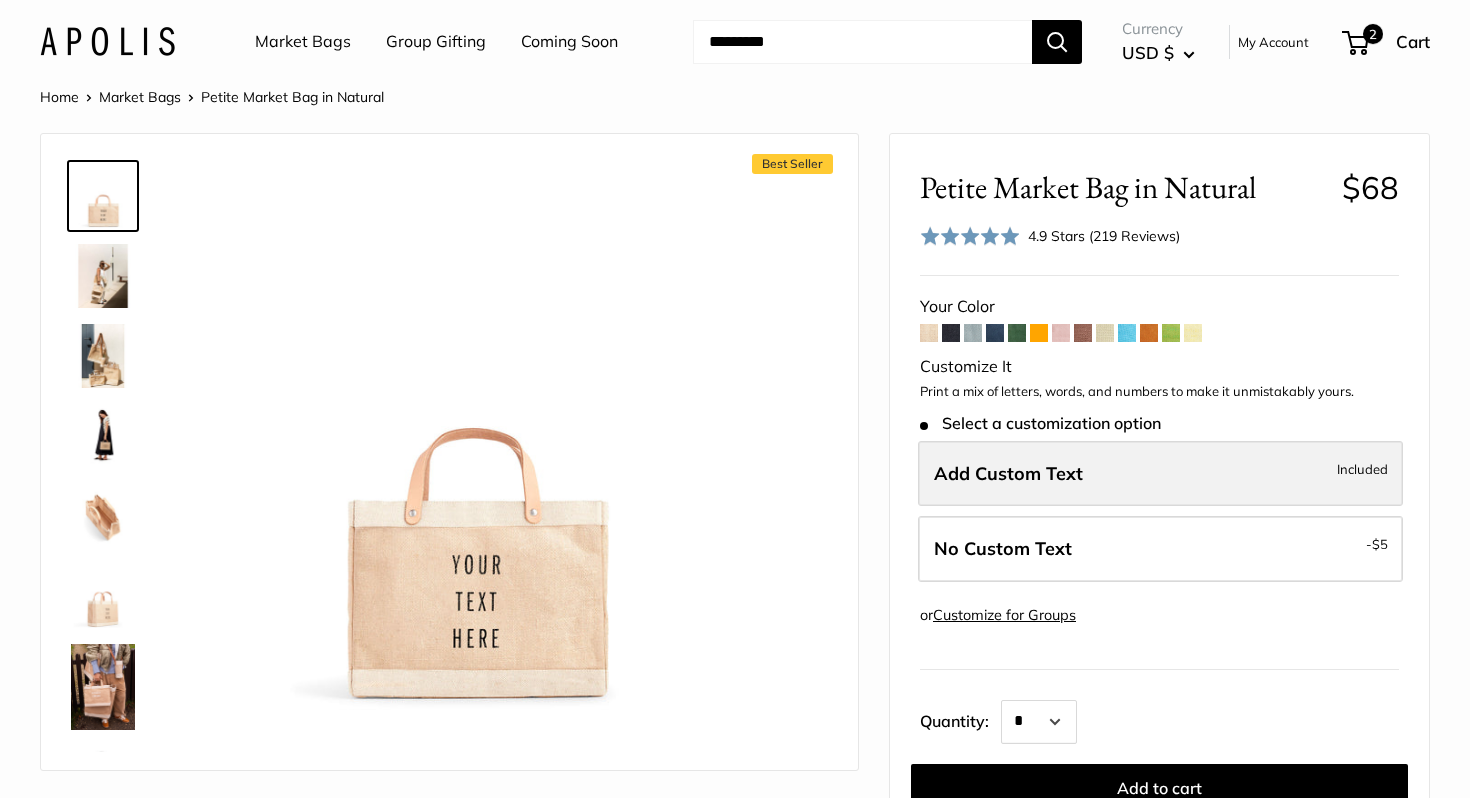 click on "Add Custom Text" at bounding box center (1008, 473) 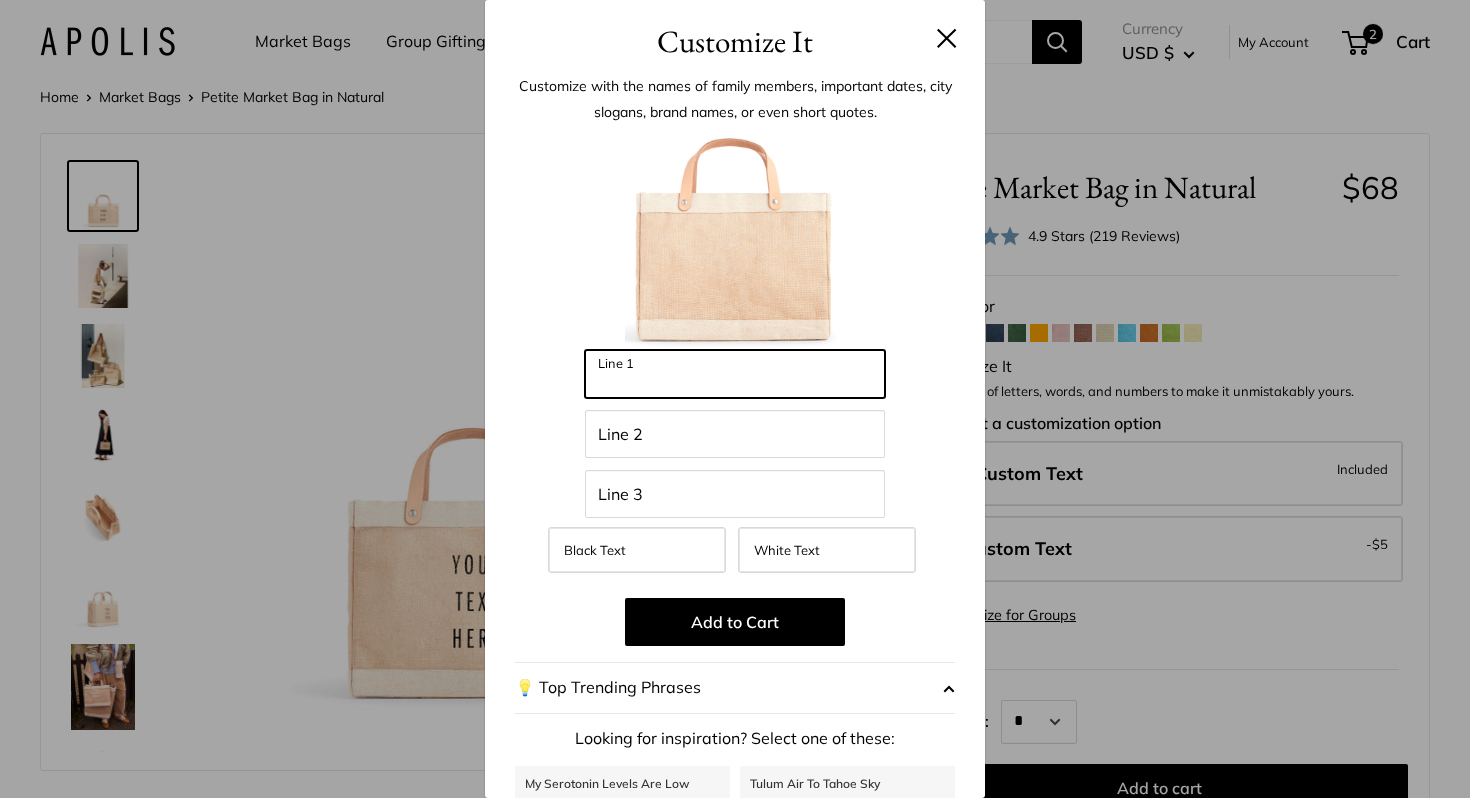 click on "Line 1" at bounding box center [735, 374] 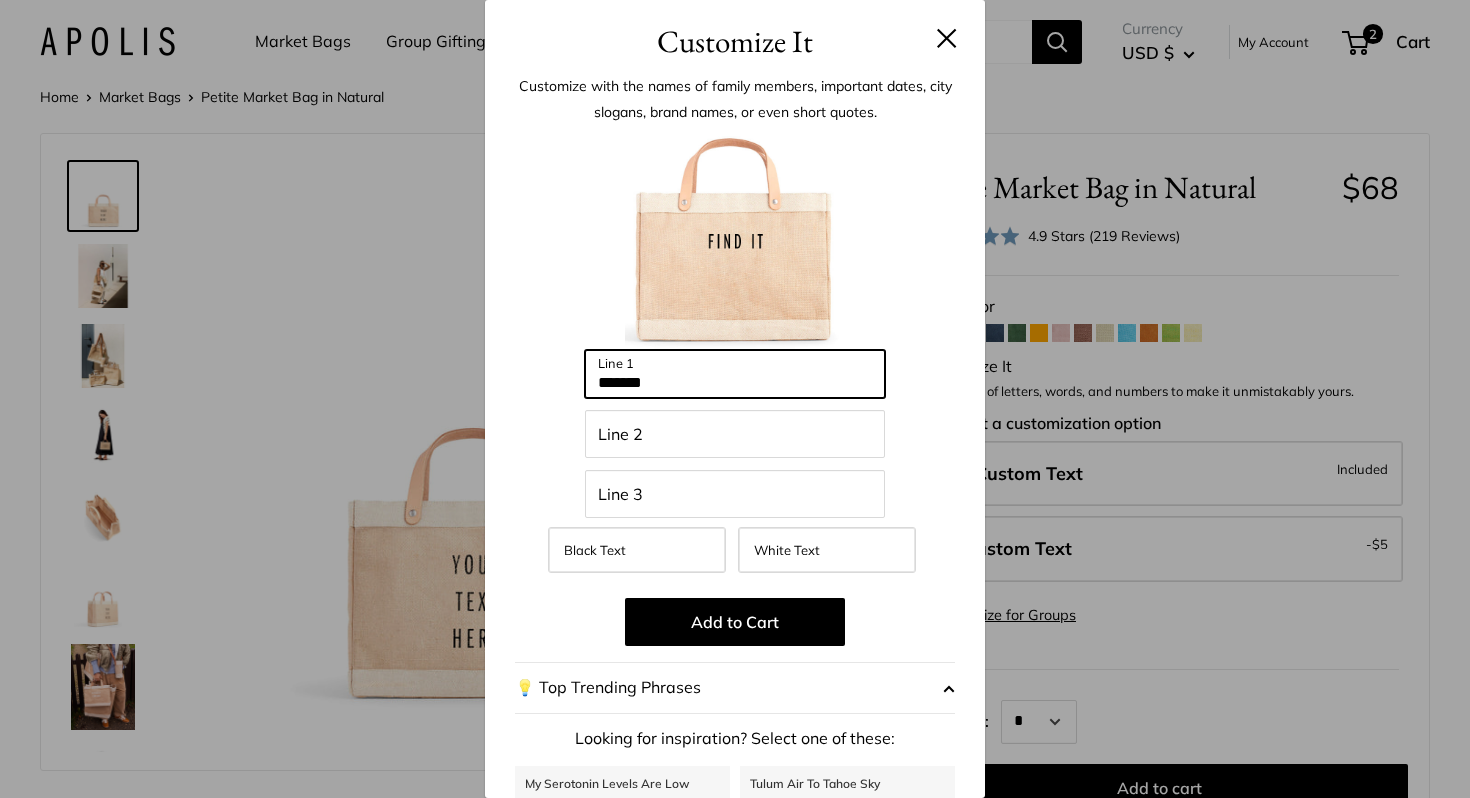 type on "*******" 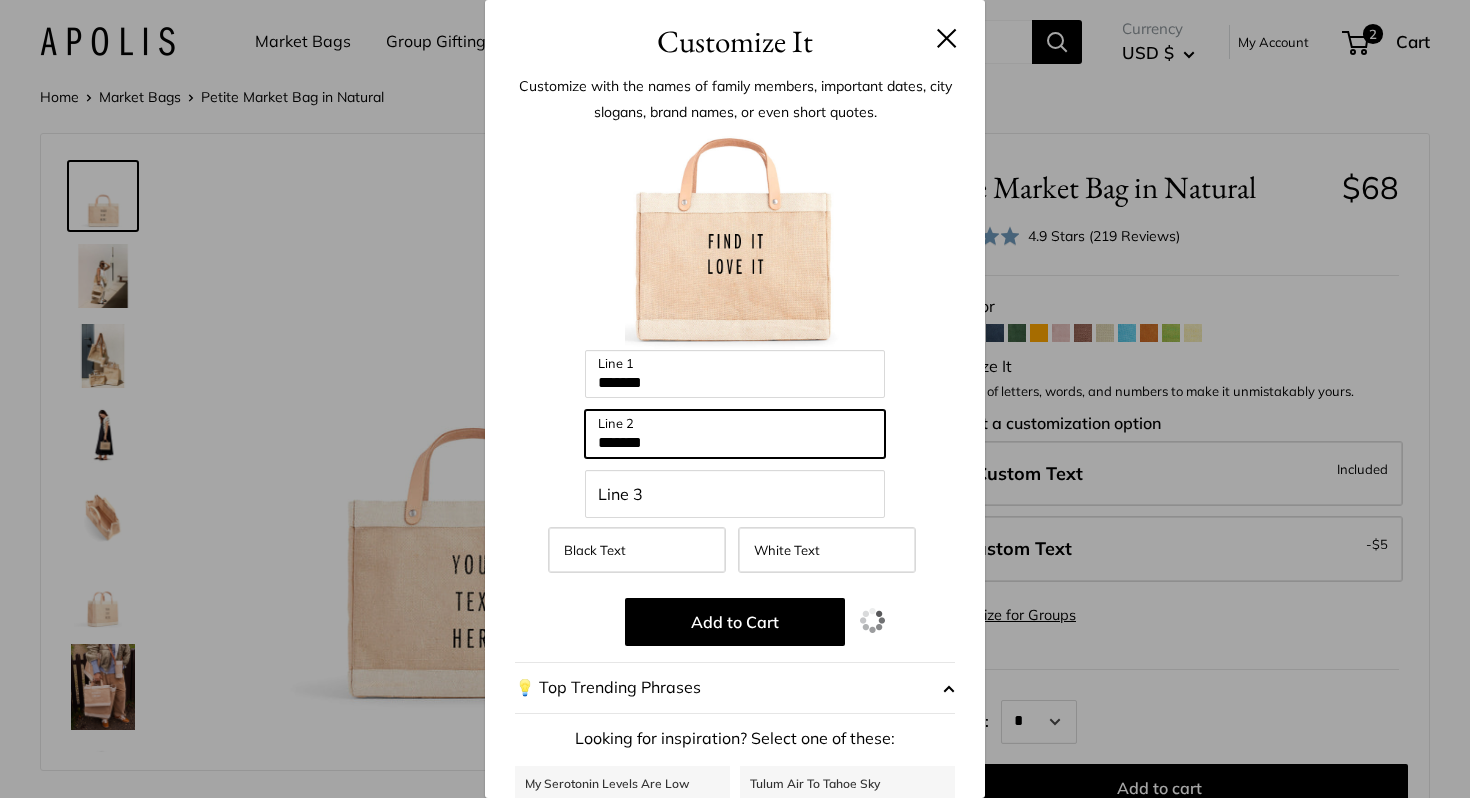 type on "*******" 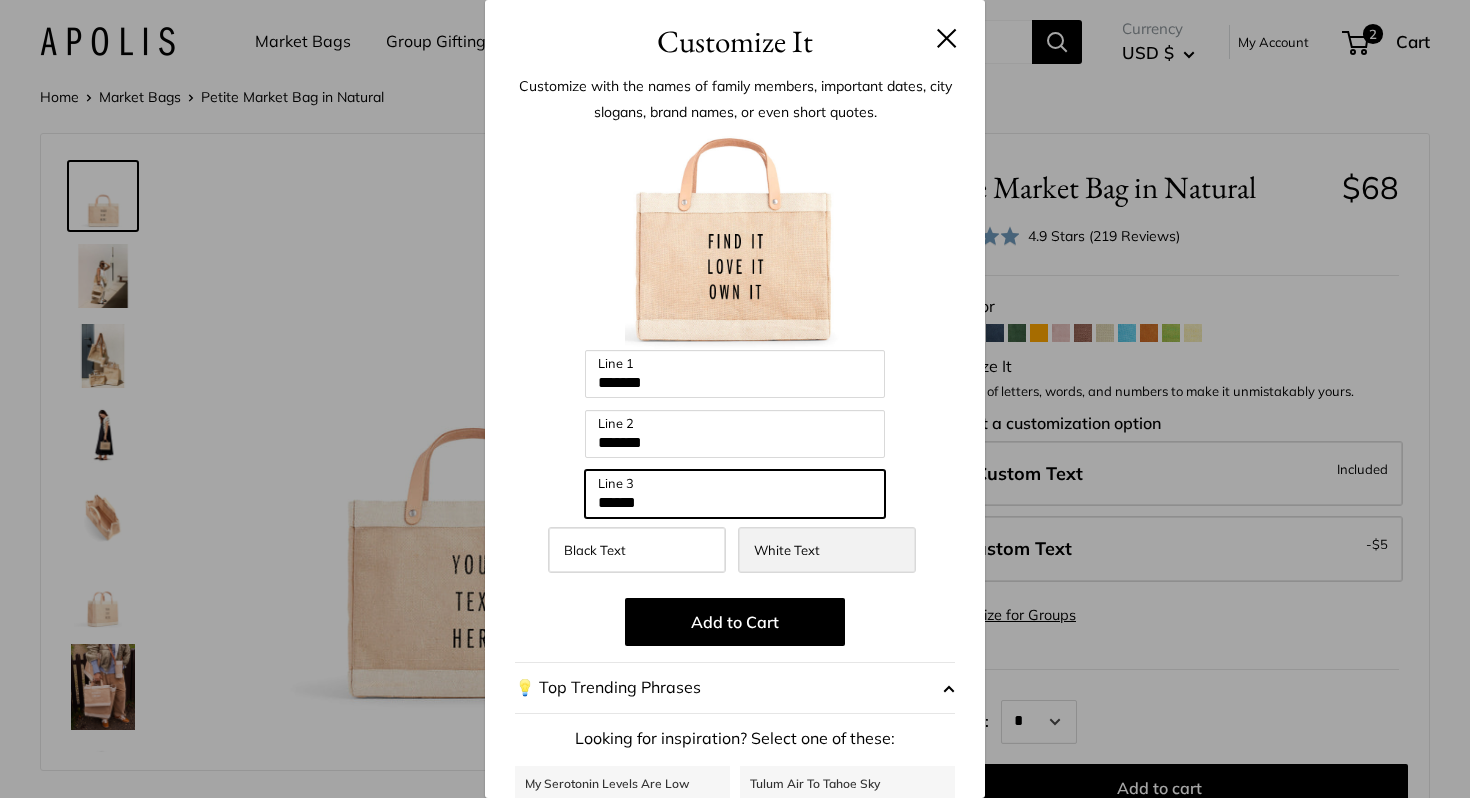 type on "******" 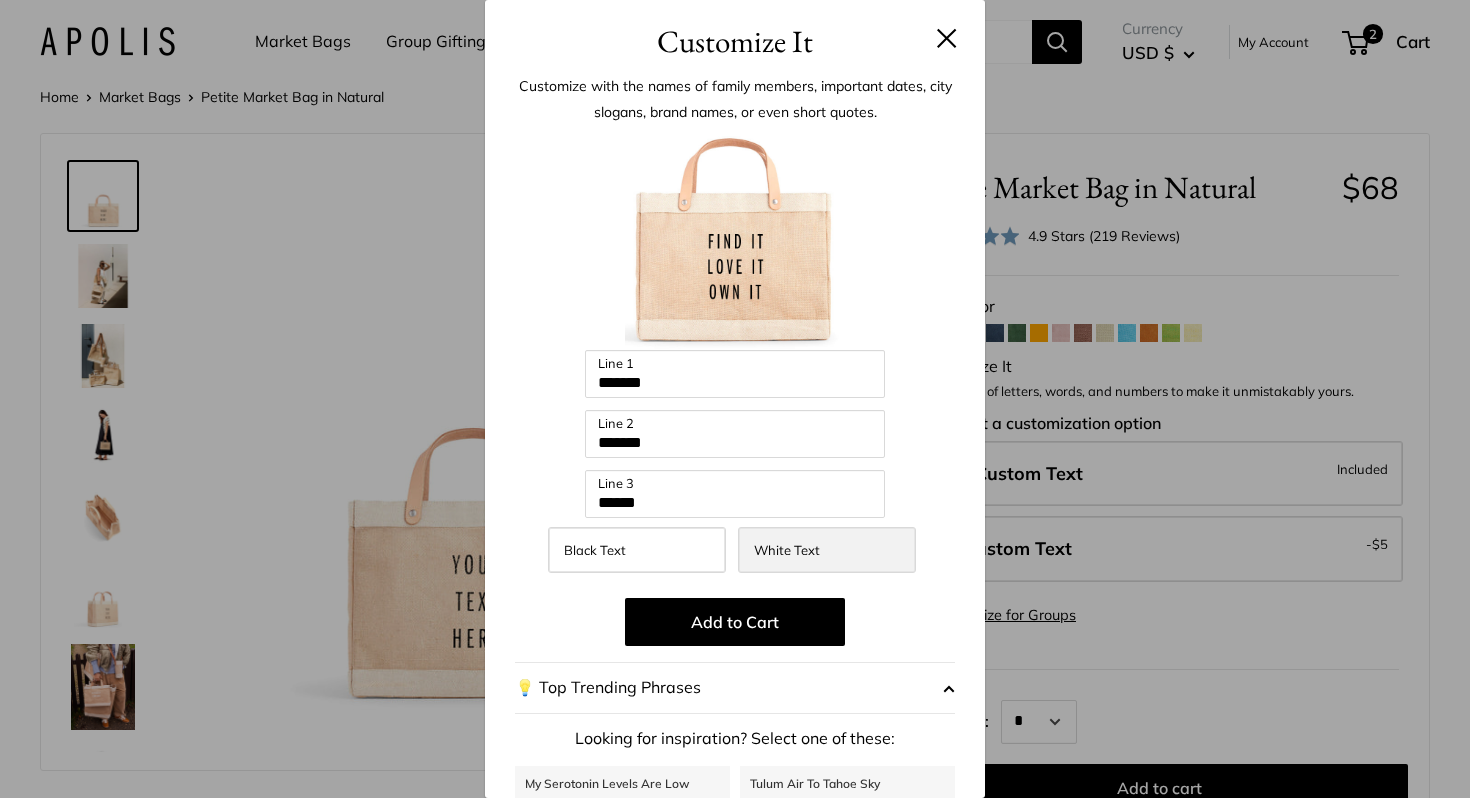 click on "White Text" at bounding box center [827, 550] 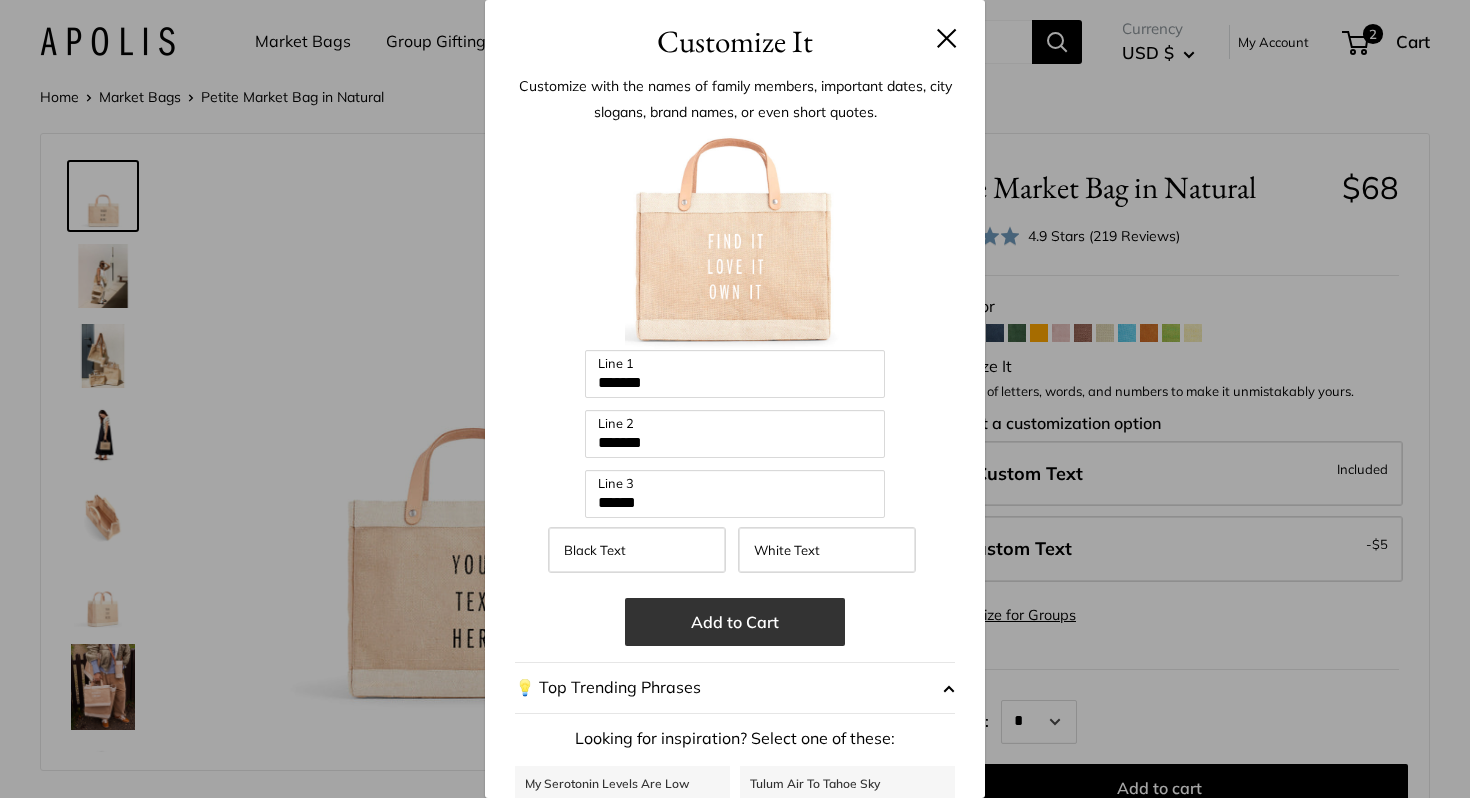 click on "Add to Cart" at bounding box center (735, 622) 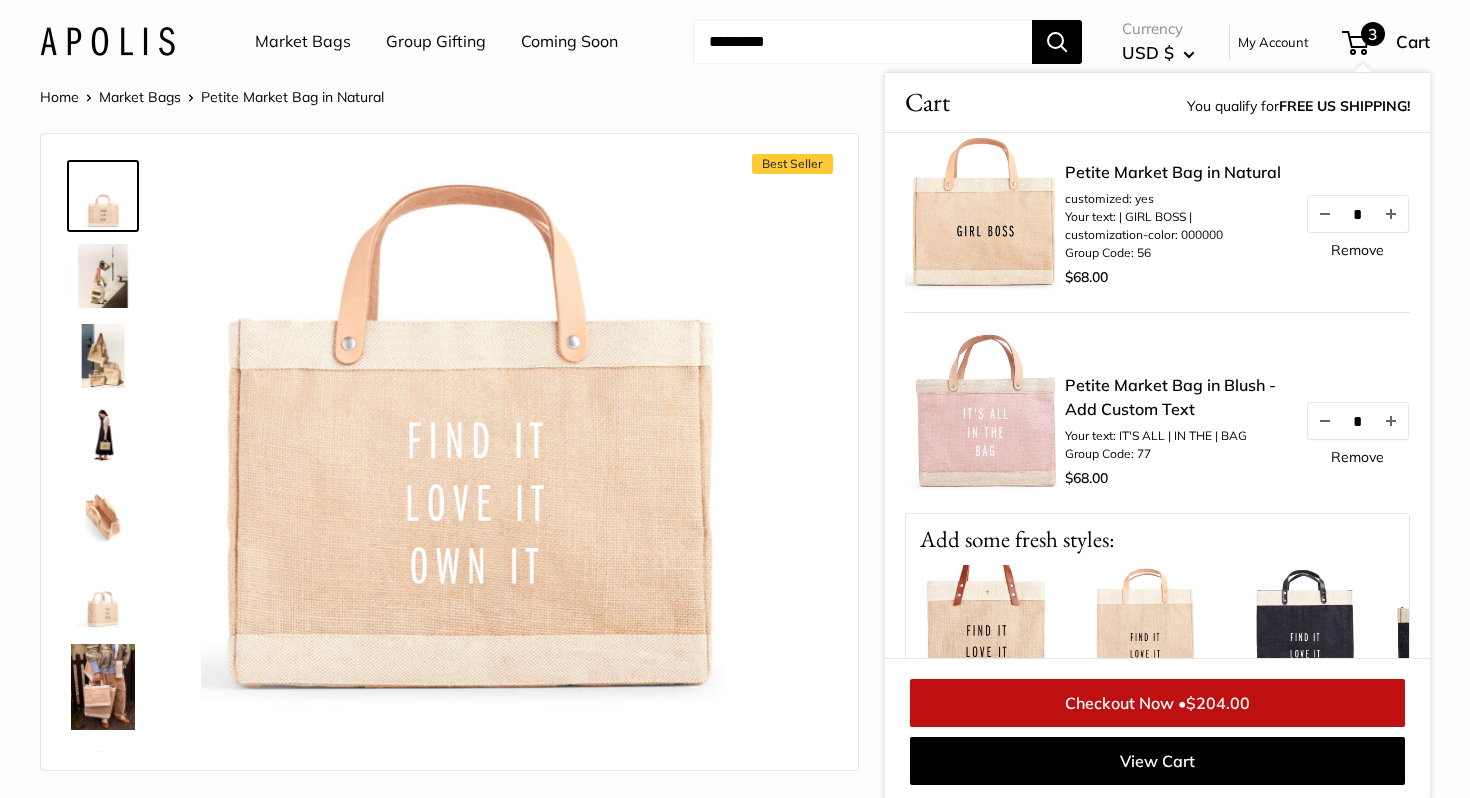 scroll, scrollTop: 139, scrollLeft: 0, axis: vertical 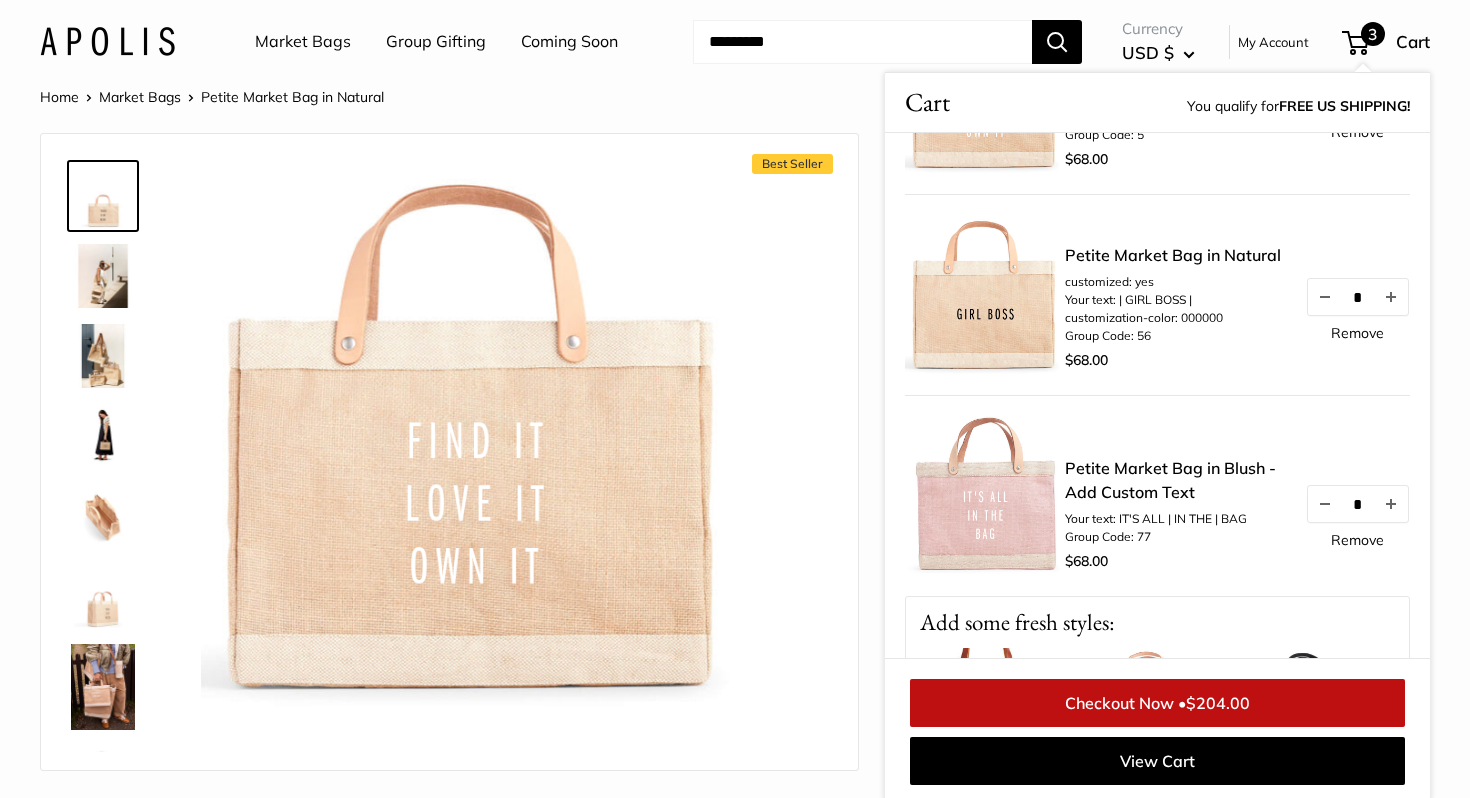 click on "Checkout Now •  $204.00" at bounding box center (1157, 703) 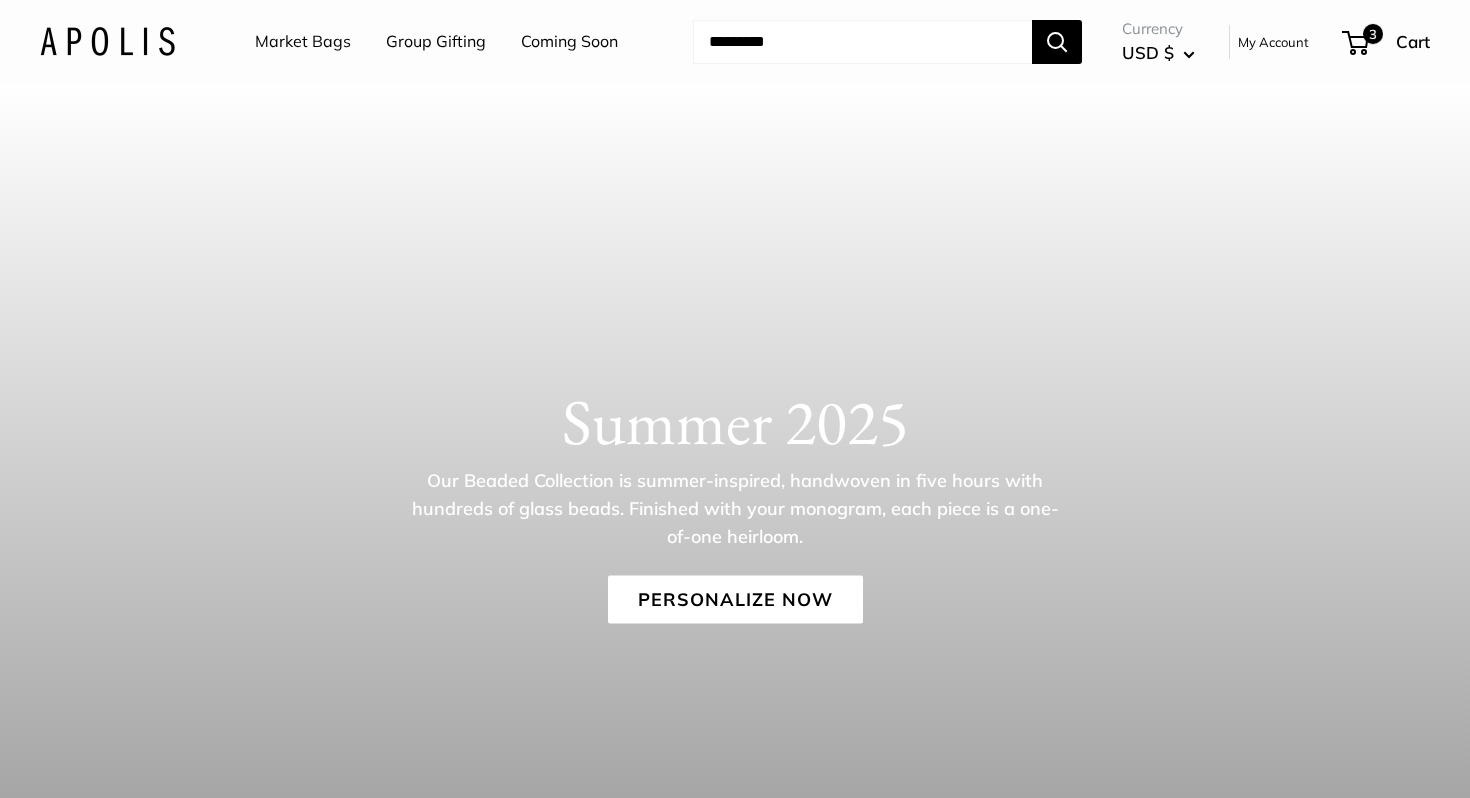 scroll, scrollTop: 0, scrollLeft: 0, axis: both 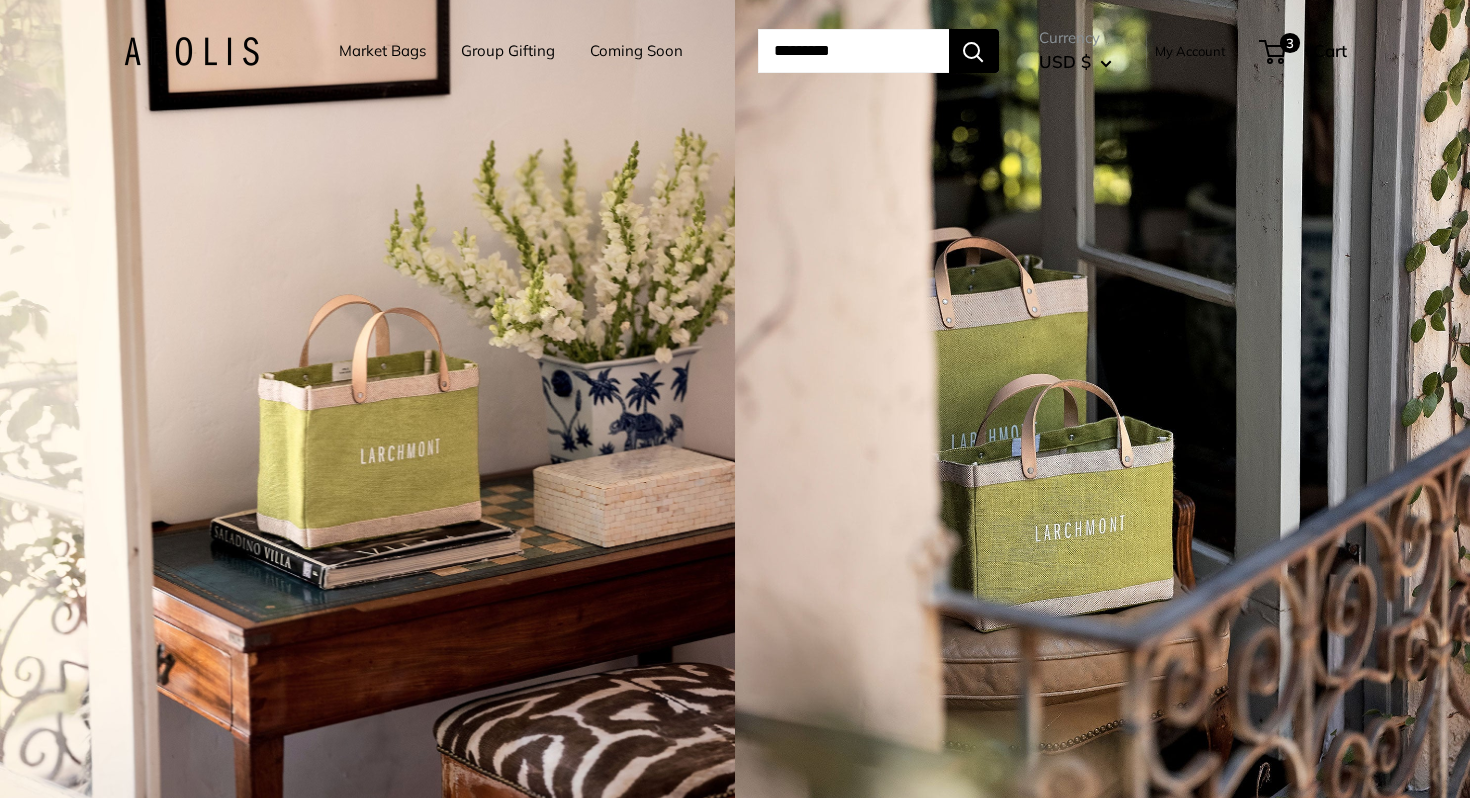 click on "Market Bags" at bounding box center [382, 51] 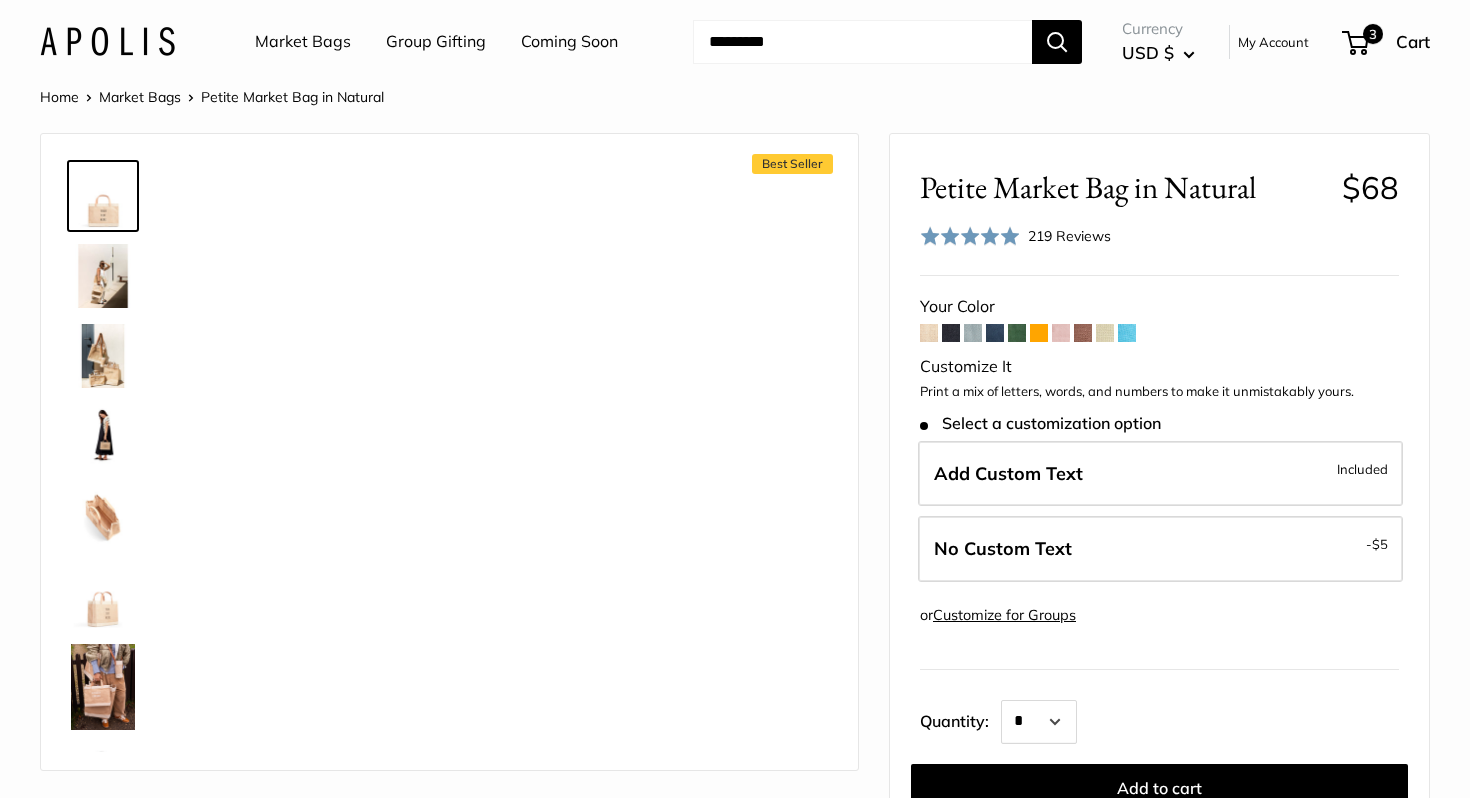 scroll, scrollTop: 0, scrollLeft: 0, axis: both 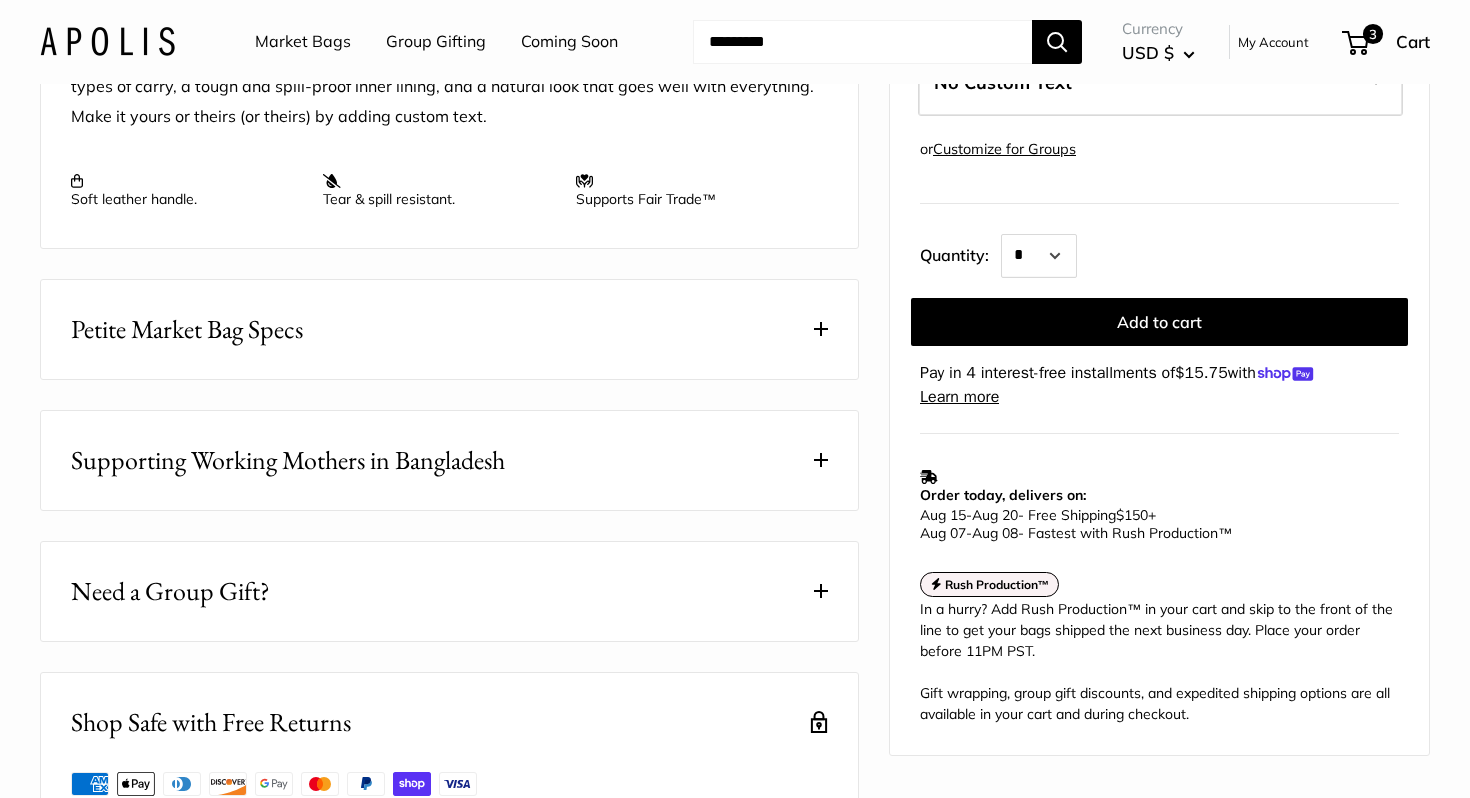 click on "Supporting Working Mothers in Bangladesh" at bounding box center (449, 460) 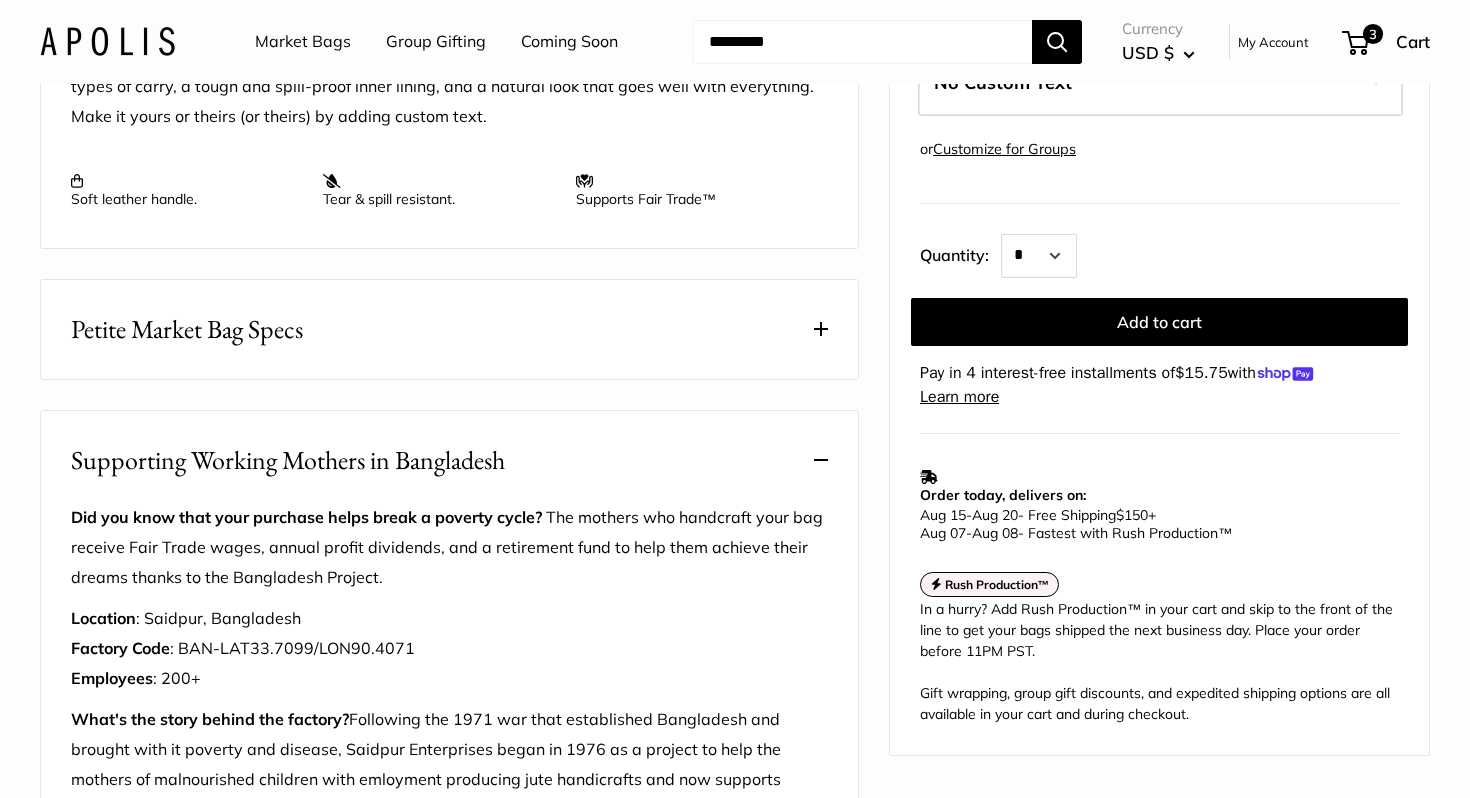 click on "Supporting Working Mothers in Bangladesh" at bounding box center [449, 460] 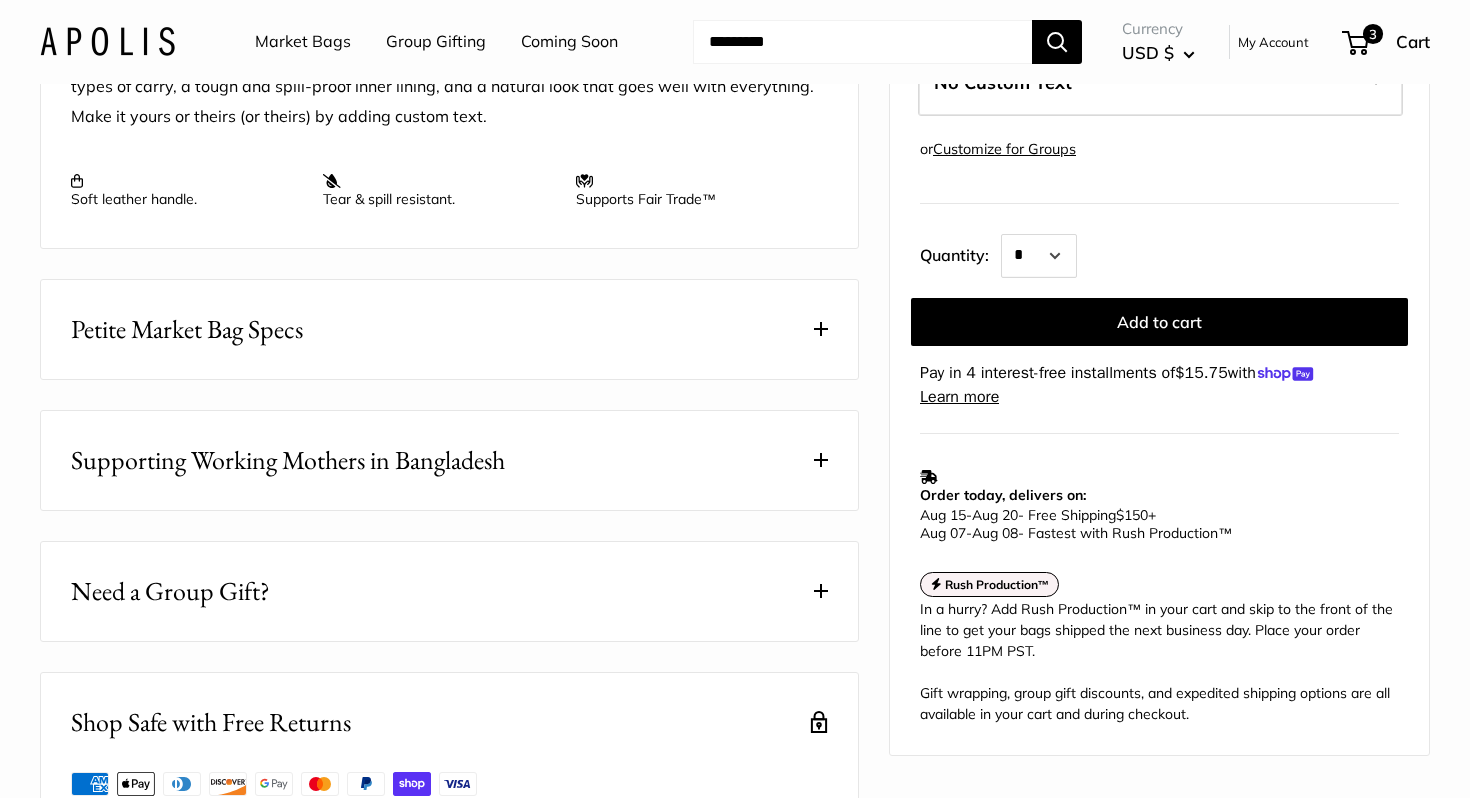 click on "Petite Market Bag Specs" at bounding box center [449, 329] 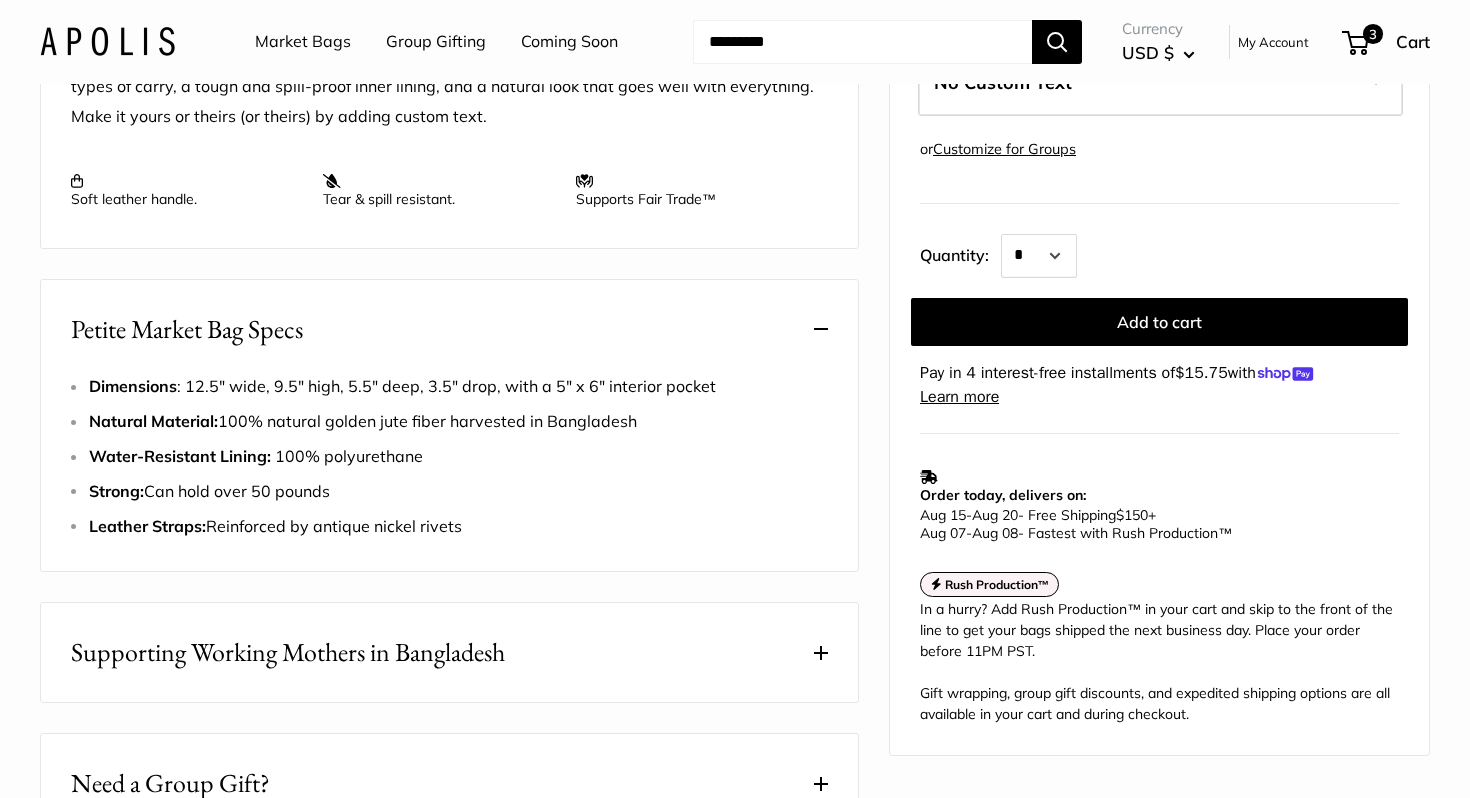 click at bounding box center (821, 329) 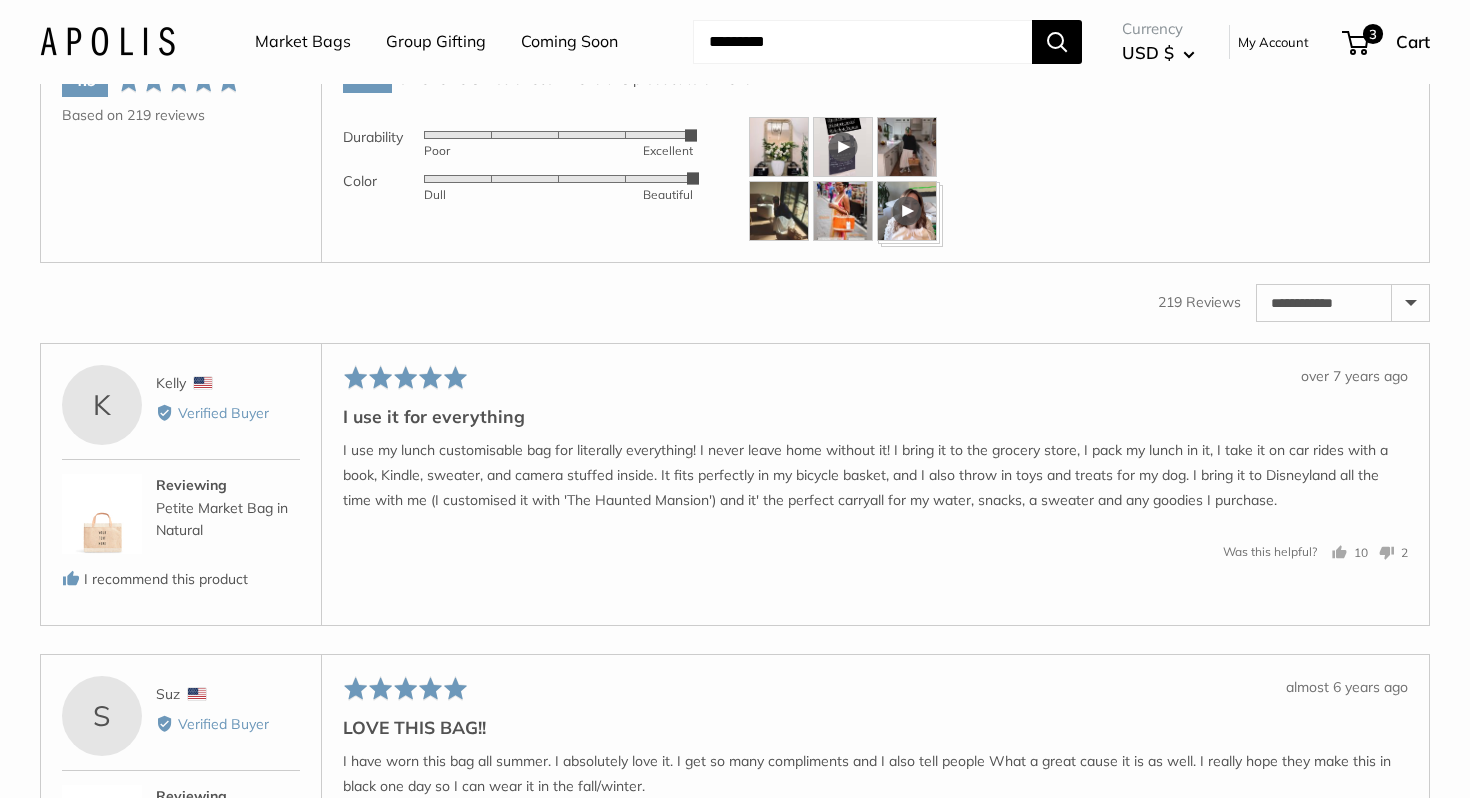 scroll, scrollTop: 3030, scrollLeft: 0, axis: vertical 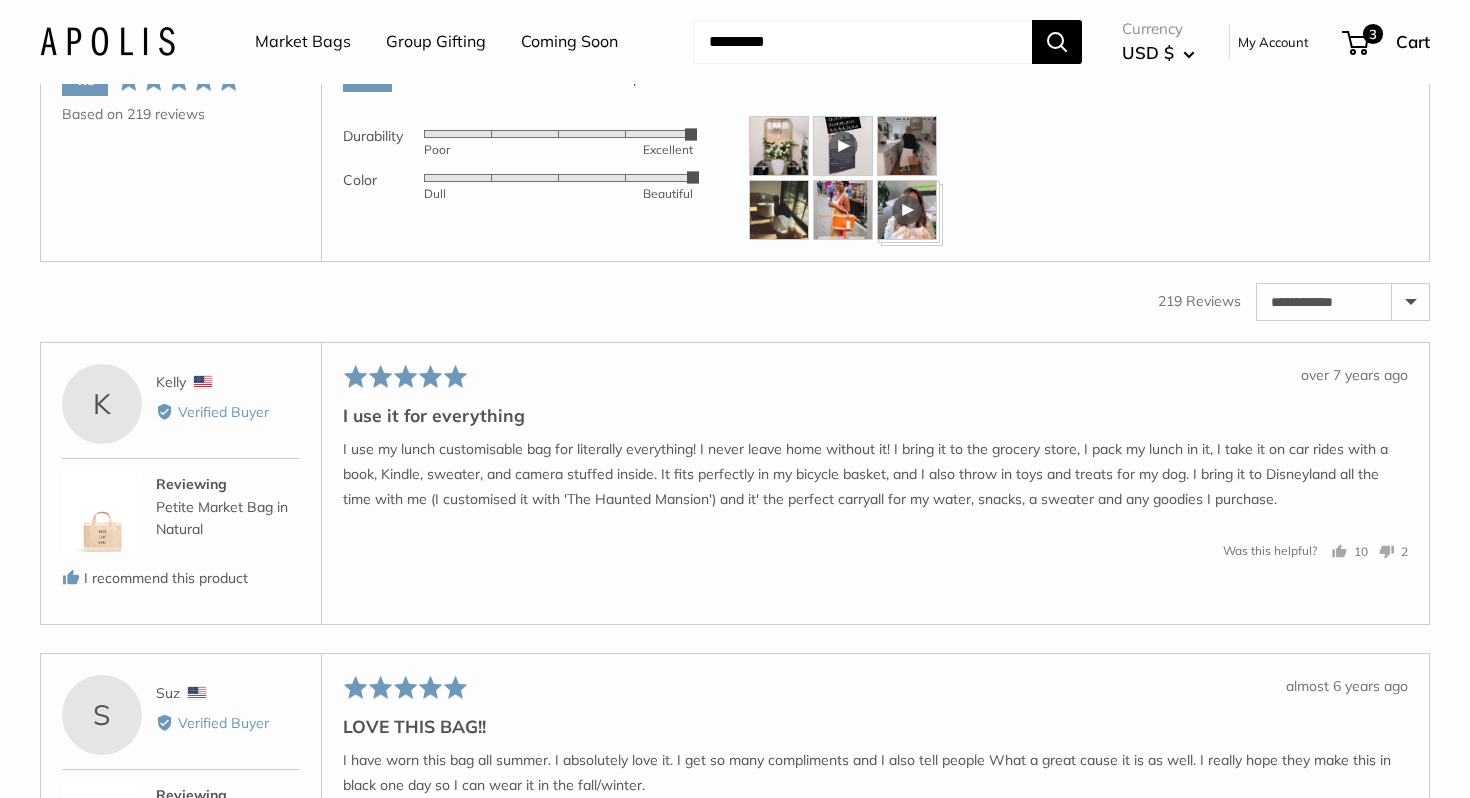 click at bounding box center [102, 513] 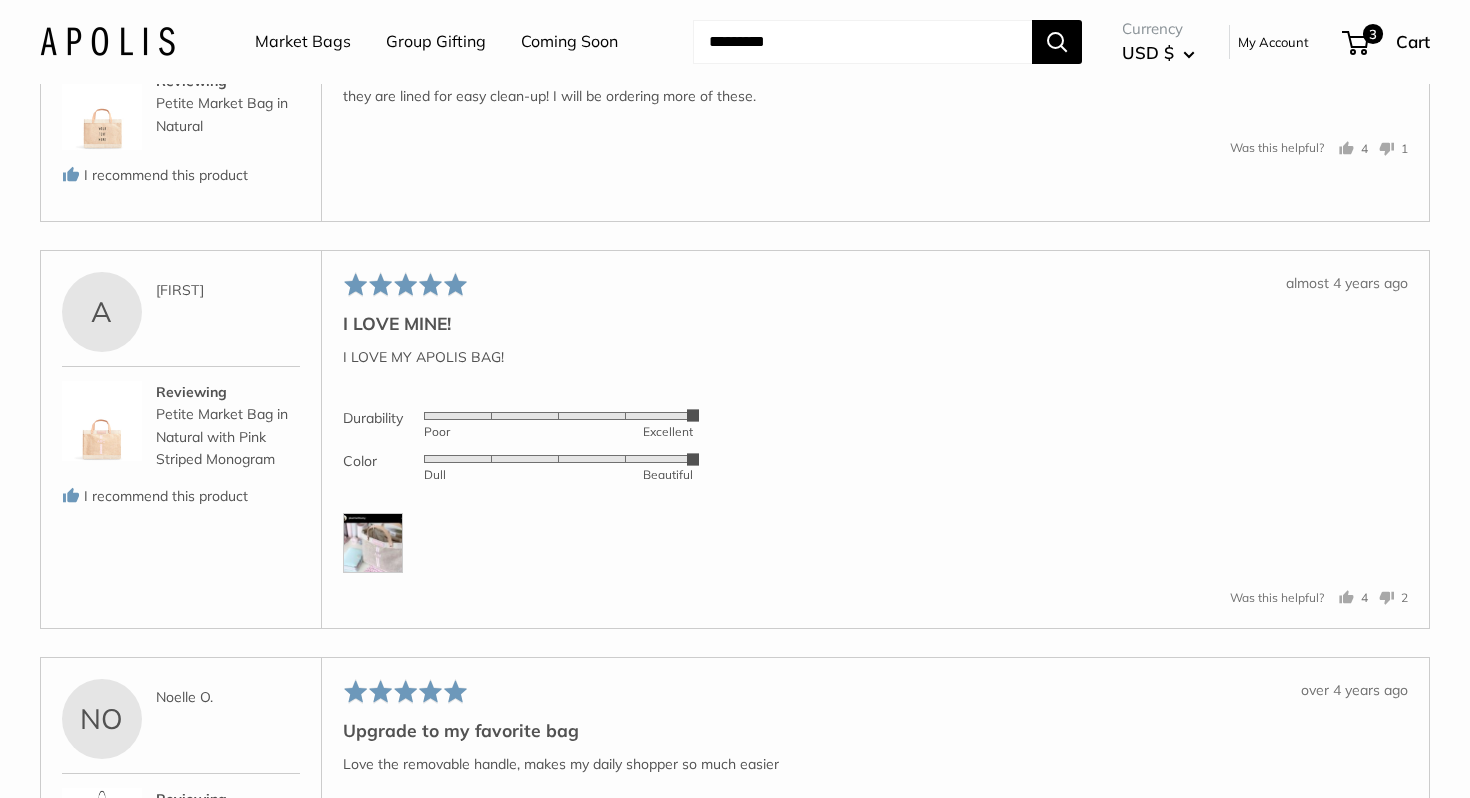 scroll, scrollTop: 4162, scrollLeft: 0, axis: vertical 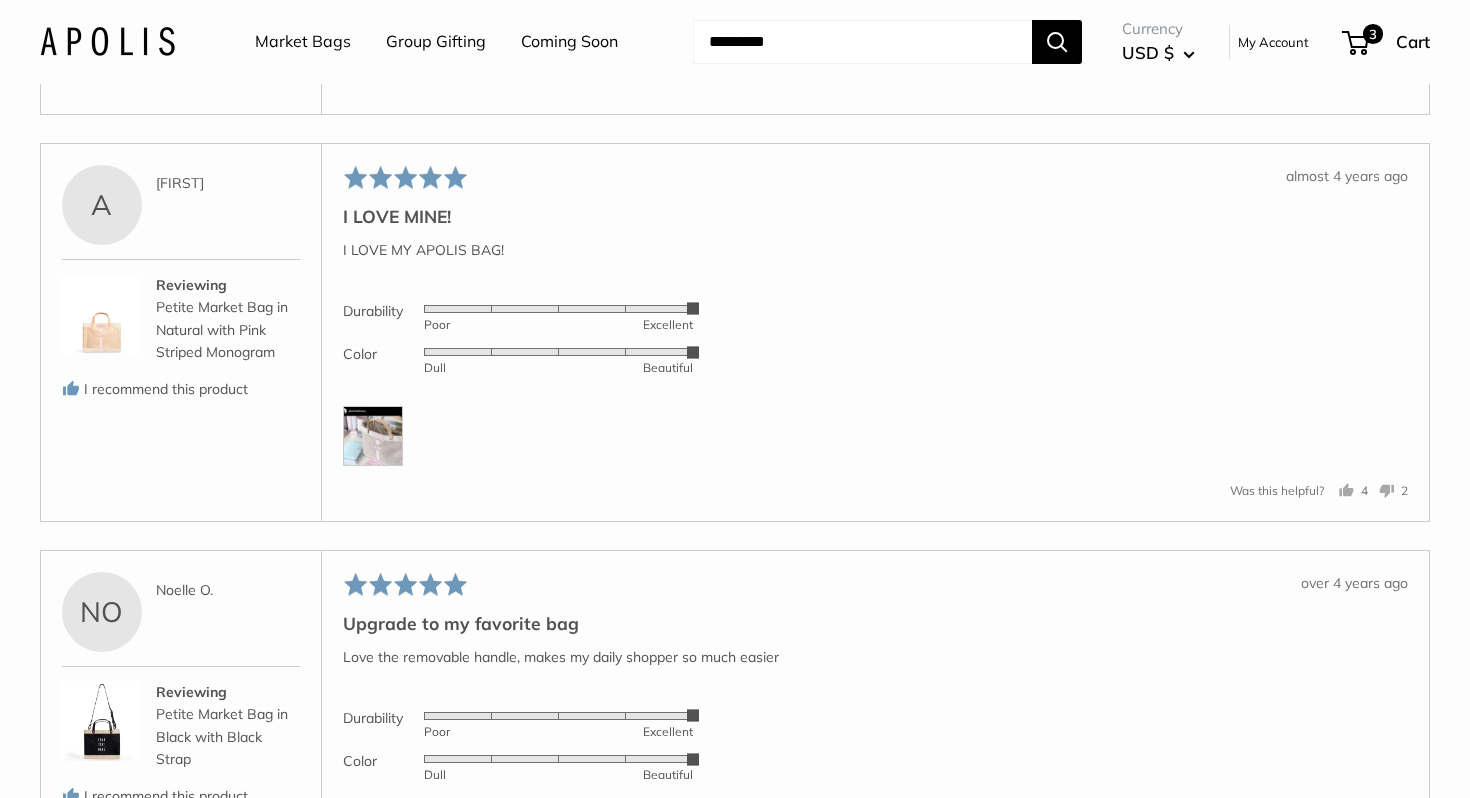 click at bounding box center [373, 436] 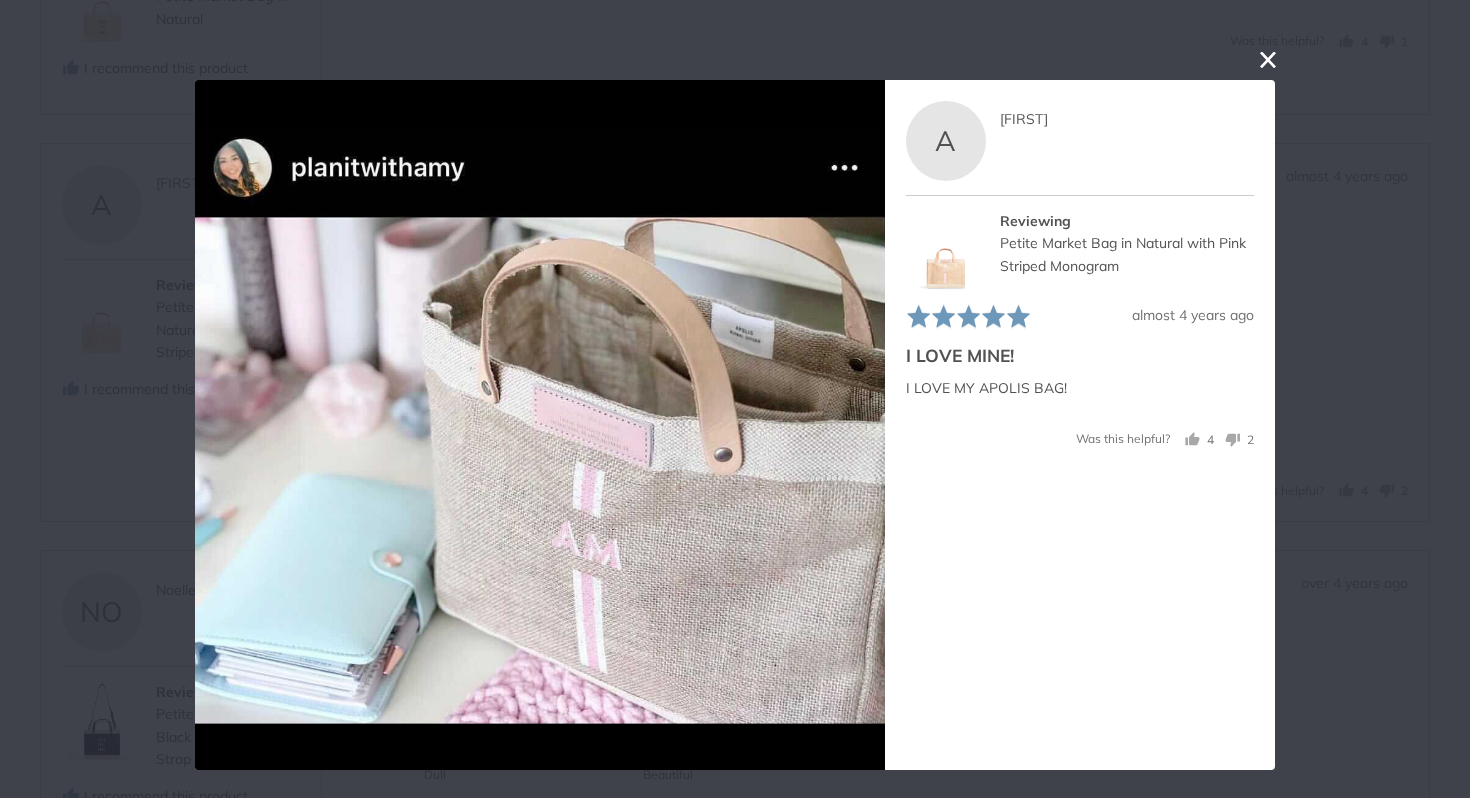 click at bounding box center [1268, 60] 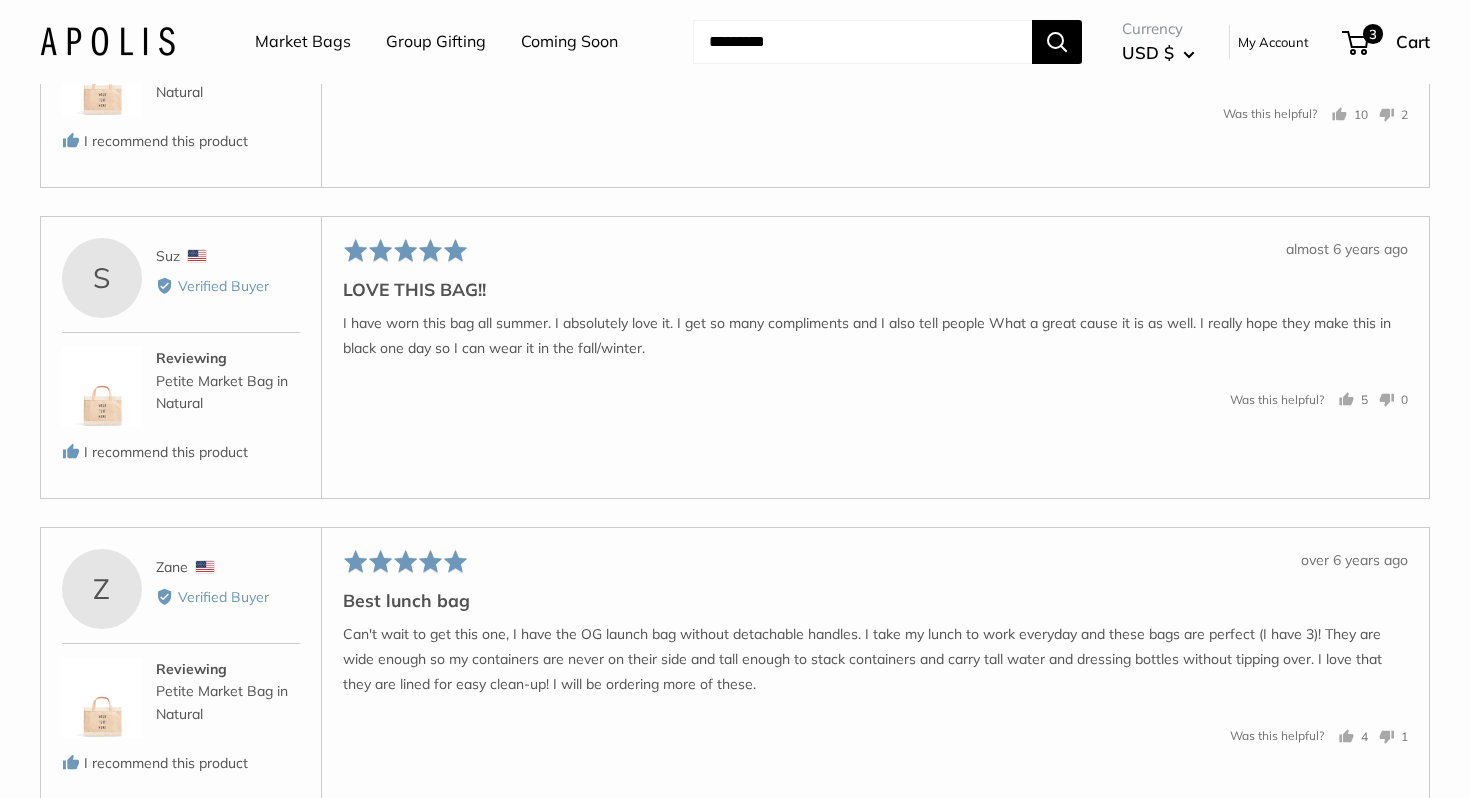 scroll, scrollTop: 3190, scrollLeft: 0, axis: vertical 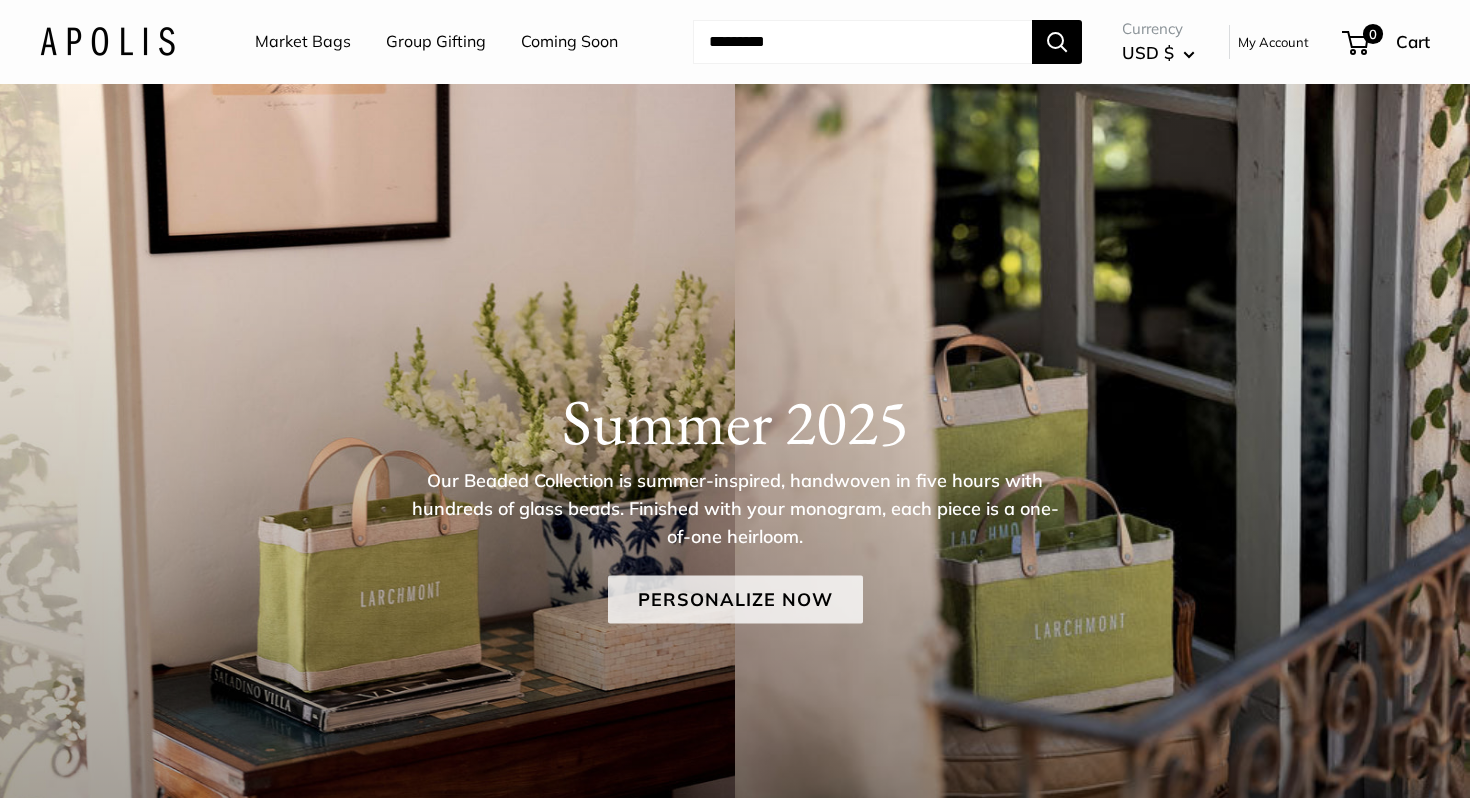 click on "Personalize Now" at bounding box center (735, 600) 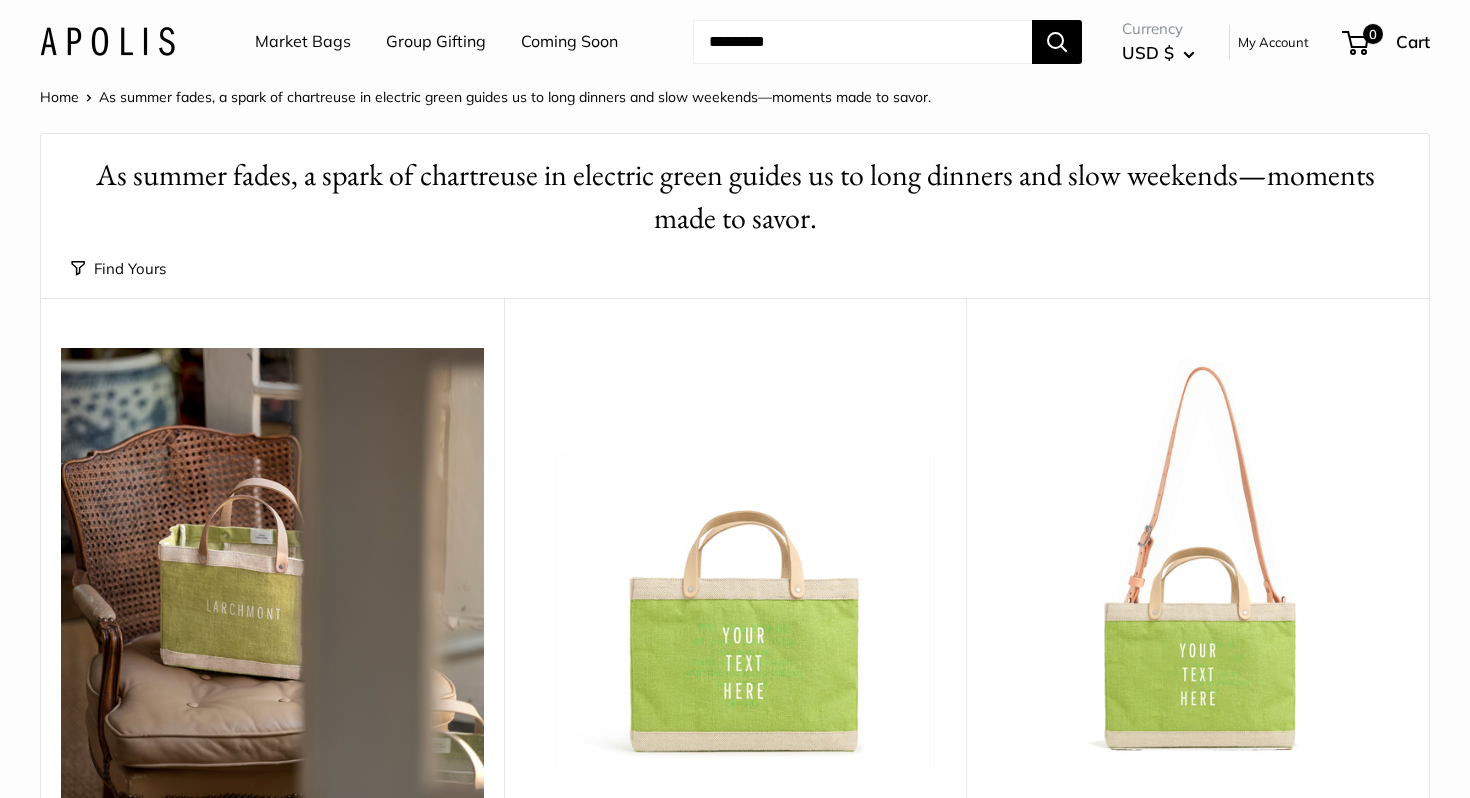 scroll, scrollTop: 0, scrollLeft: 0, axis: both 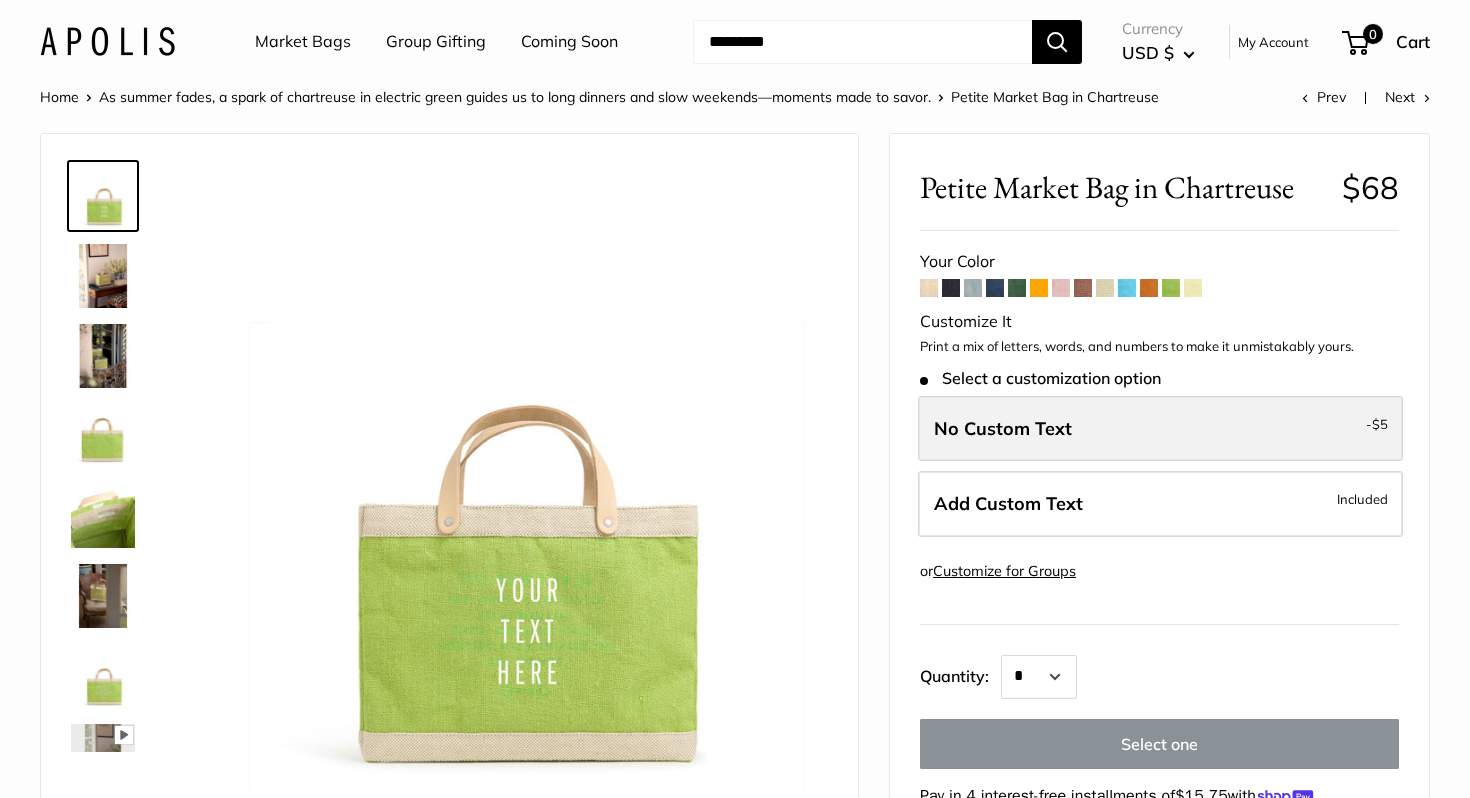 click on "No Custom Text
- $5" at bounding box center [1160, 429] 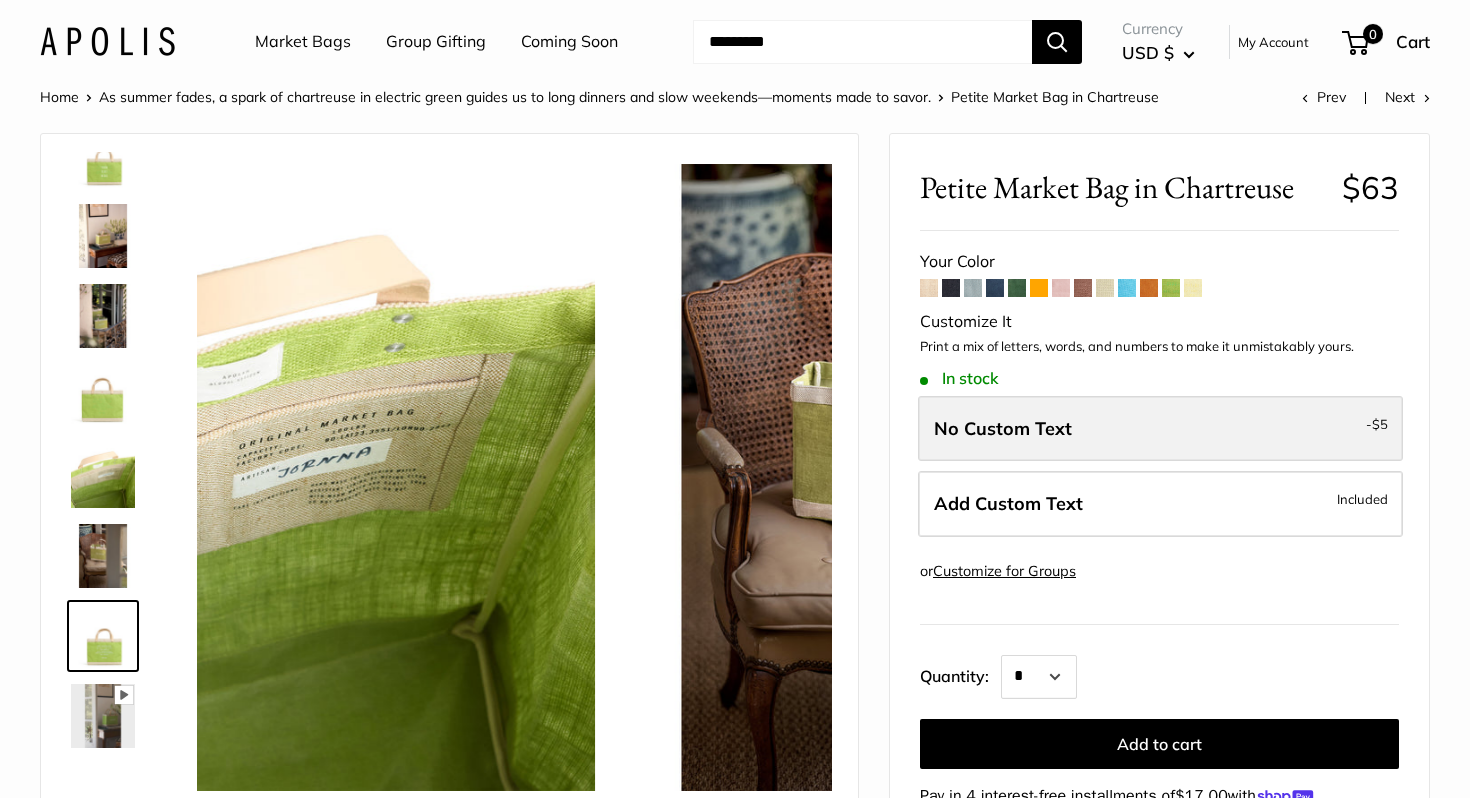 scroll, scrollTop: 48, scrollLeft: 0, axis: vertical 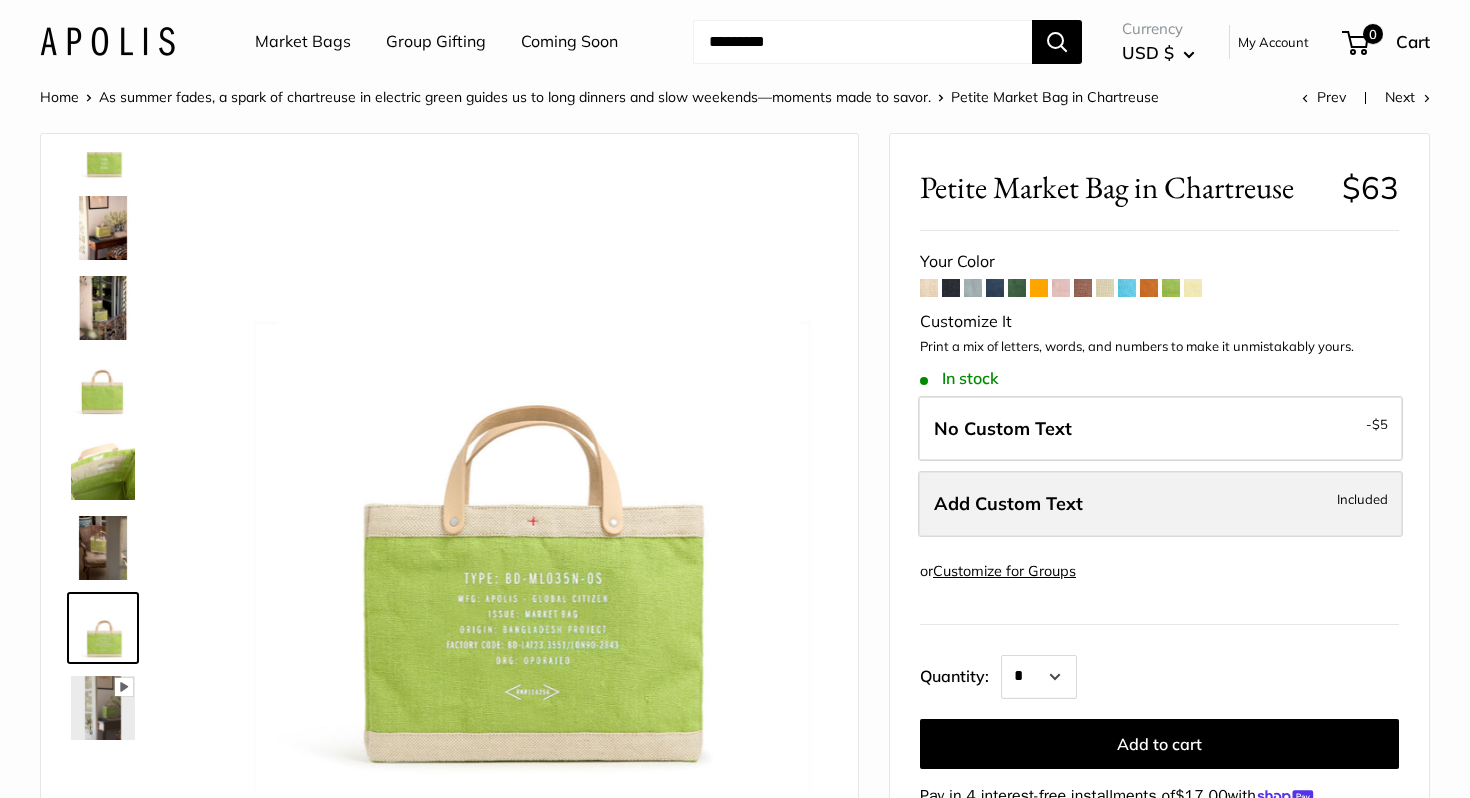 click on "Add Custom Text
Included" at bounding box center (1160, 504) 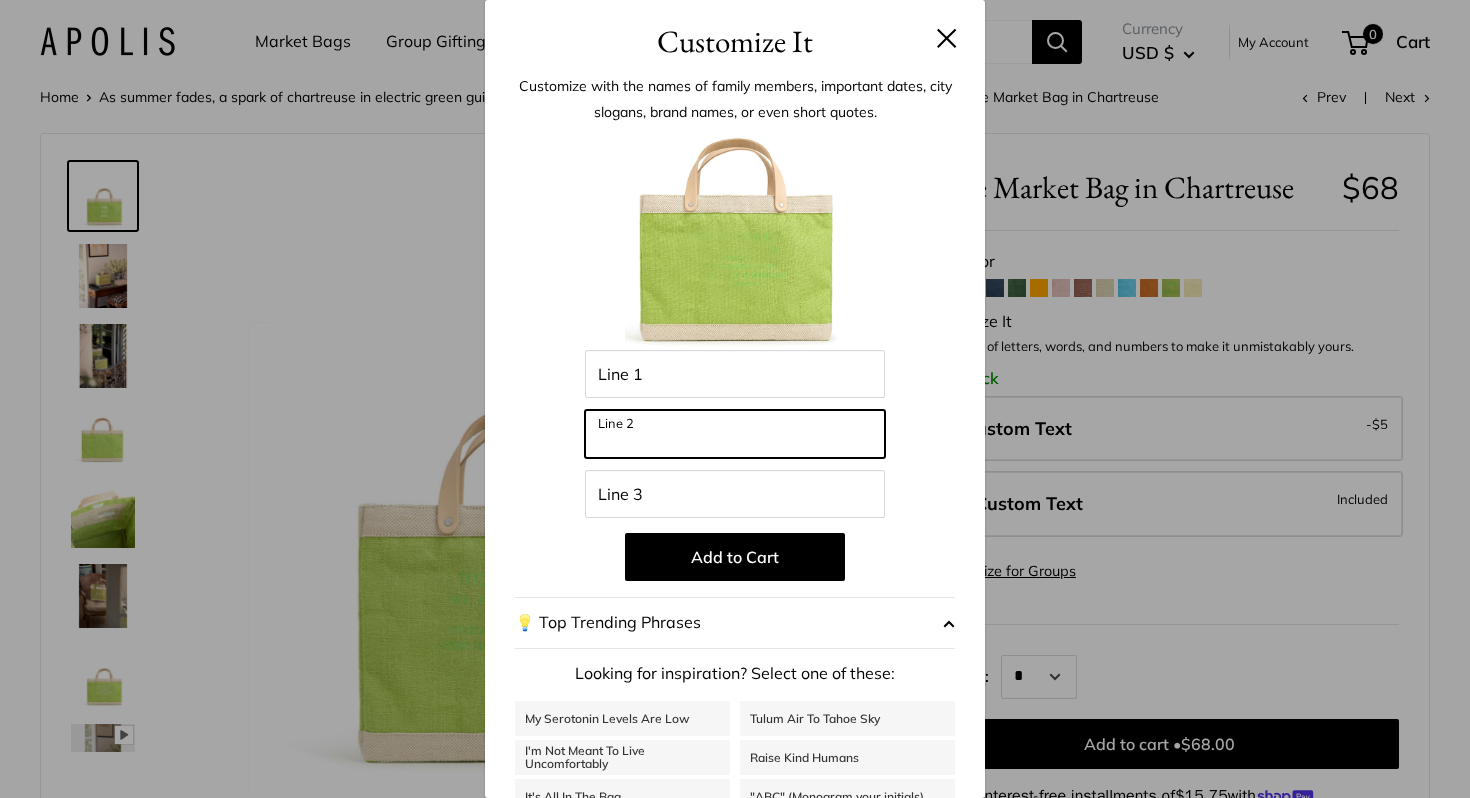 click on "Line 2" at bounding box center (735, 434) 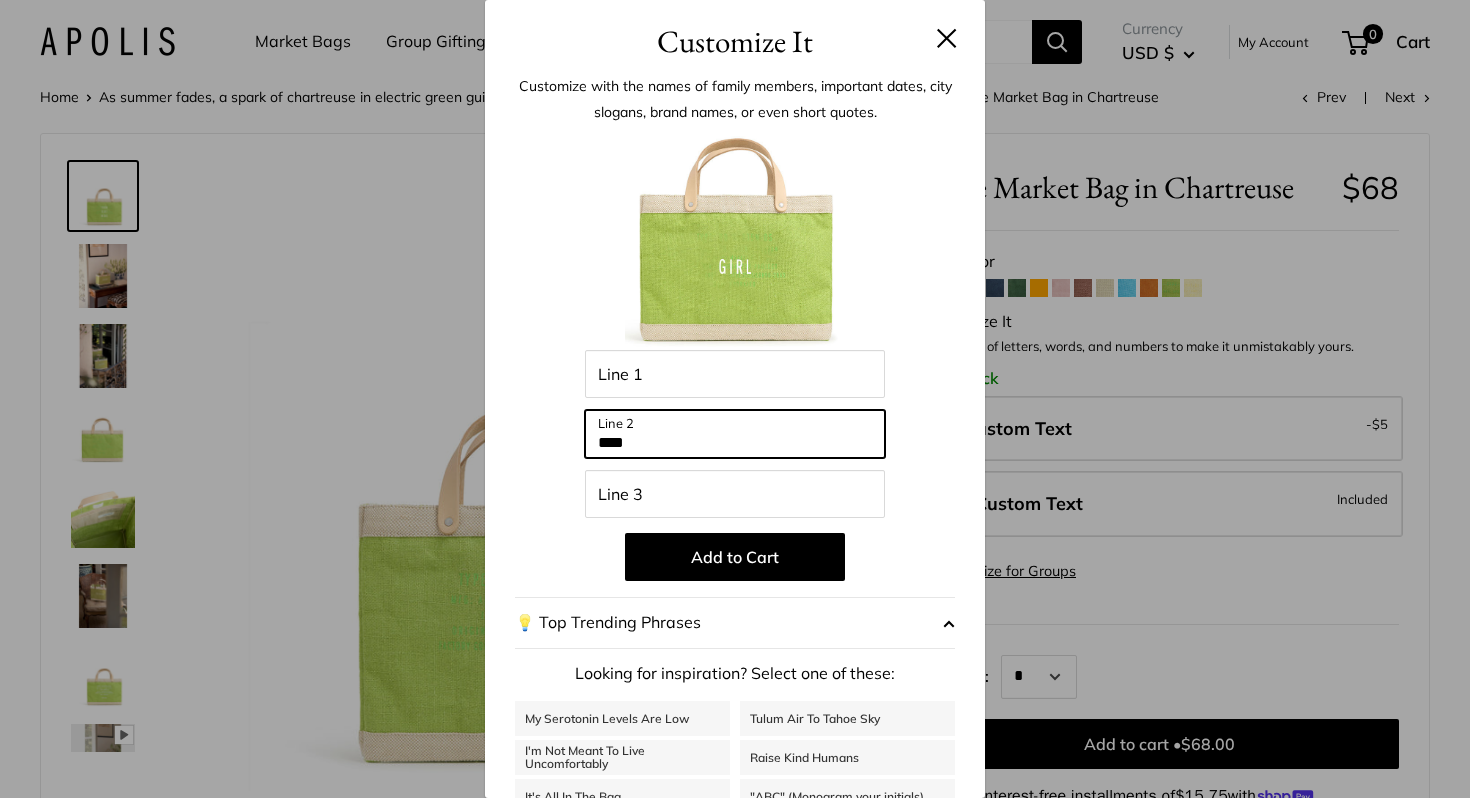 type on "****" 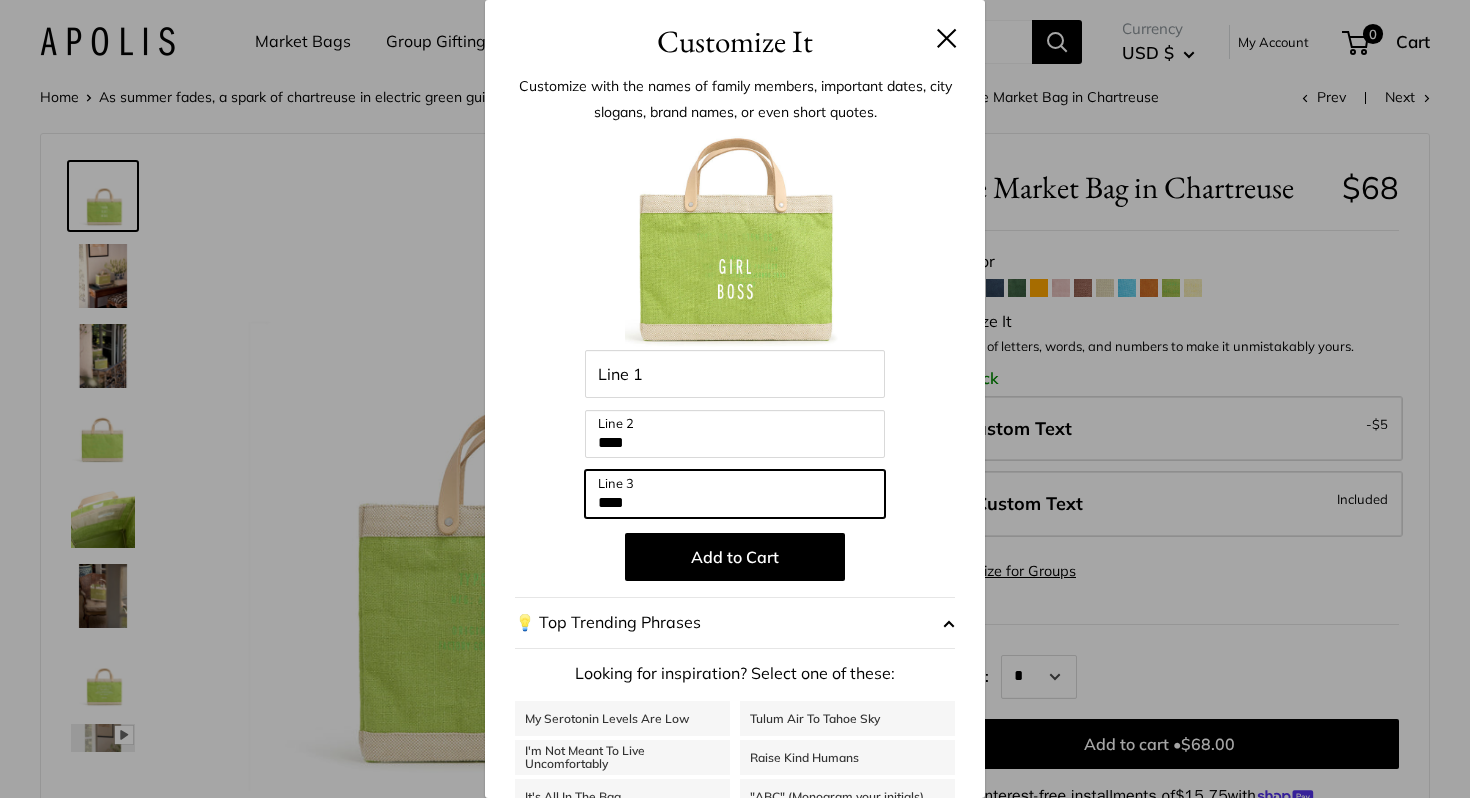 type on "****" 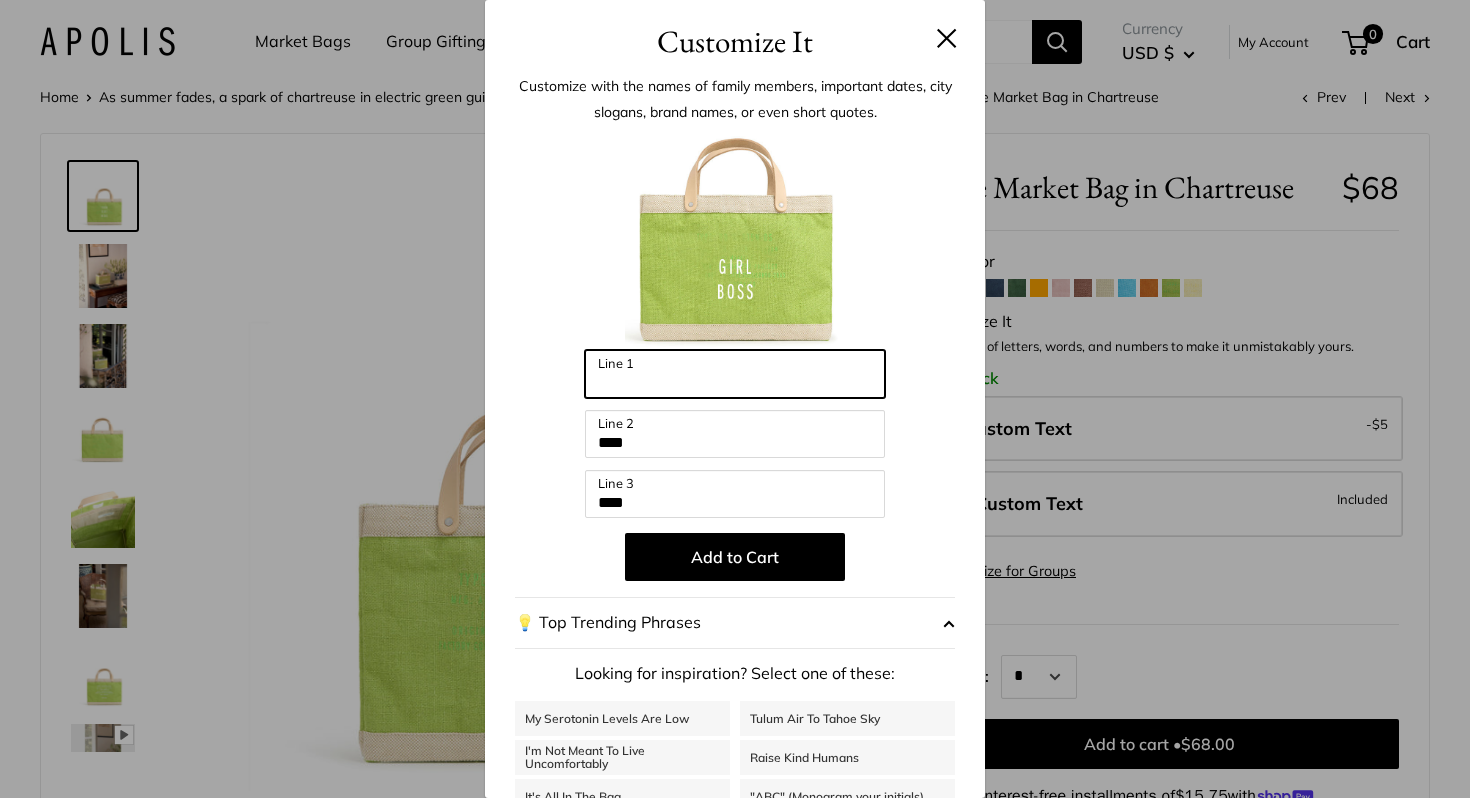 click on "Line 1" at bounding box center (735, 374) 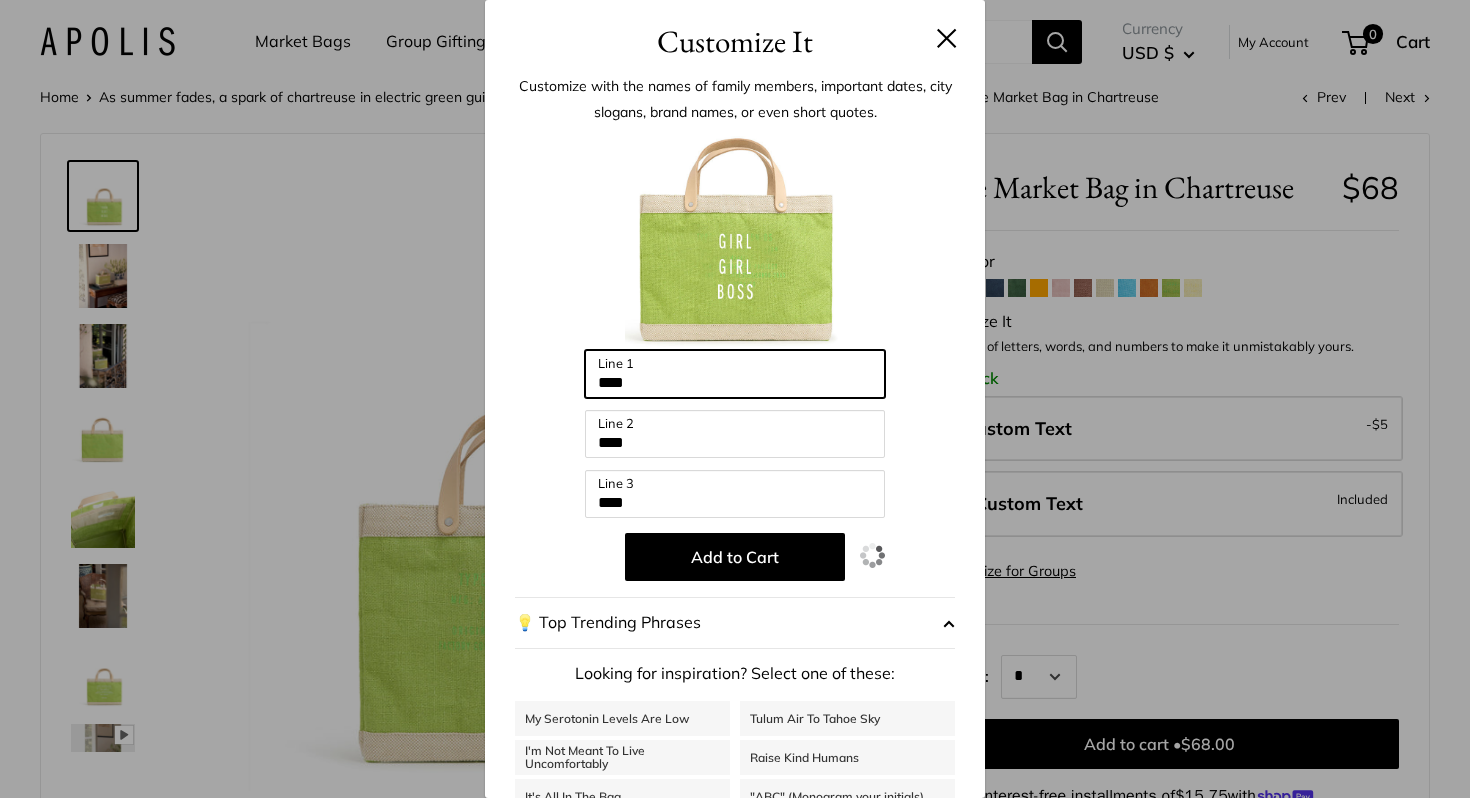 type on "****" 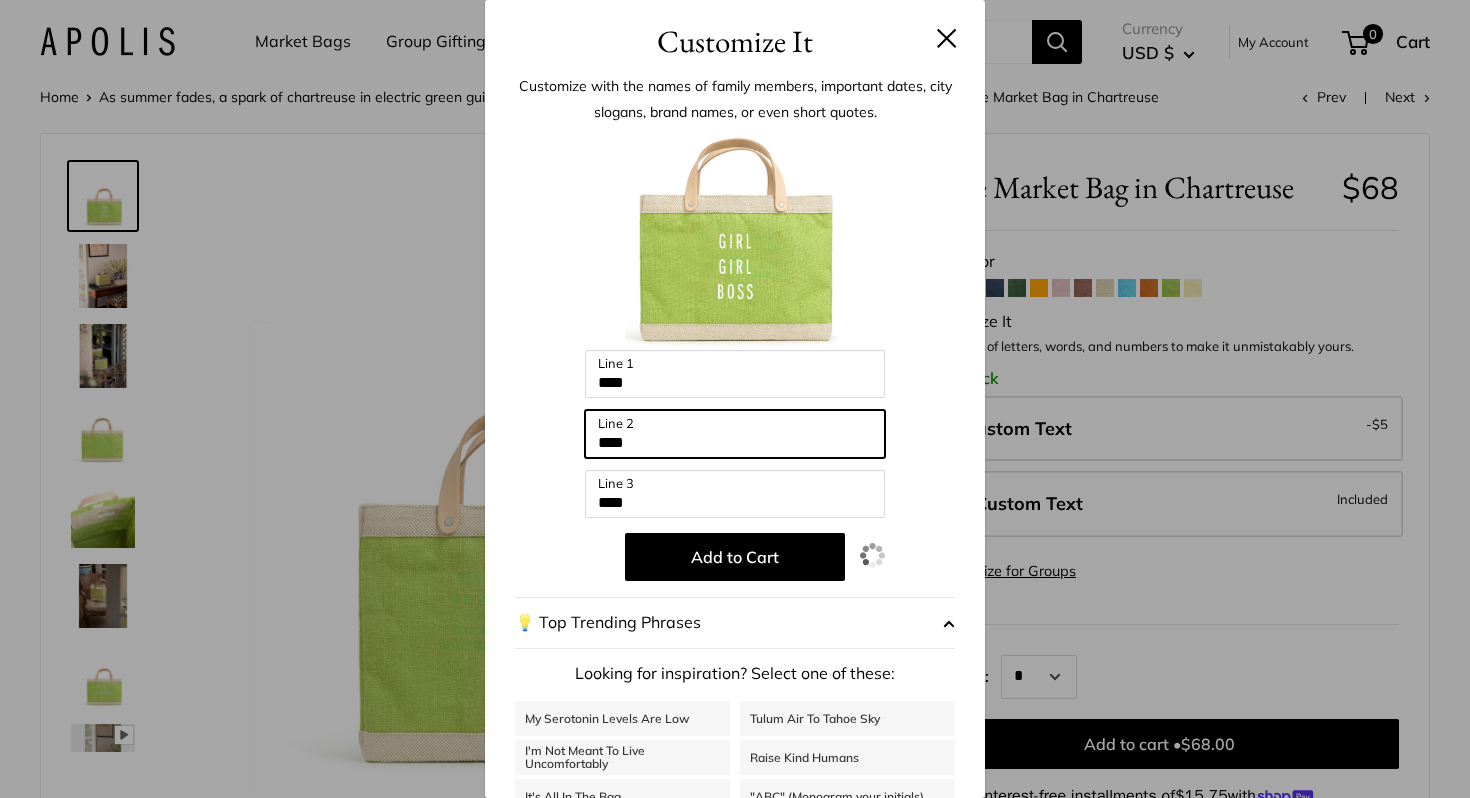 click on "****" at bounding box center [735, 434] 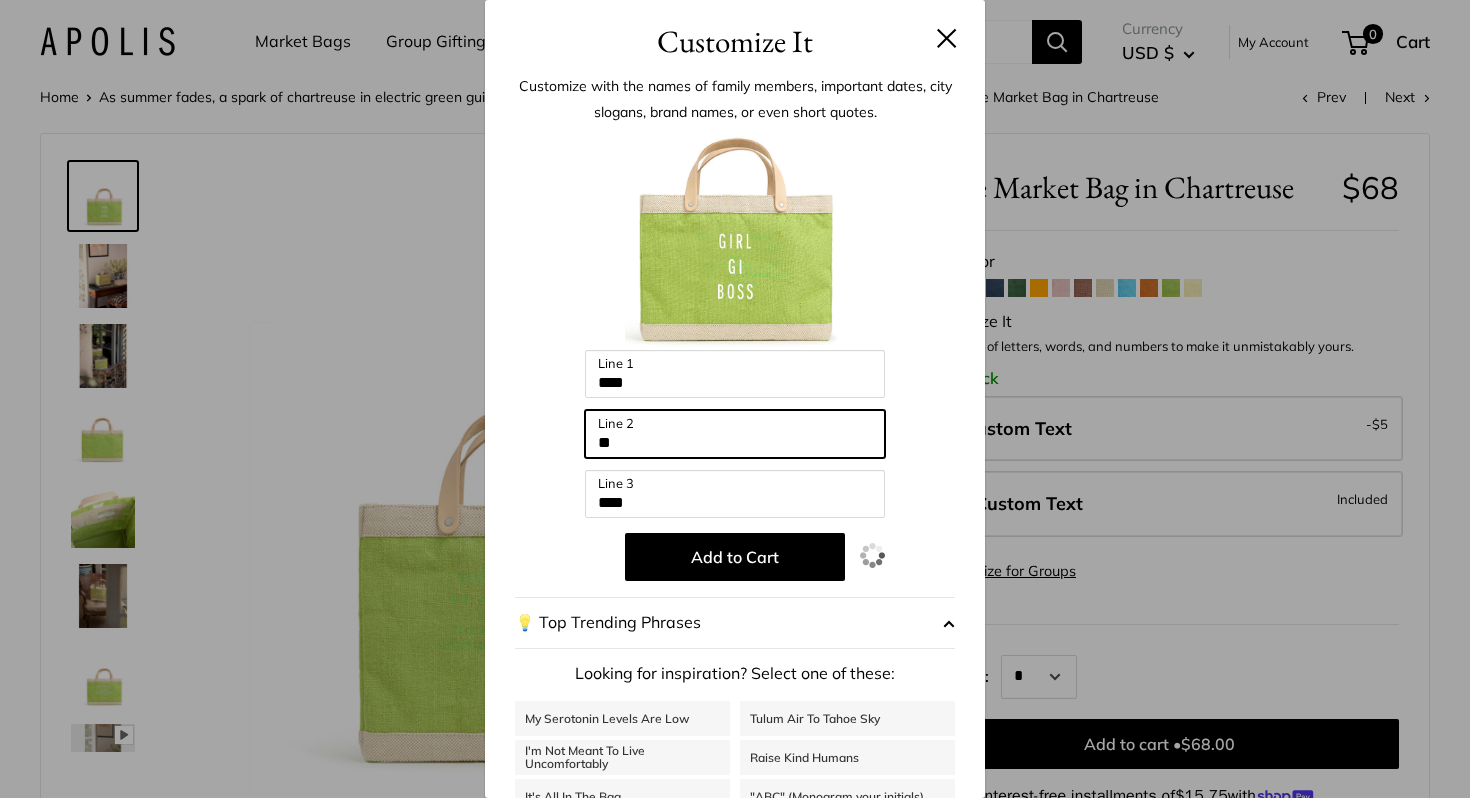 type on "*" 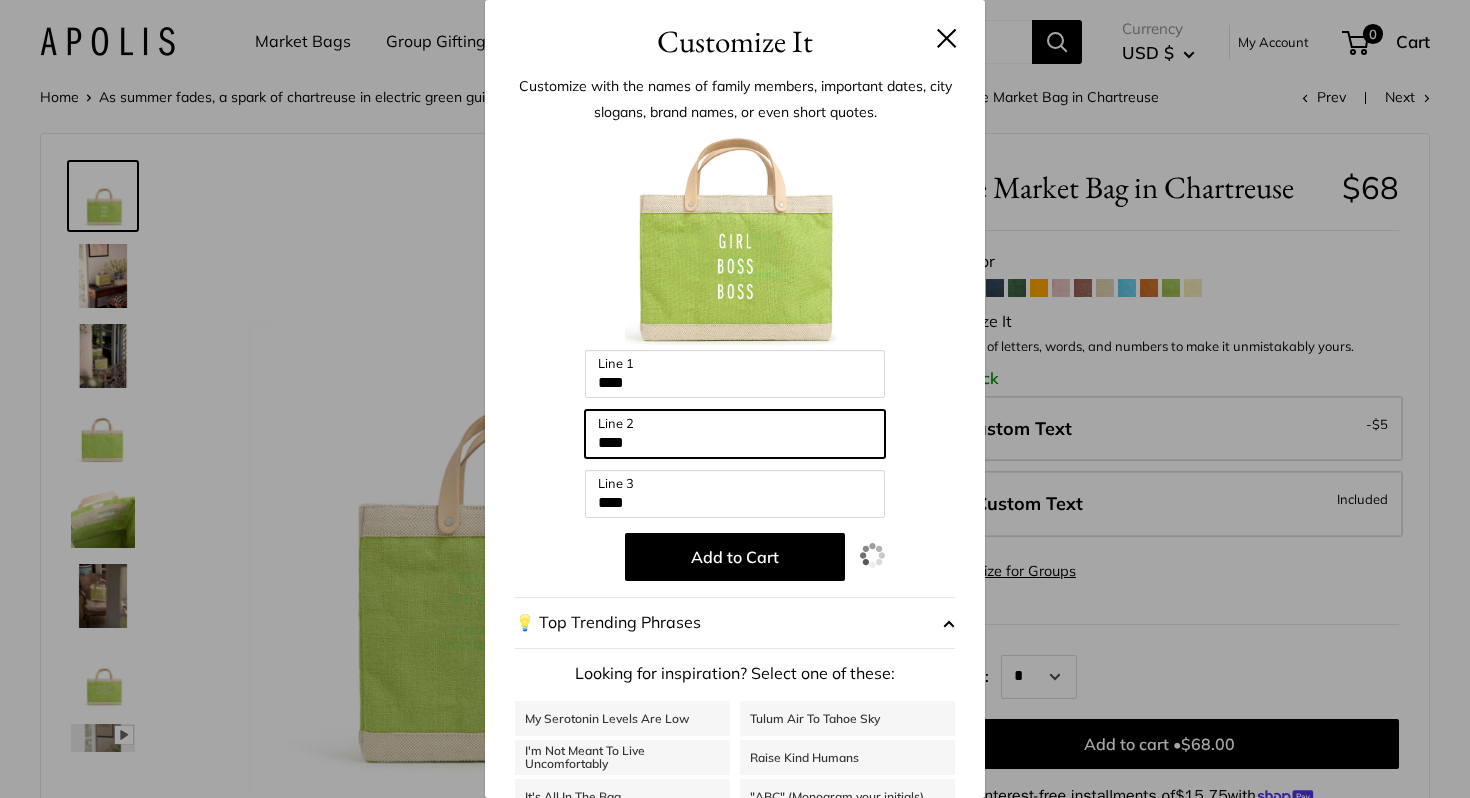 type on "****" 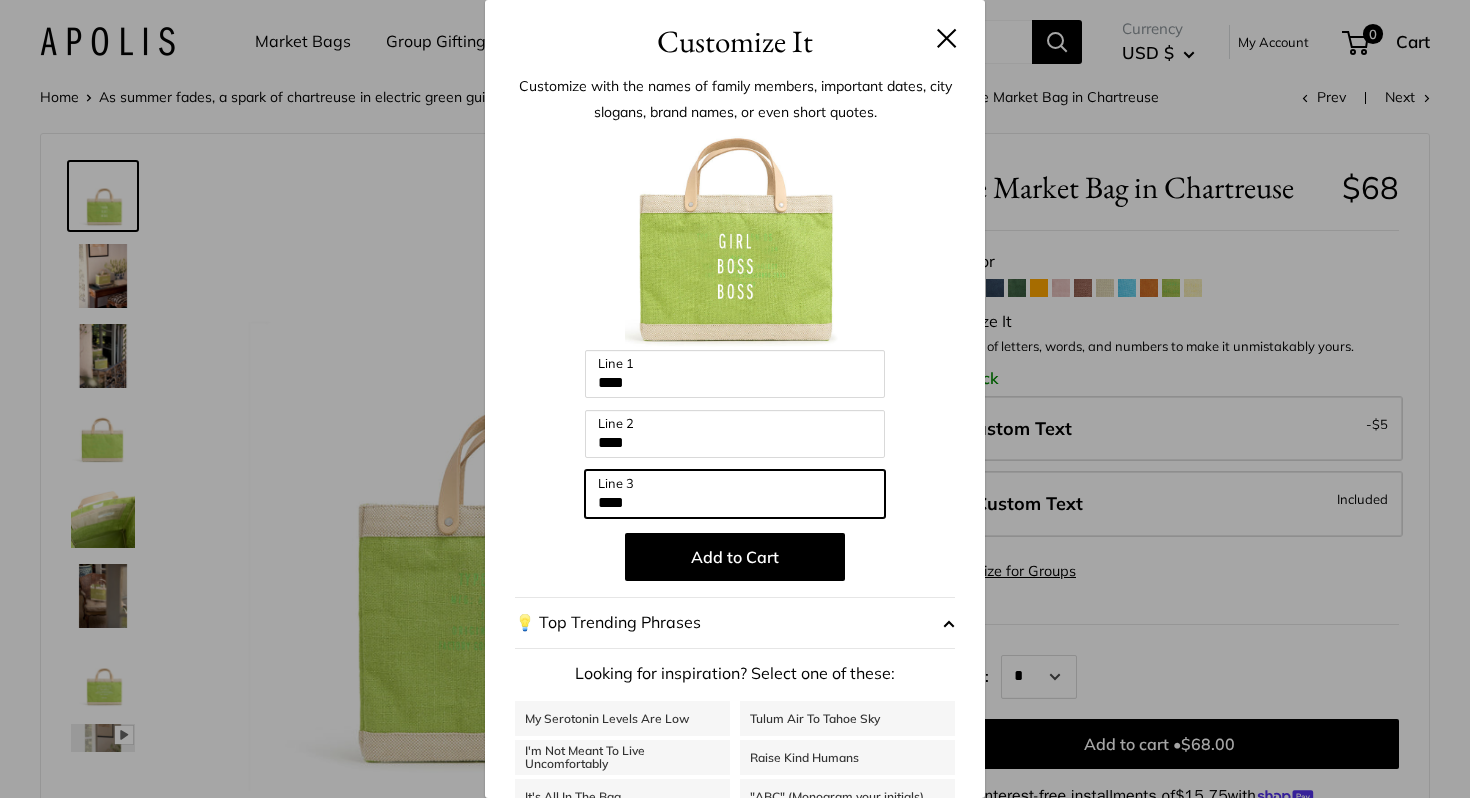 drag, startPoint x: 649, startPoint y: 498, endPoint x: 579, endPoint y: 507, distance: 70.5762 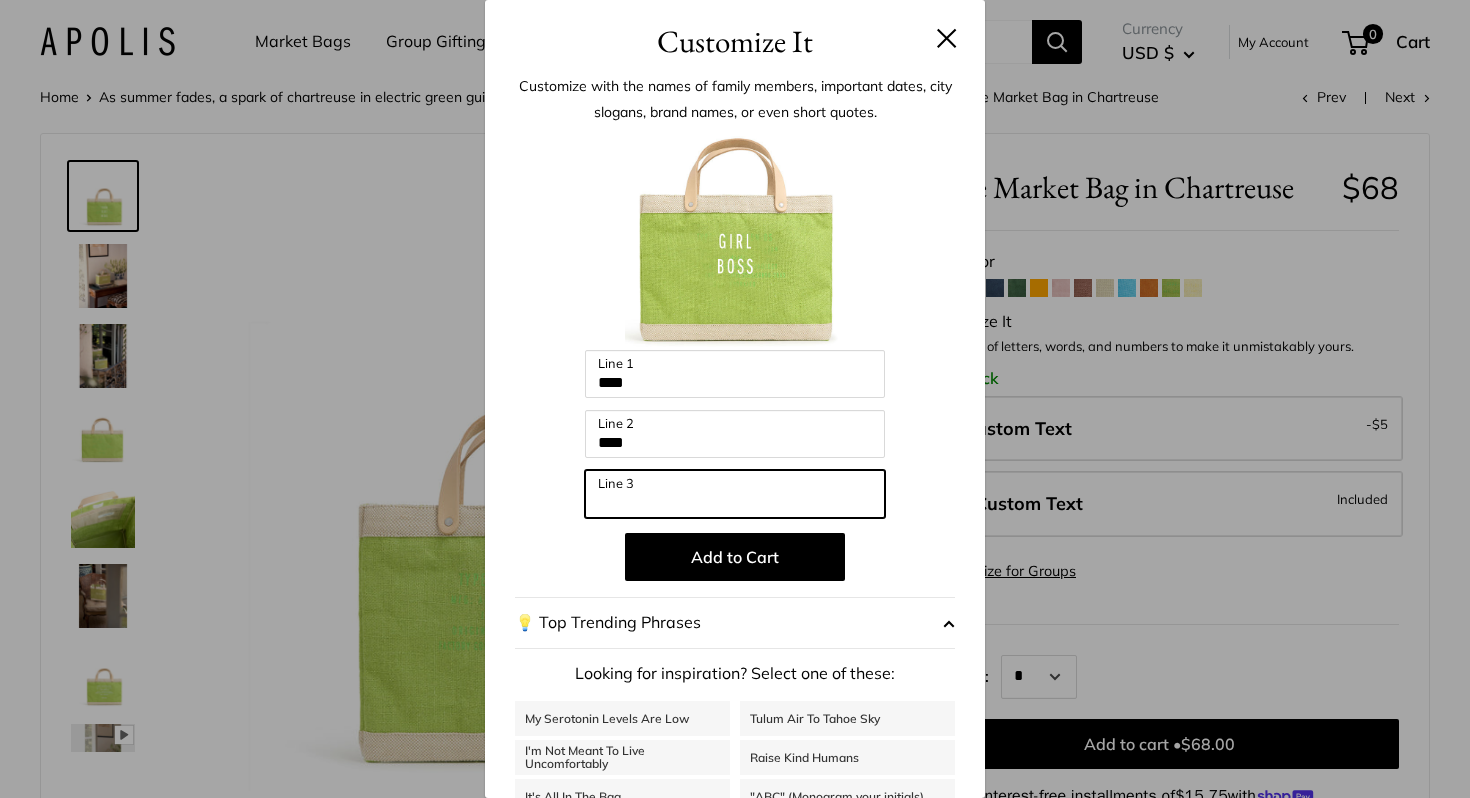 type 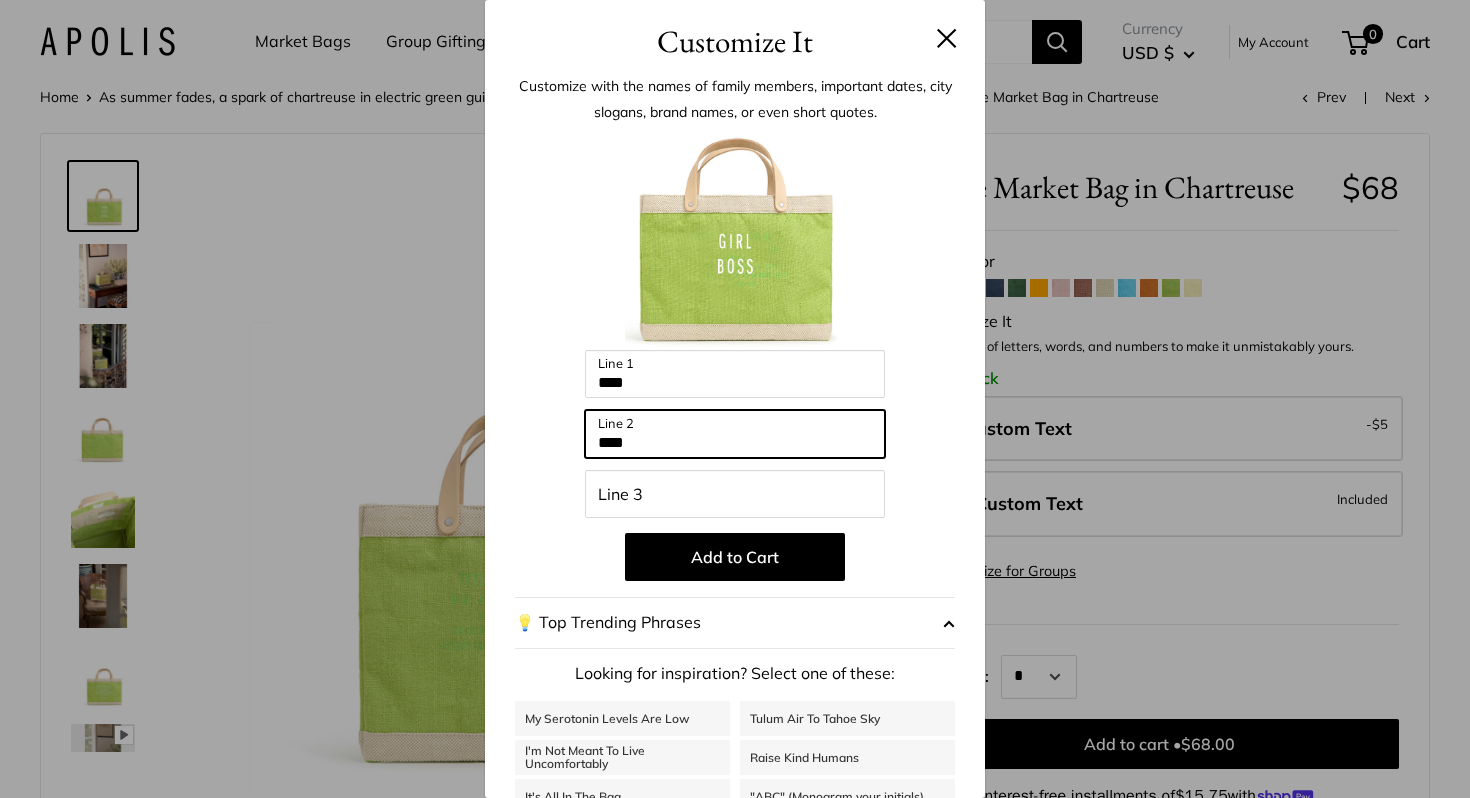 click on "****" at bounding box center (735, 434) 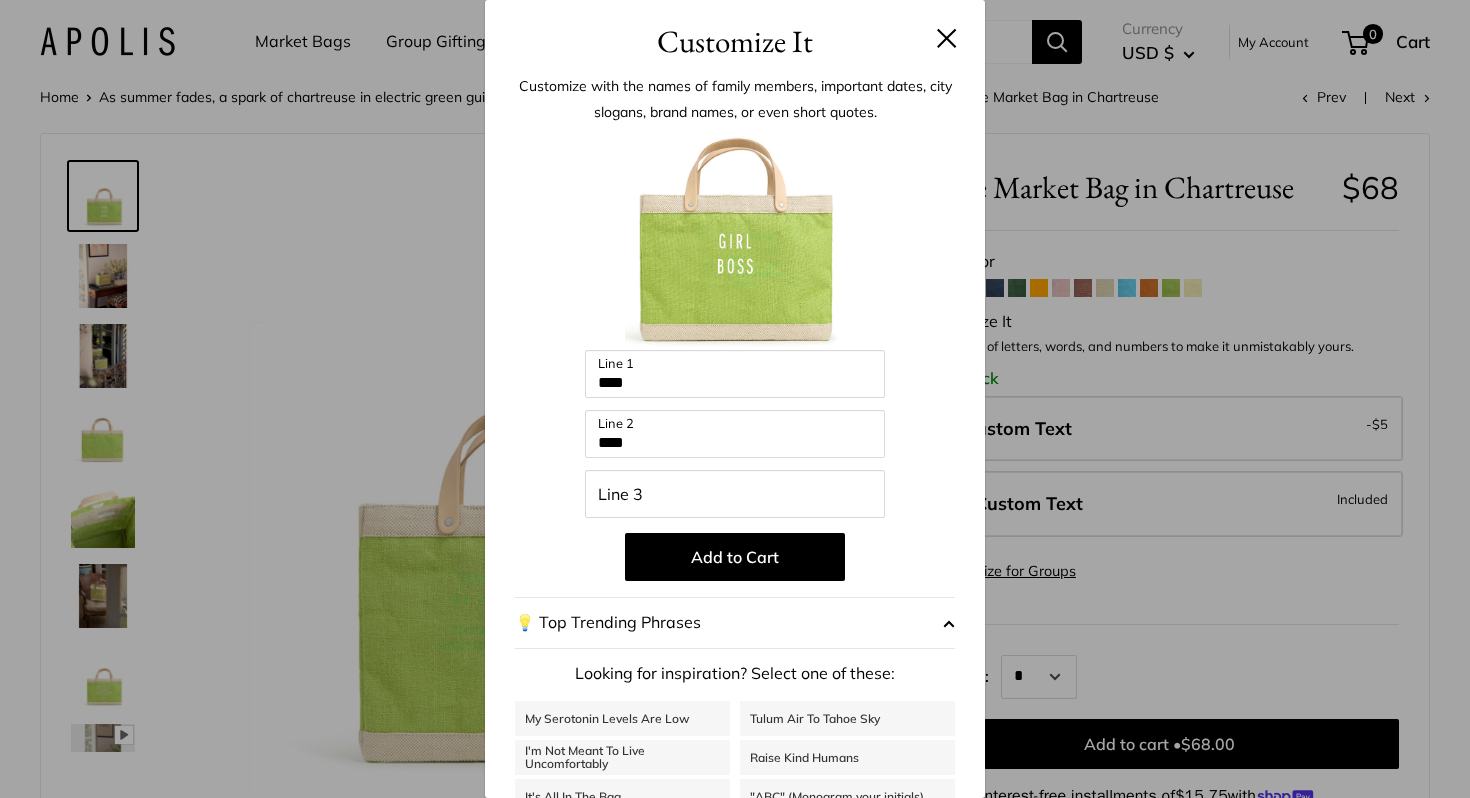click at bounding box center (947, 38) 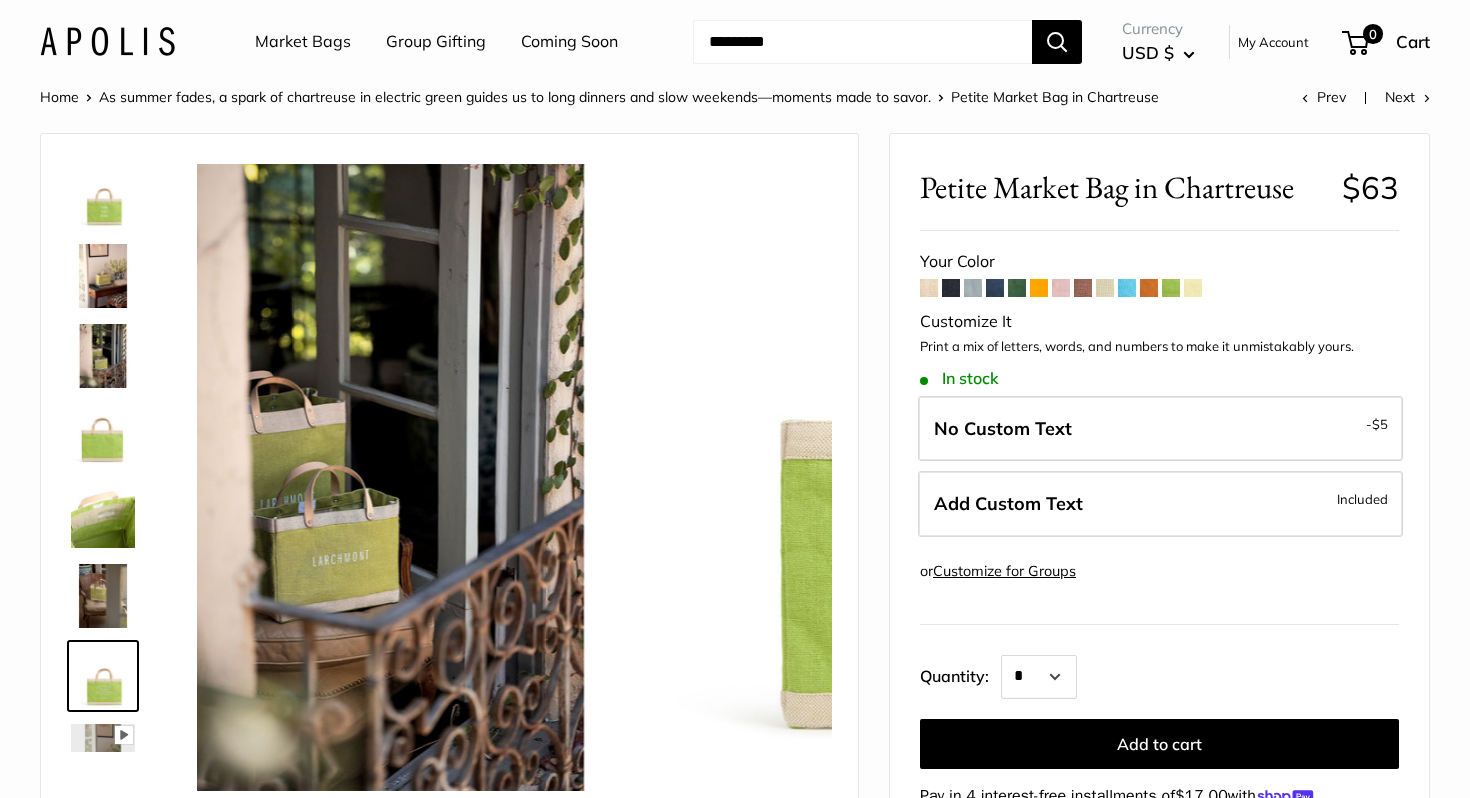 scroll, scrollTop: 48, scrollLeft: 0, axis: vertical 